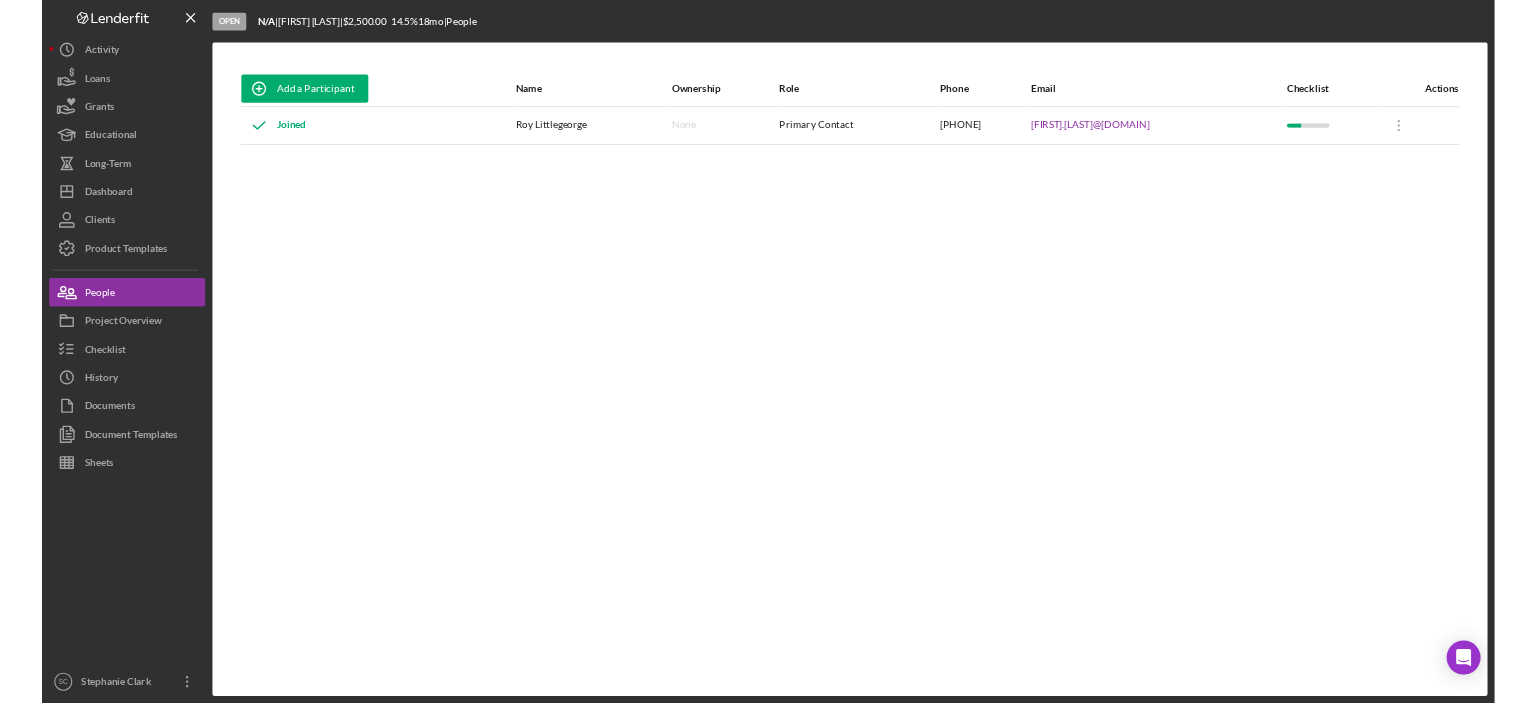 scroll, scrollTop: 0, scrollLeft: 0, axis: both 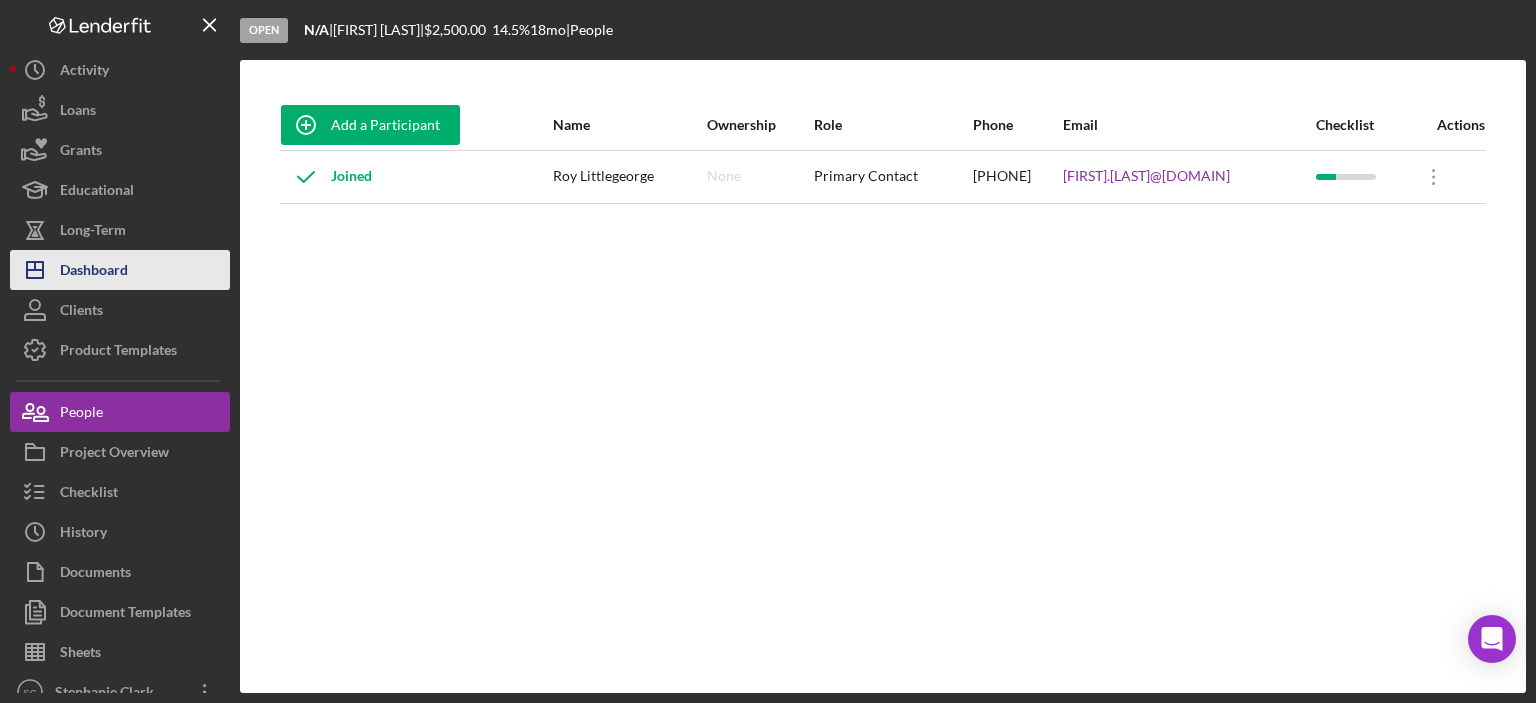 click on "Dashboard" at bounding box center (94, 272) 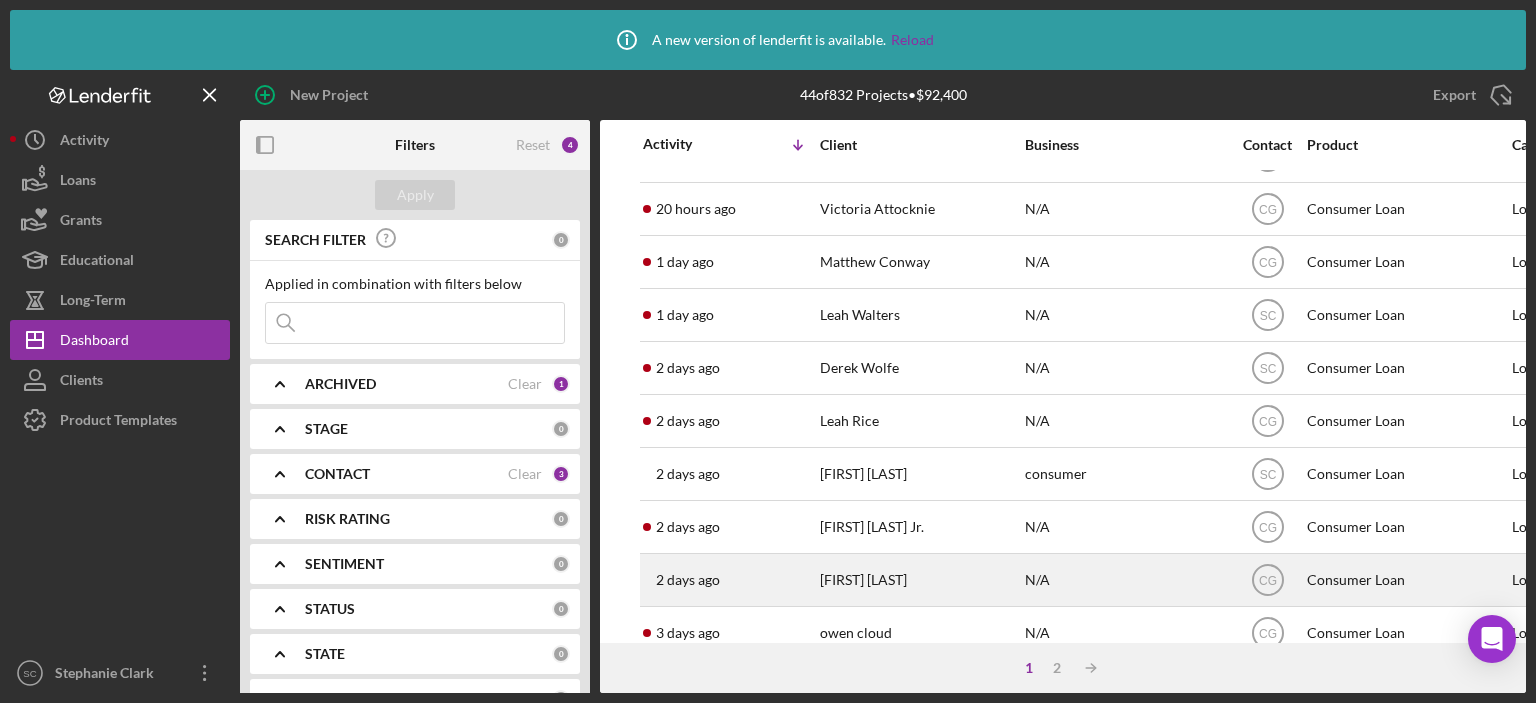 scroll, scrollTop: 300, scrollLeft: 0, axis: vertical 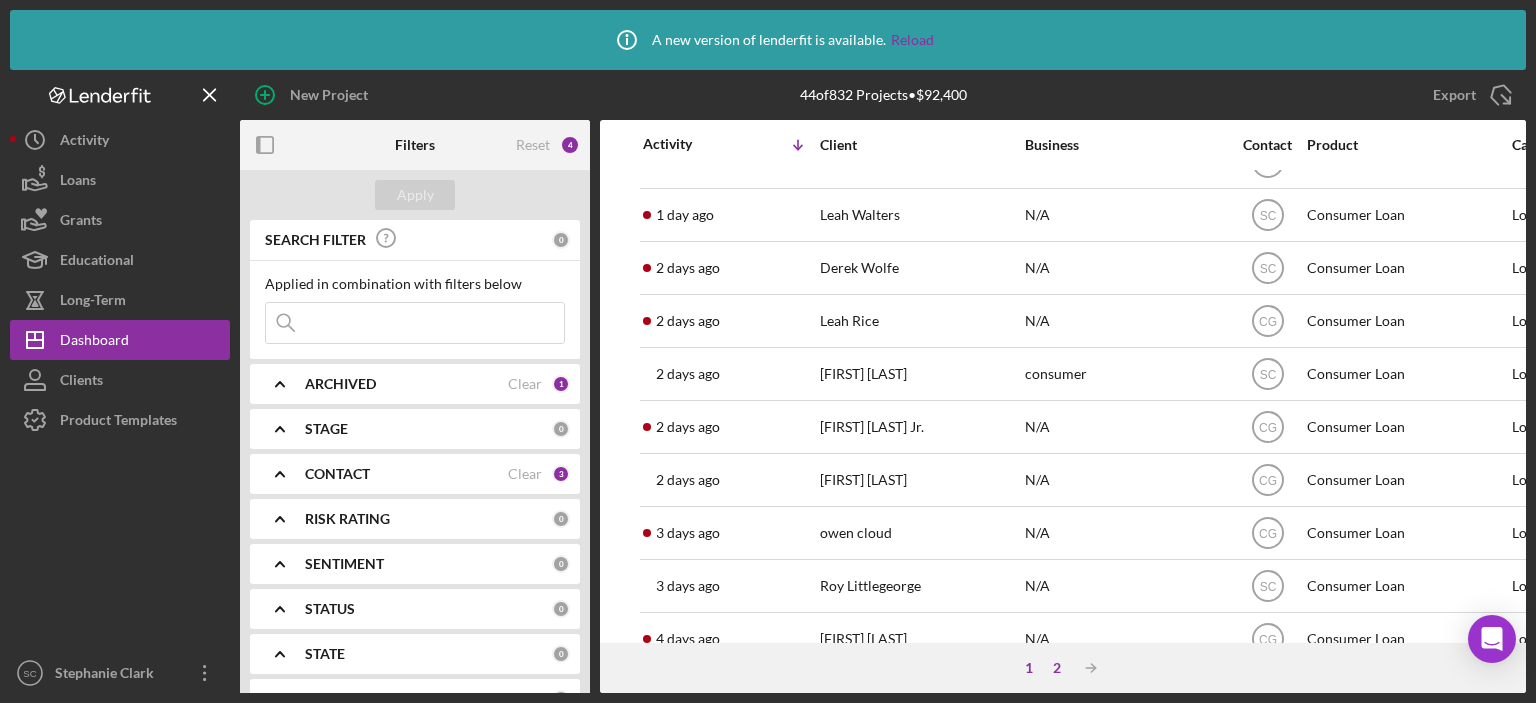 click on "2" at bounding box center [1057, 668] 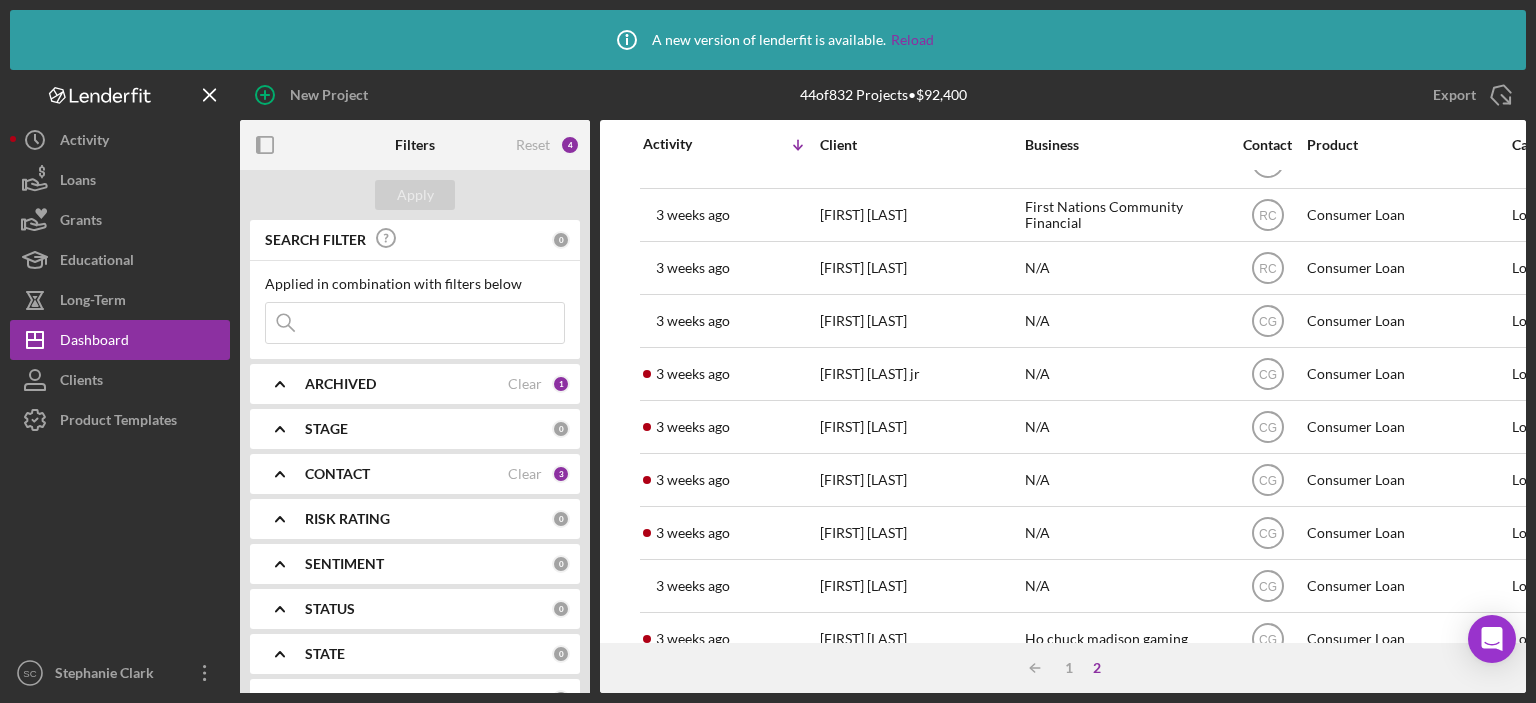 scroll, scrollTop: 566, scrollLeft: 0, axis: vertical 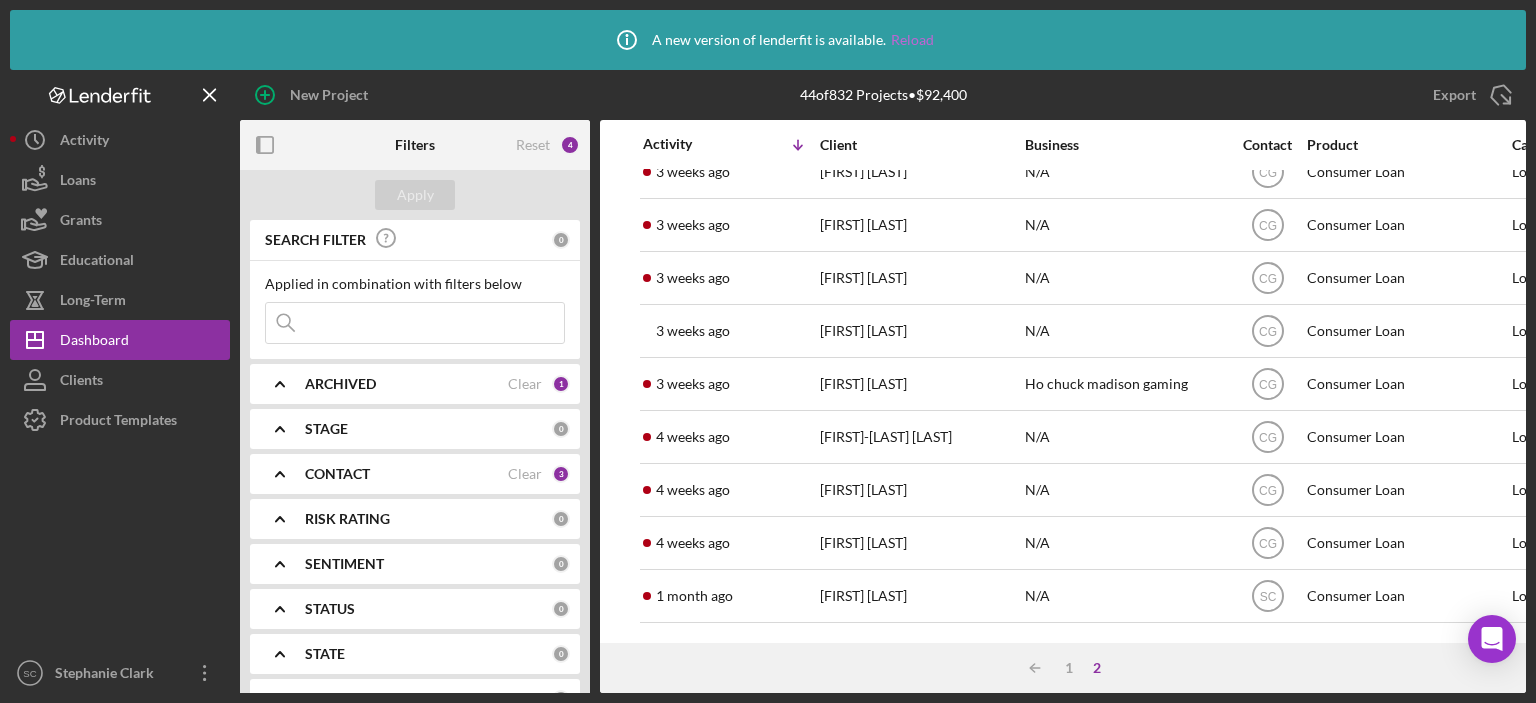 click on "Reload" at bounding box center [912, 40] 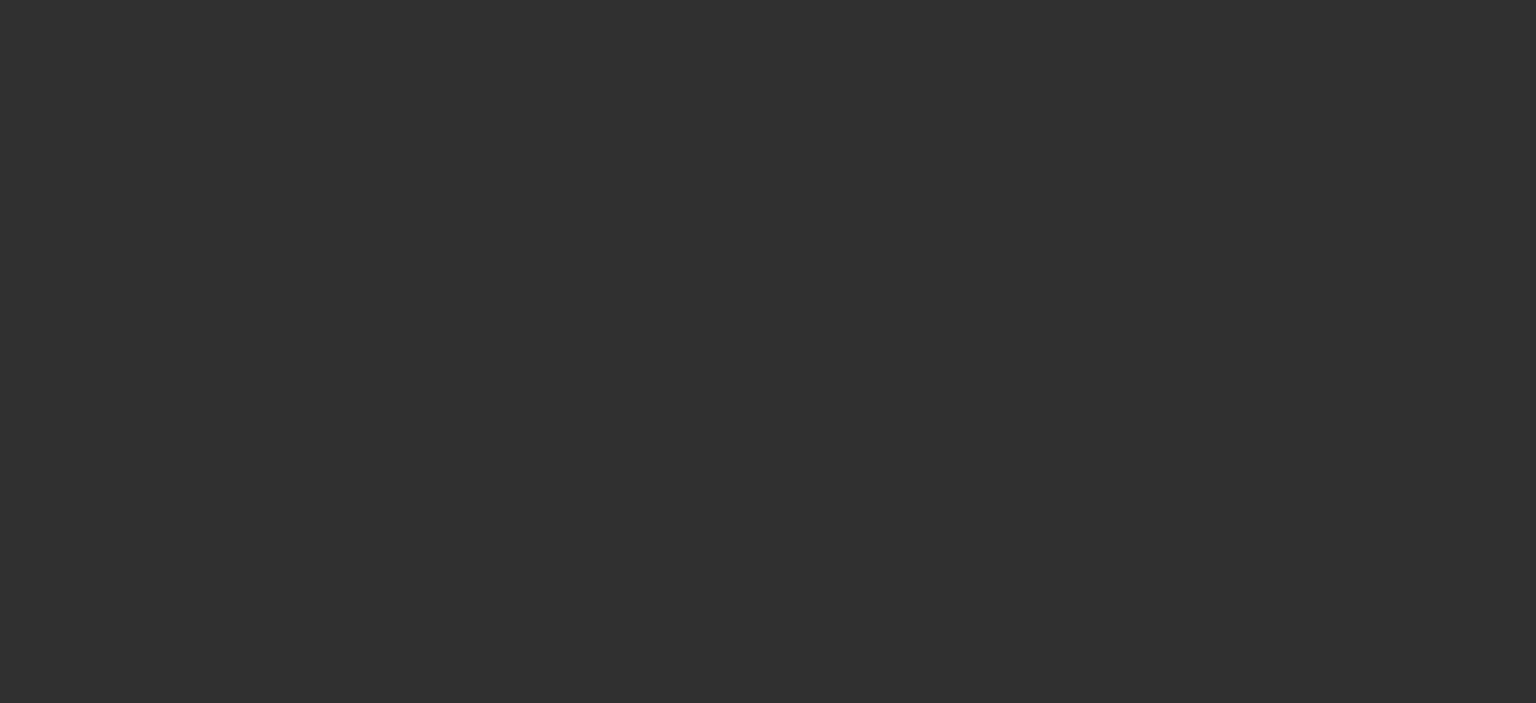 scroll, scrollTop: 0, scrollLeft: 0, axis: both 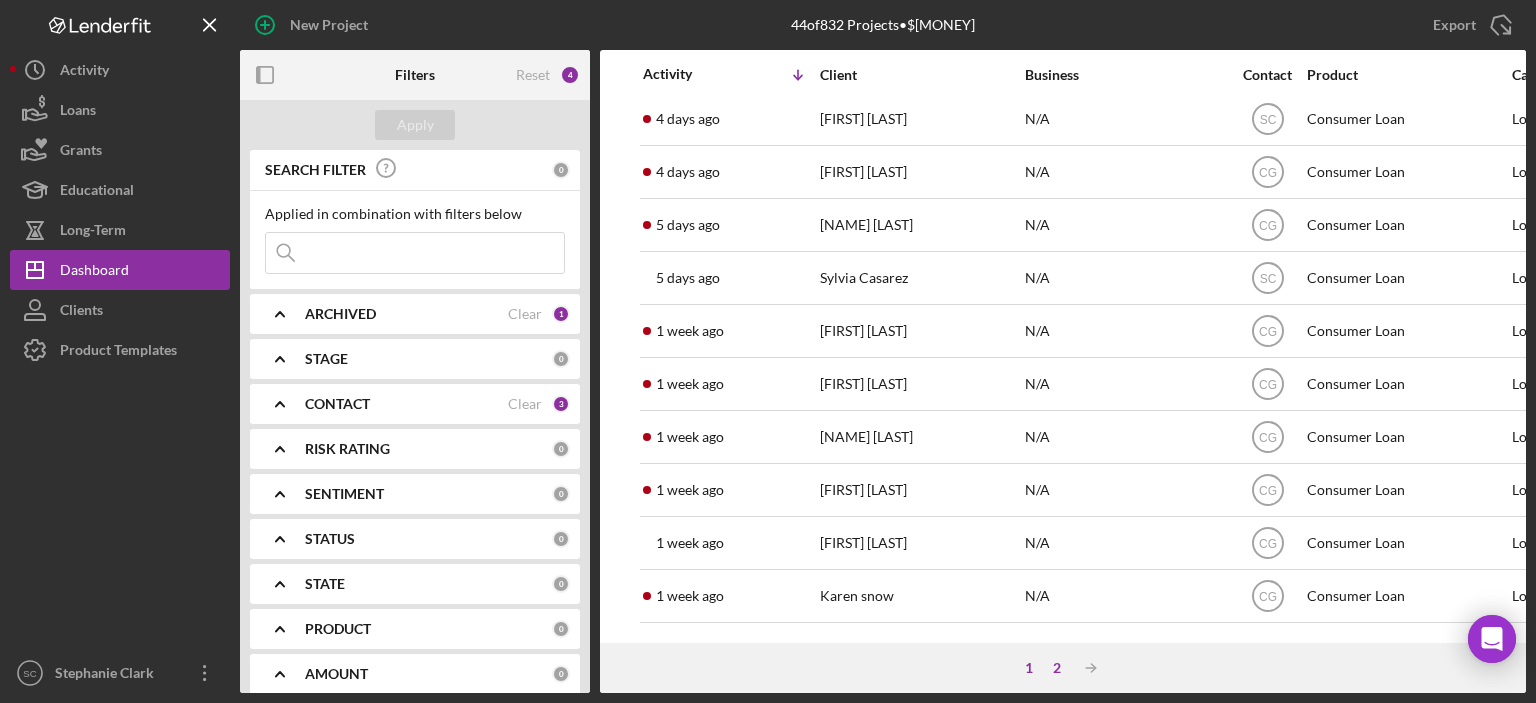 click on "2" at bounding box center (1057, 668) 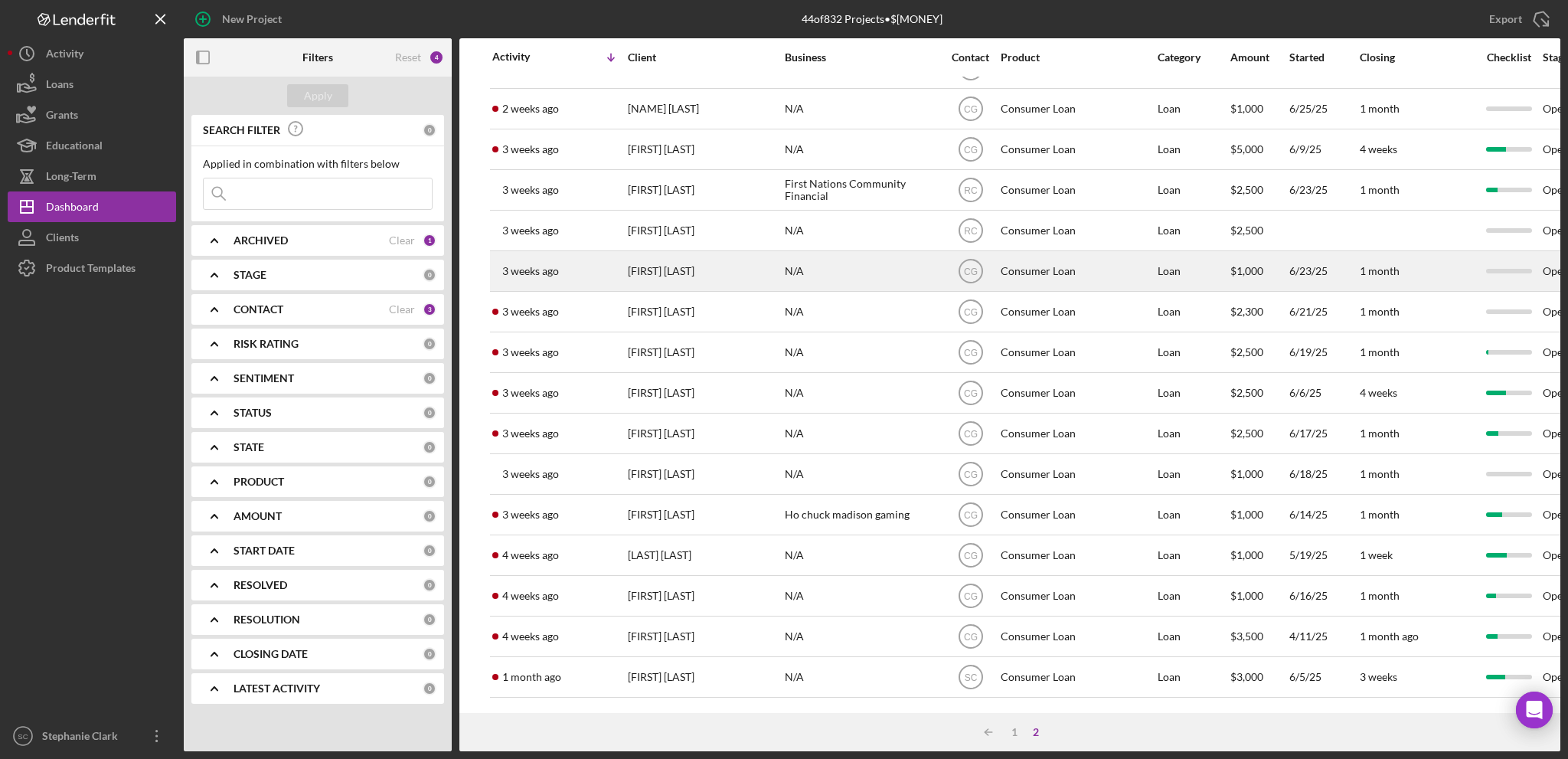 scroll, scrollTop: 159, scrollLeft: 0, axis: vertical 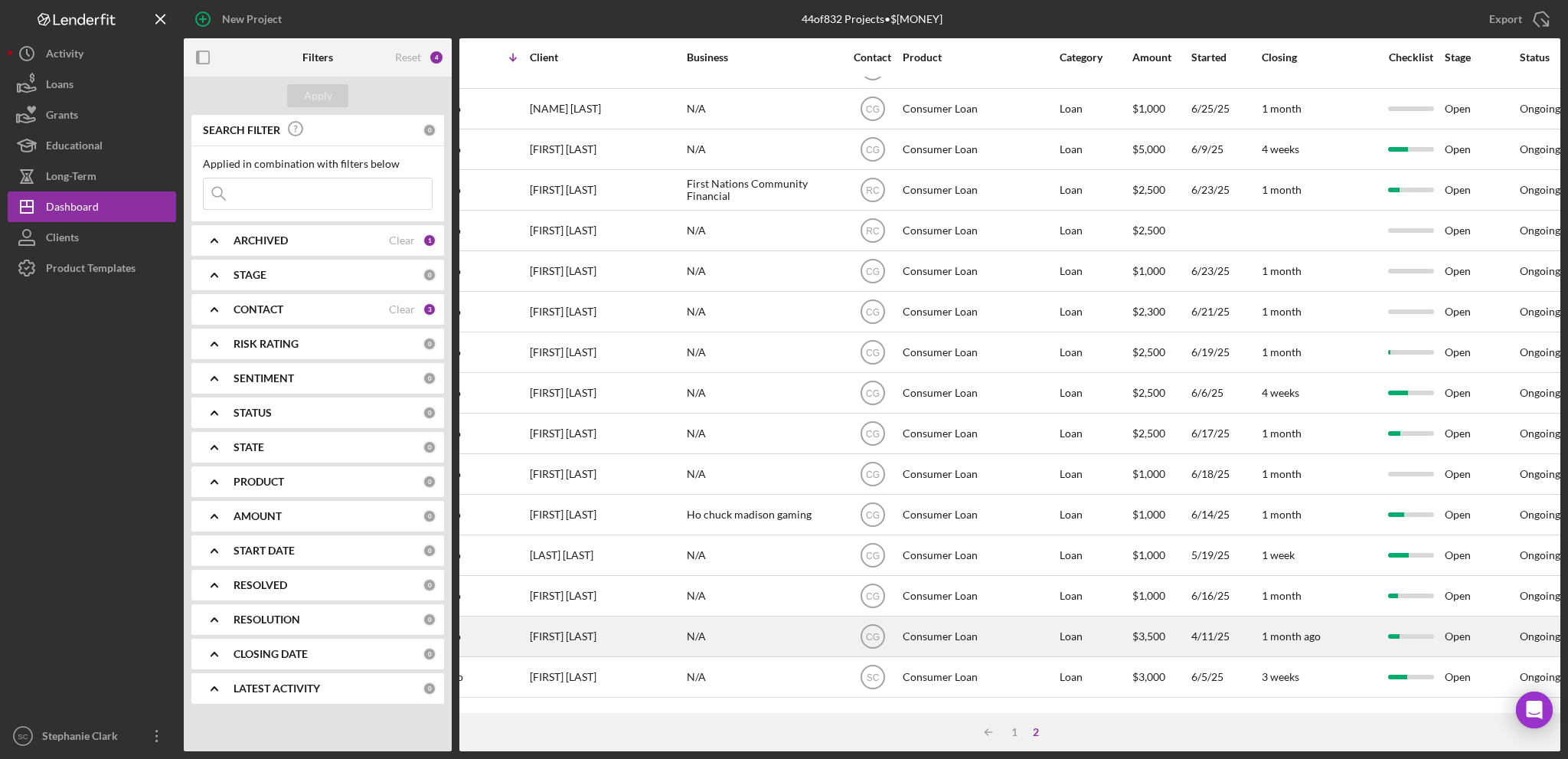 click on "[FIRST] [LAST]" at bounding box center [606, 636] 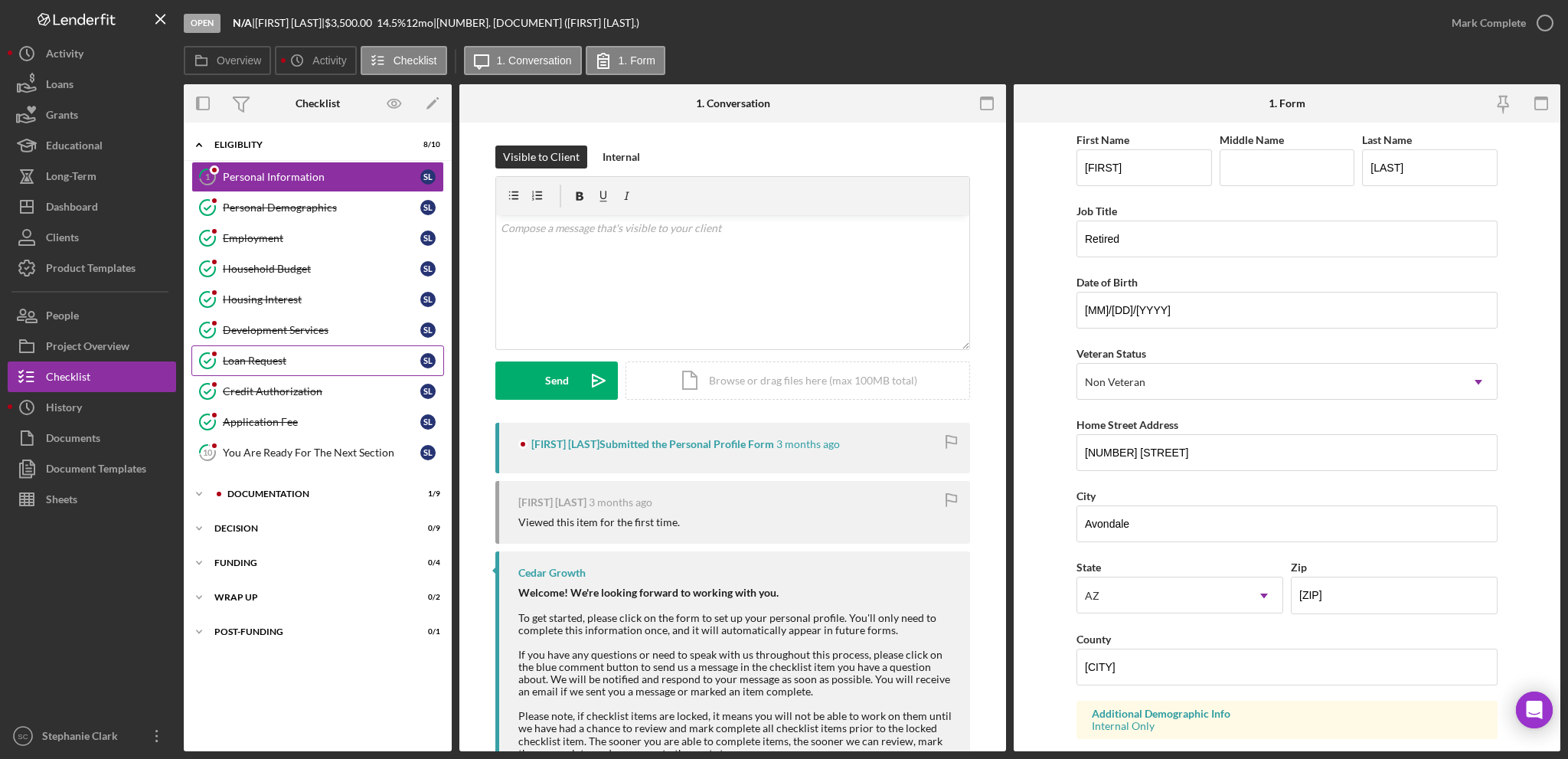 click on "[DOCUMENT] [DOCUMENT] S L" at bounding box center (318, 361) 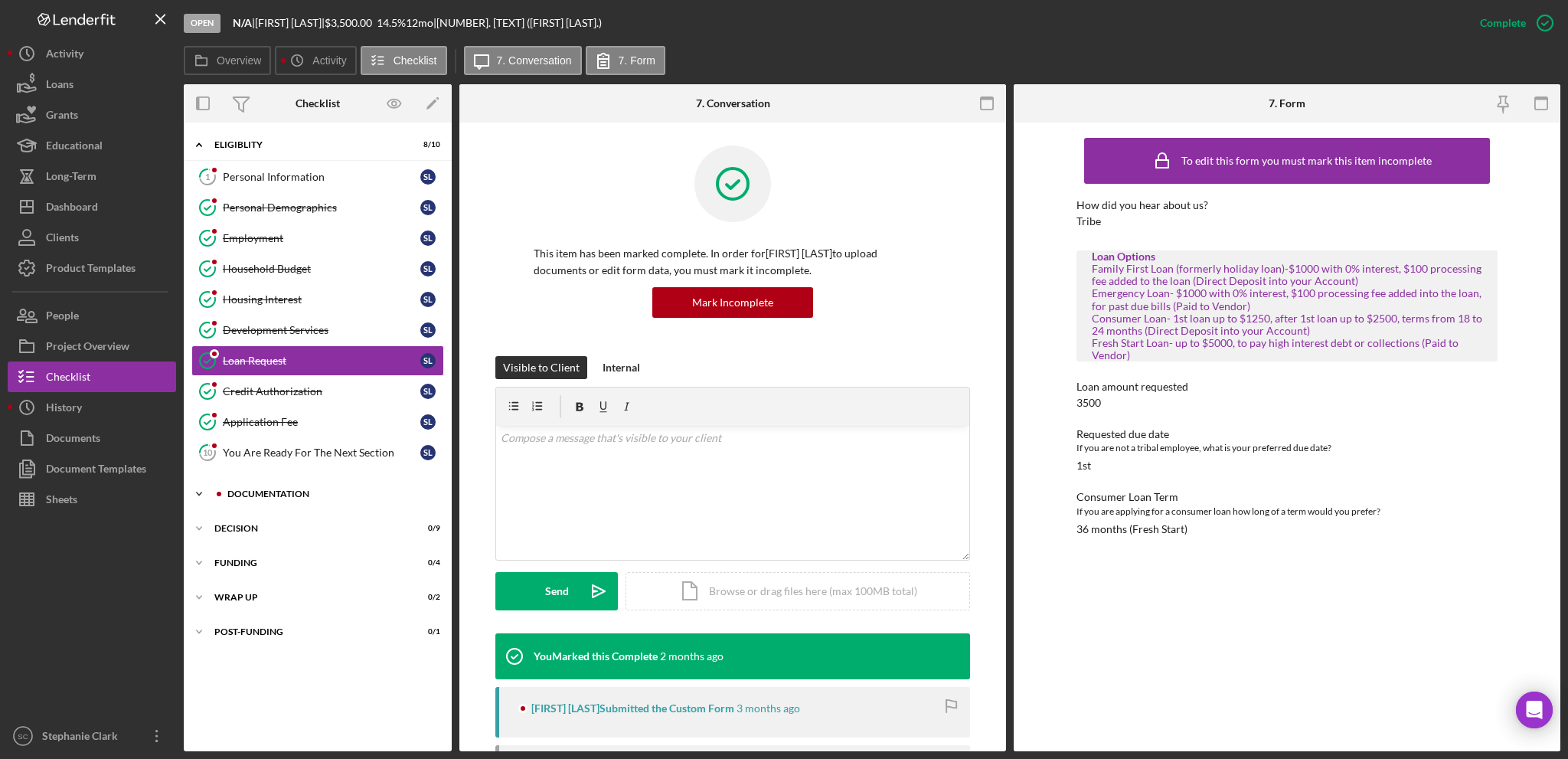 click on "Icon/Expander" 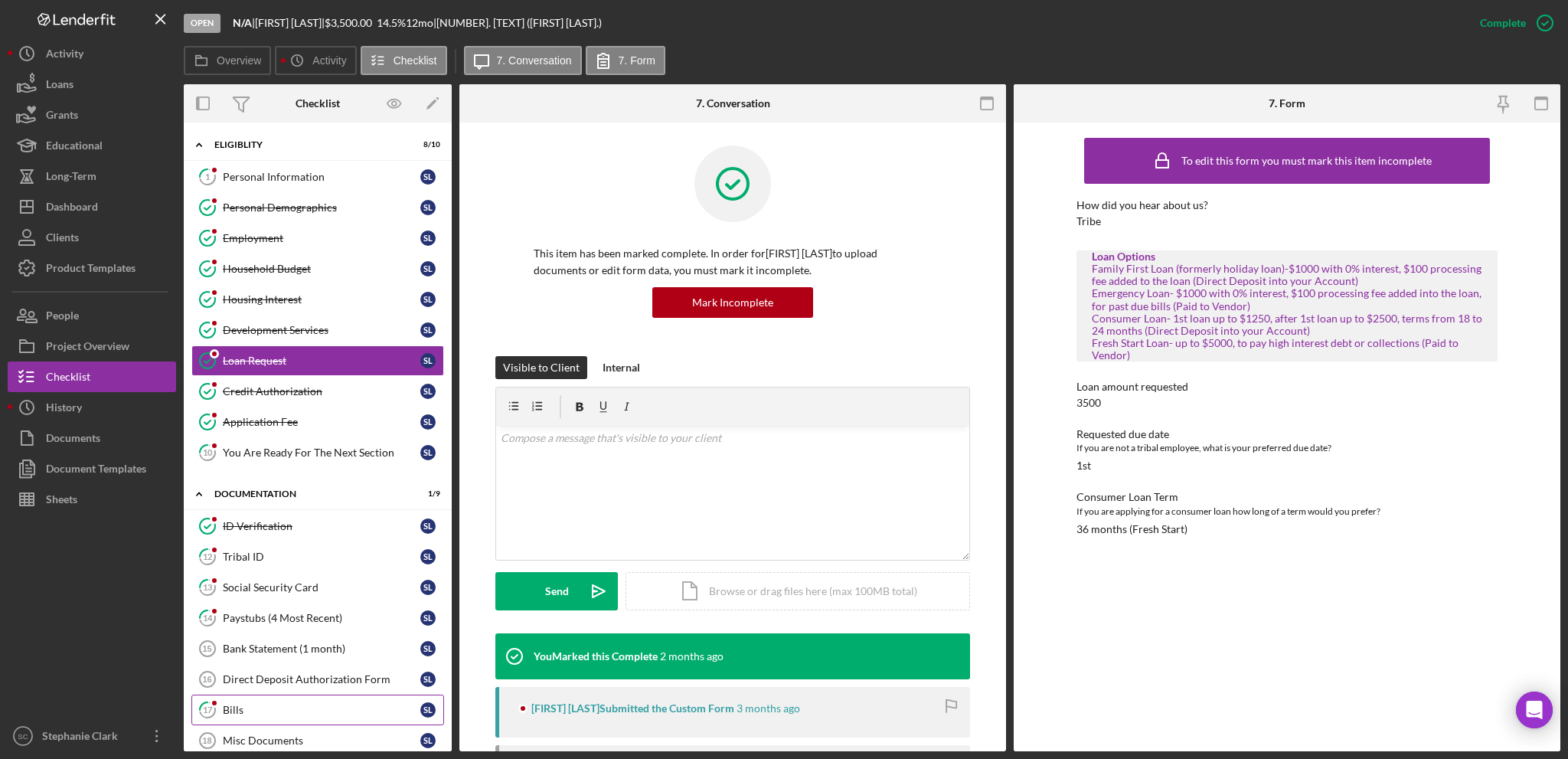 click on "17 Bills [INITIALS]" at bounding box center [318, 710] 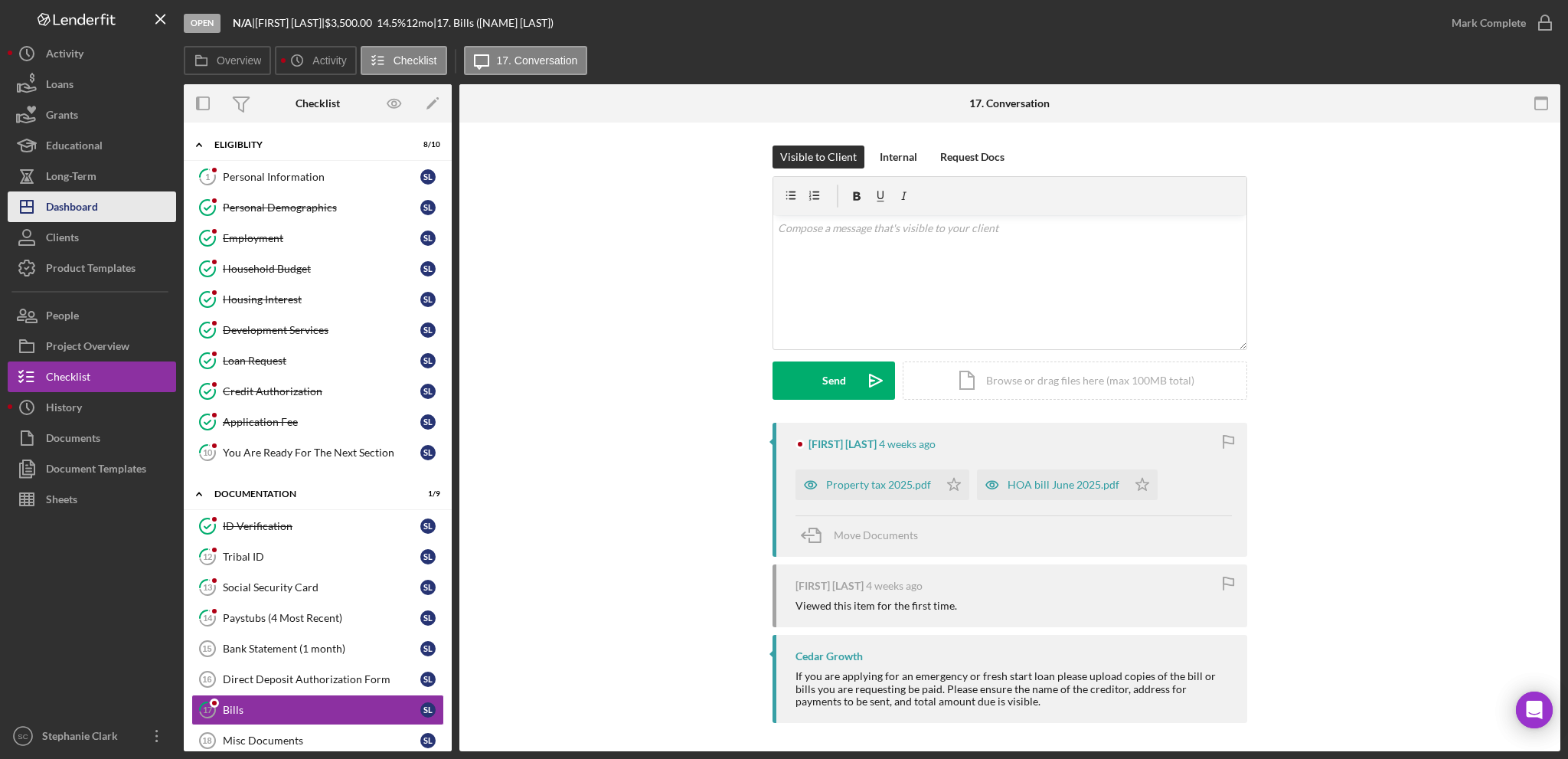 click on "Dashboard" at bounding box center (72, 208) 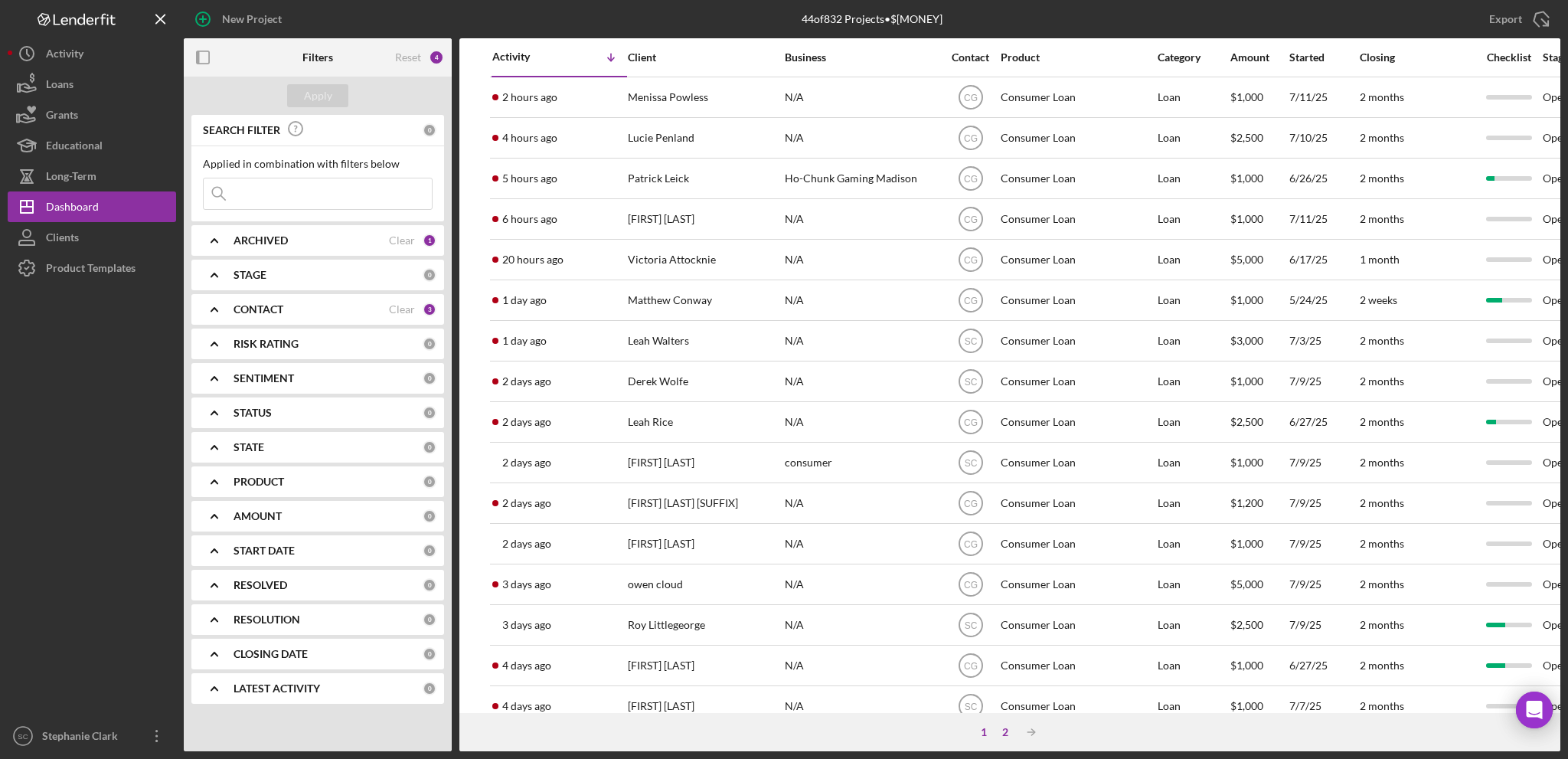 click on "2" at bounding box center (1005, 732) 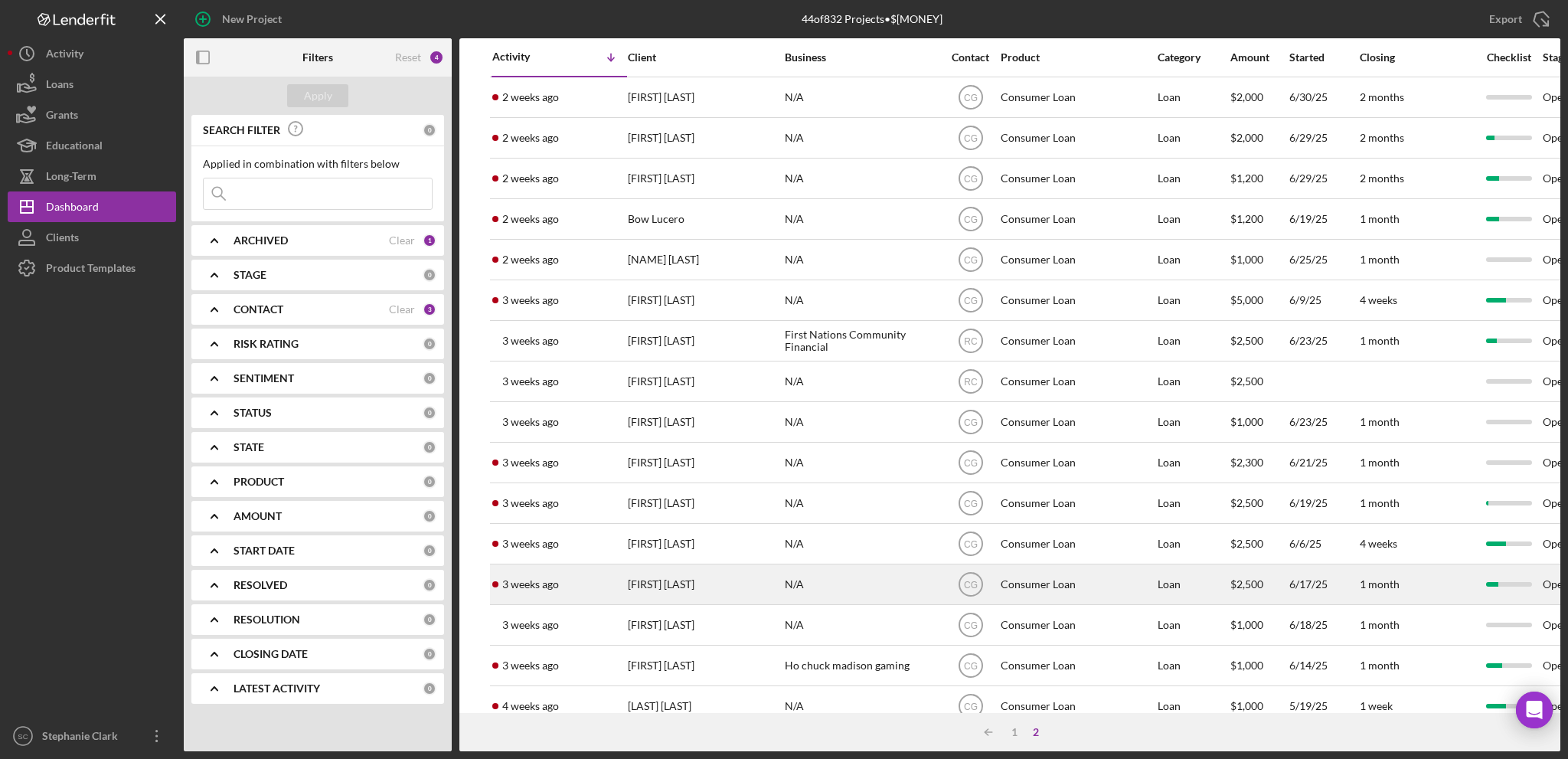 scroll, scrollTop: 159, scrollLeft: 0, axis: vertical 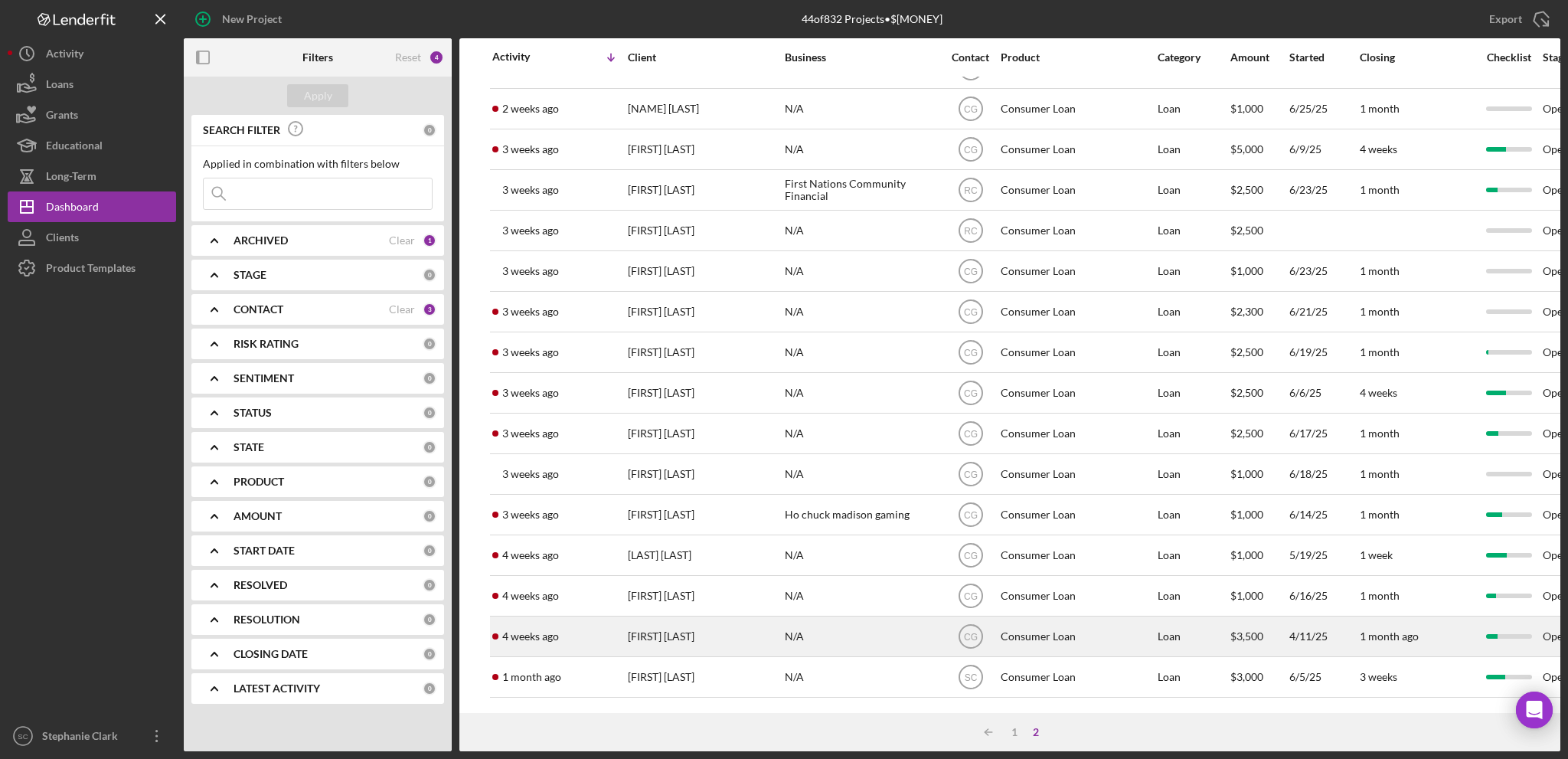 click on "[FIRST] [LAST]" at bounding box center [704, 636] 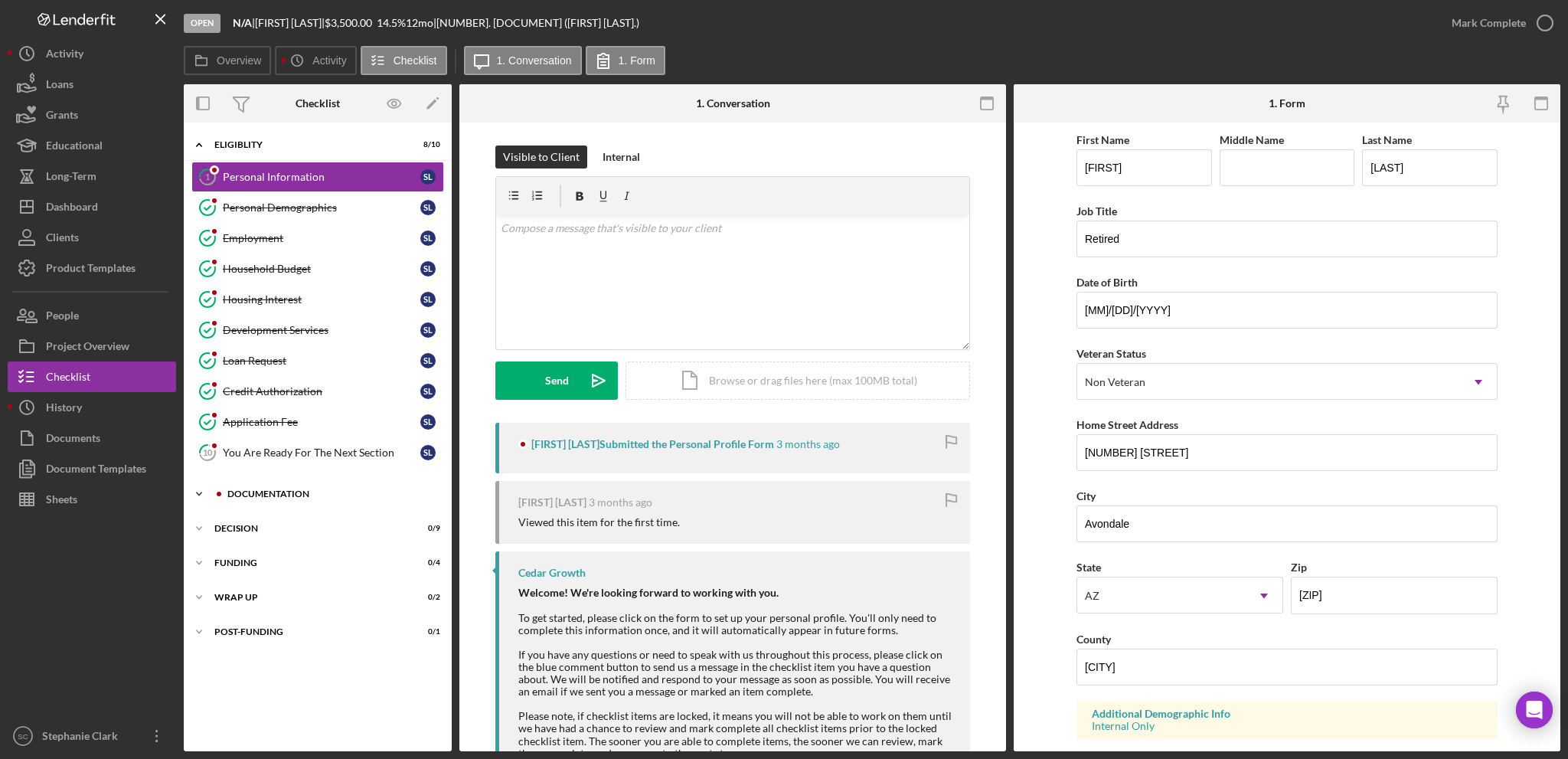click on "Icon/Expander" 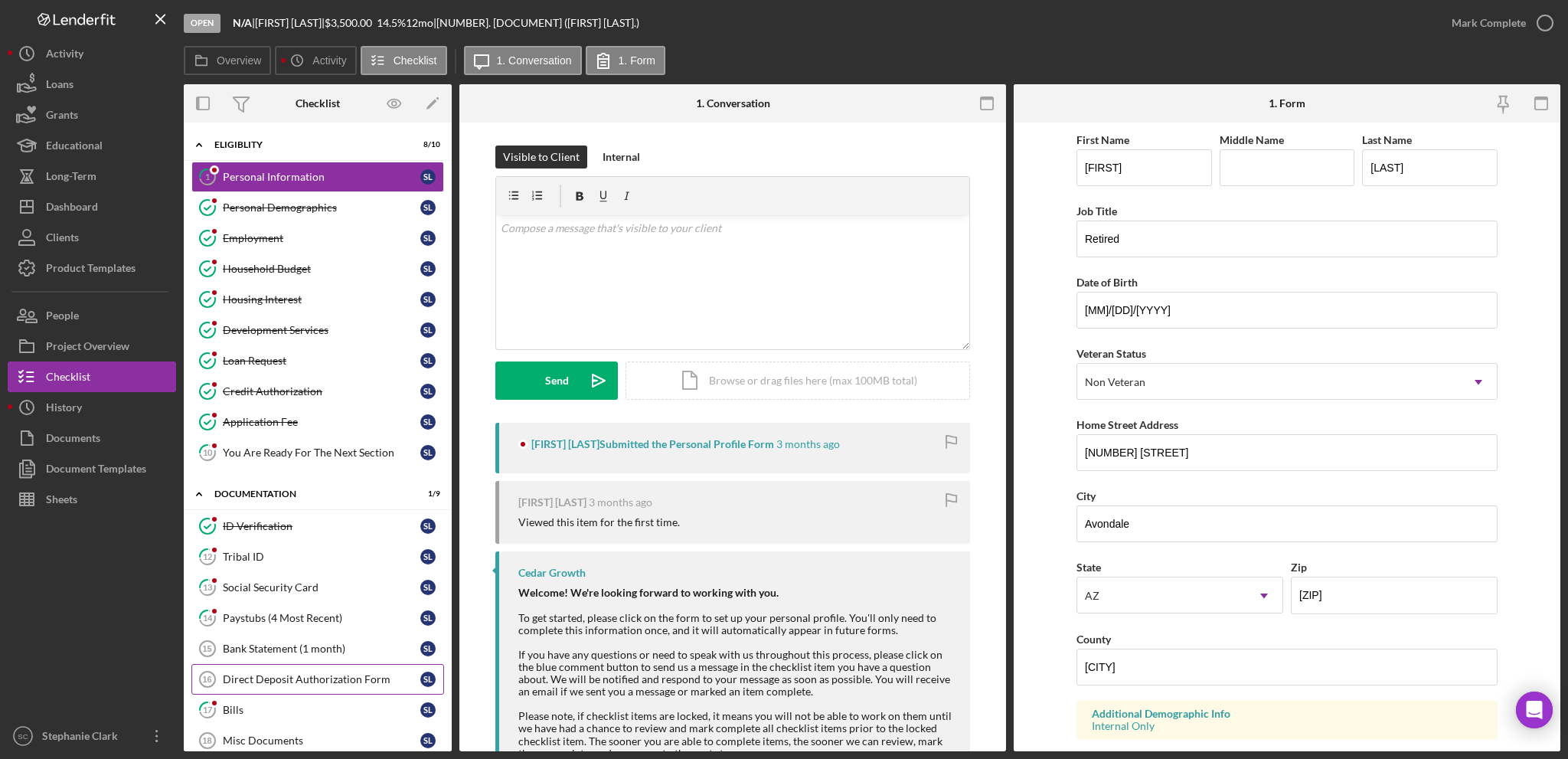 click on "Direct Deposit Authorization Form" at bounding box center [322, 679] 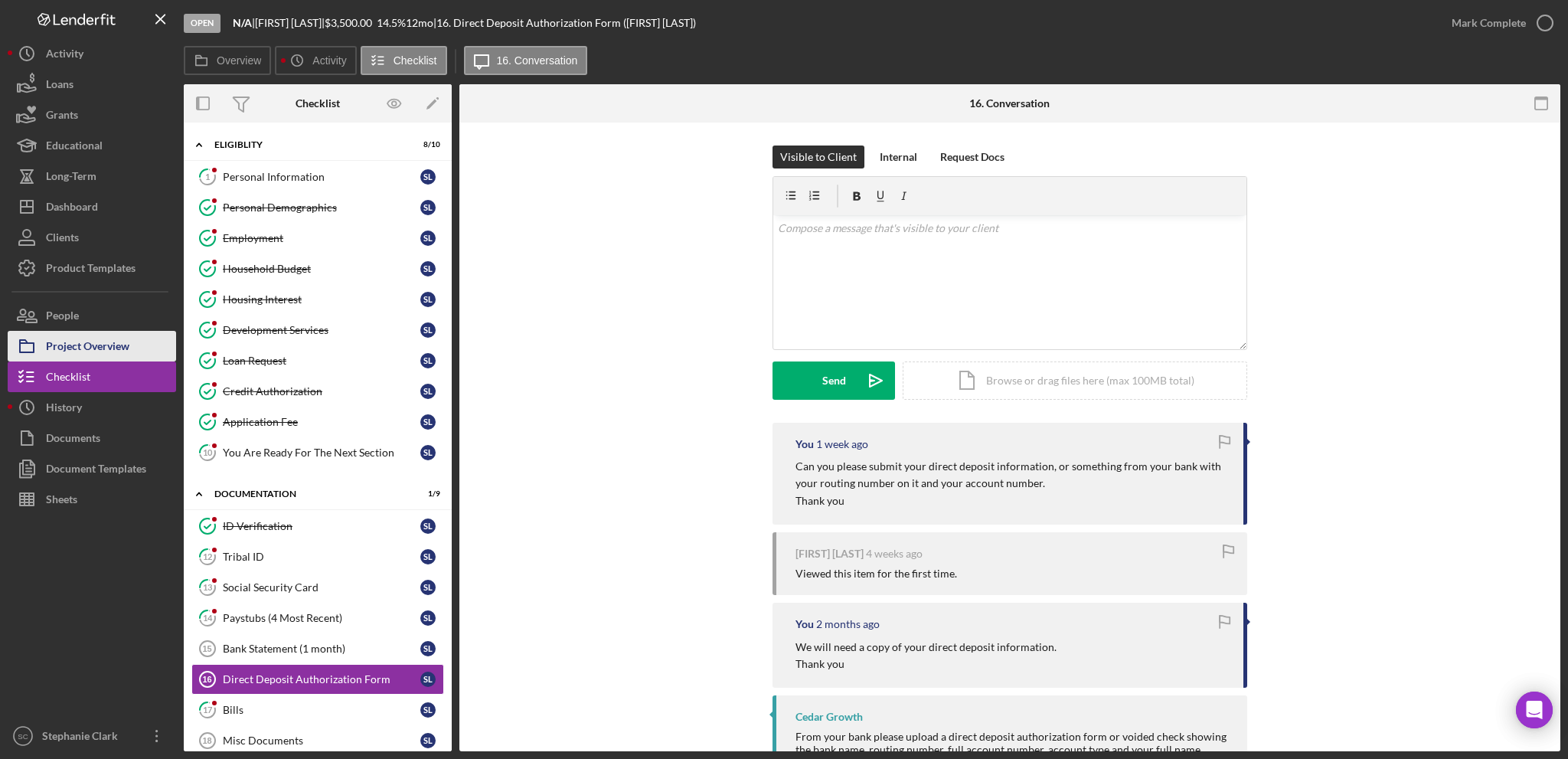 click on "Project Overview" at bounding box center [87, 348] 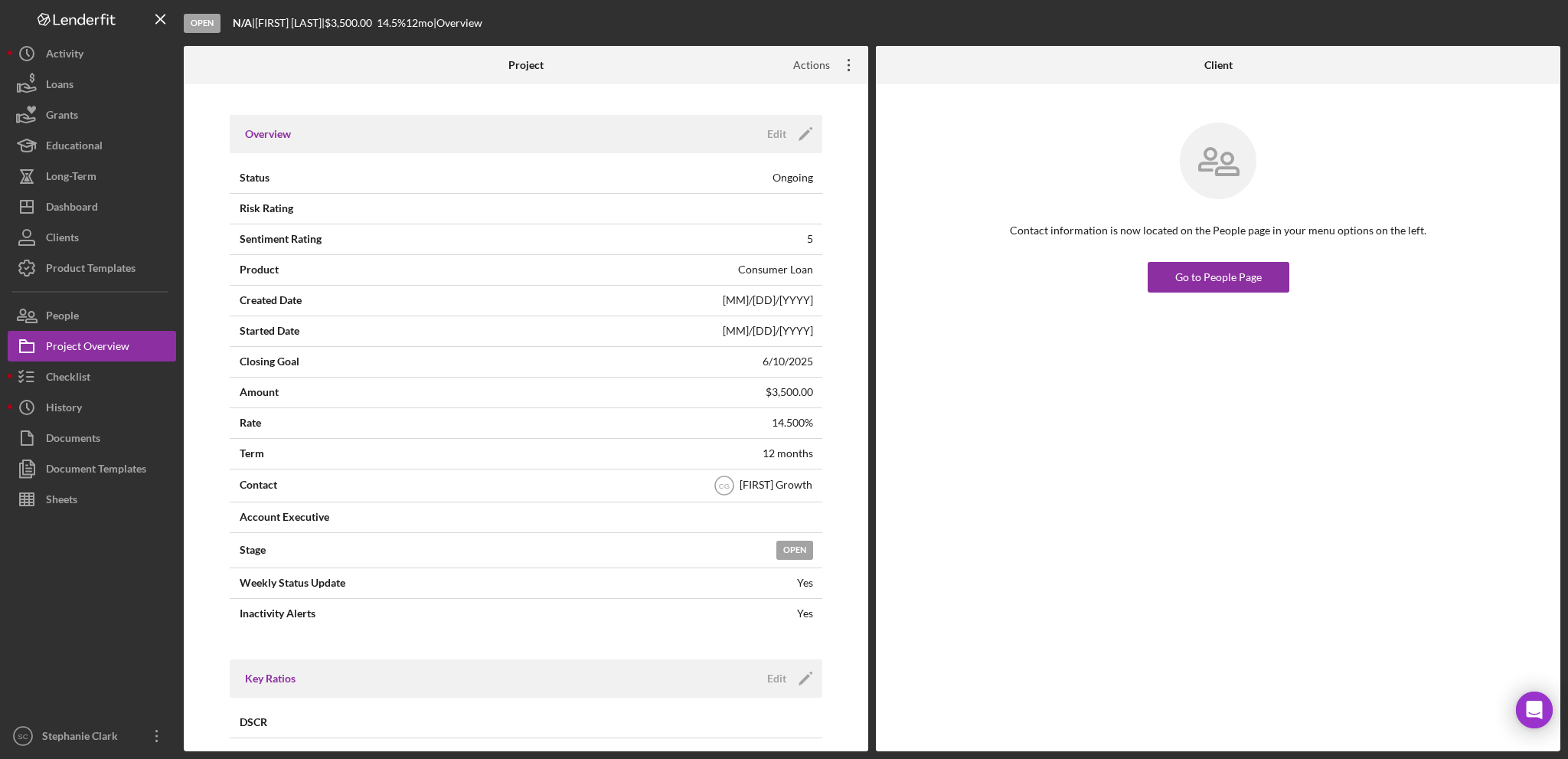 click on "Actions" at bounding box center (805, 65) 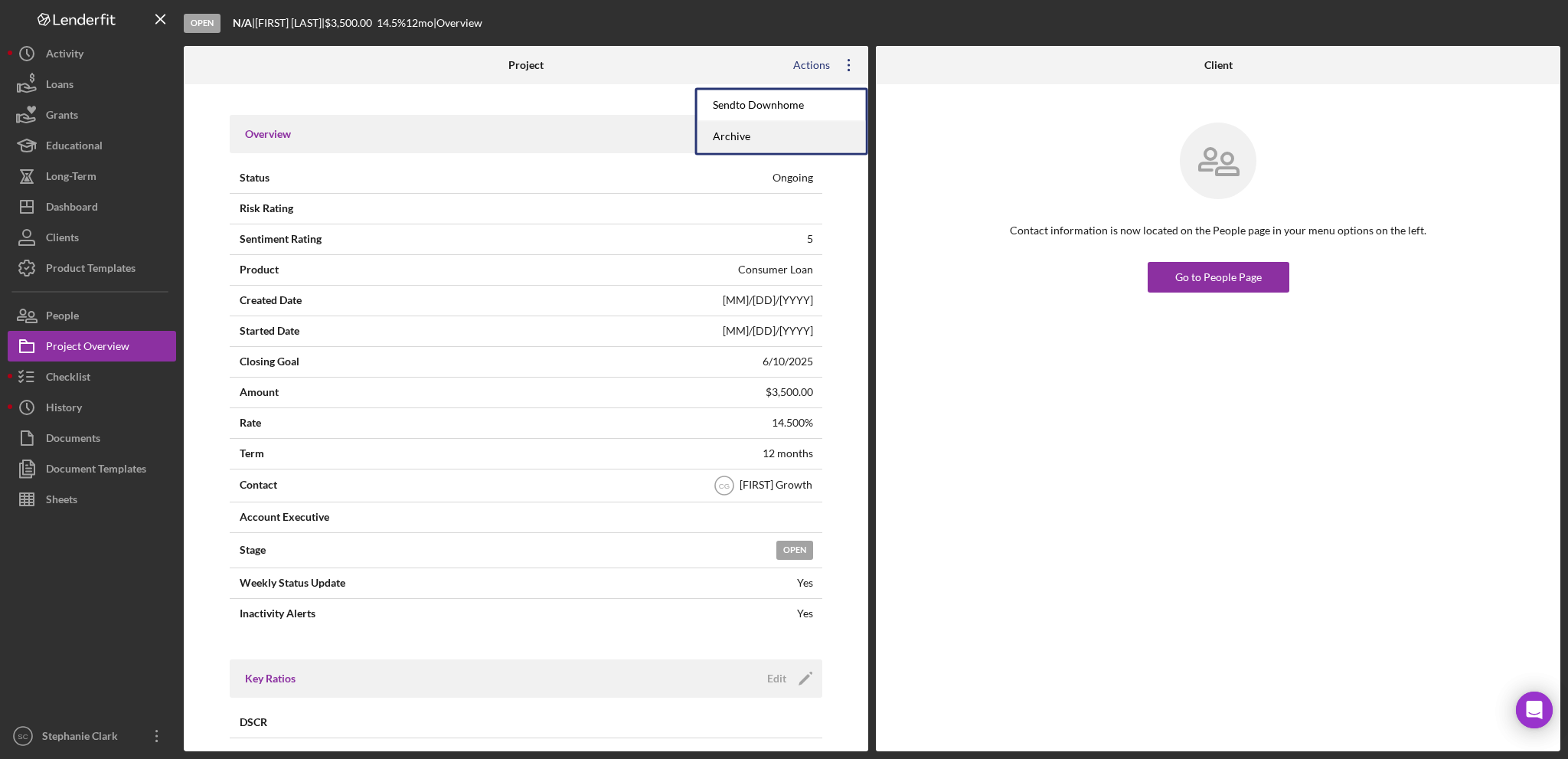 click on "Archive" at bounding box center [782, 136] 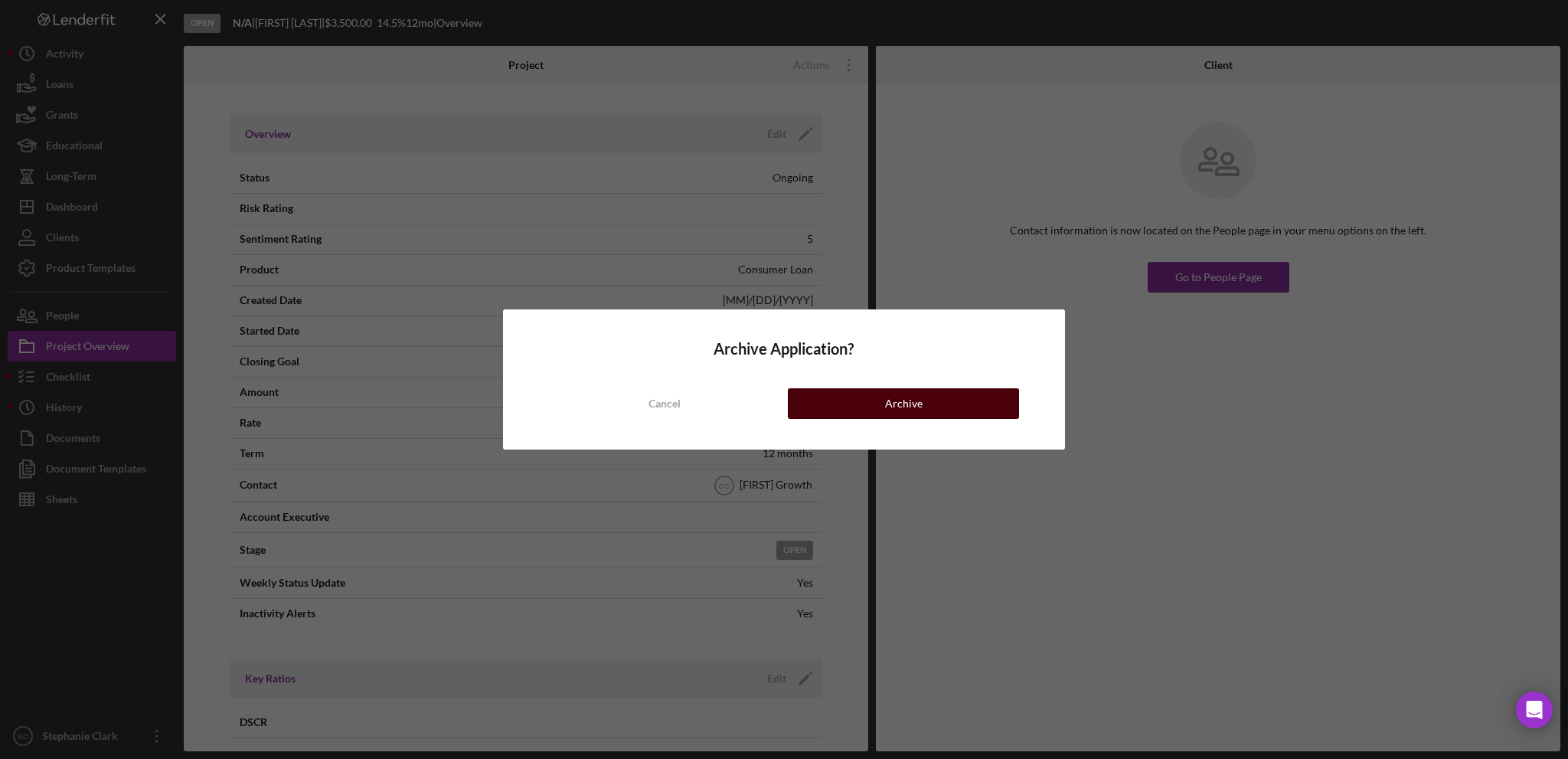 click on "Archive" at bounding box center [903, 404] 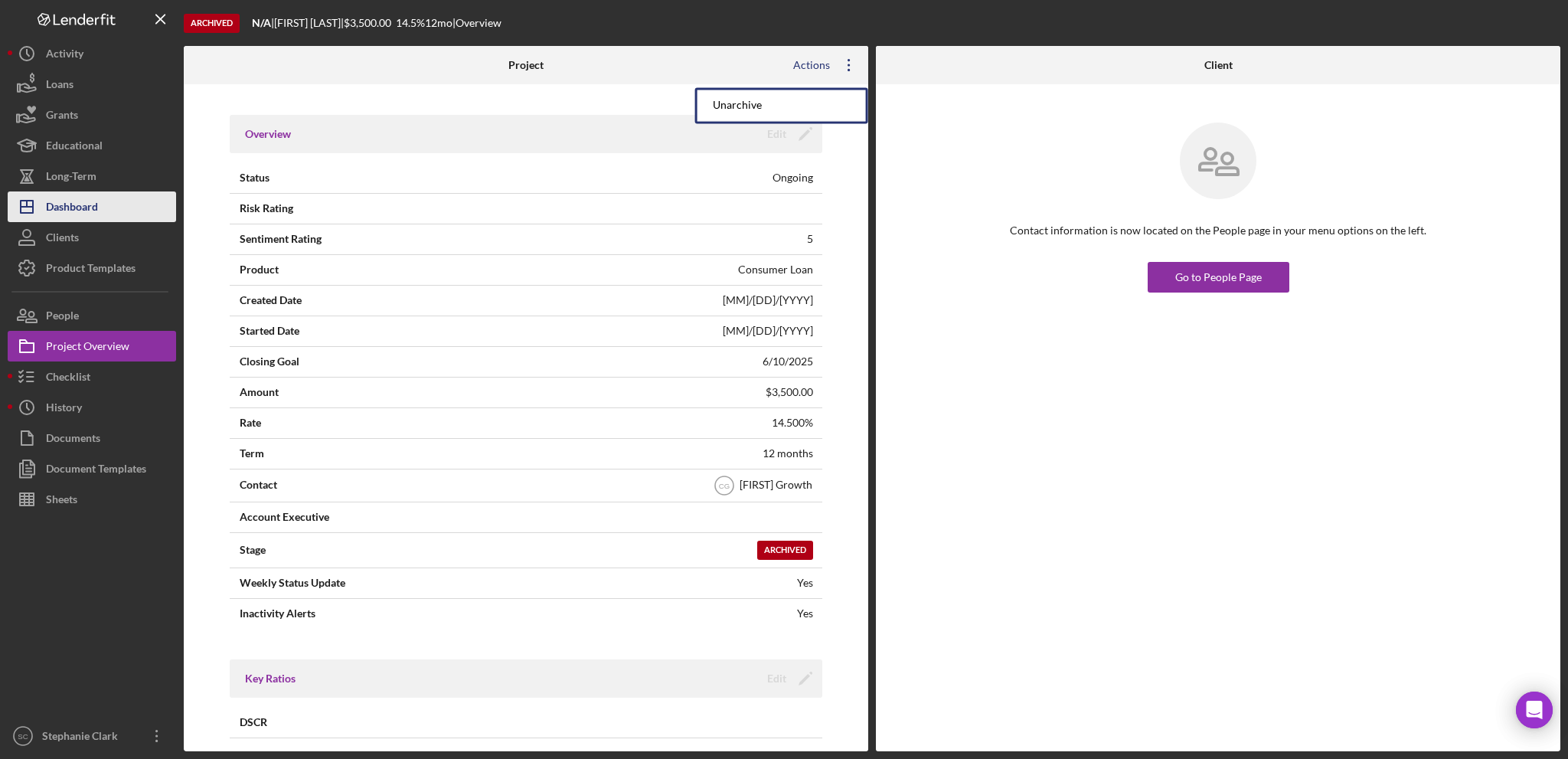 click on "Dashboard" at bounding box center (72, 208) 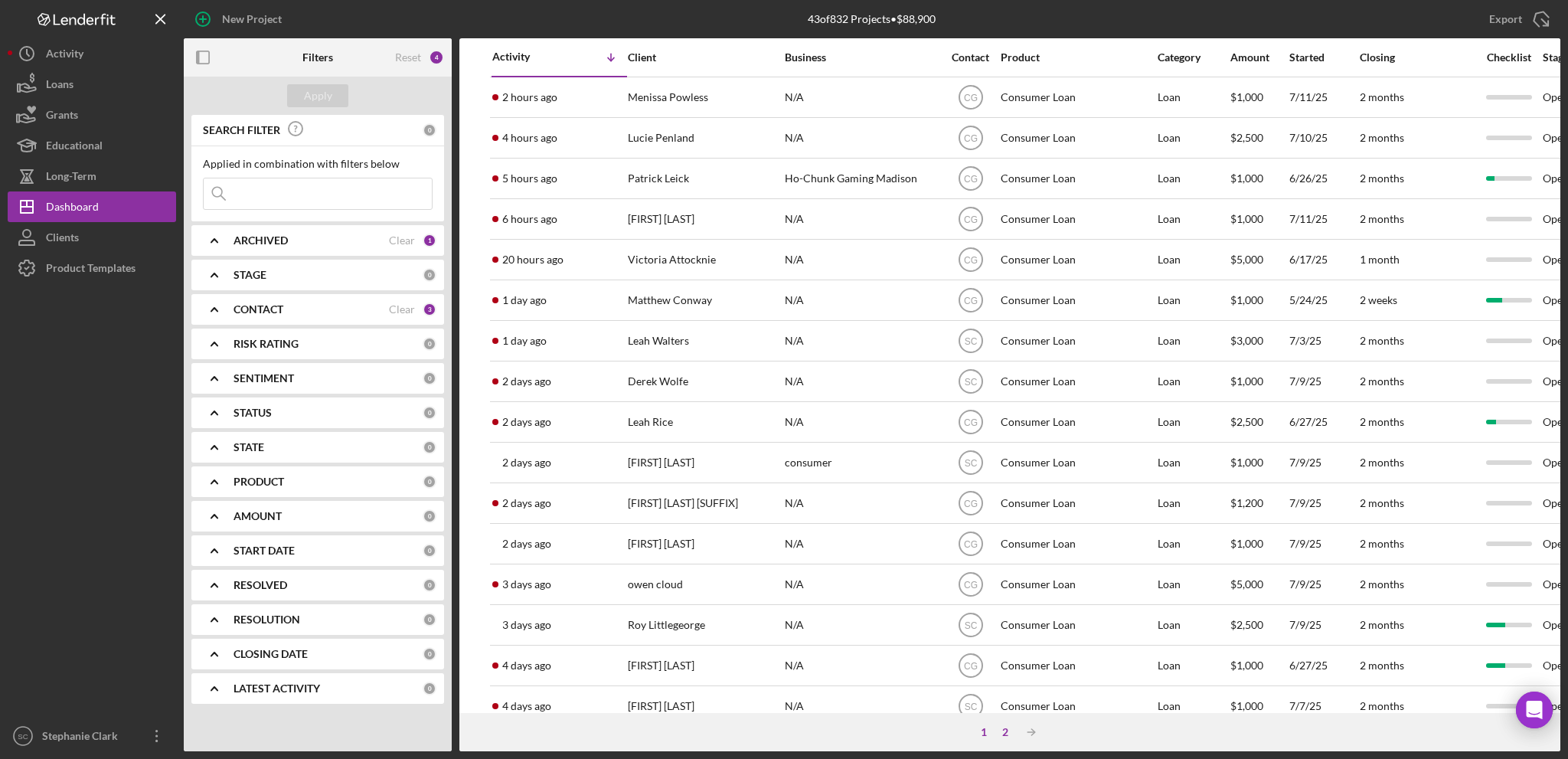 click on "2" at bounding box center [1005, 732] 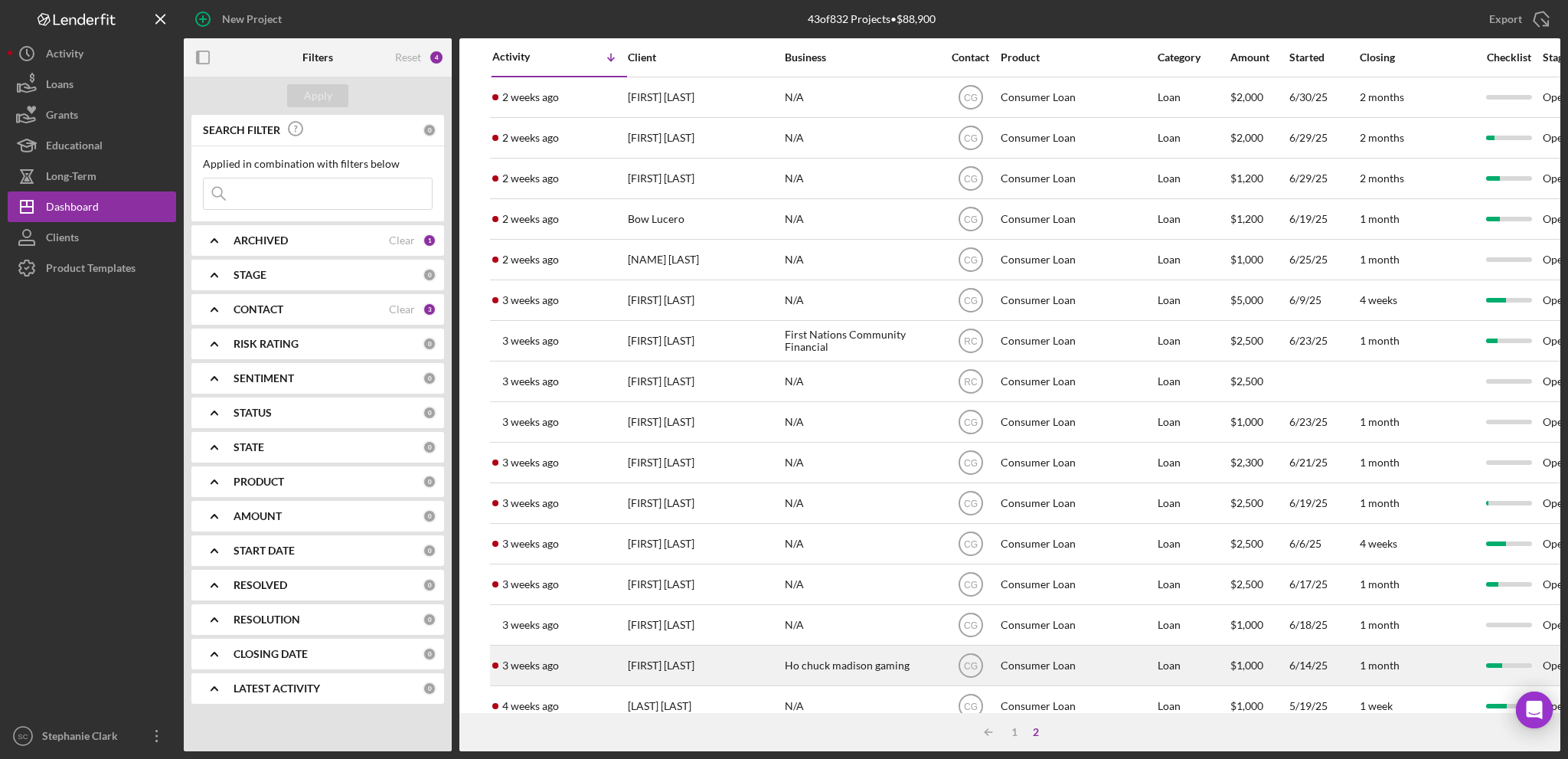 scroll, scrollTop: 119, scrollLeft: 0, axis: vertical 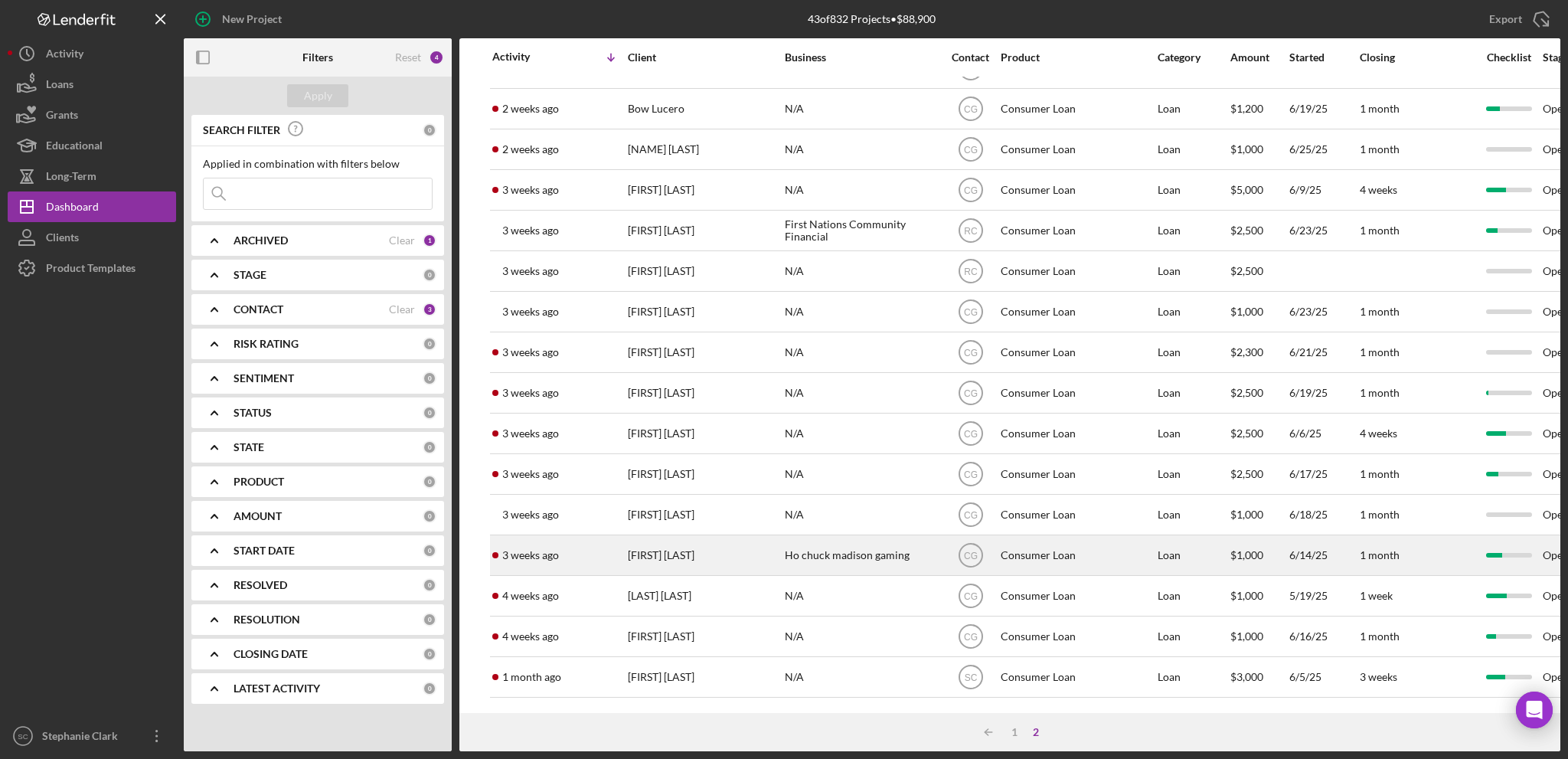 click on "[FIRST] [LAST]" at bounding box center [704, 555] 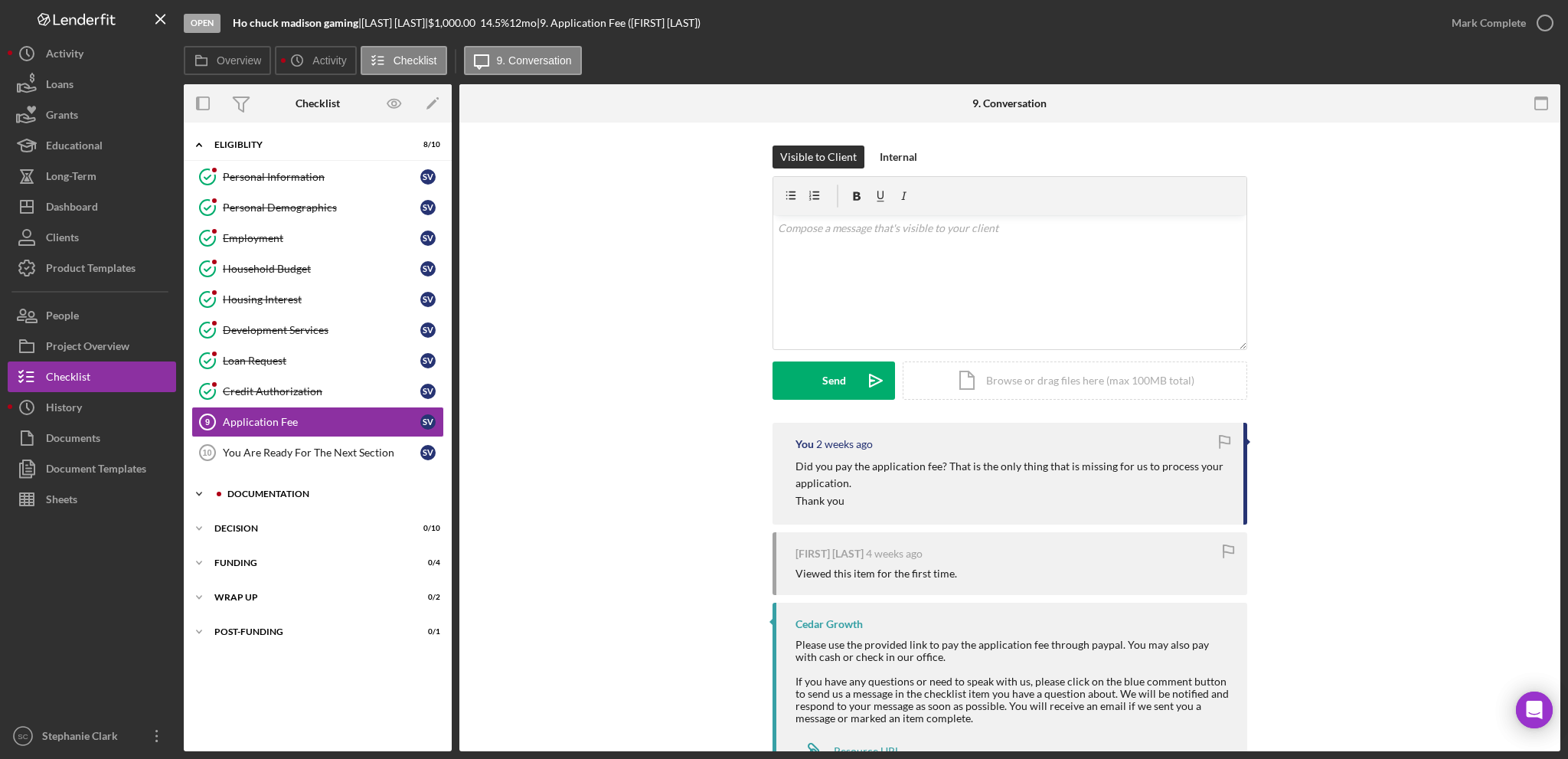 click on "Icon/Expander" 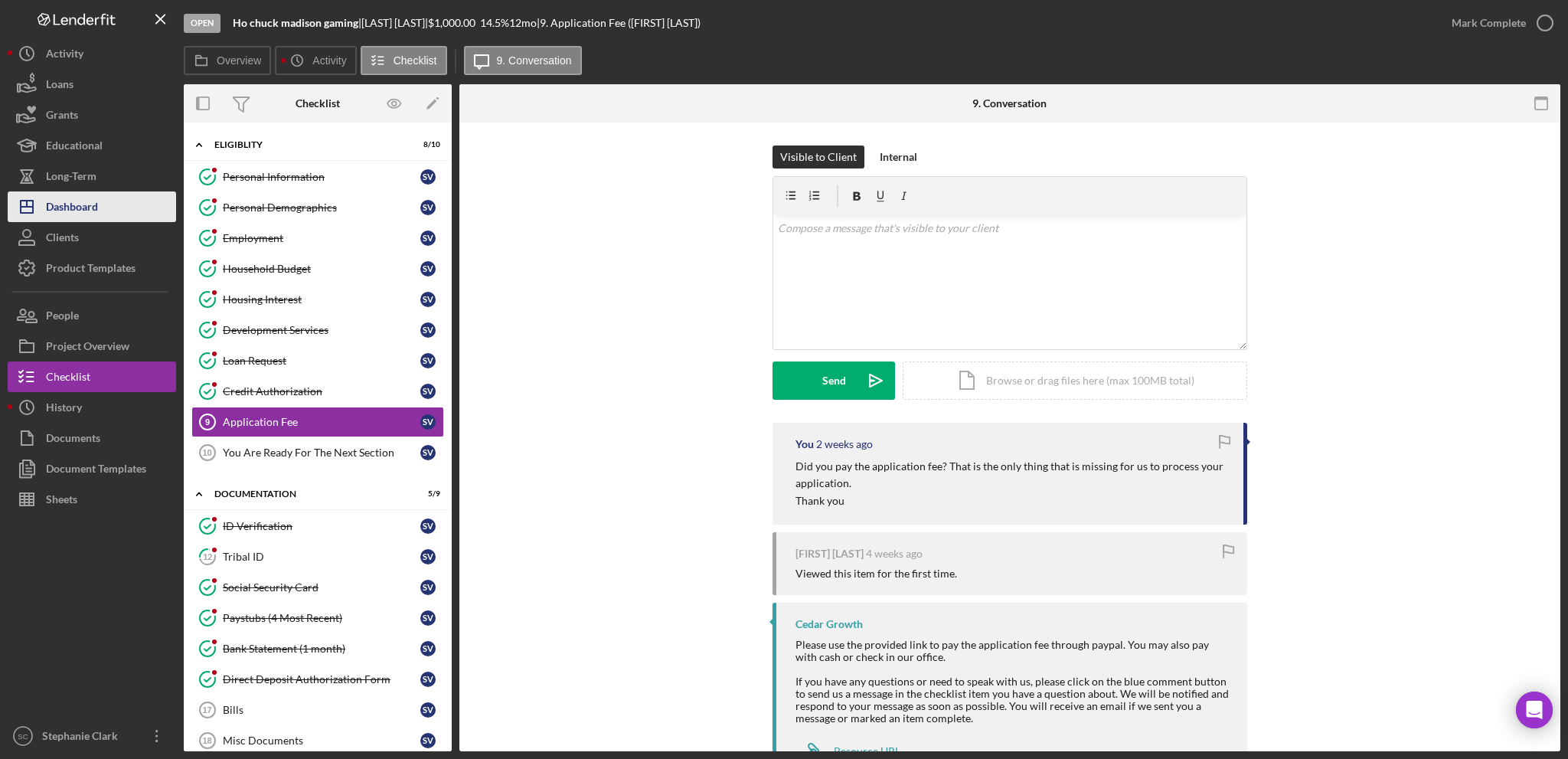 click on "Icon/Dashboard Dashboard" at bounding box center [92, 207] 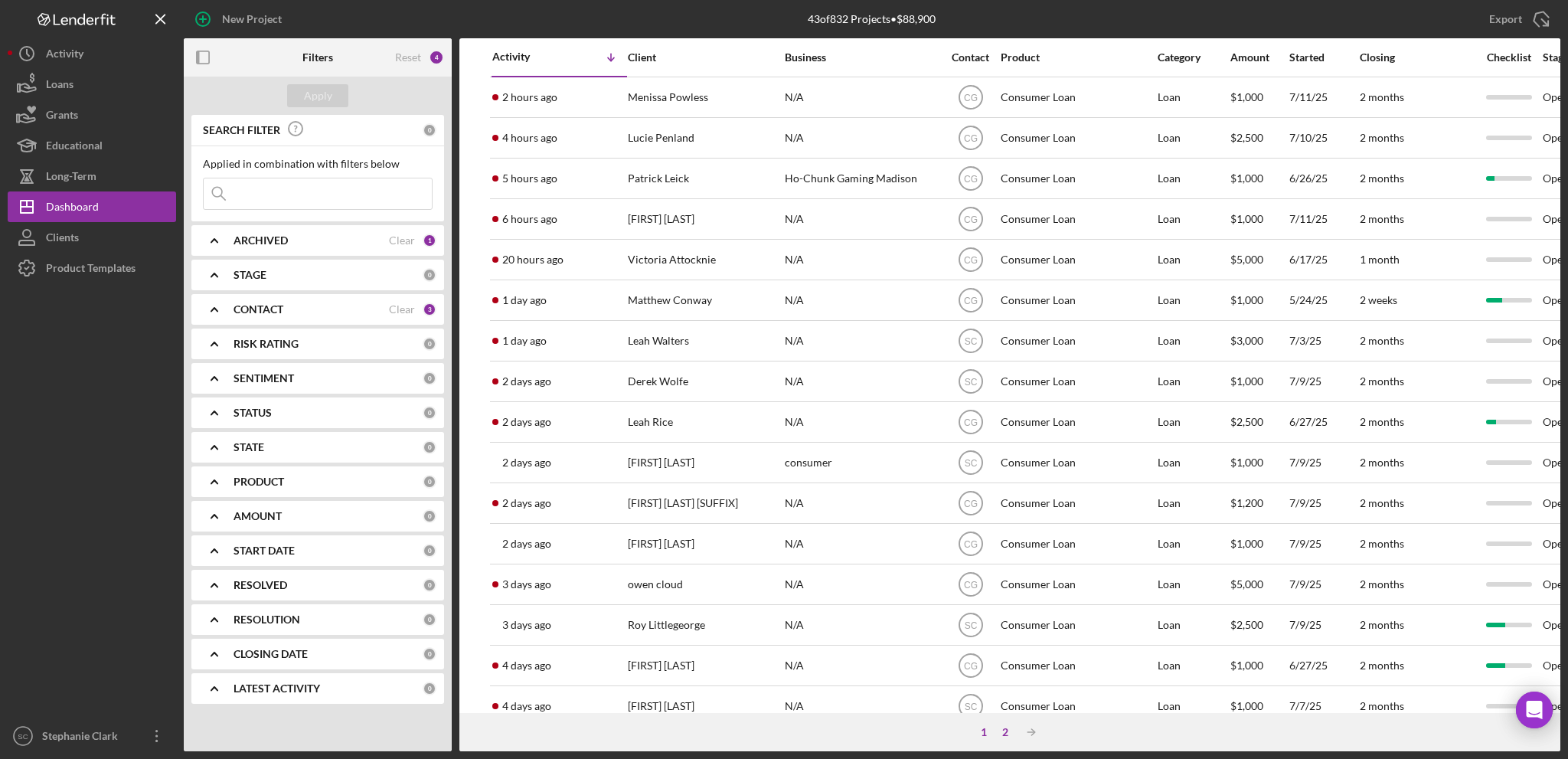 click on "2" at bounding box center [1005, 732] 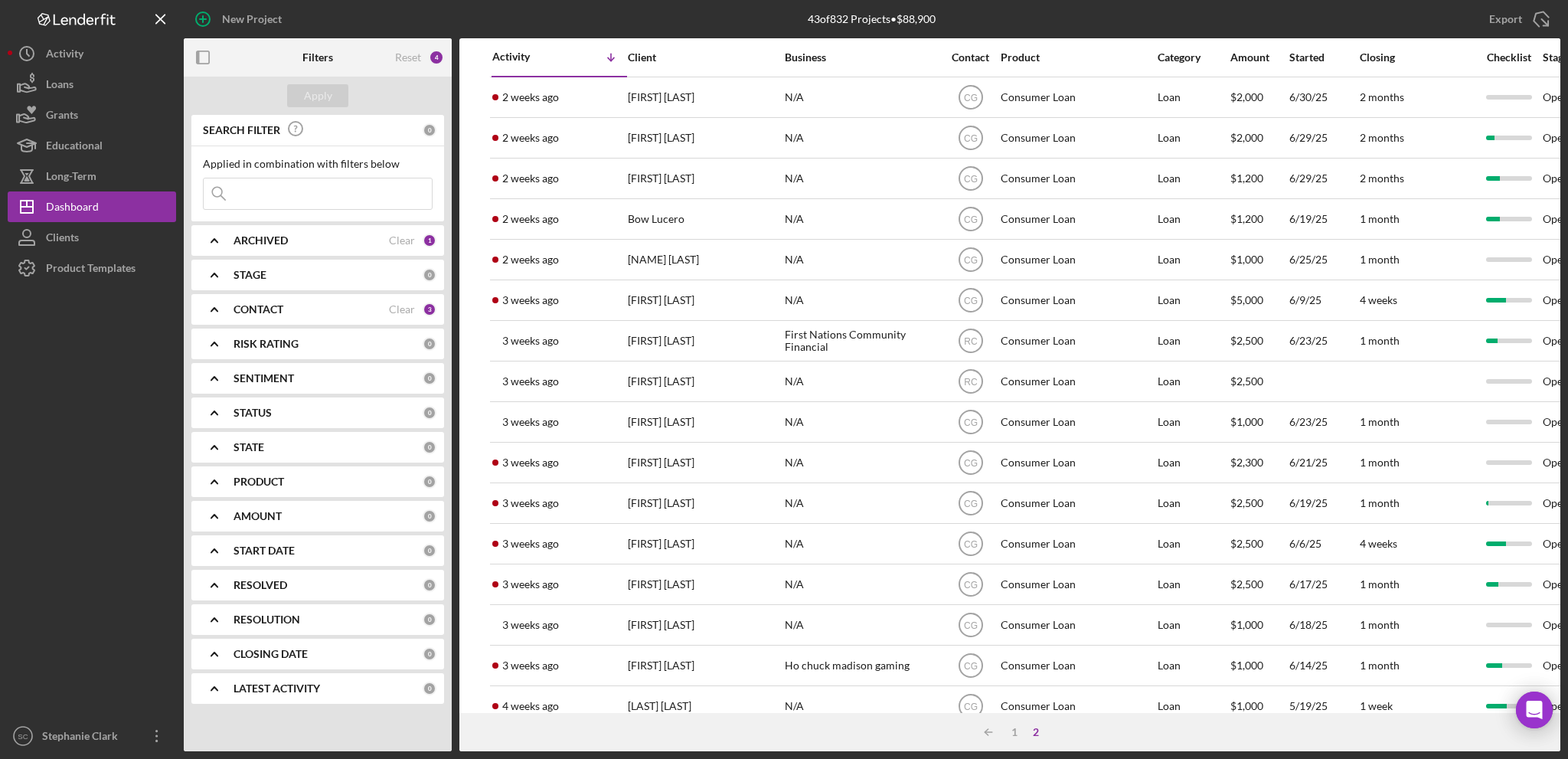 scroll, scrollTop: 119, scrollLeft: 0, axis: vertical 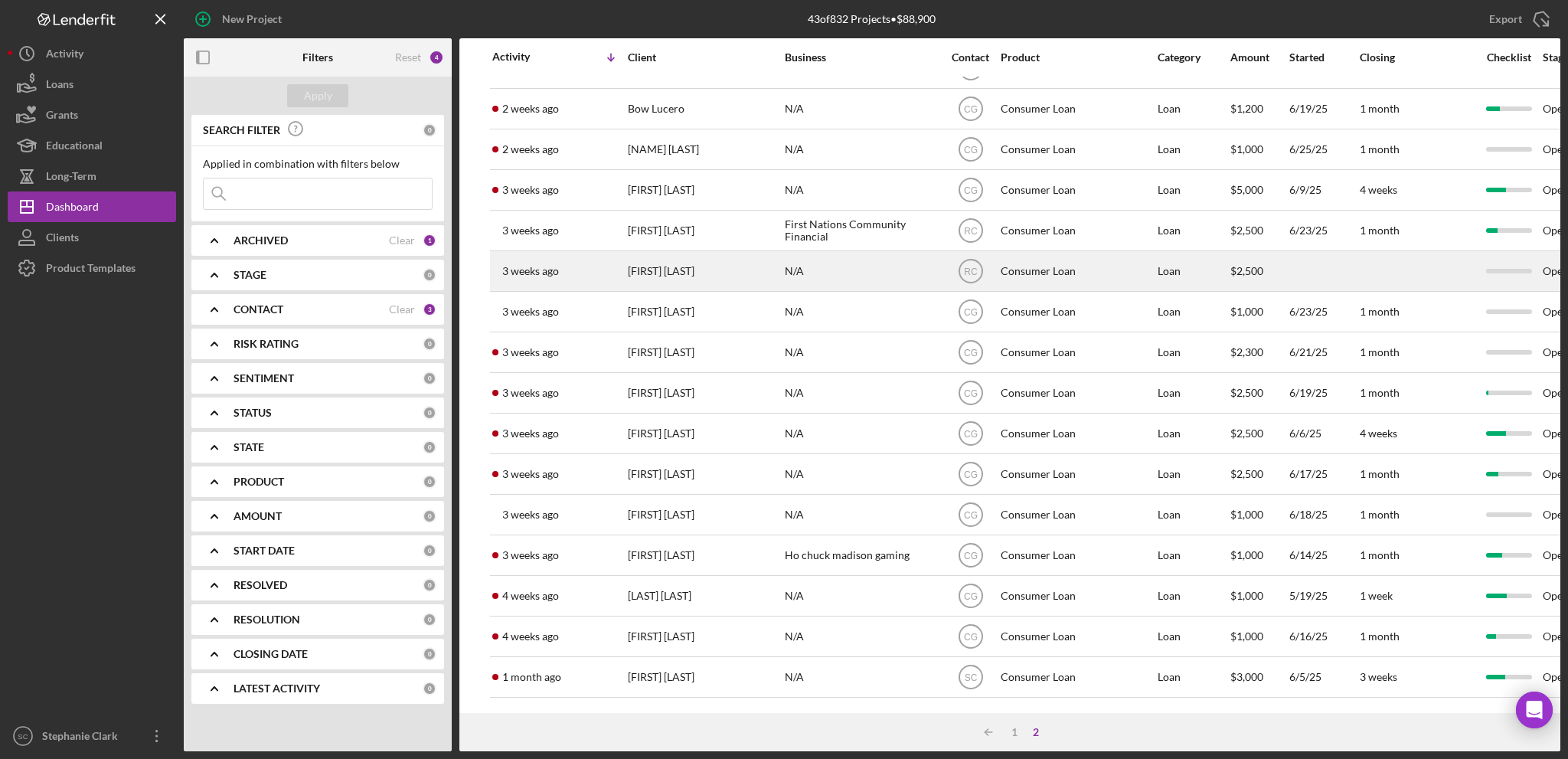 click on "[TIME] ago [FIRST] [LAST]" at bounding box center (559, 271) 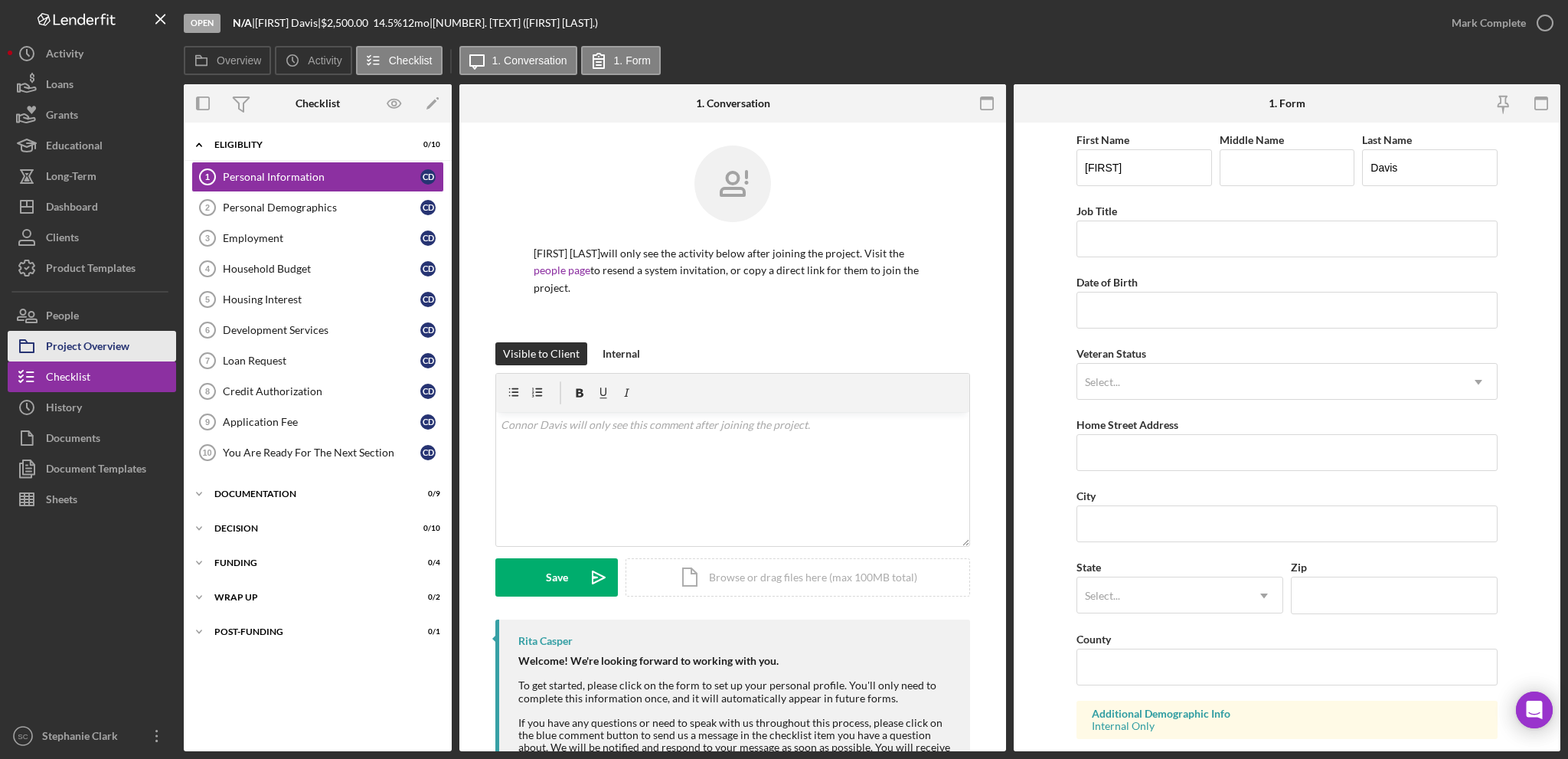 click on "Project Overview" at bounding box center [87, 348] 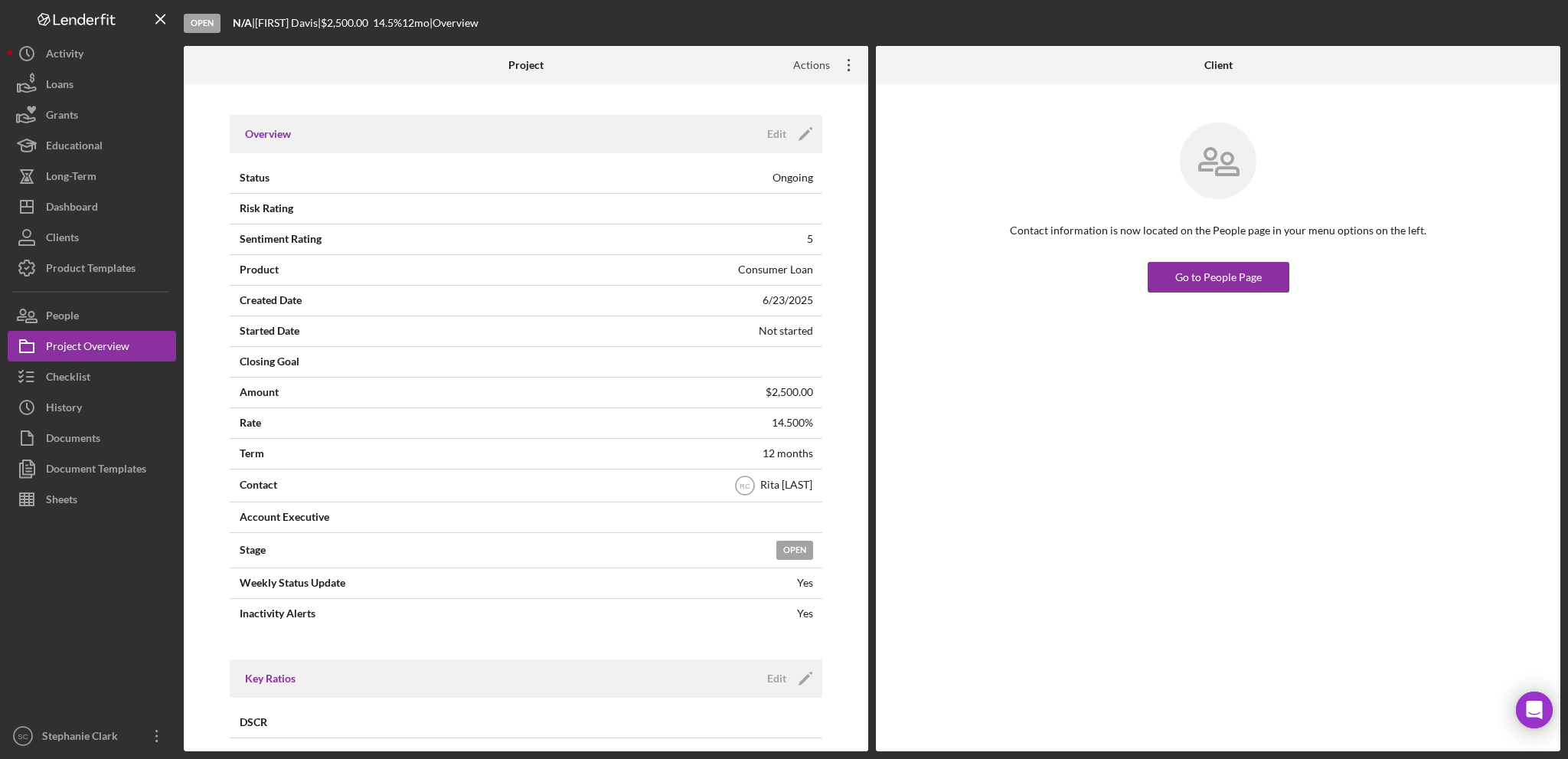 click on "Icon/Overflow" 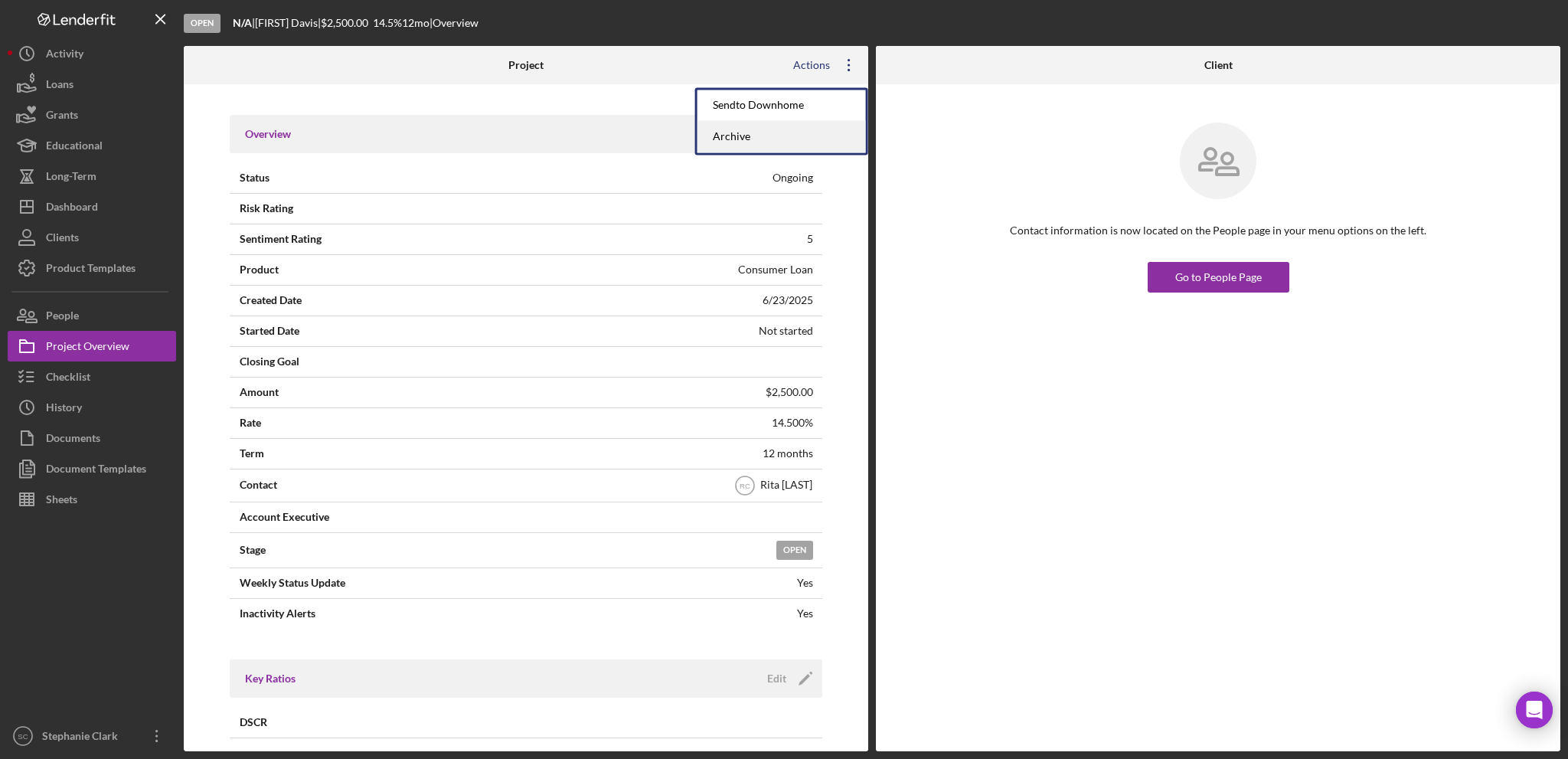 click on "Archive" at bounding box center [782, 136] 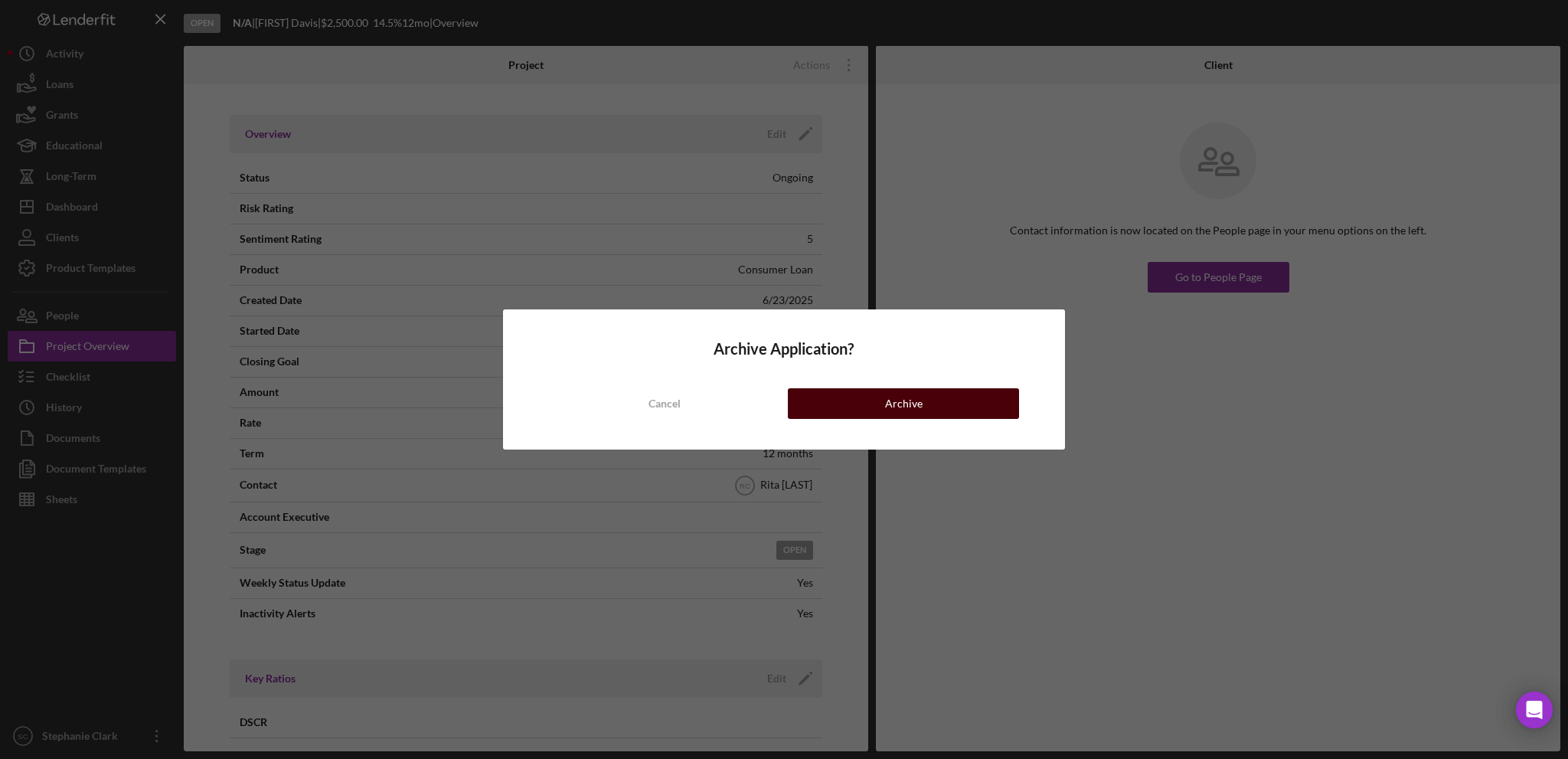 click on "Cancel Archive" at bounding box center [784, 388] 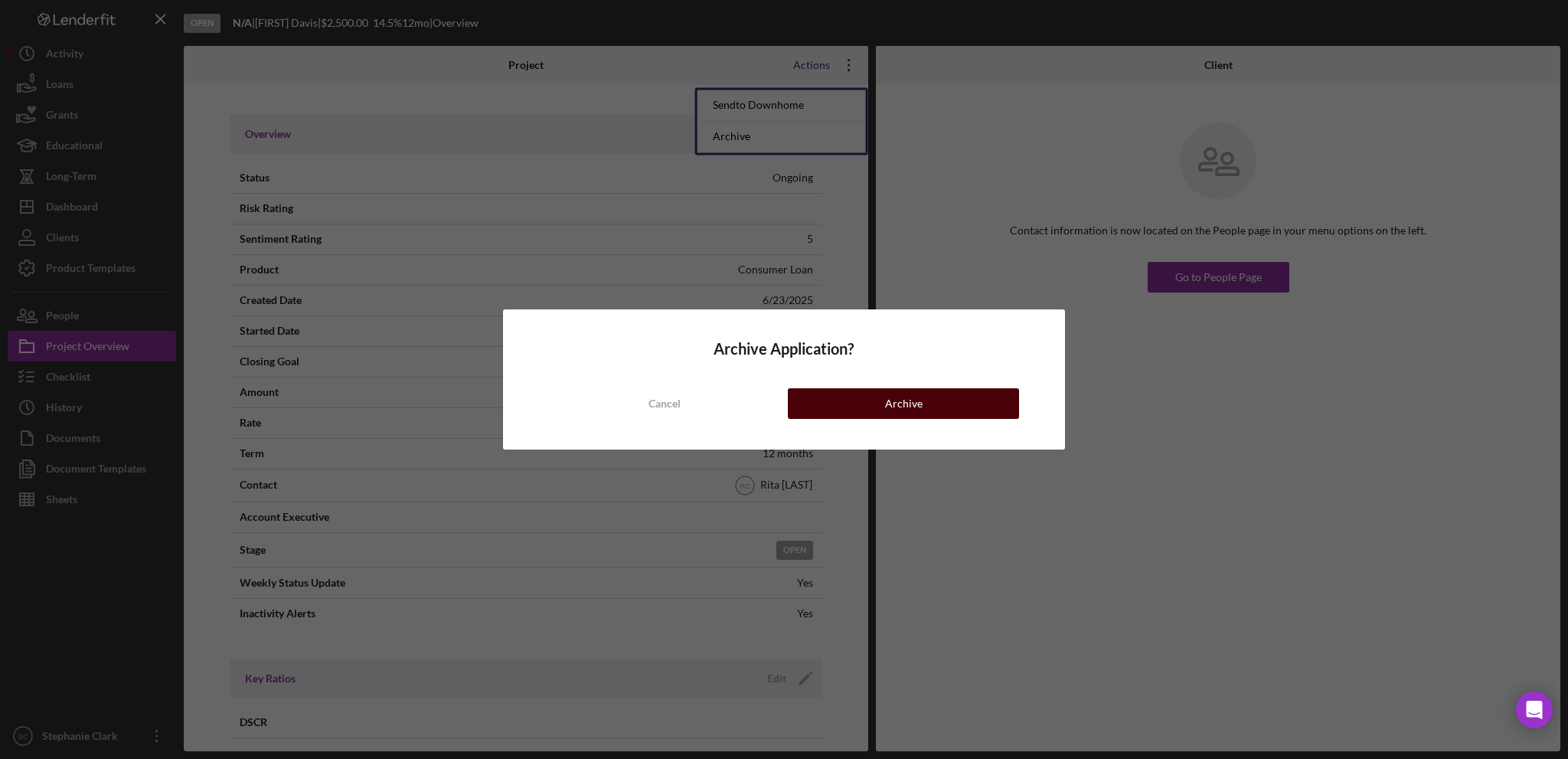 click on "Archive" at bounding box center [903, 404] 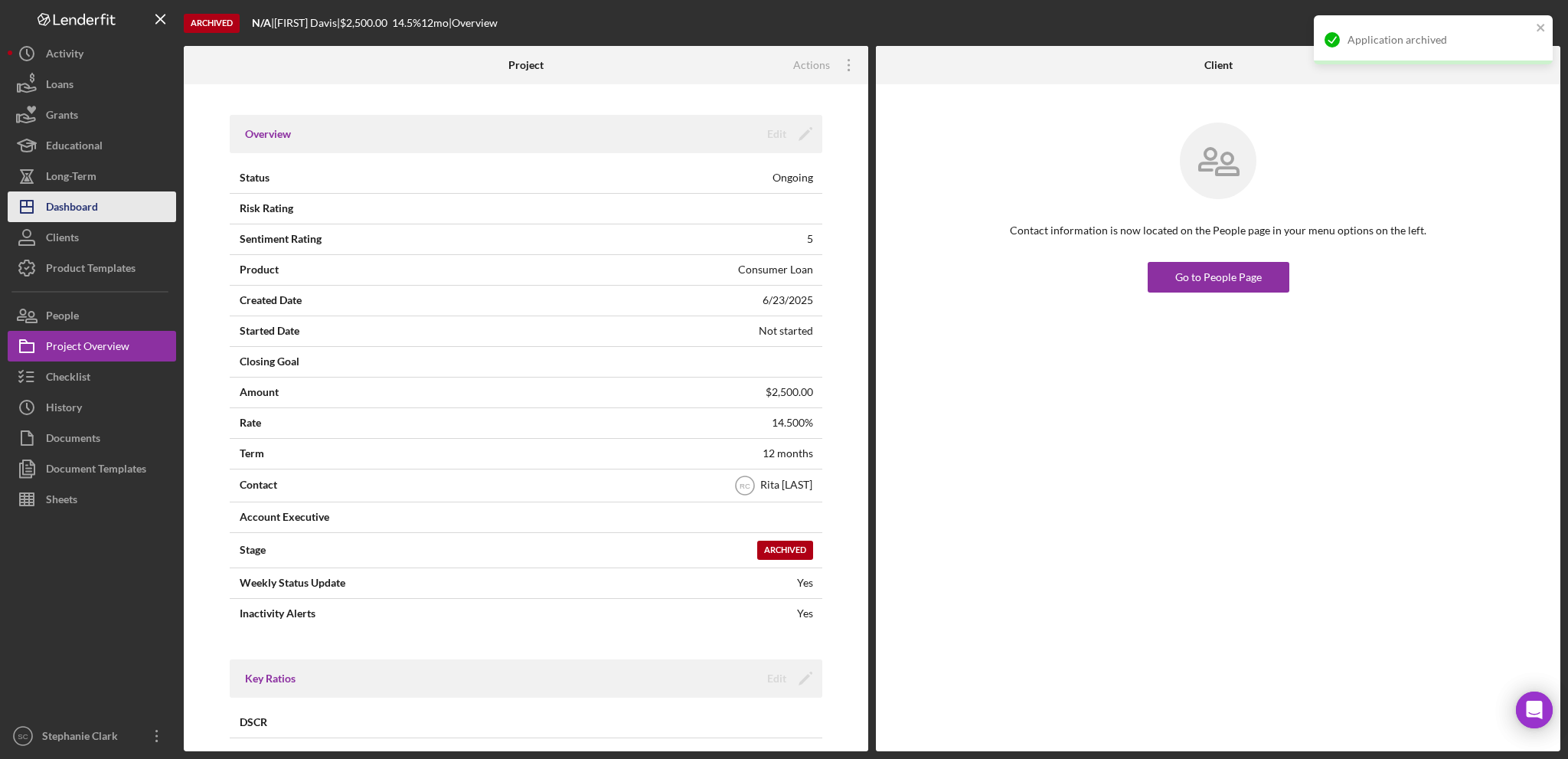 click on "Dashboard" at bounding box center (72, 208) 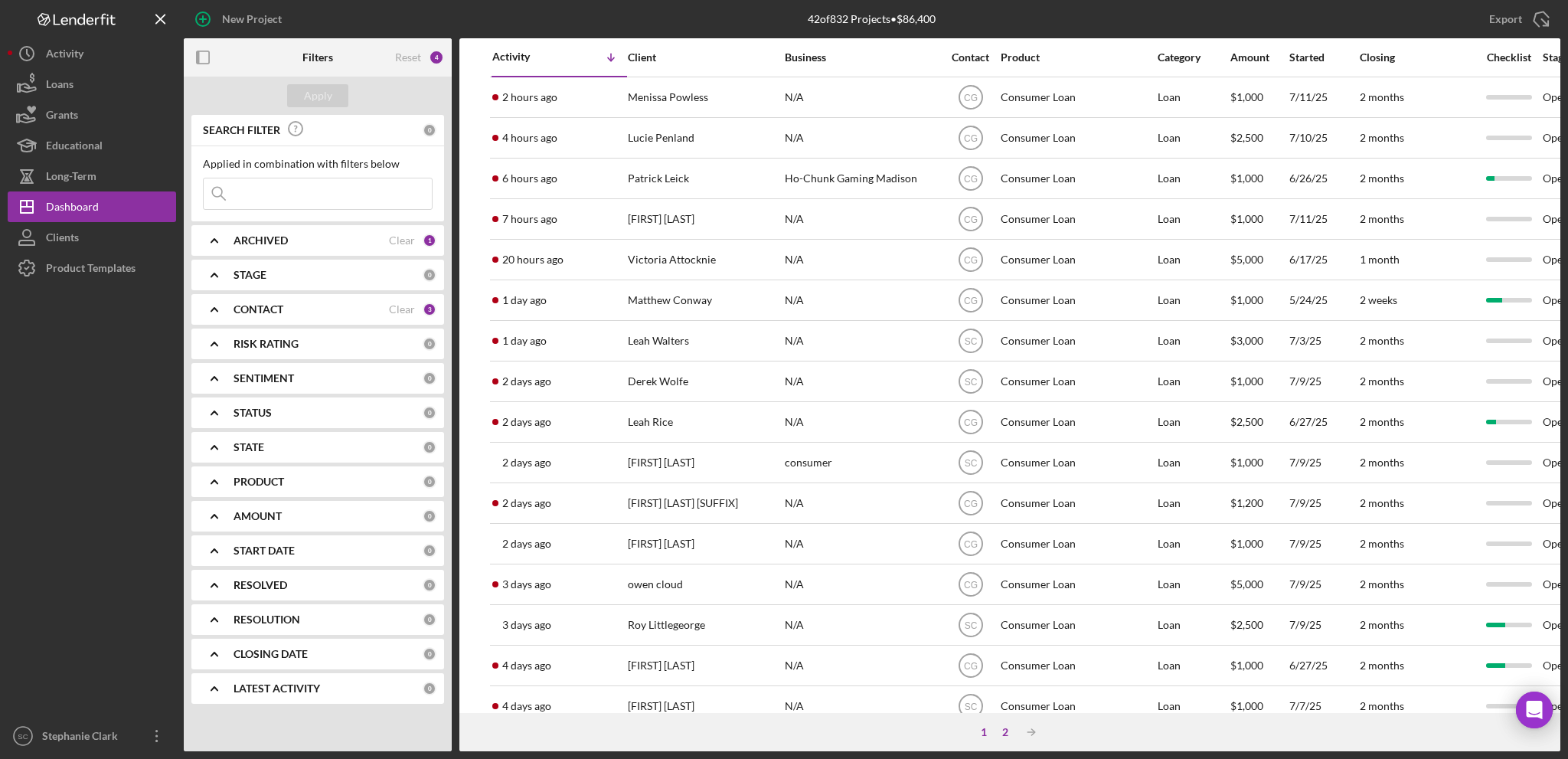 click on "2" at bounding box center [1005, 732] 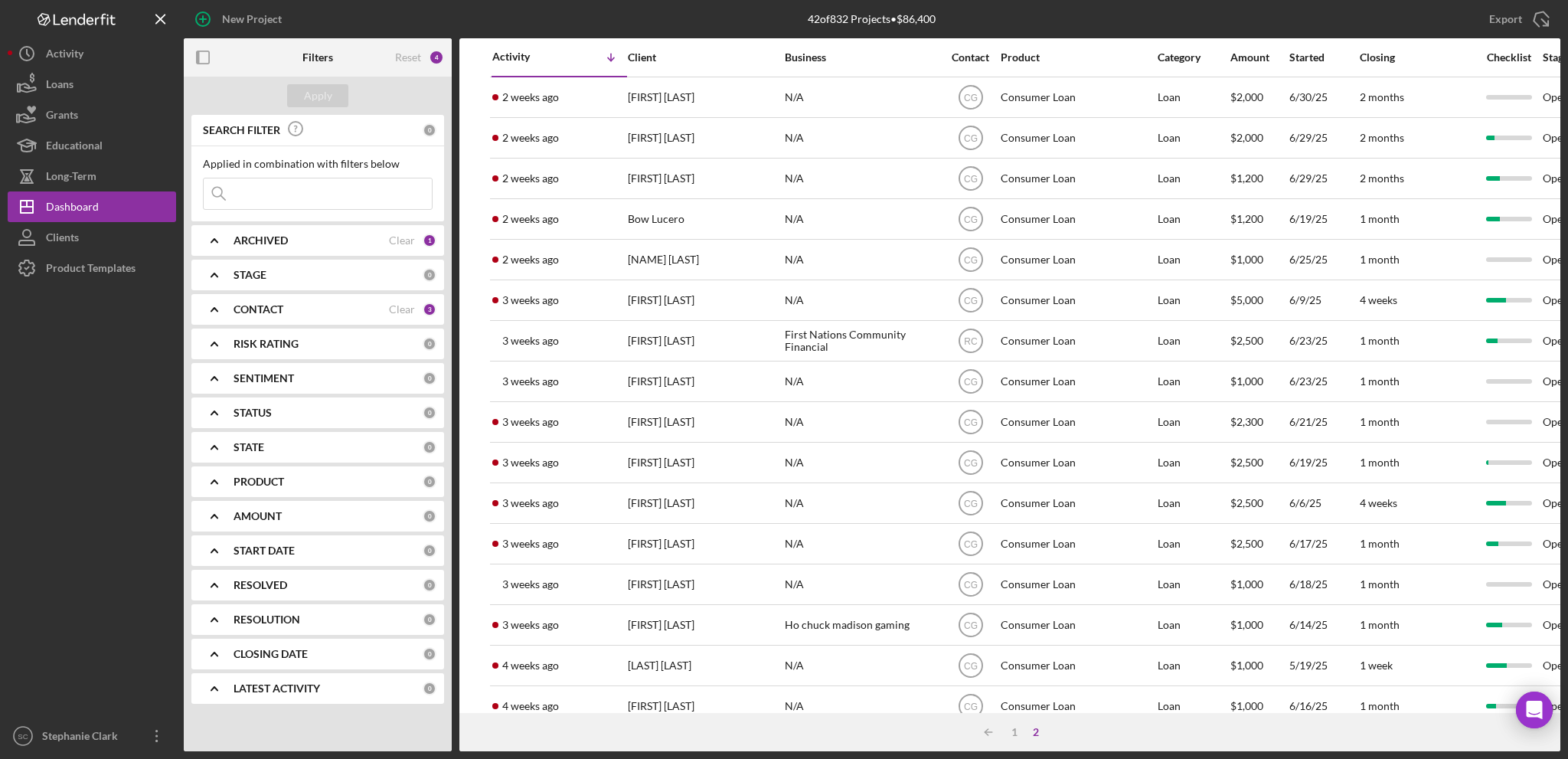 click on "Icon/Table Sort Arrow 1 2" at bounding box center (1010, 732) 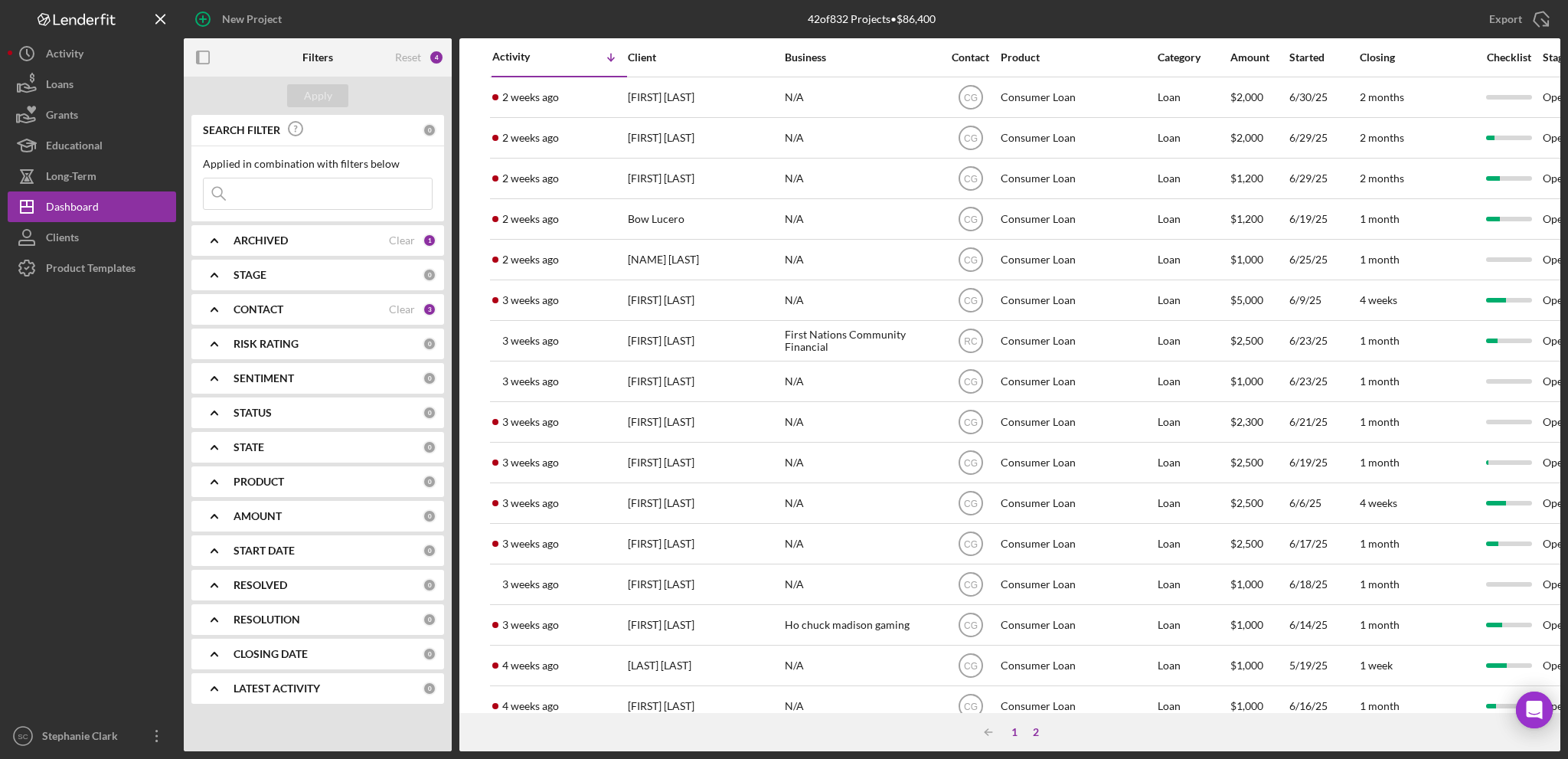 click on "1" at bounding box center (1014, 732) 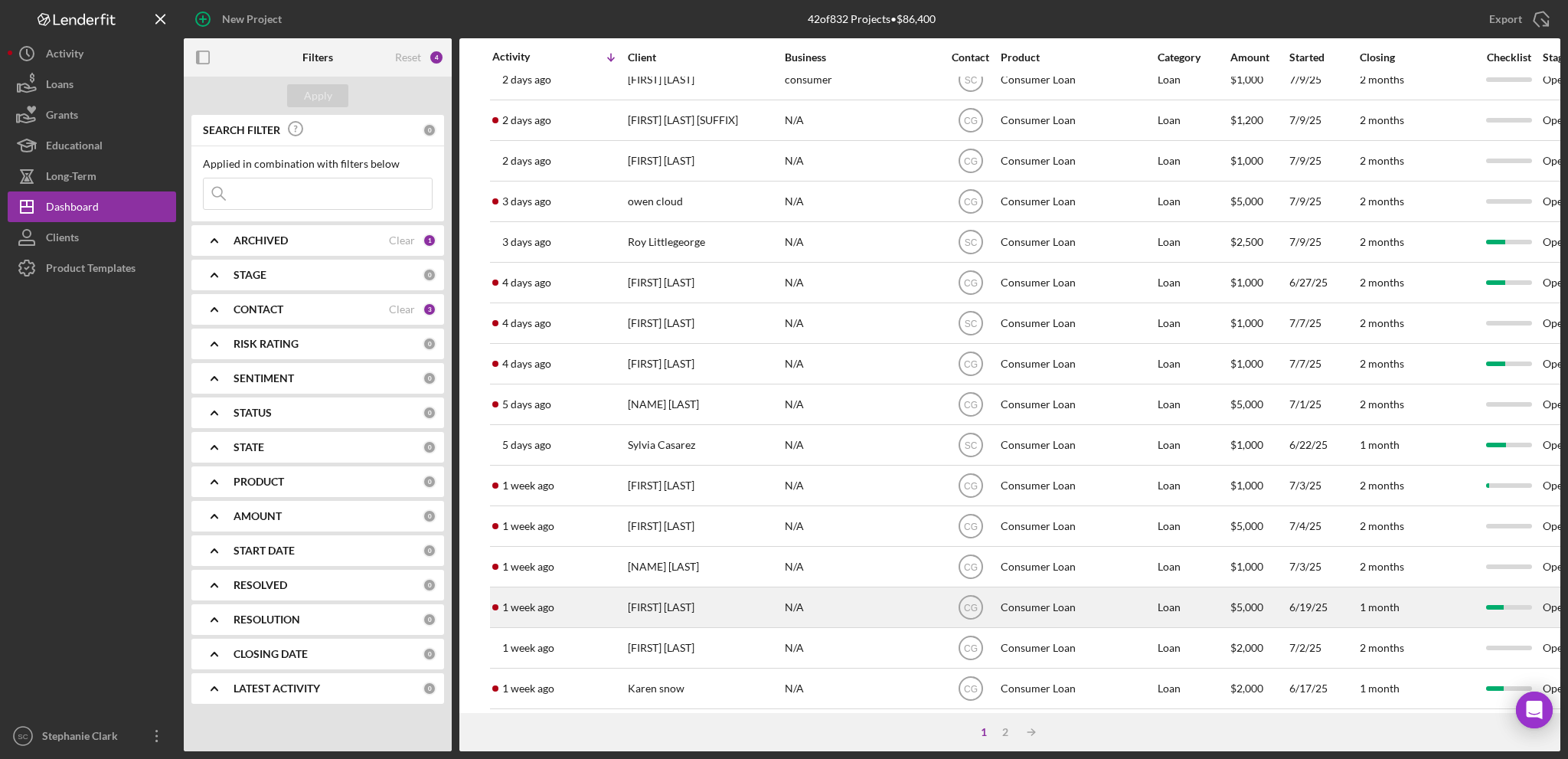 scroll, scrollTop: 401, scrollLeft: 0, axis: vertical 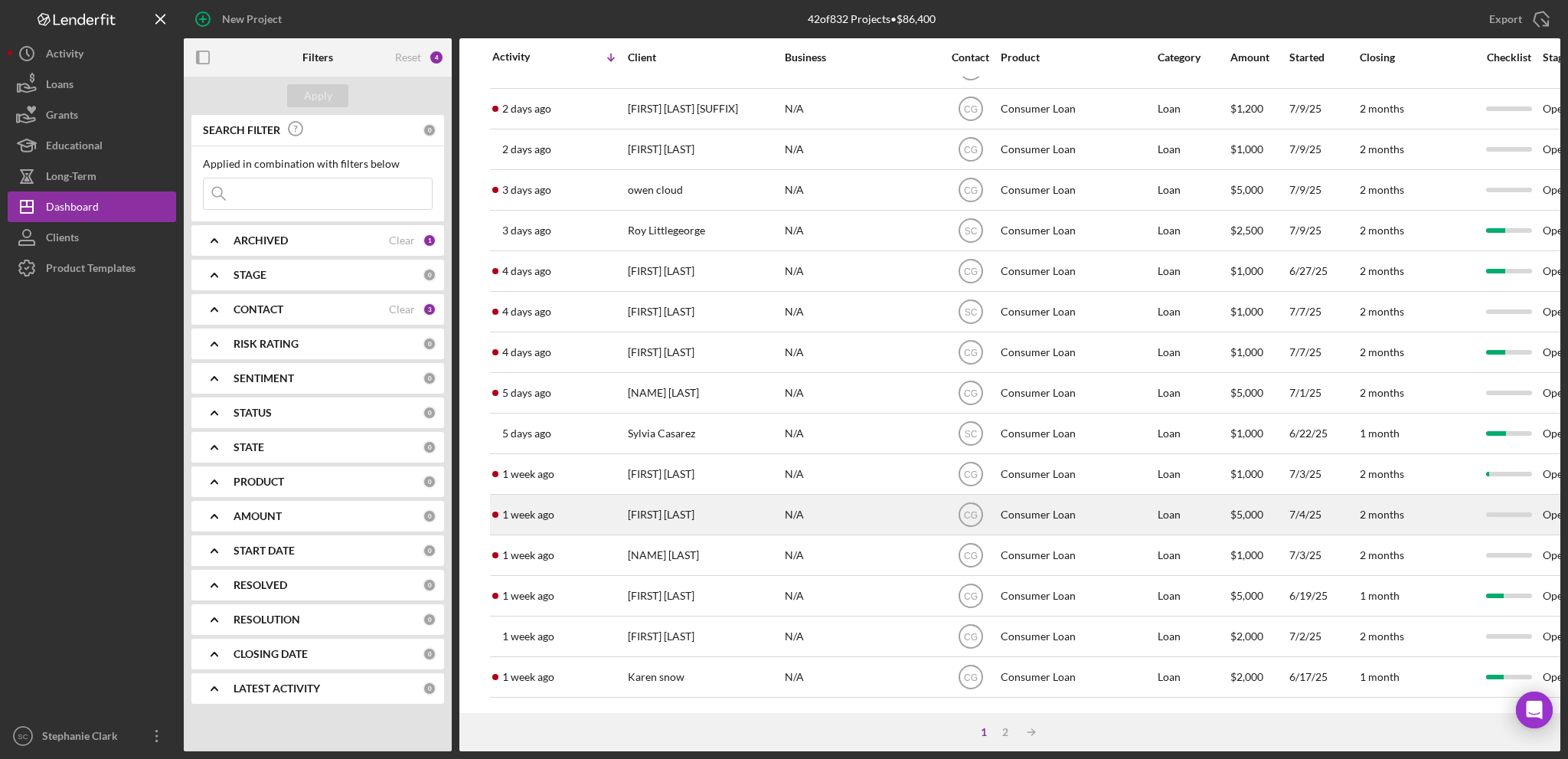click on "[FIRST] [LAST]" at bounding box center (704, 515) 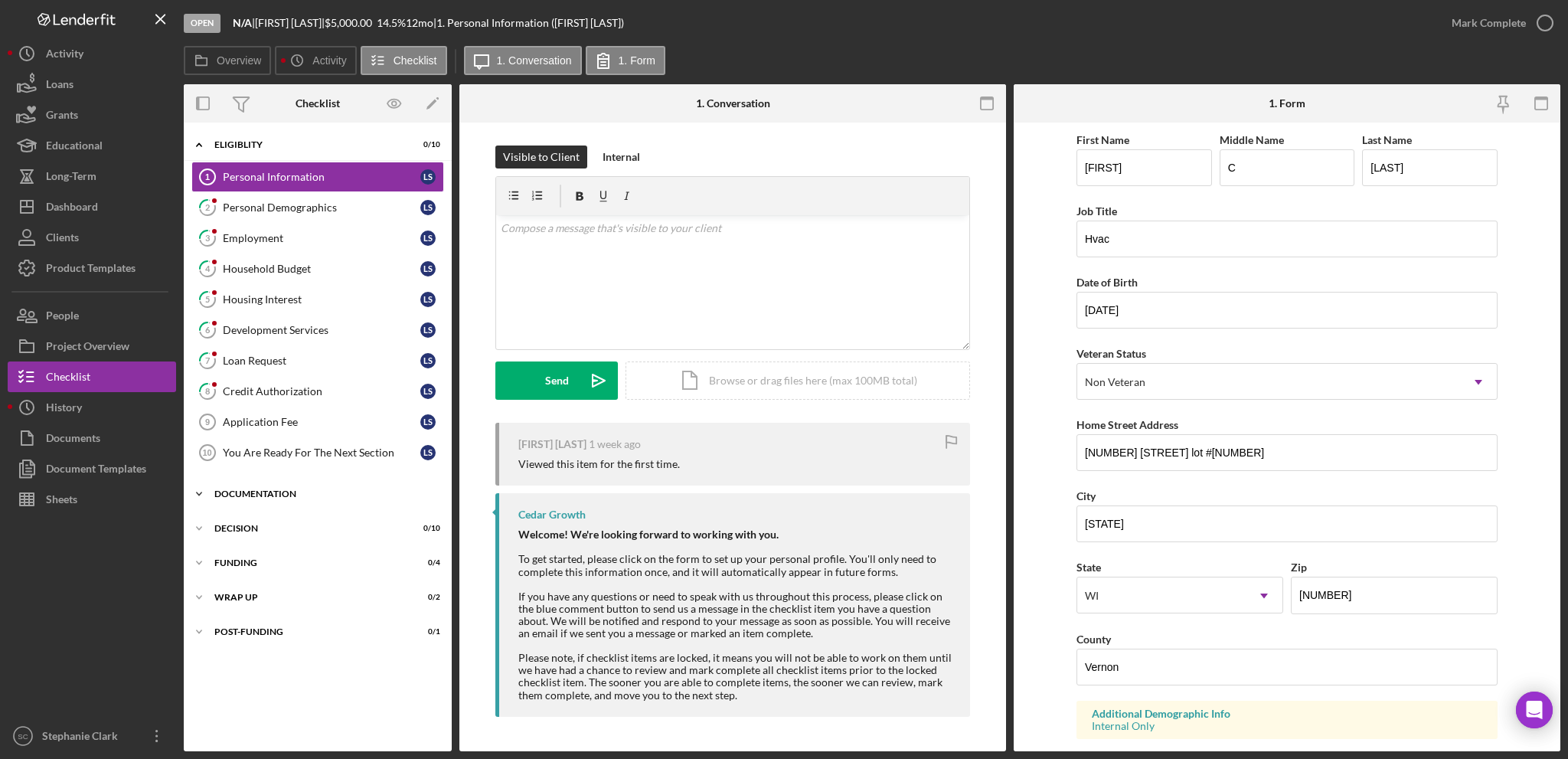 click on "Icon/Expander" 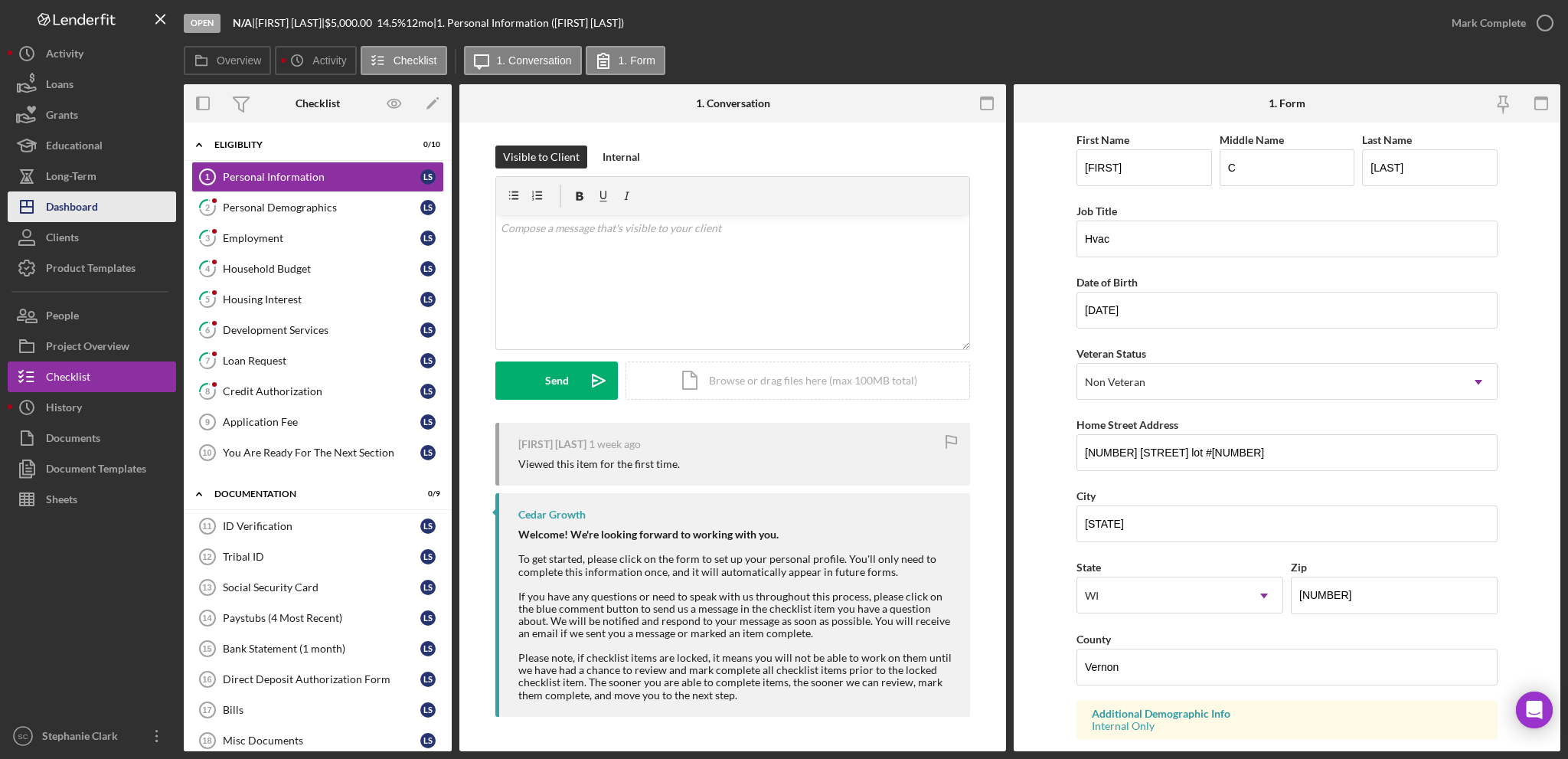 click on "Dashboard" at bounding box center (72, 208) 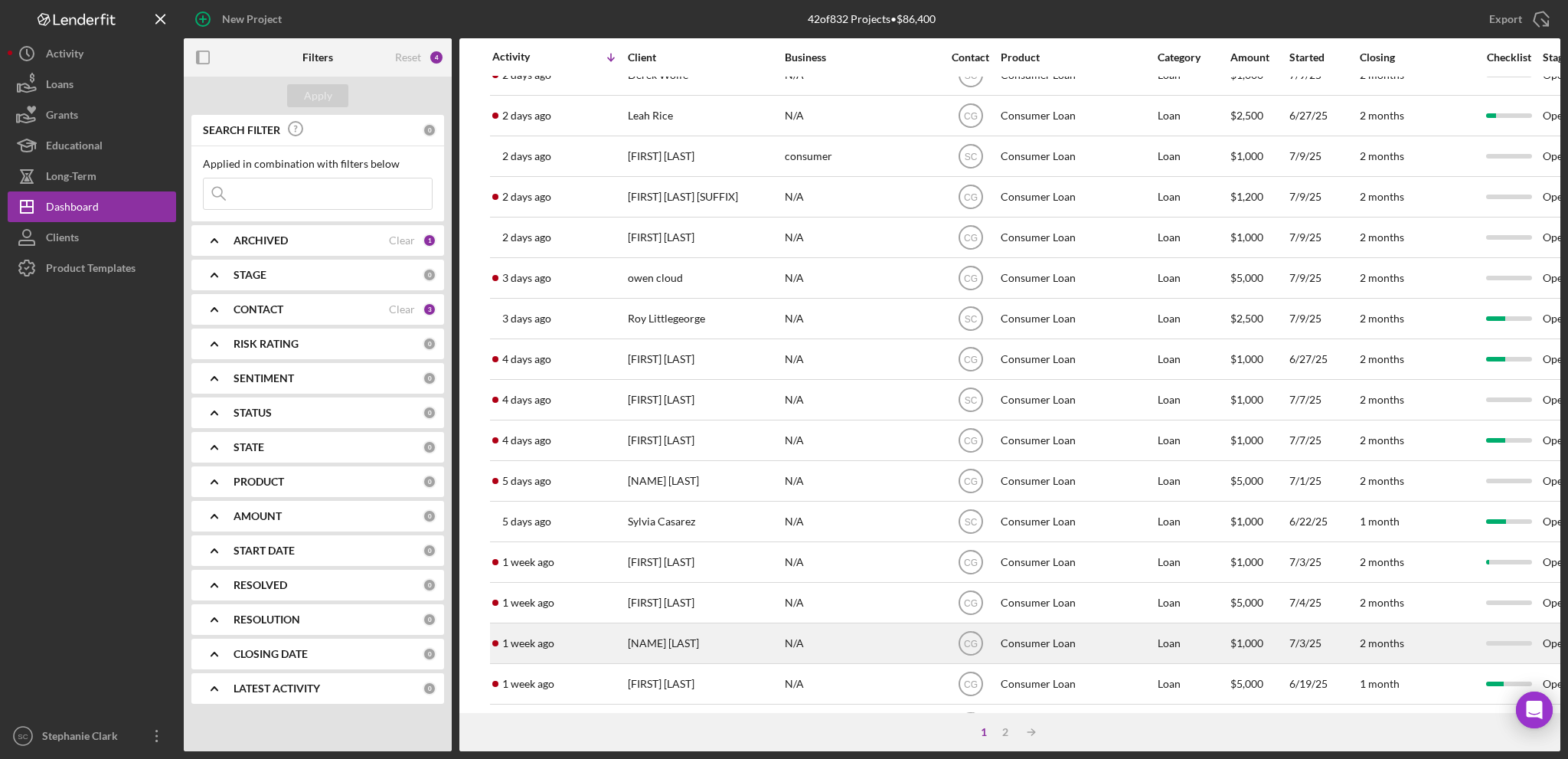scroll, scrollTop: 401, scrollLeft: 0, axis: vertical 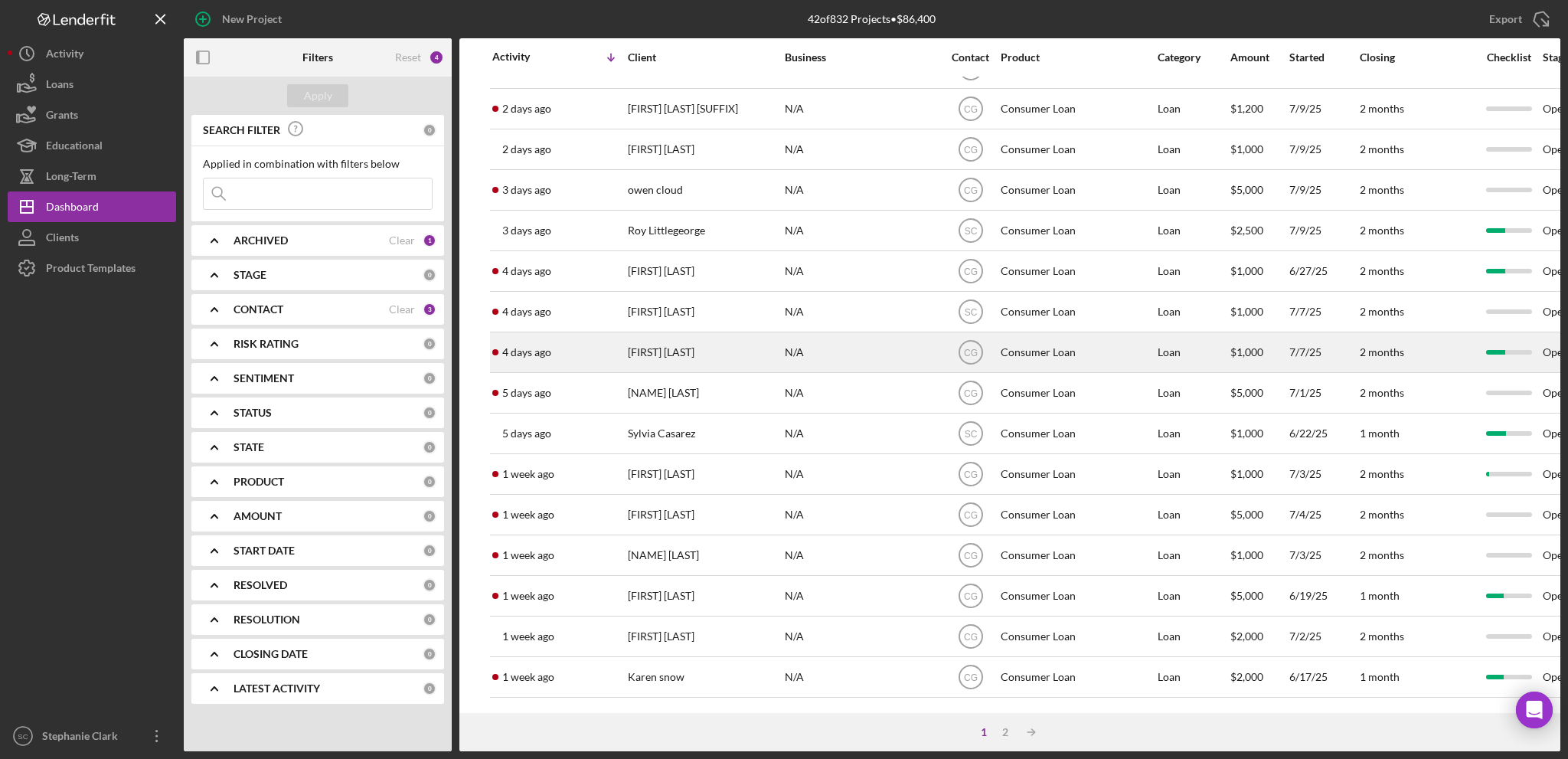 click on "[FIRST] [LAST]" at bounding box center [704, 352] 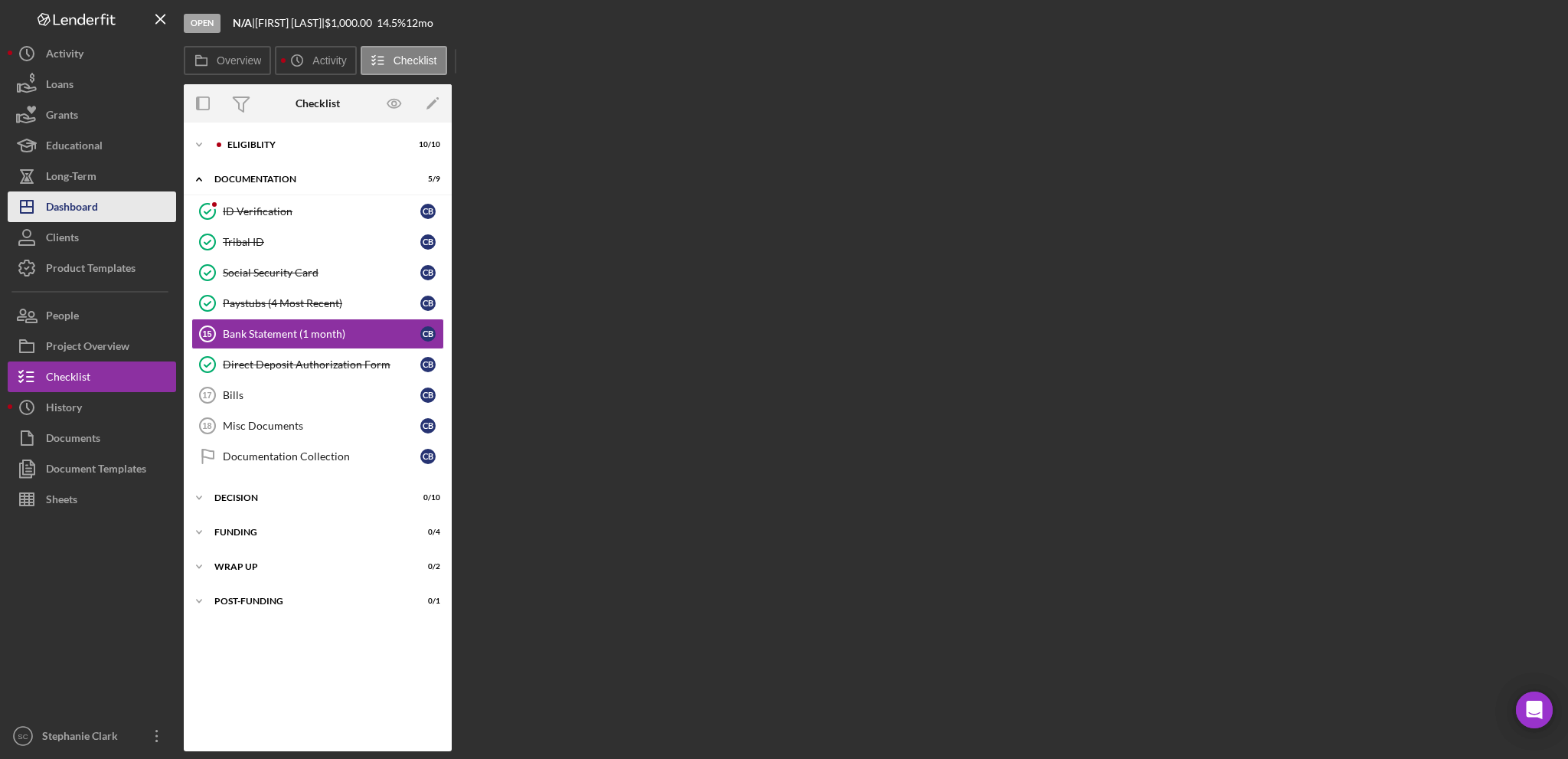 click on "Dashboard" at bounding box center [72, 208] 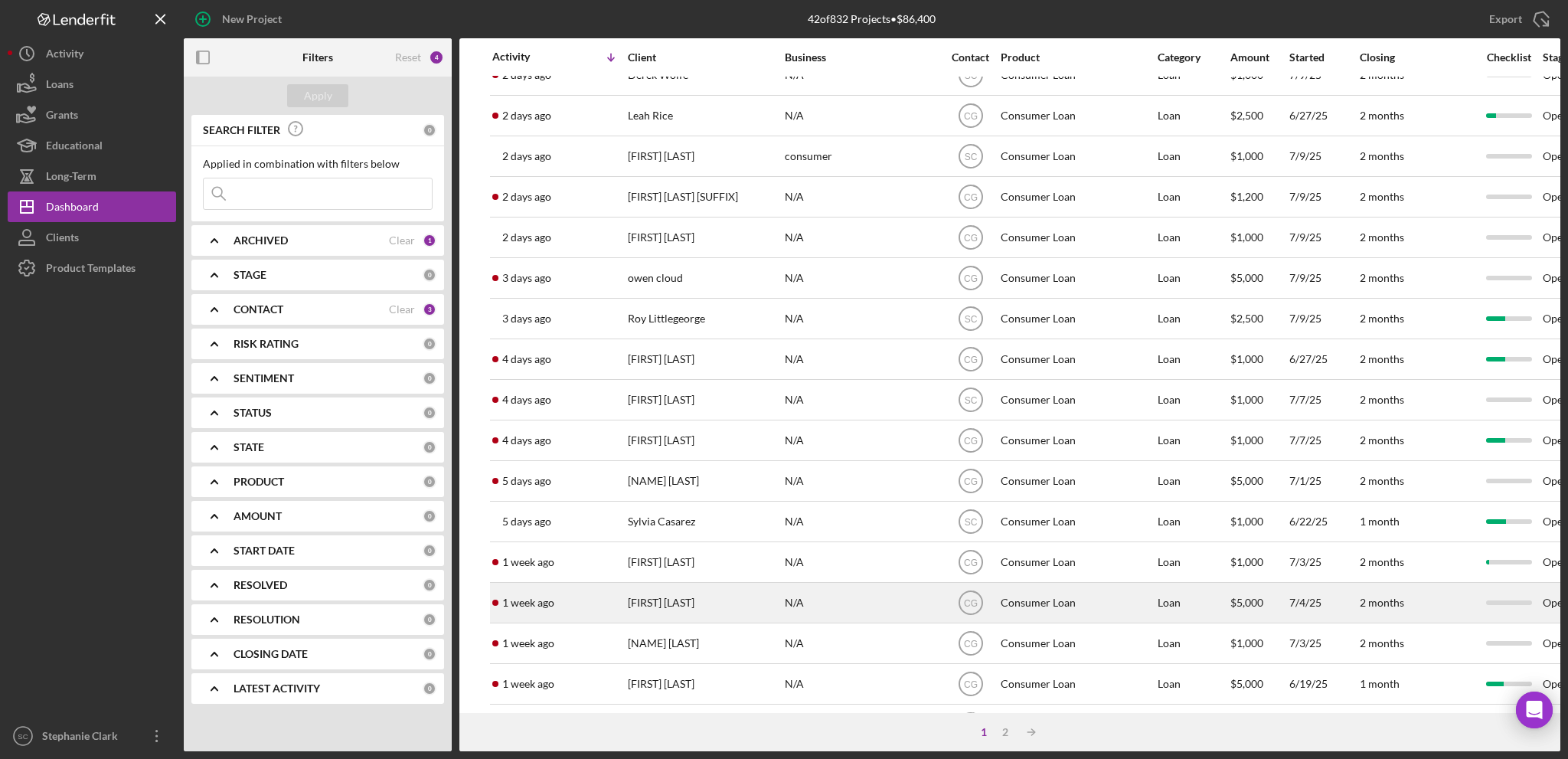 scroll, scrollTop: 401, scrollLeft: 0, axis: vertical 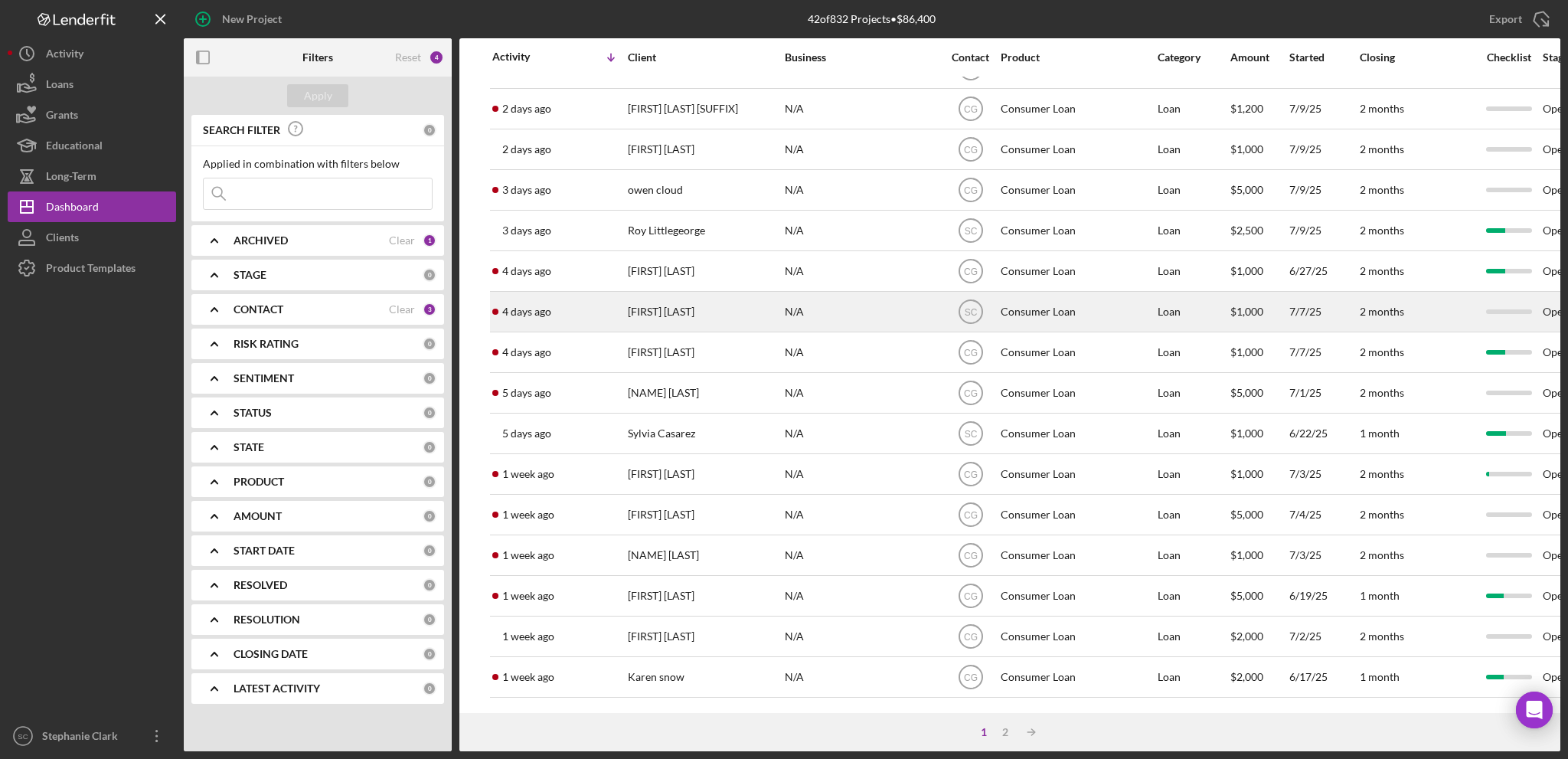 click on "[FIRST] [LAST]" at bounding box center (704, 312) 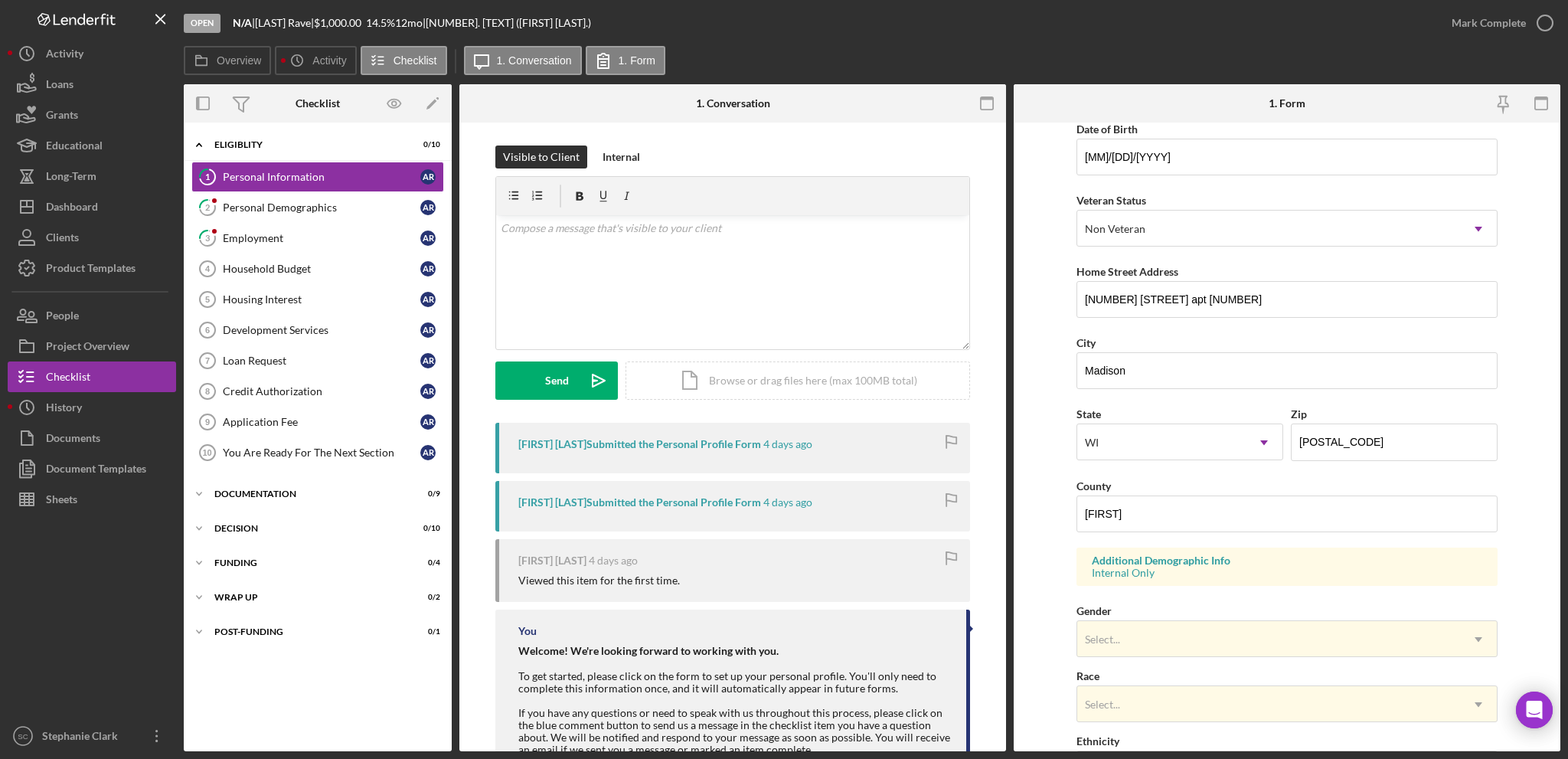 scroll, scrollTop: 306, scrollLeft: 0, axis: vertical 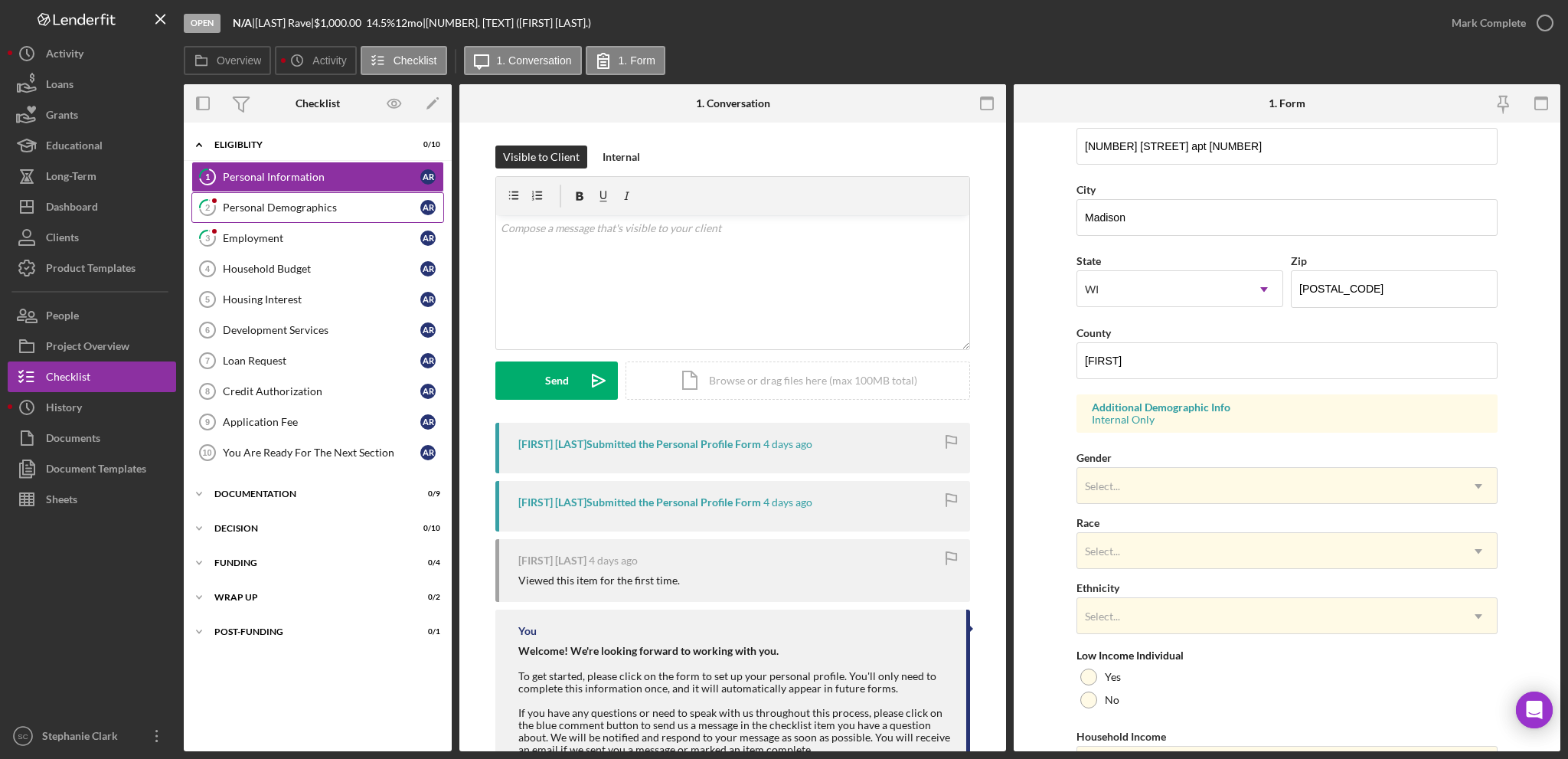 click on "2 Personal Demographics [FIRST] [LAST]" at bounding box center [318, 208] 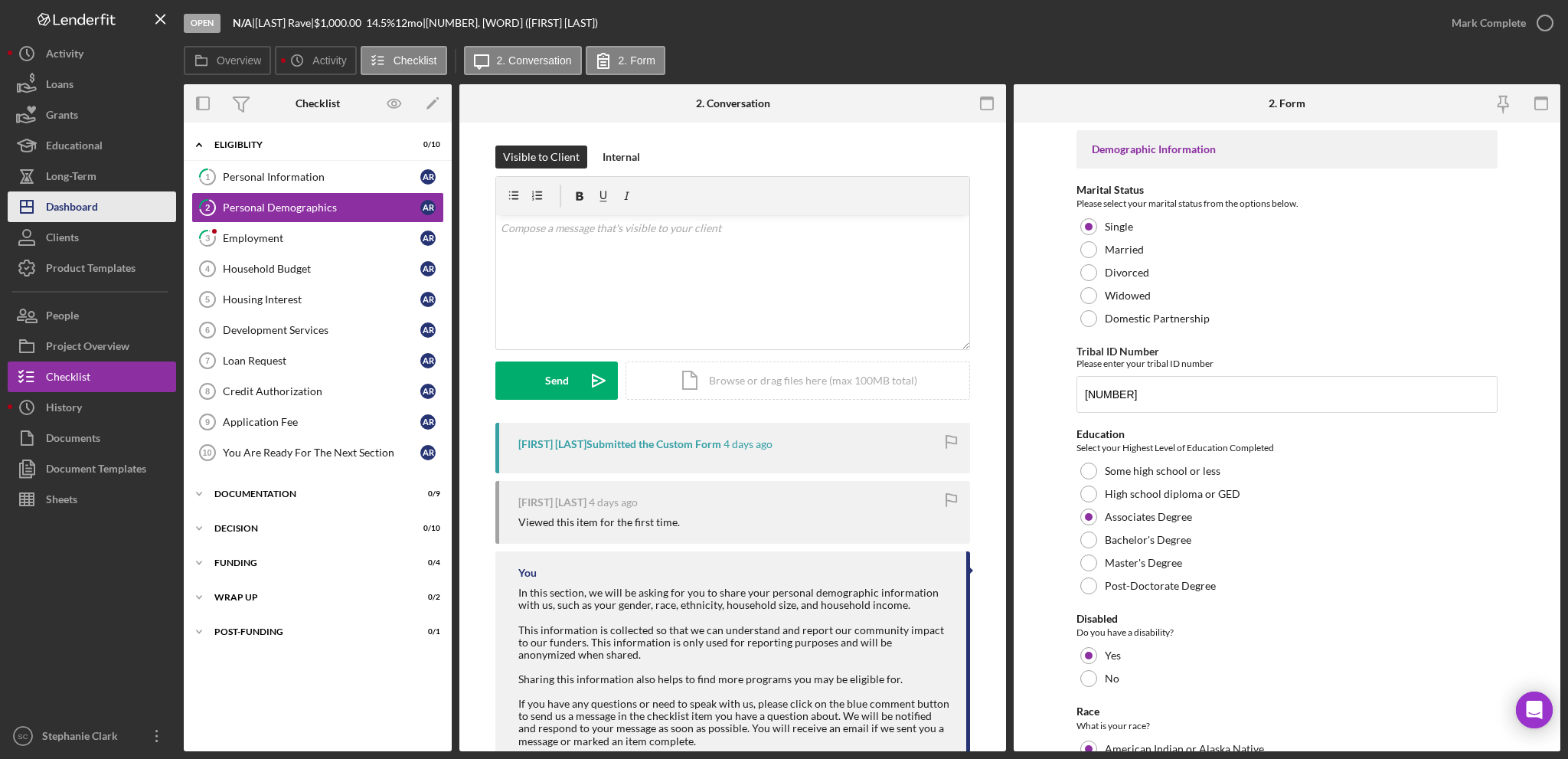 click on "Icon/Dashboard Dashboard" at bounding box center (92, 207) 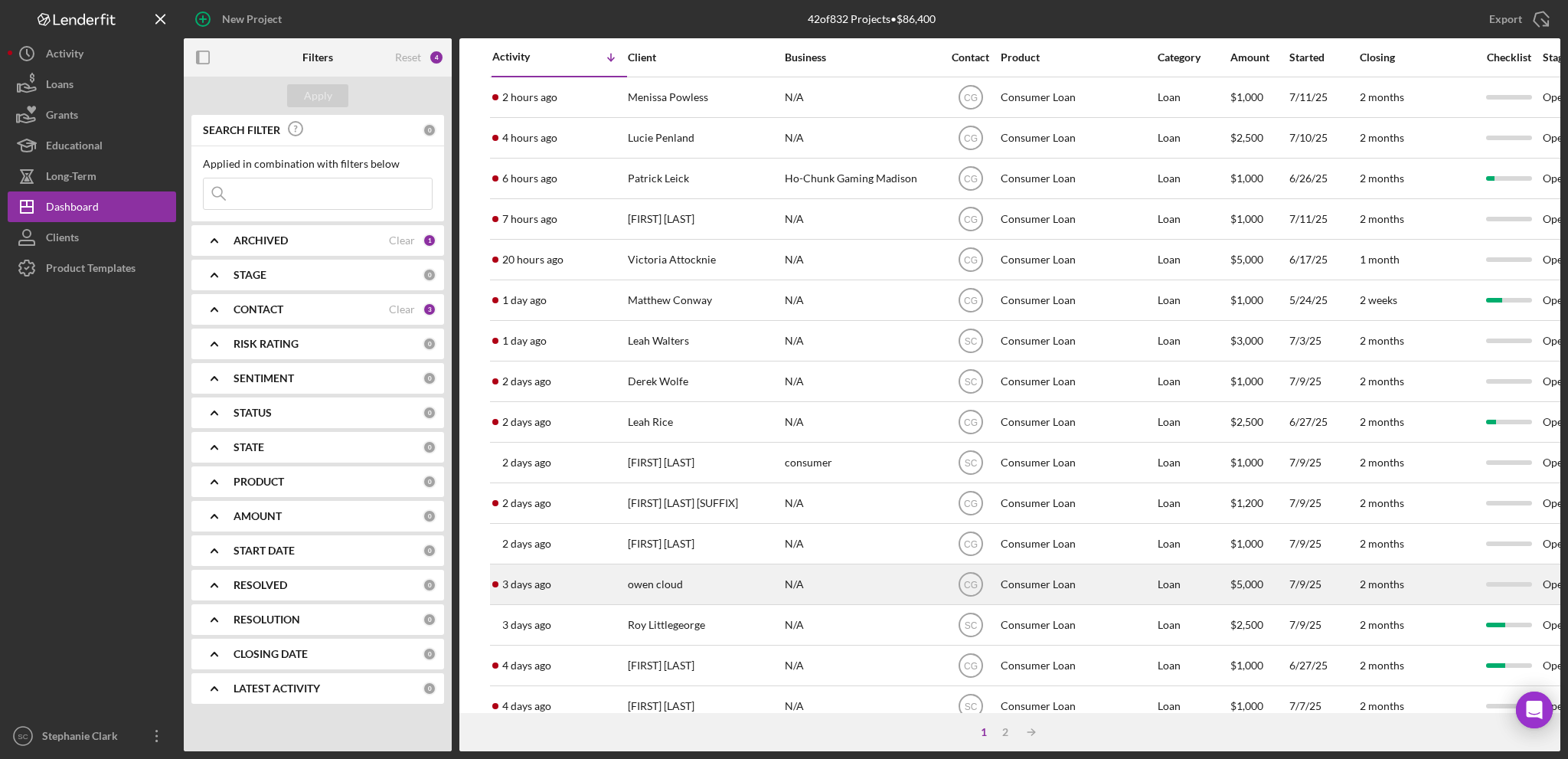 click on "owen cloud" at bounding box center (704, 584) 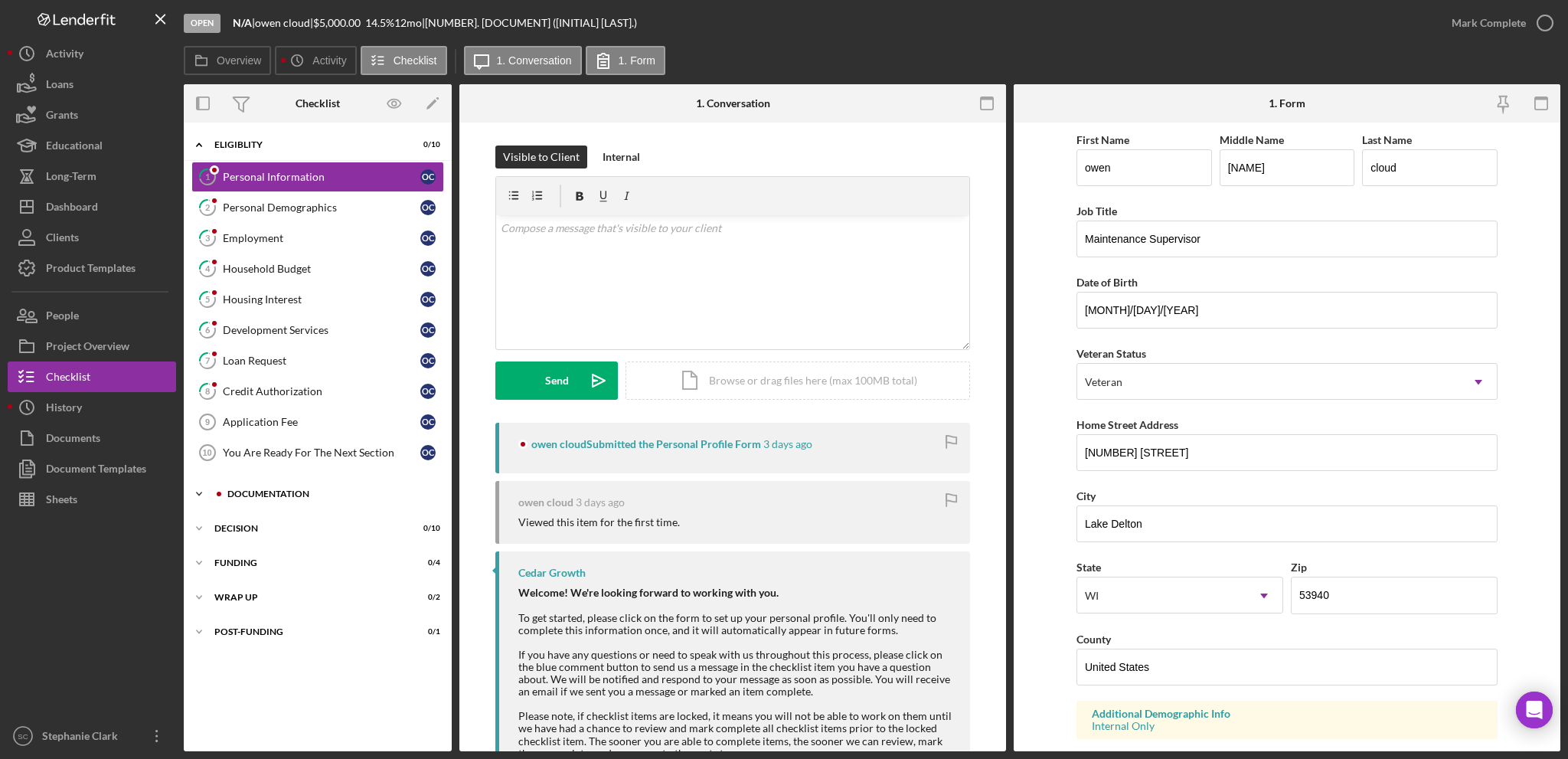 click on "Icon/Expander" 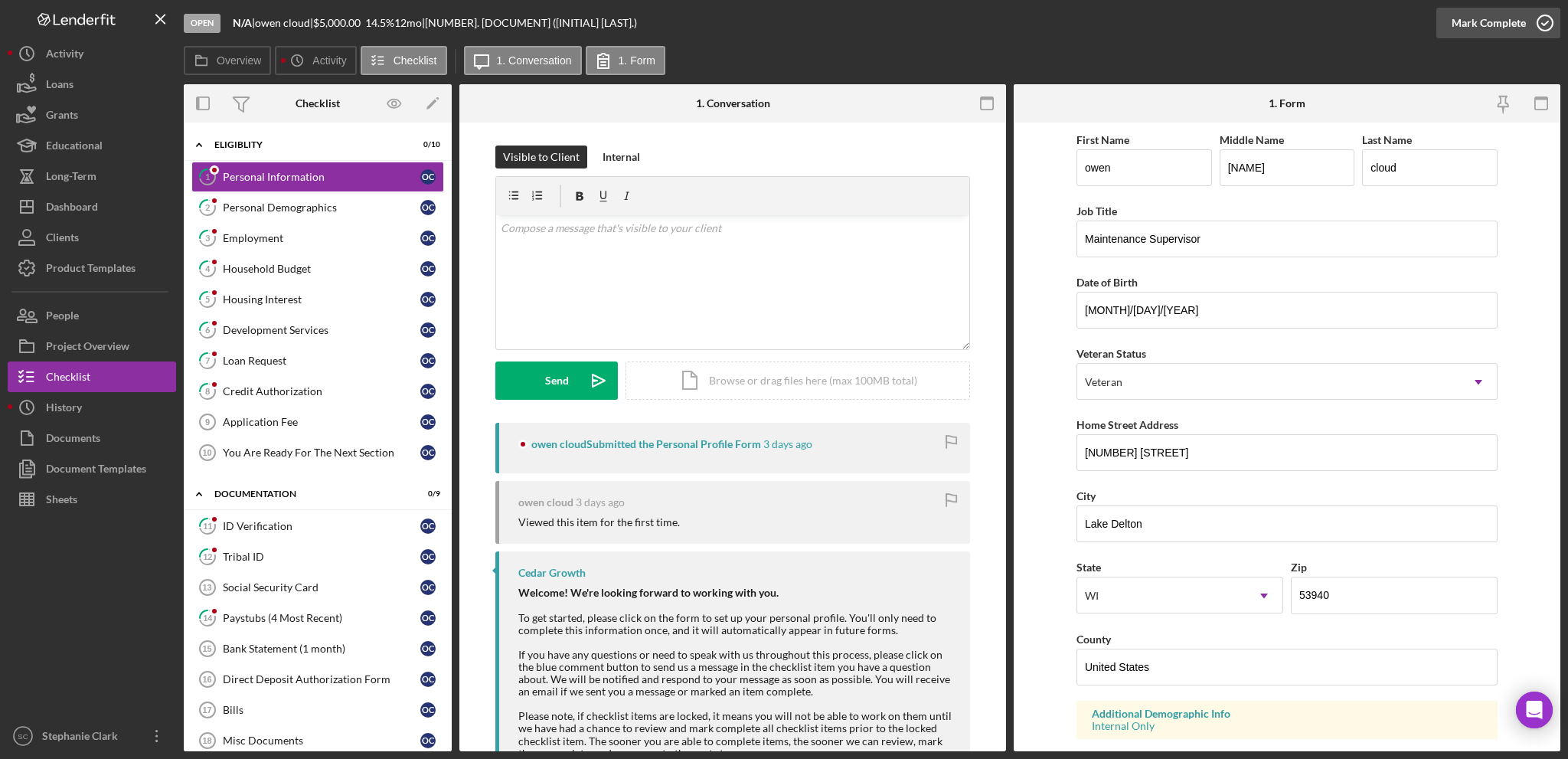 click on "Mark Complete" at bounding box center [1488, 23] 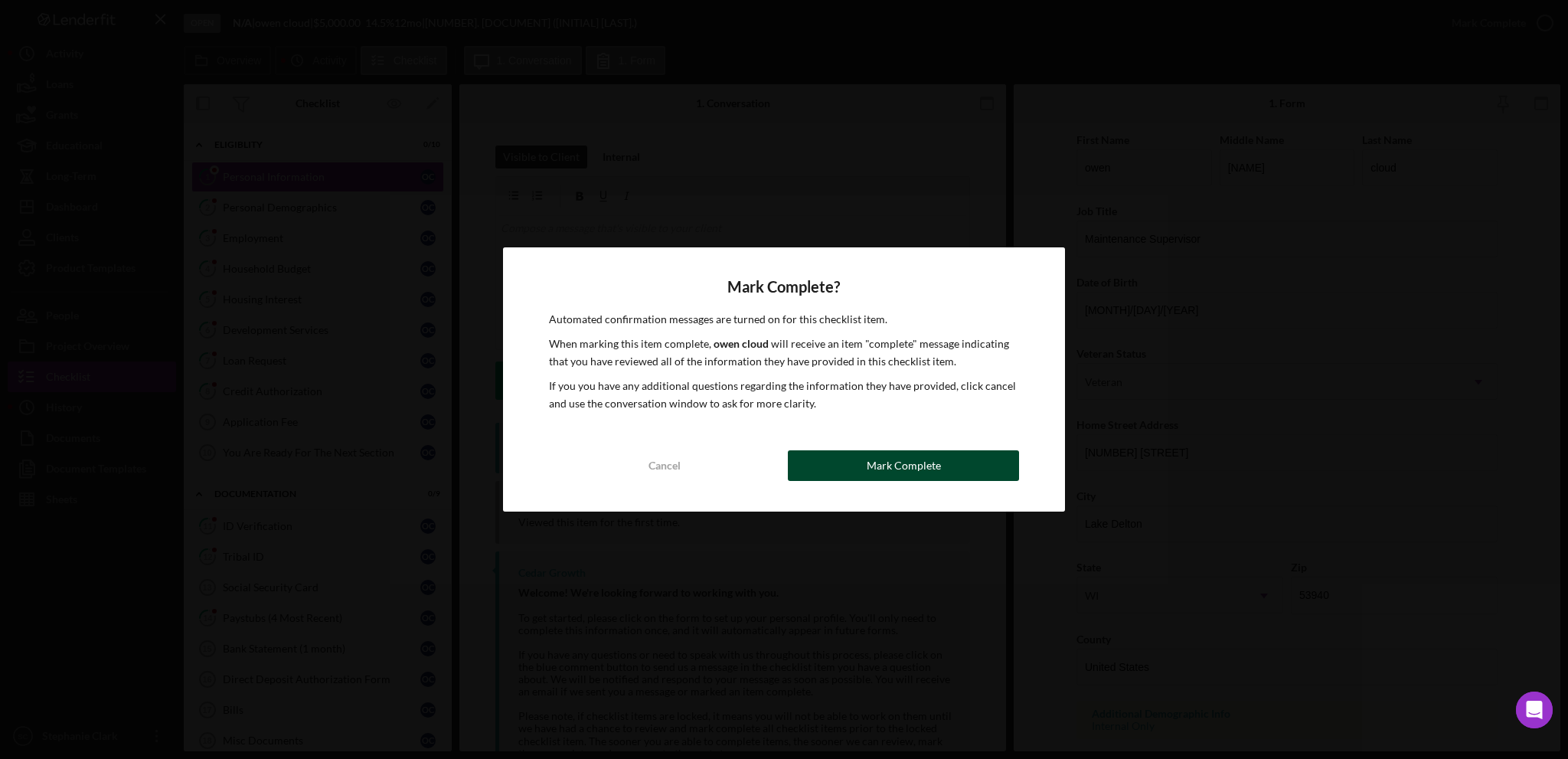 click on "Mark Complete" at bounding box center [903, 466] 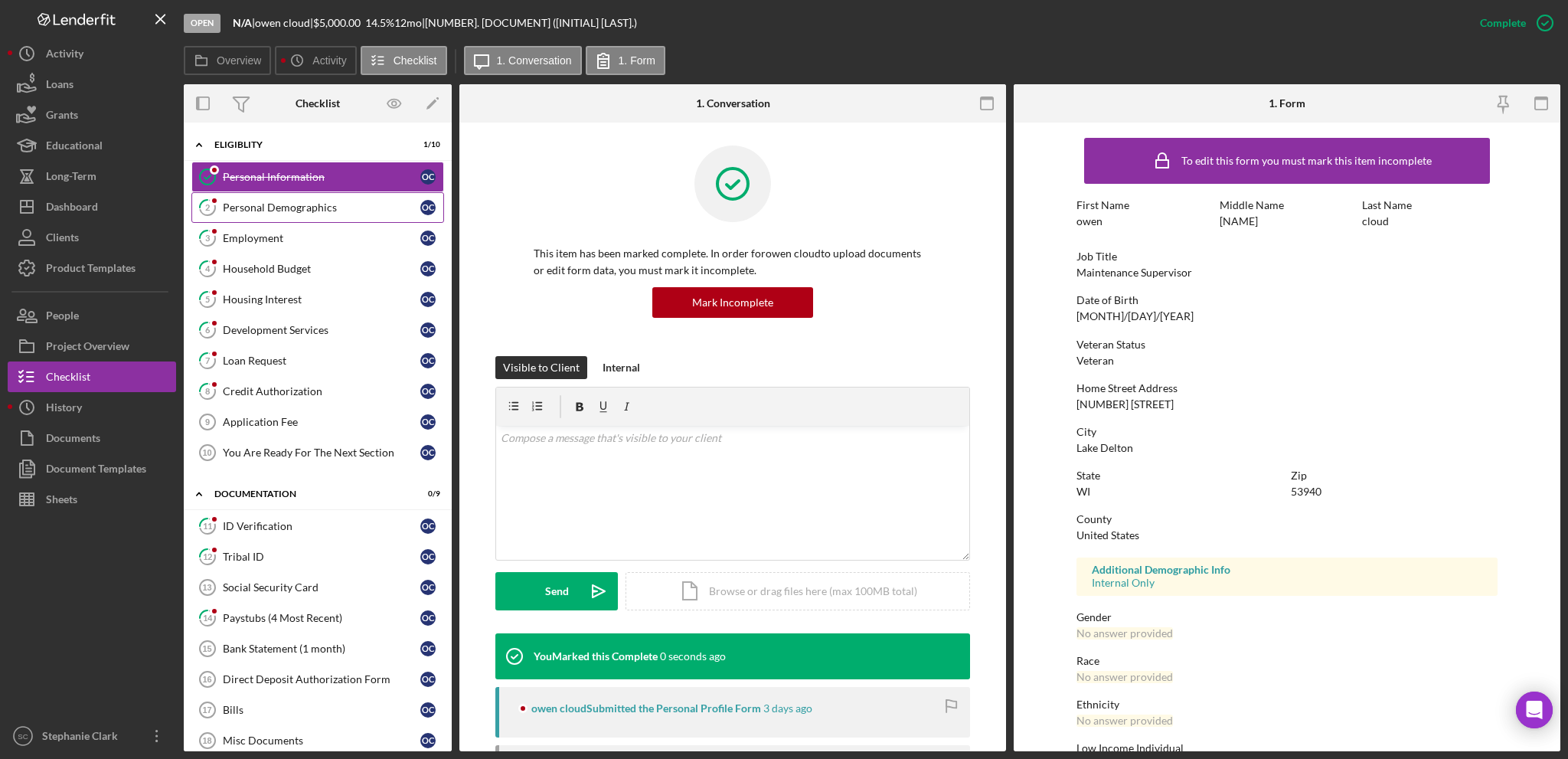 click on "Personal Demographics" at bounding box center (322, 208) 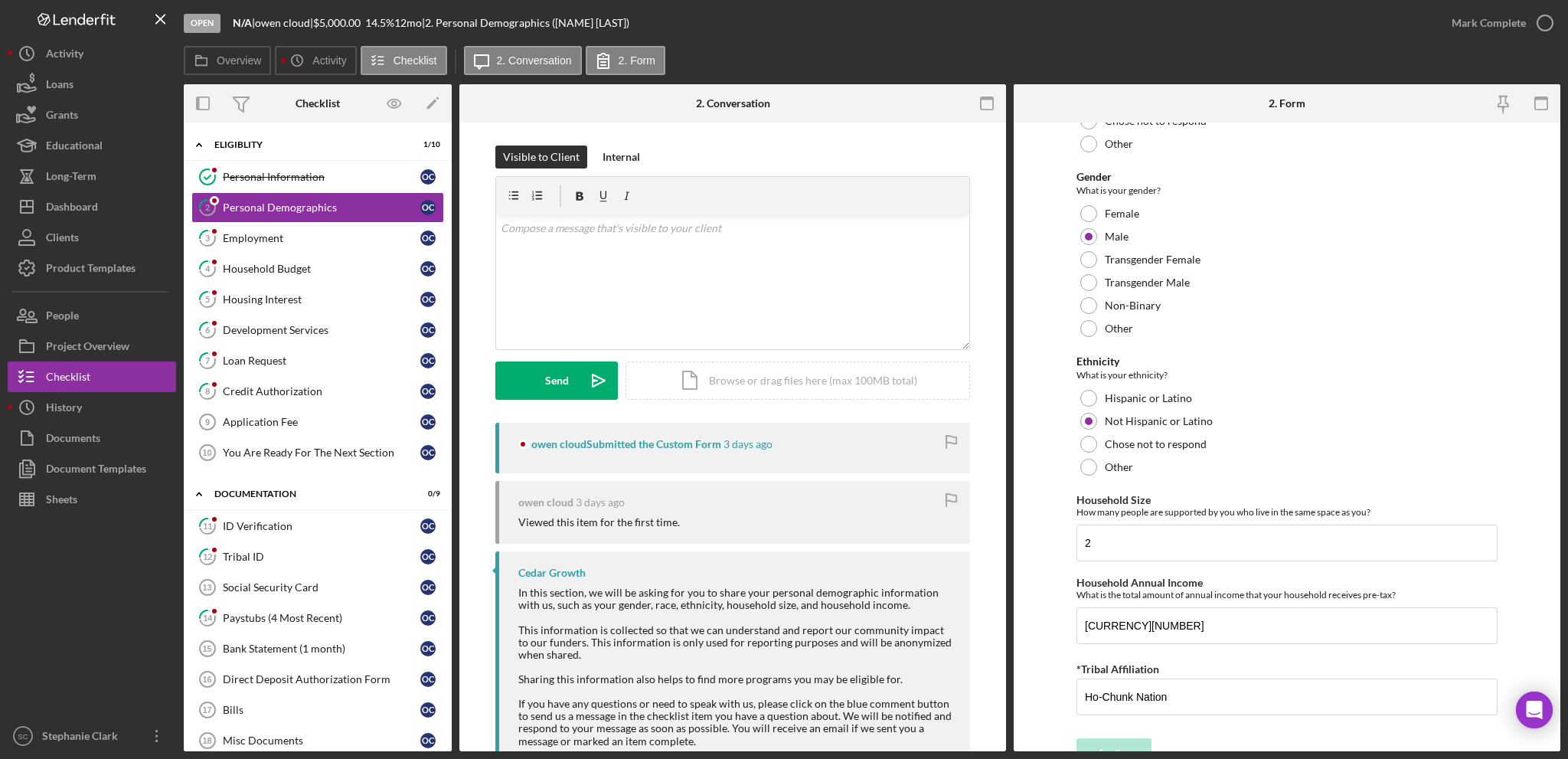 scroll, scrollTop: 784, scrollLeft: 0, axis: vertical 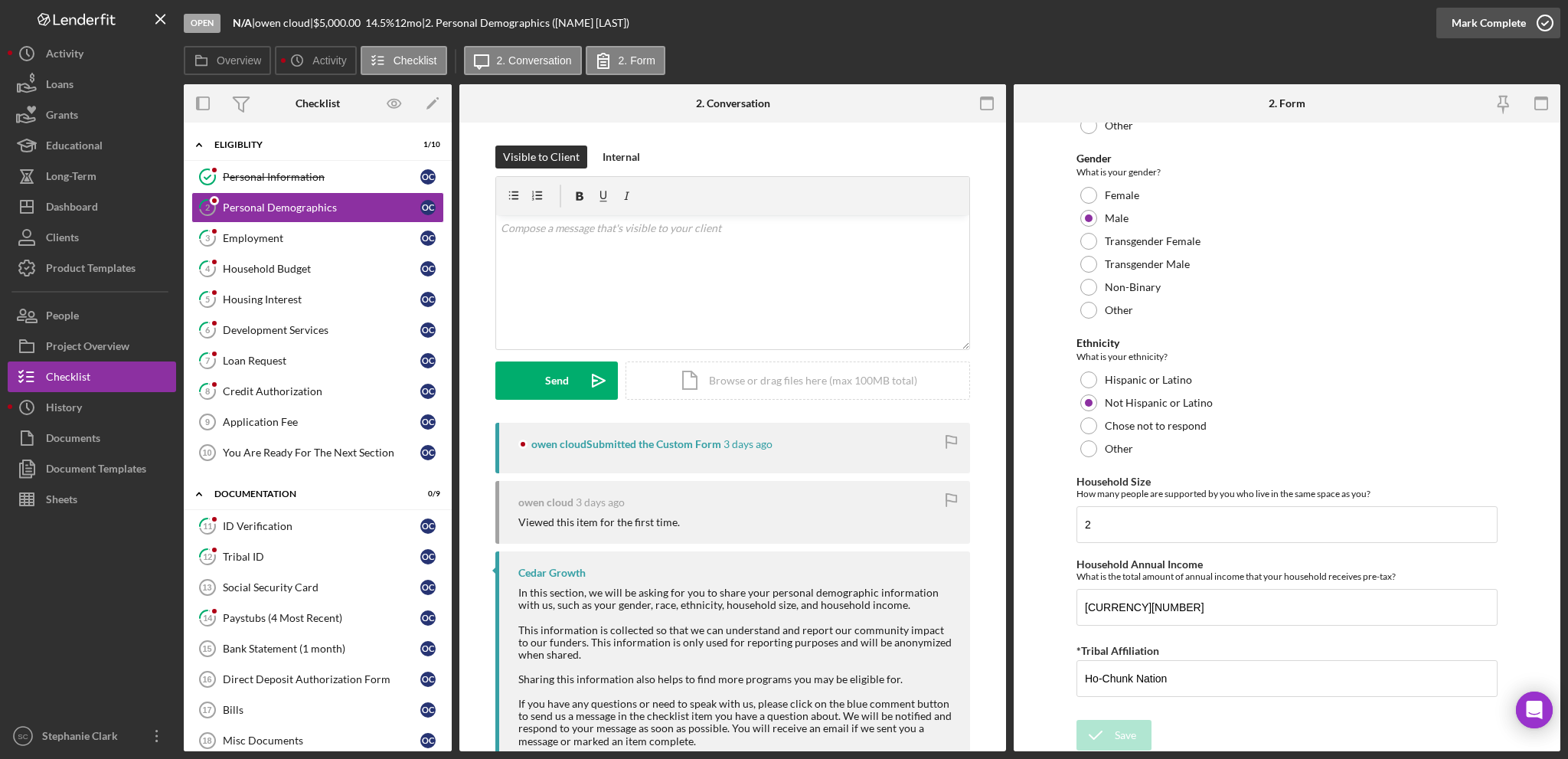 click on "Mark Complete" at bounding box center [1488, 23] 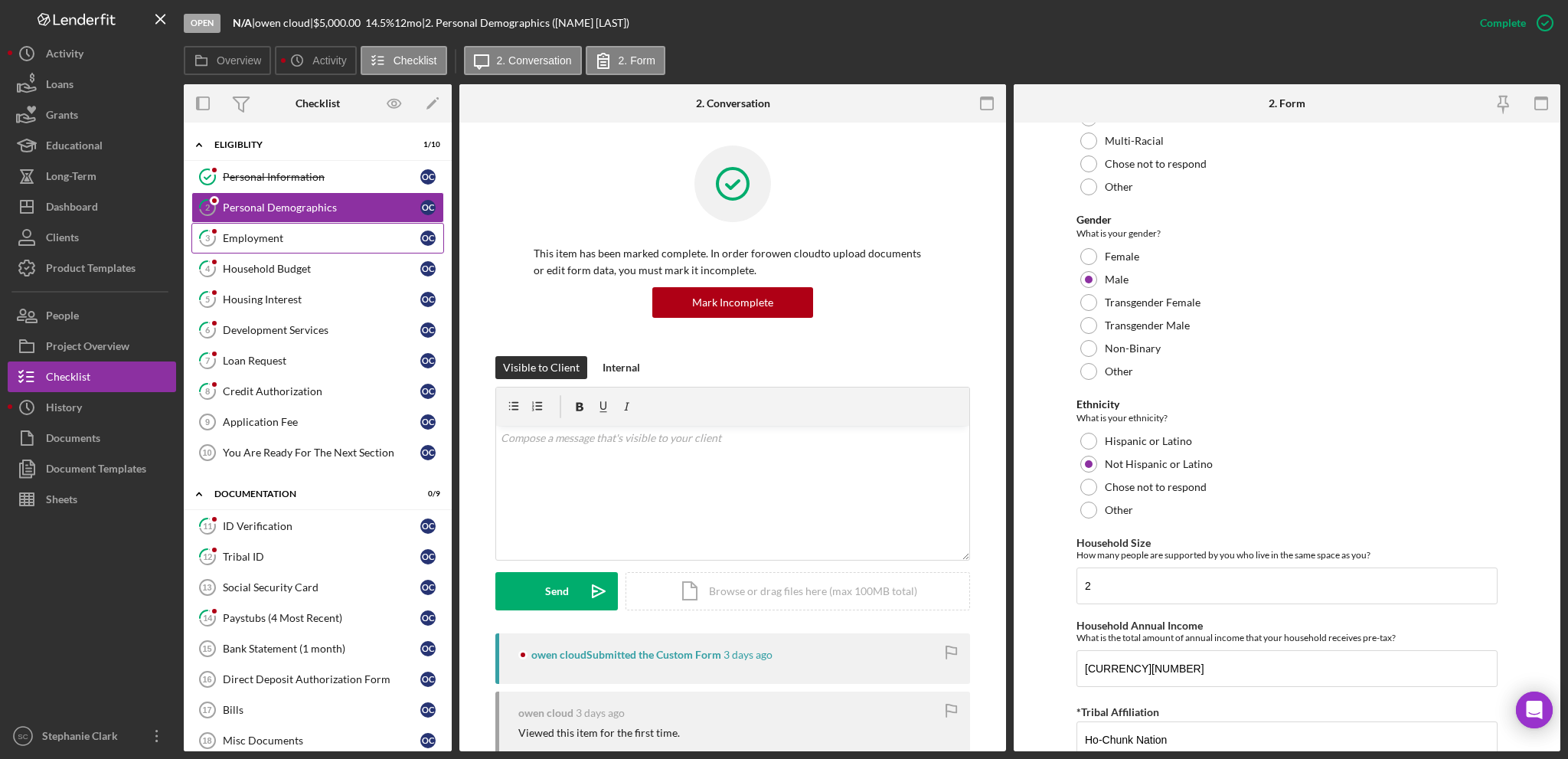 scroll, scrollTop: 846, scrollLeft: 0, axis: vertical 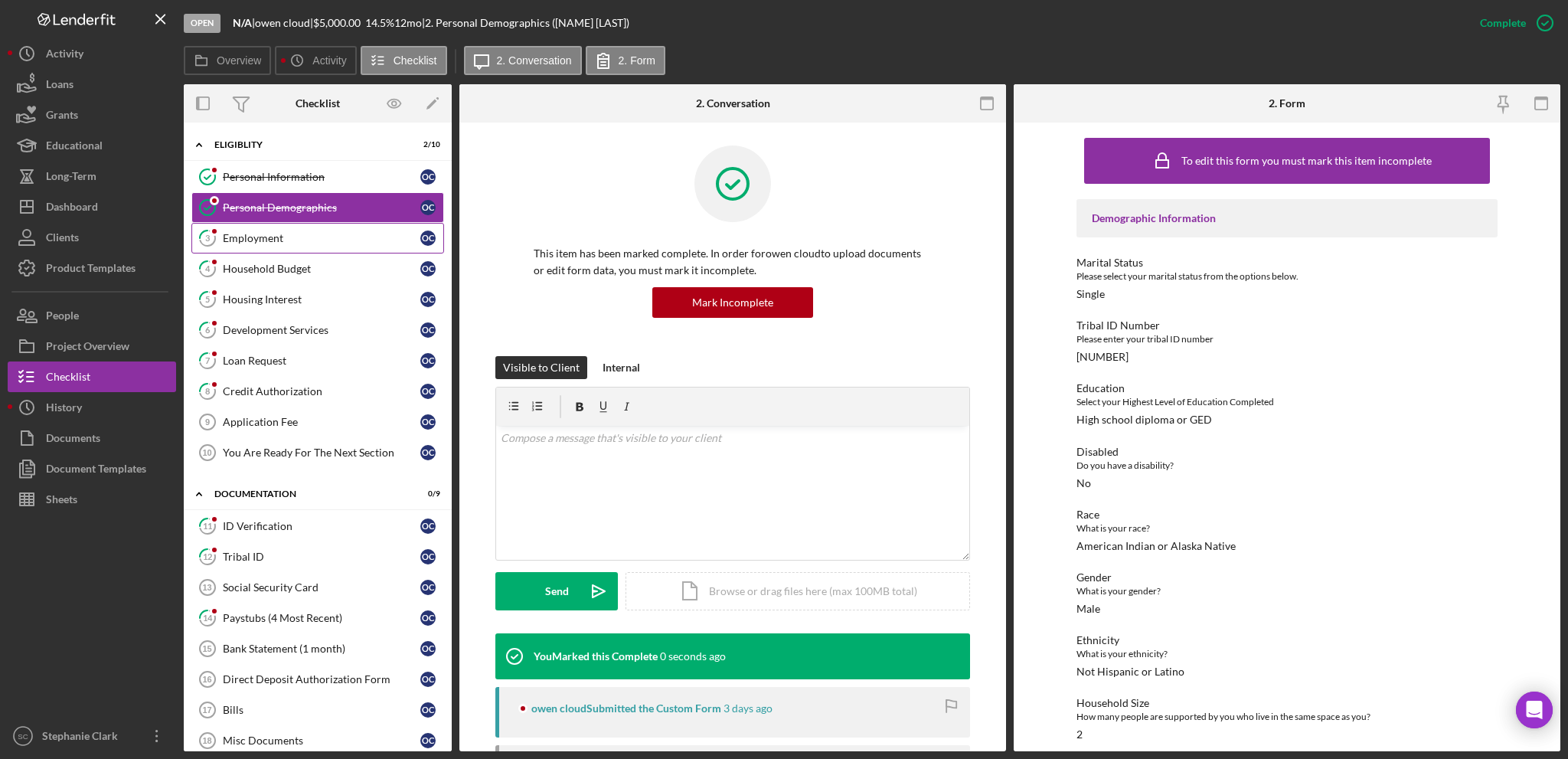 click on "Employment" at bounding box center [322, 238] 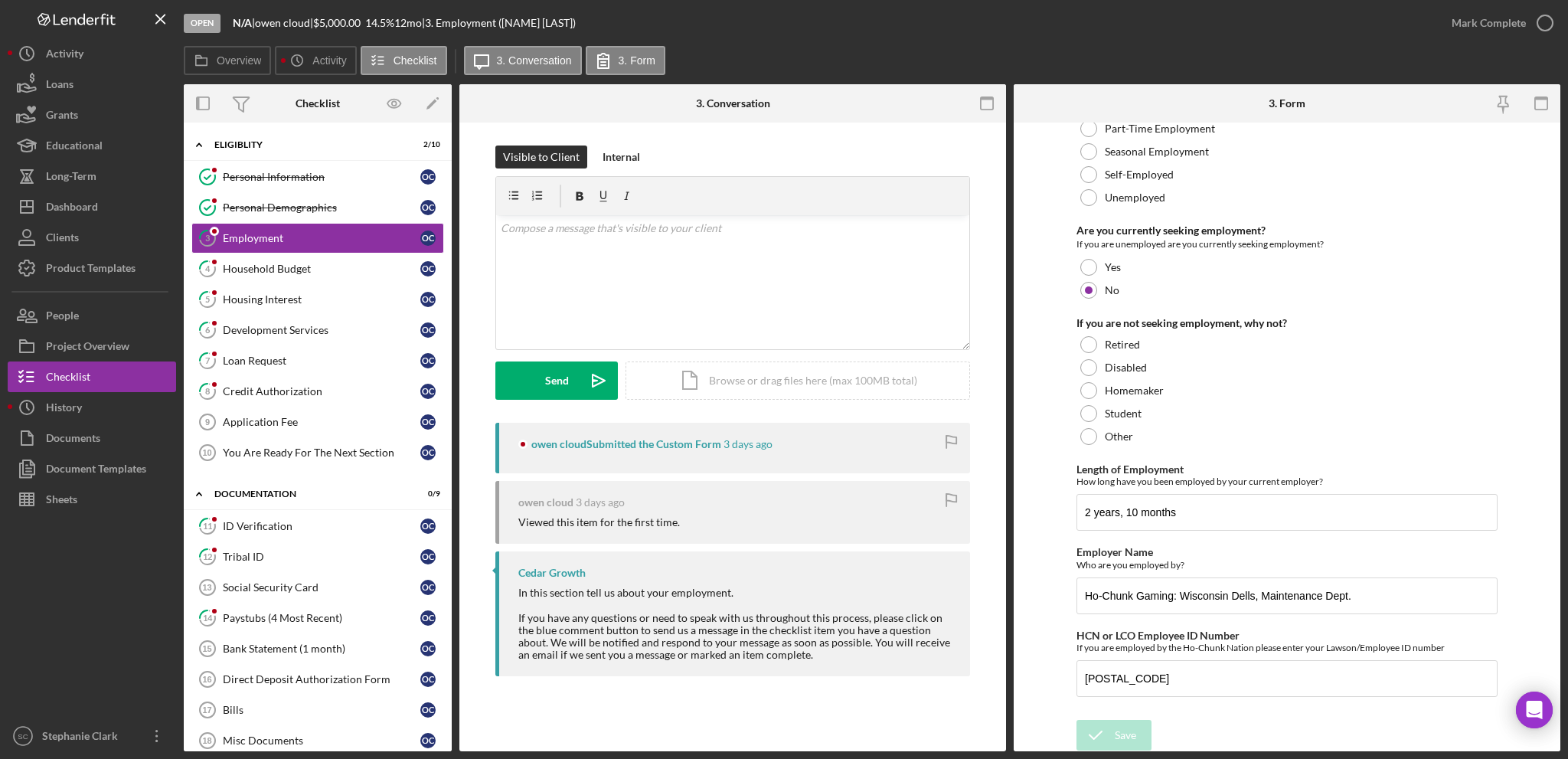 scroll, scrollTop: 0, scrollLeft: 0, axis: both 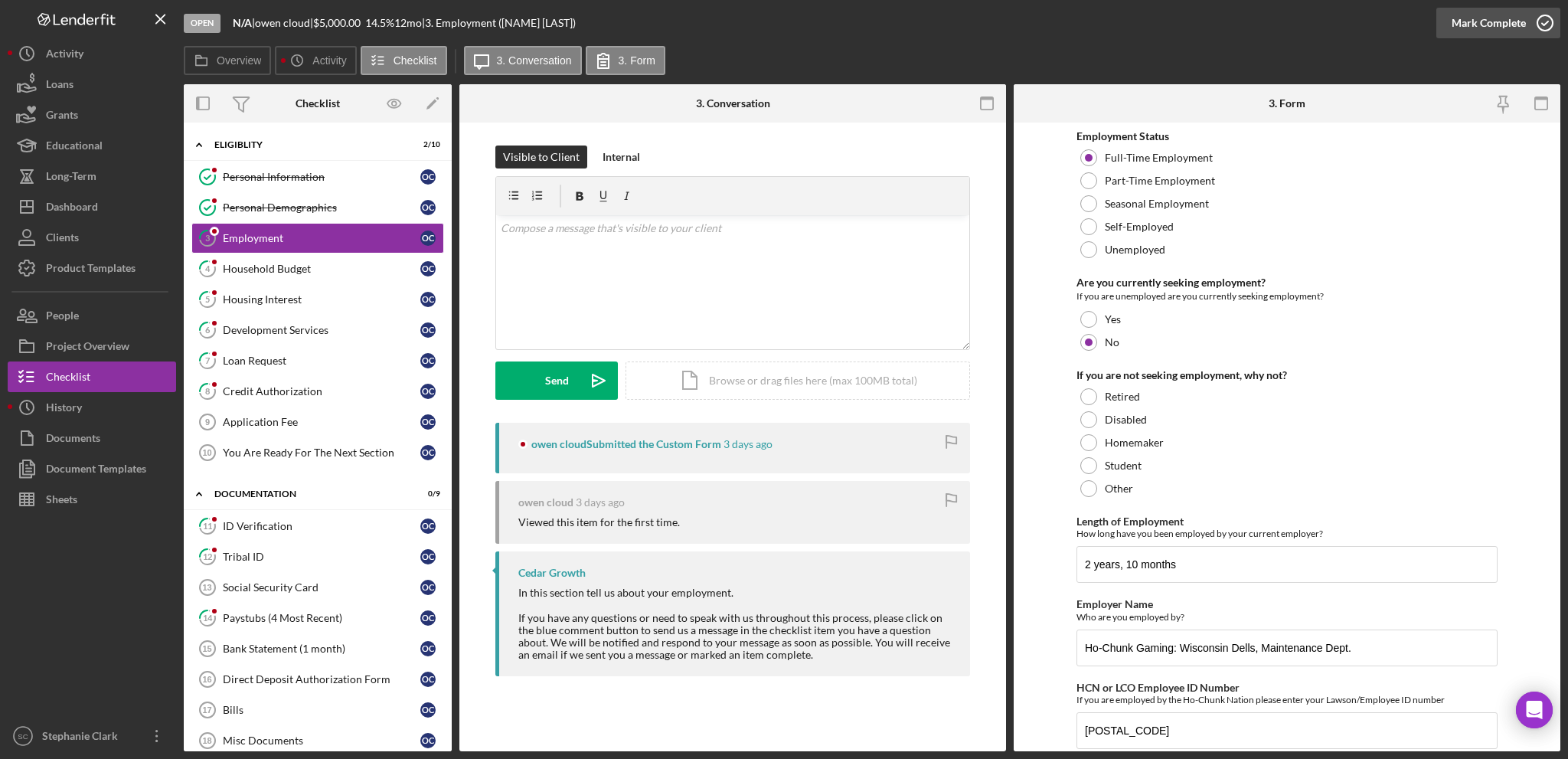 click on "Mark Complete" at bounding box center [1498, 23] 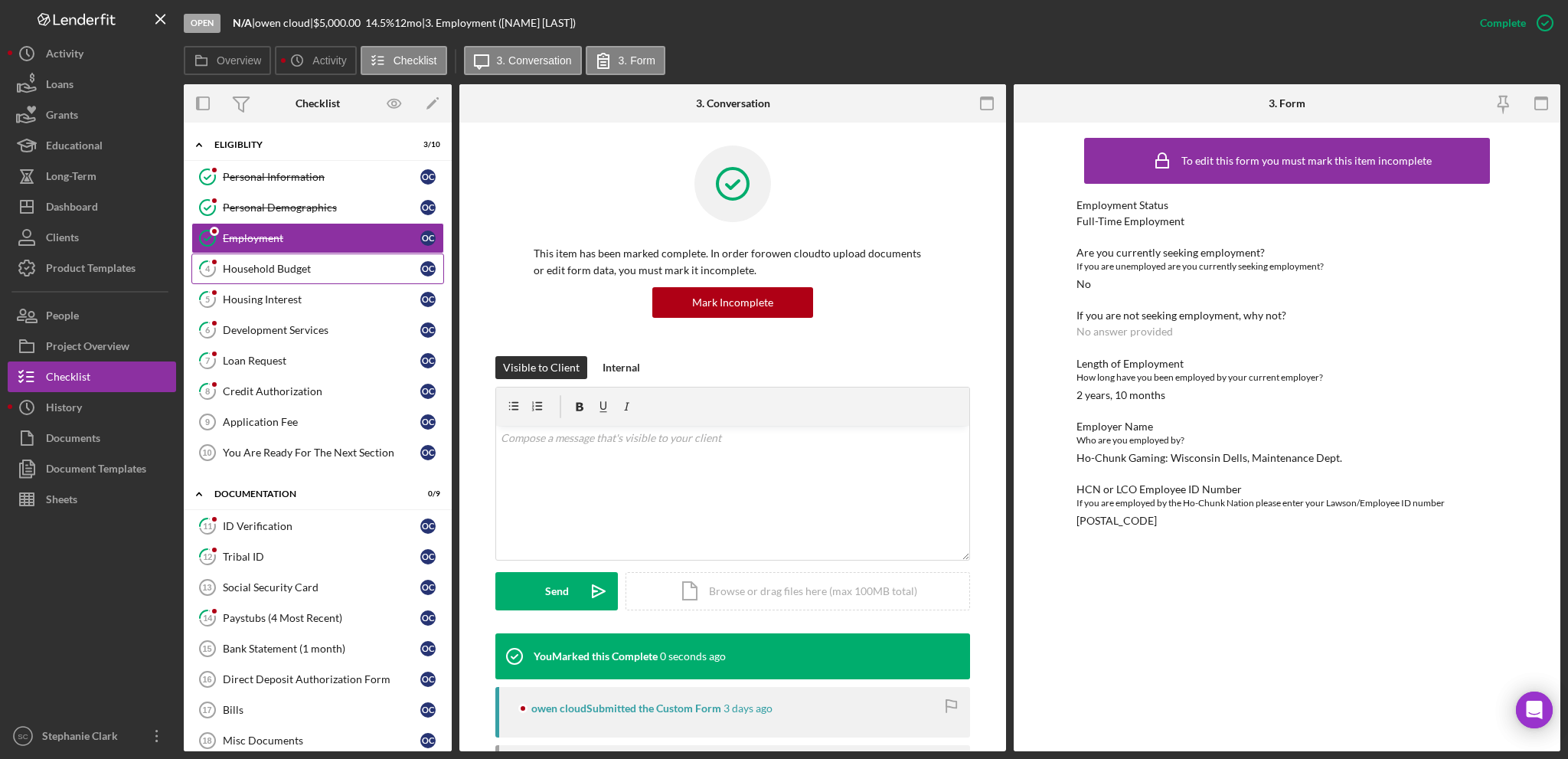 click on "Household Budget" at bounding box center [322, 269] 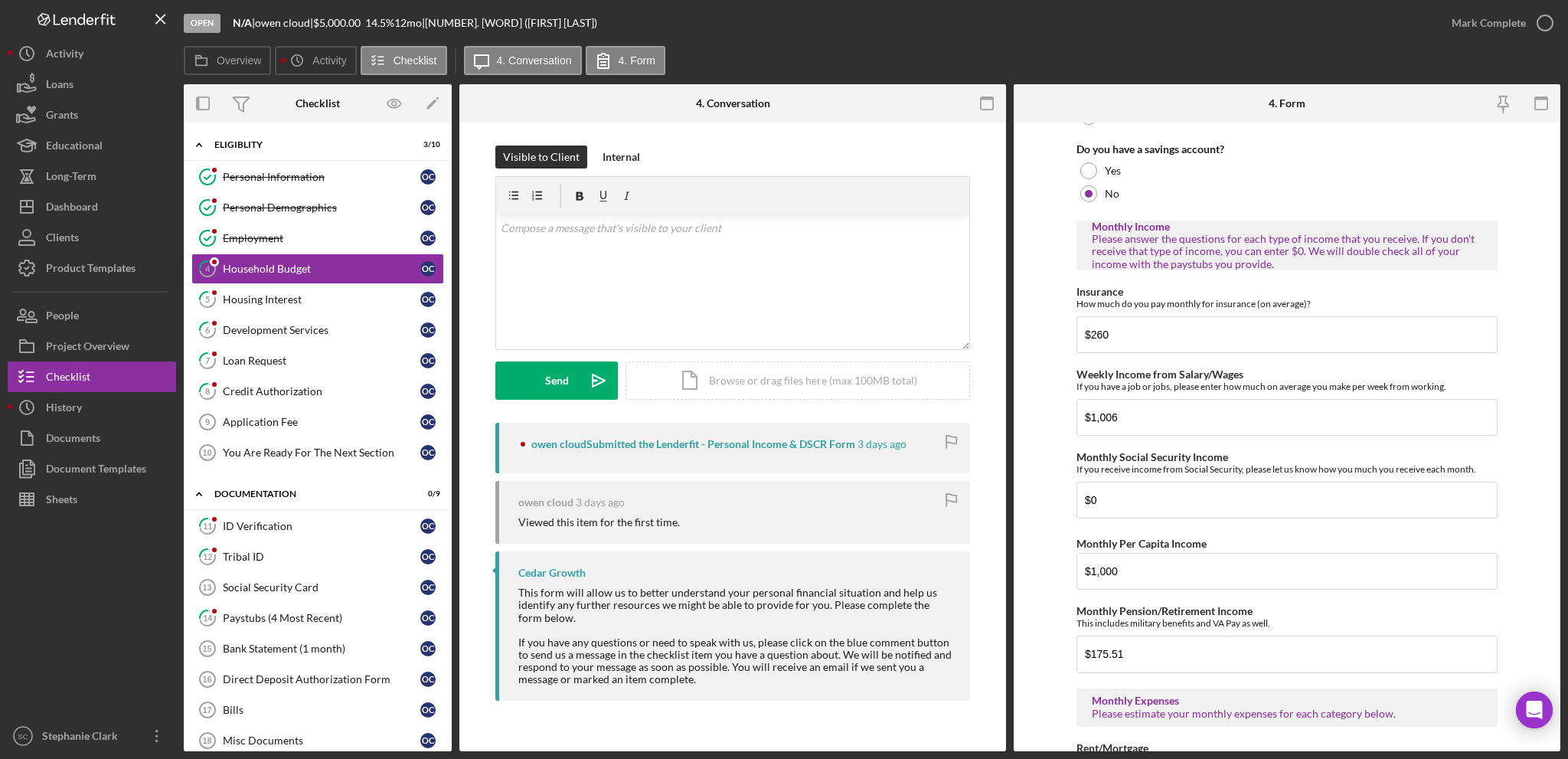 scroll, scrollTop: 0, scrollLeft: 0, axis: both 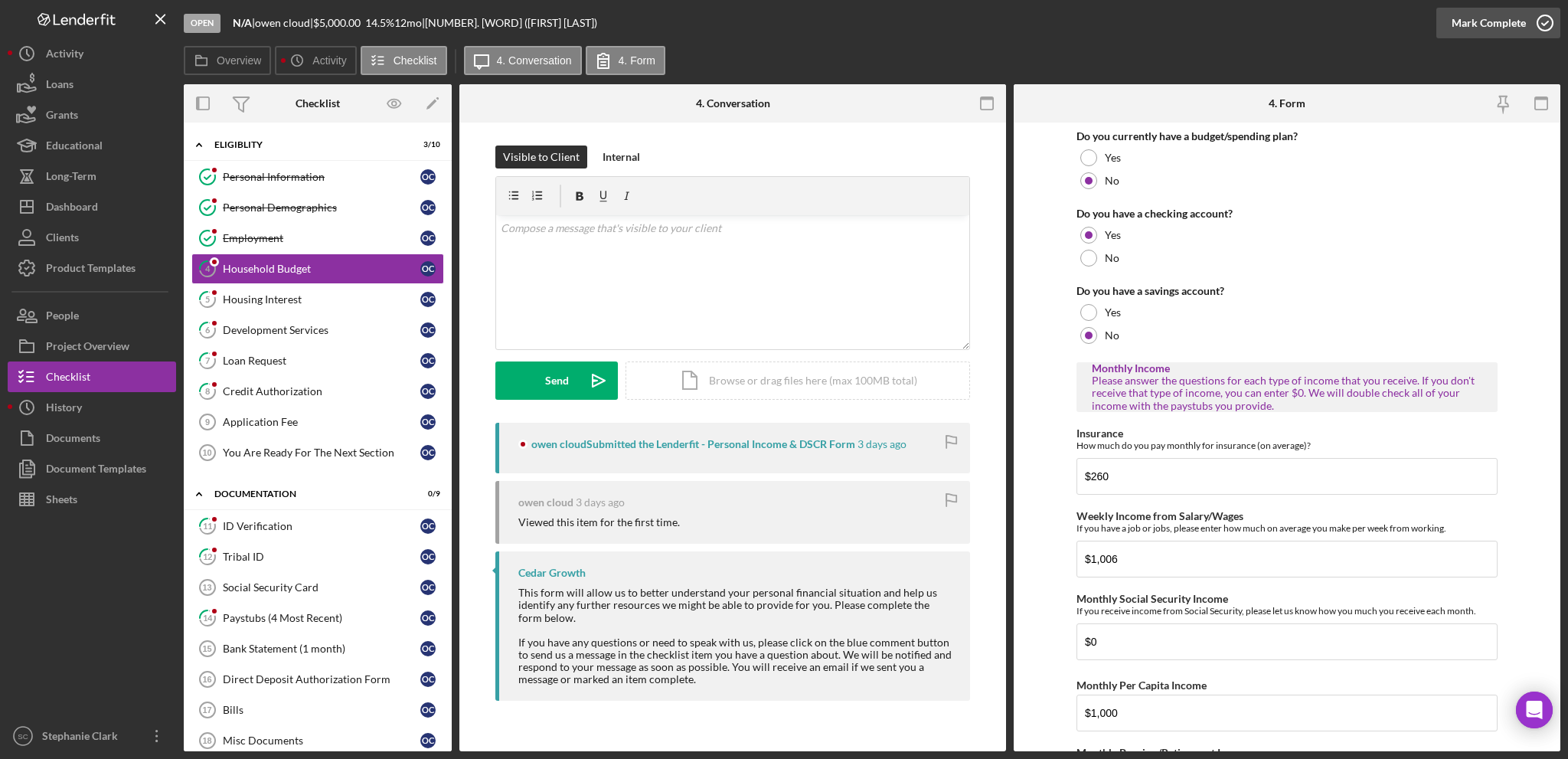 click on "Mark Complete" at bounding box center [1488, 23] 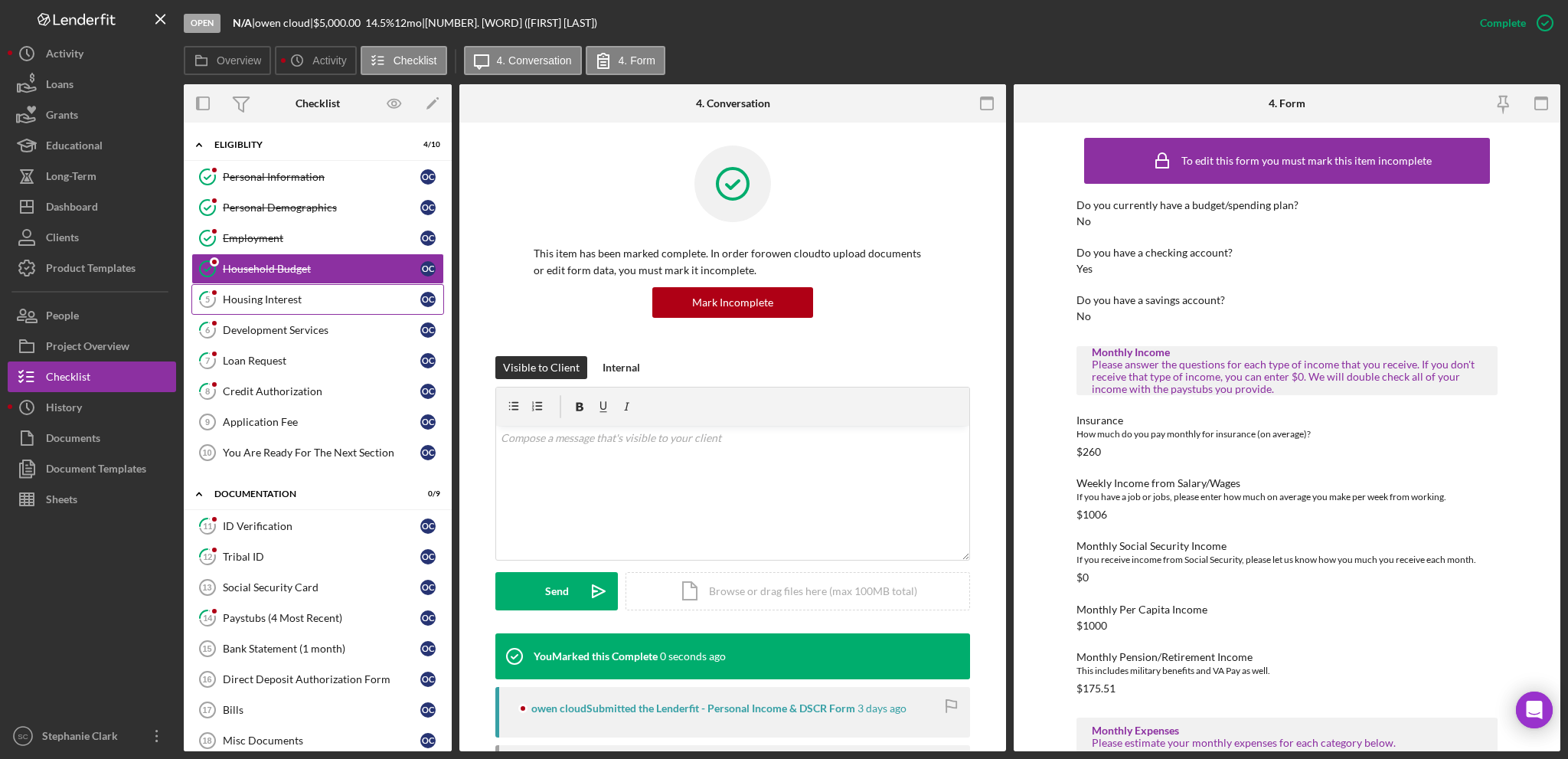 click on "5 Housing Interest [INITIALS]" at bounding box center (318, 299) 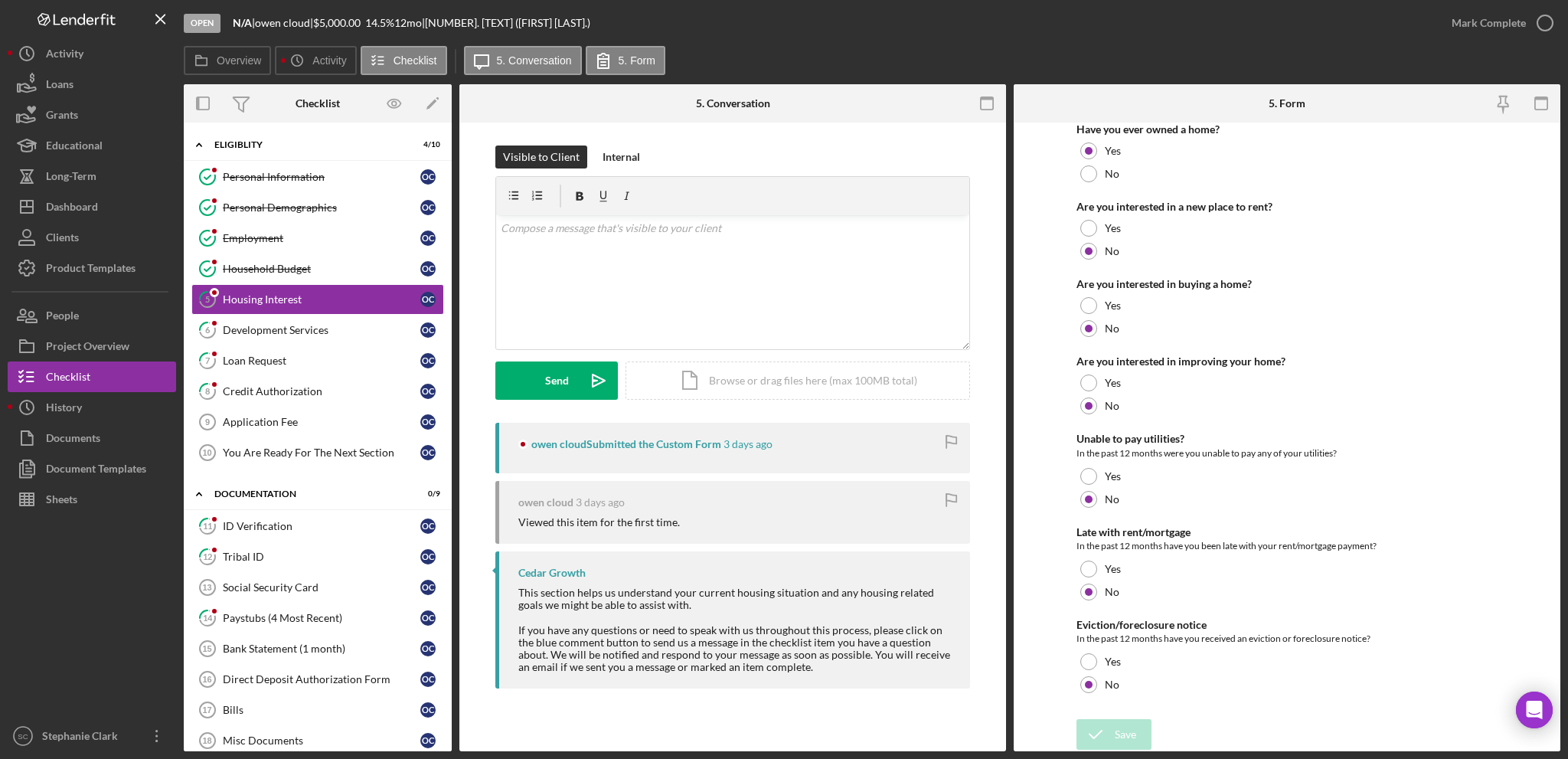 scroll, scrollTop: 0, scrollLeft: 0, axis: both 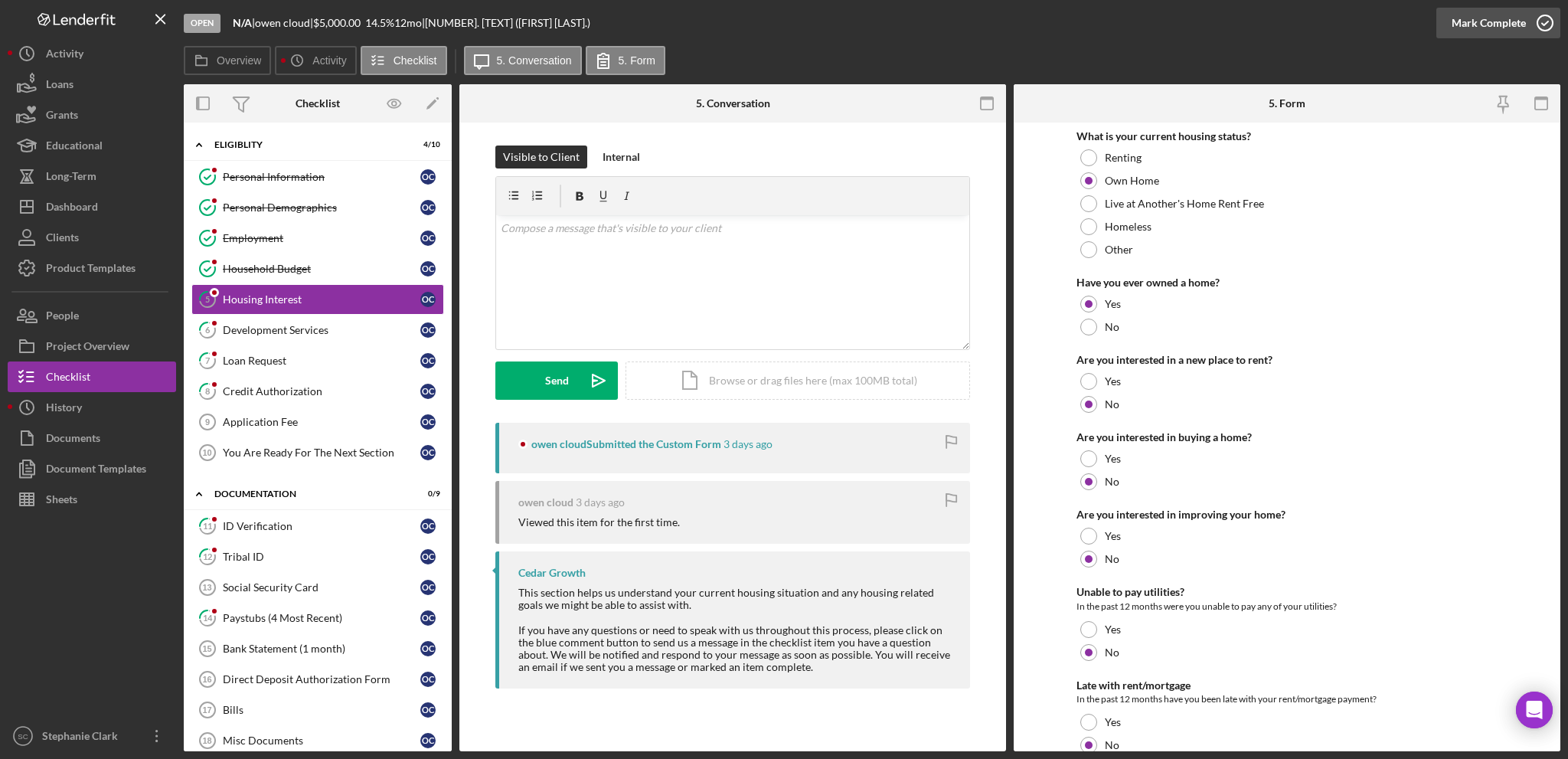 click on "Mark Complete" at bounding box center [1488, 23] 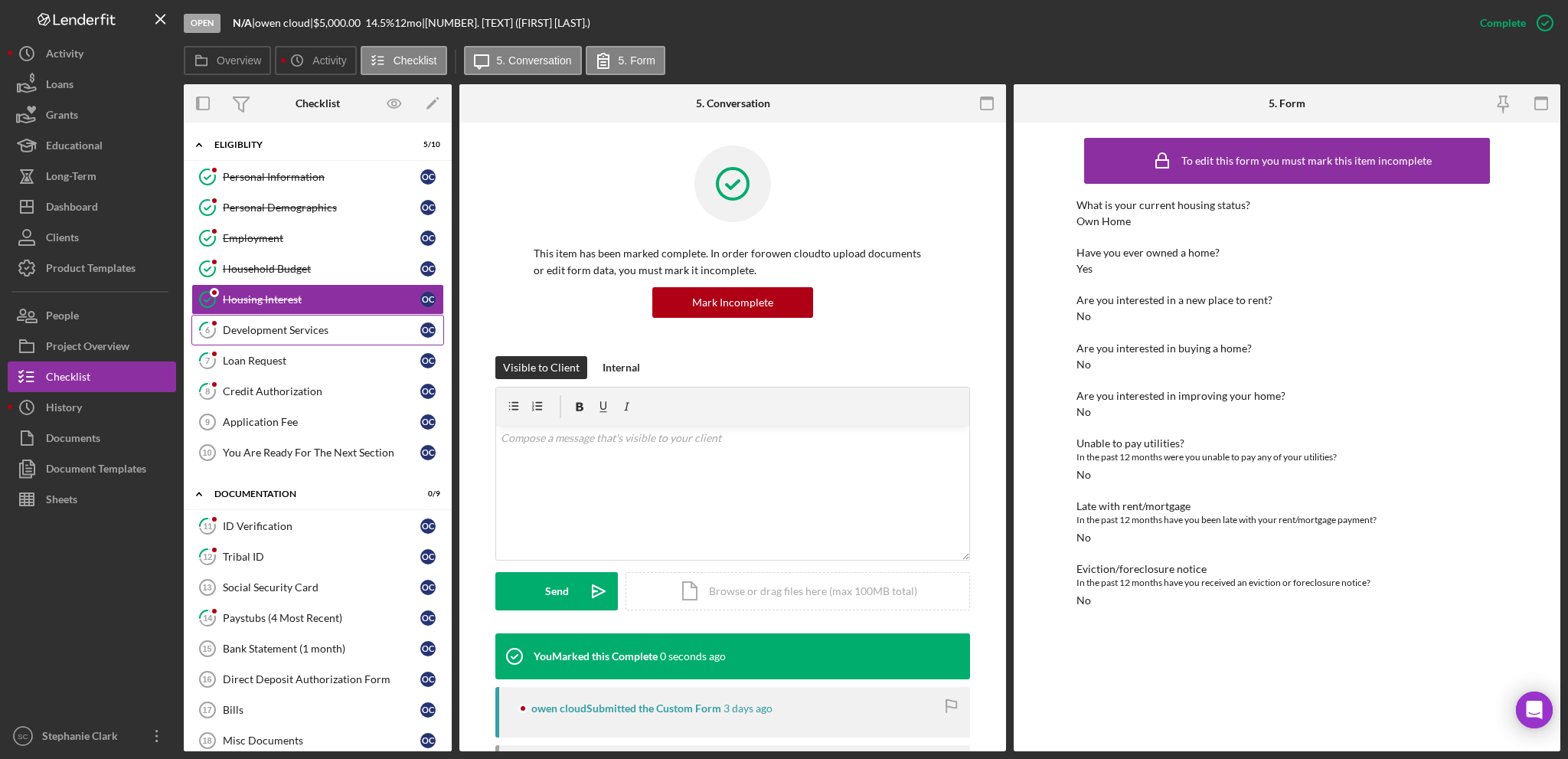 click on "Development Services" at bounding box center (322, 330) 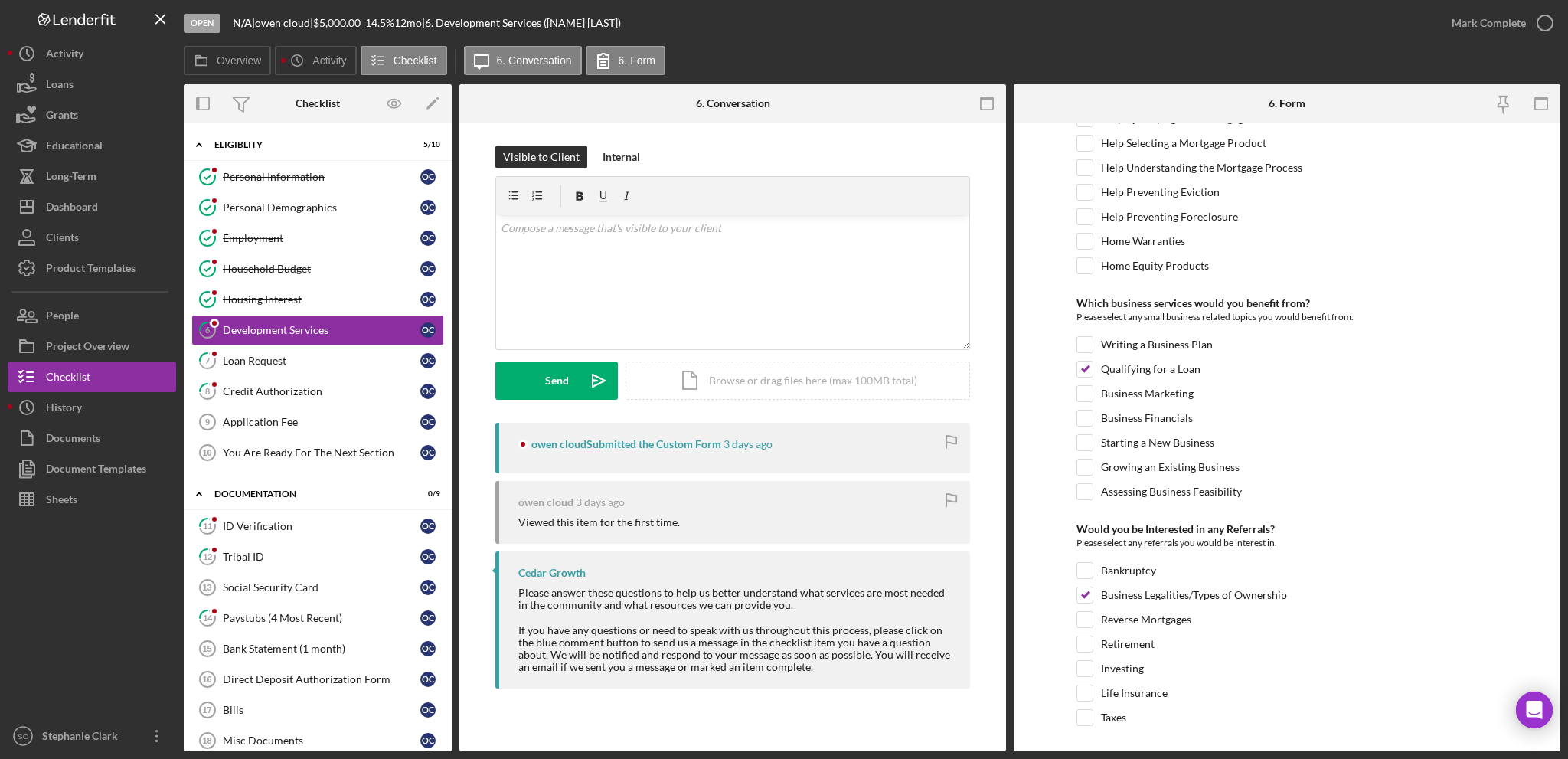 scroll, scrollTop: 576, scrollLeft: 0, axis: vertical 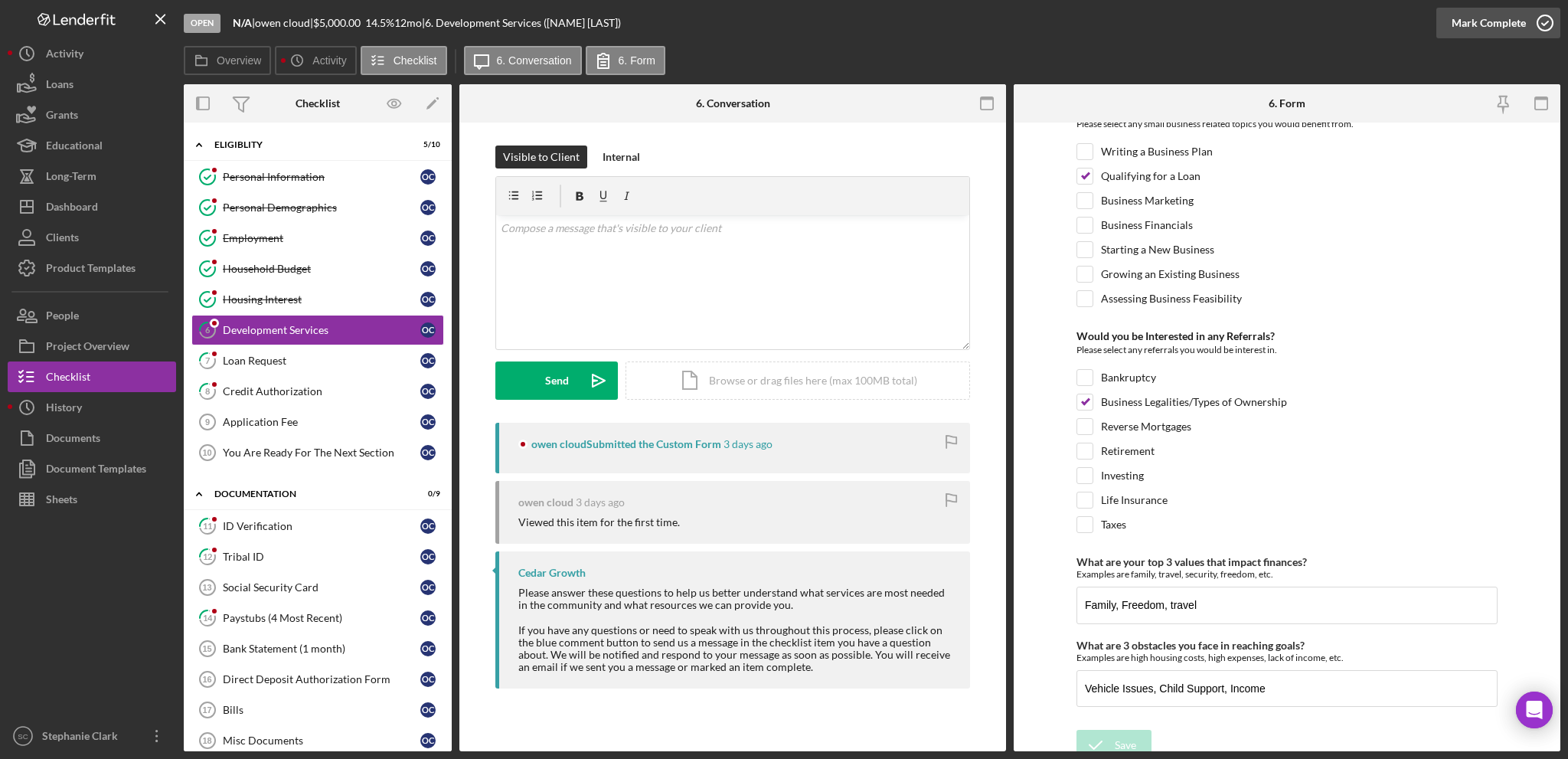 click on "Mark Complete" at bounding box center (1488, 23) 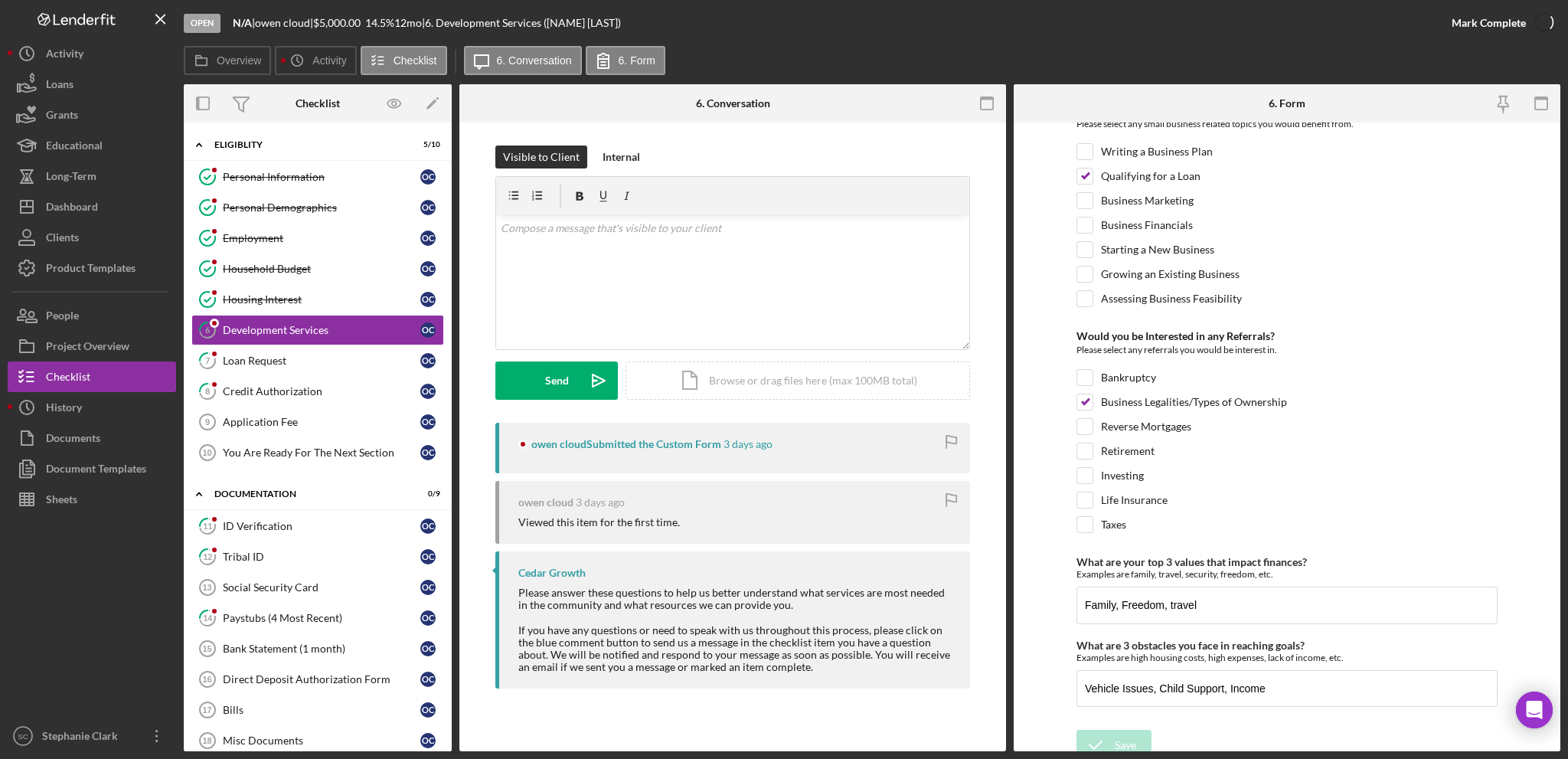 scroll, scrollTop: 637, scrollLeft: 0, axis: vertical 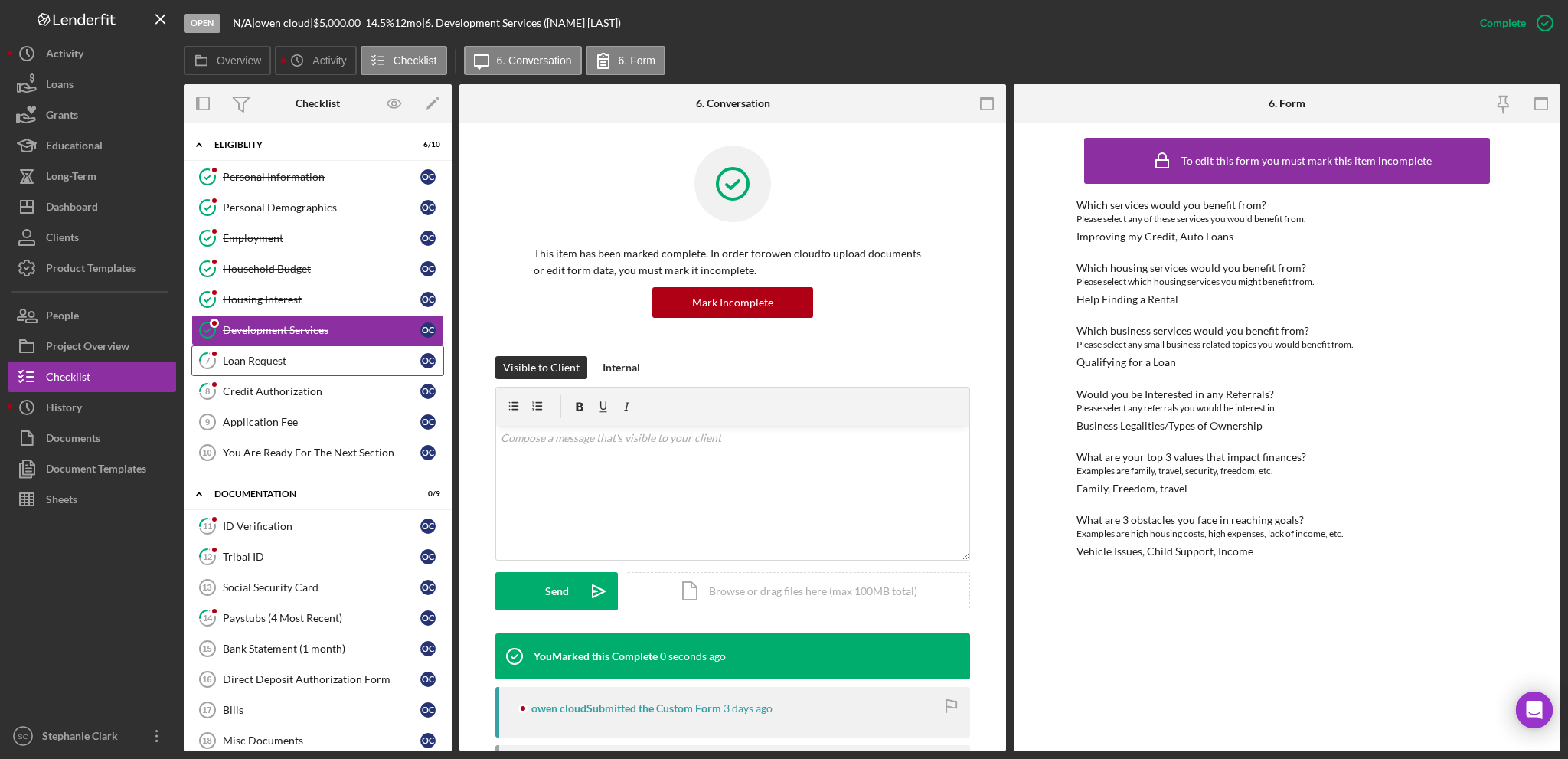 click on "Loan Request" at bounding box center [322, 361] 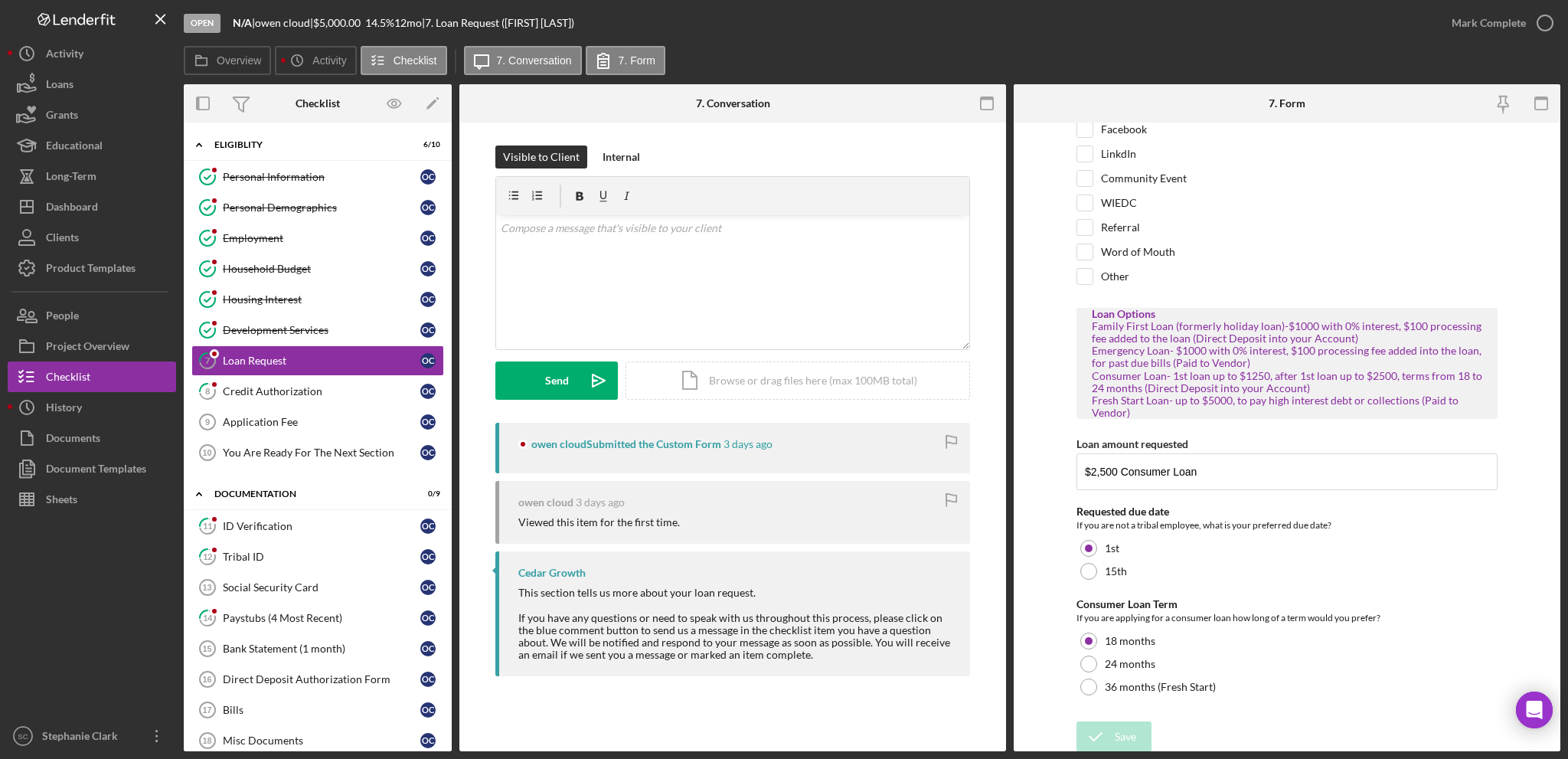 scroll, scrollTop: 0, scrollLeft: 0, axis: both 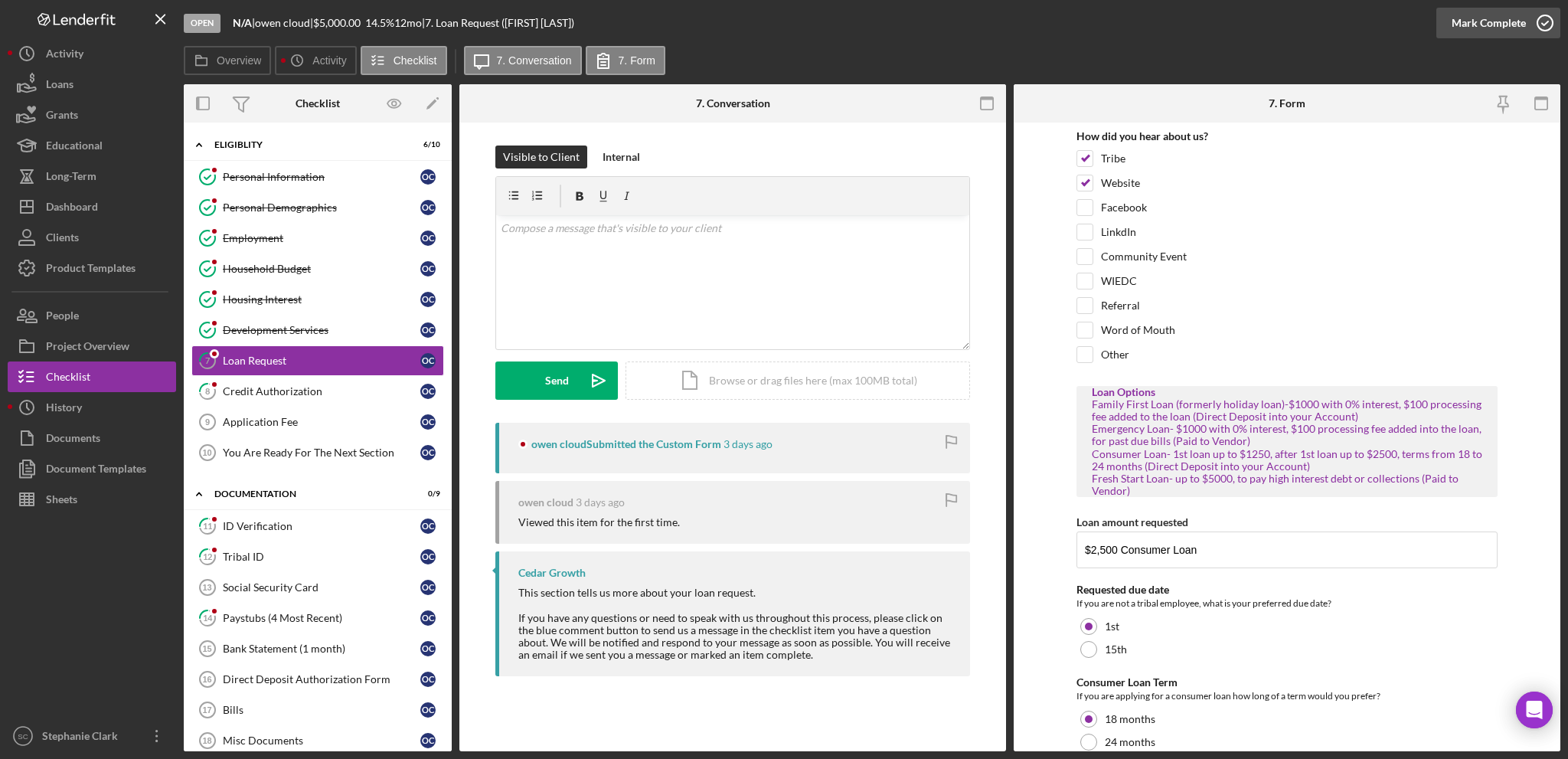 click on "Mark Complete" at bounding box center (1488, 23) 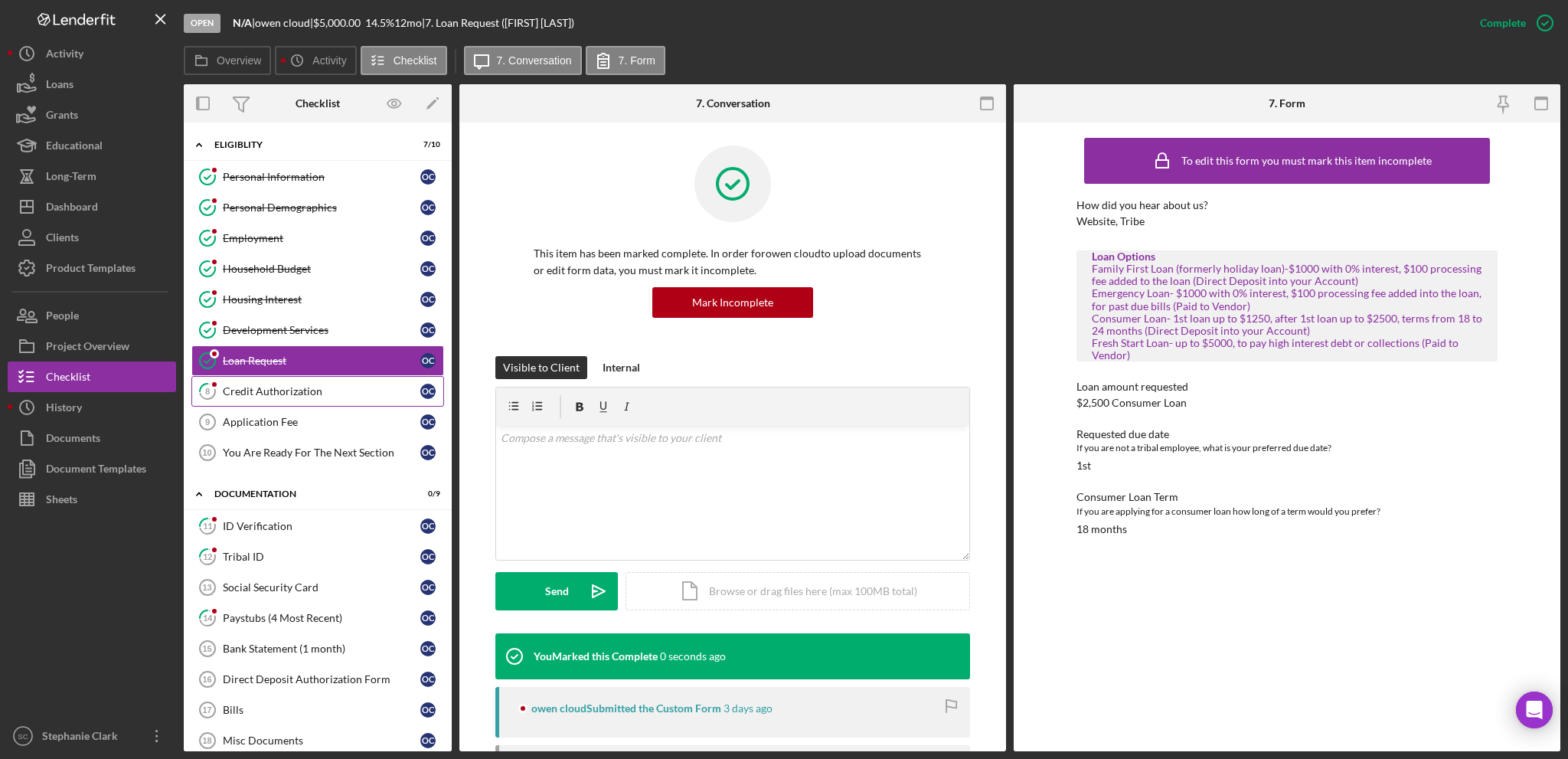 click on "Credit Authorization" at bounding box center (322, 391) 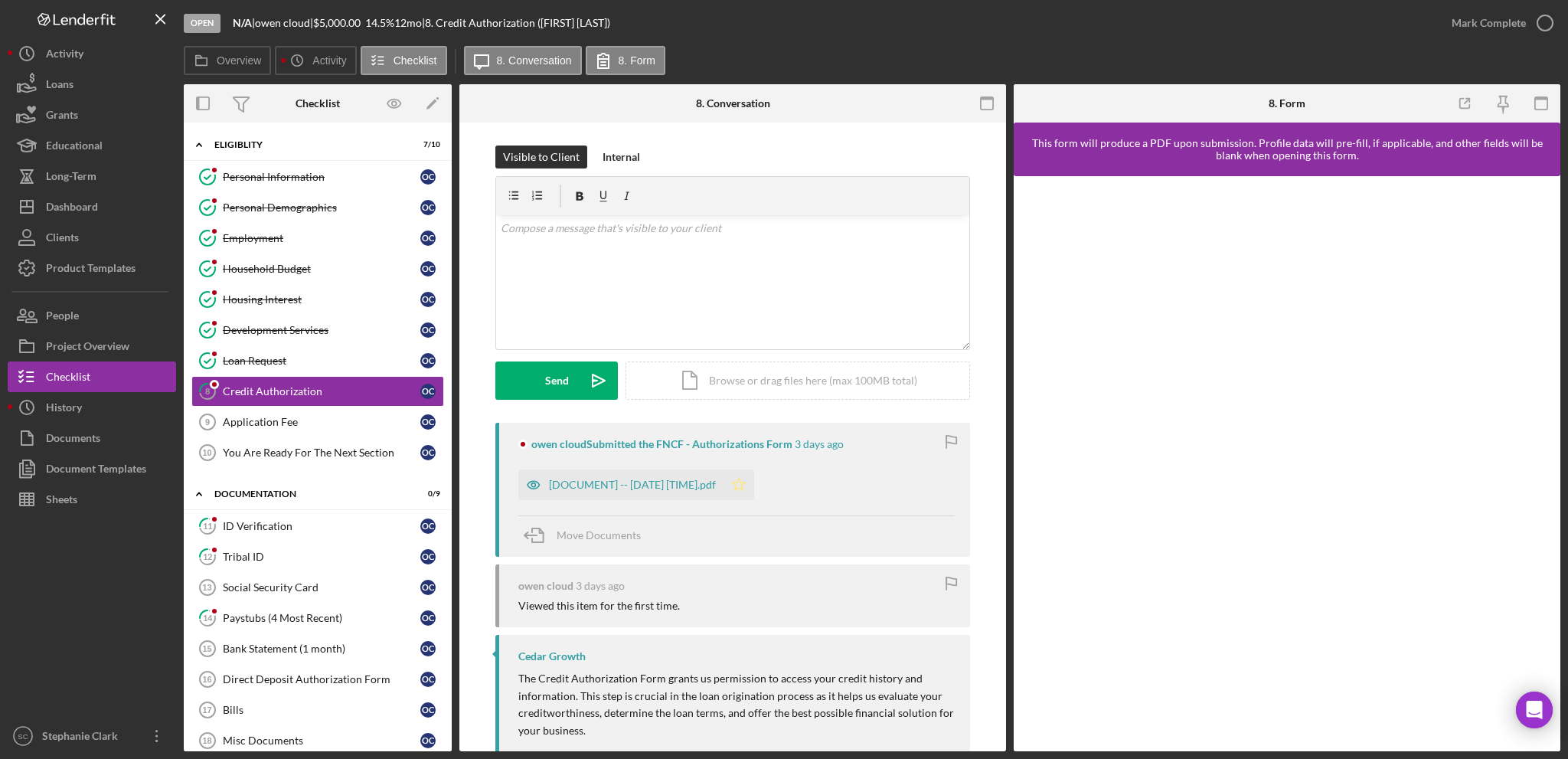 click 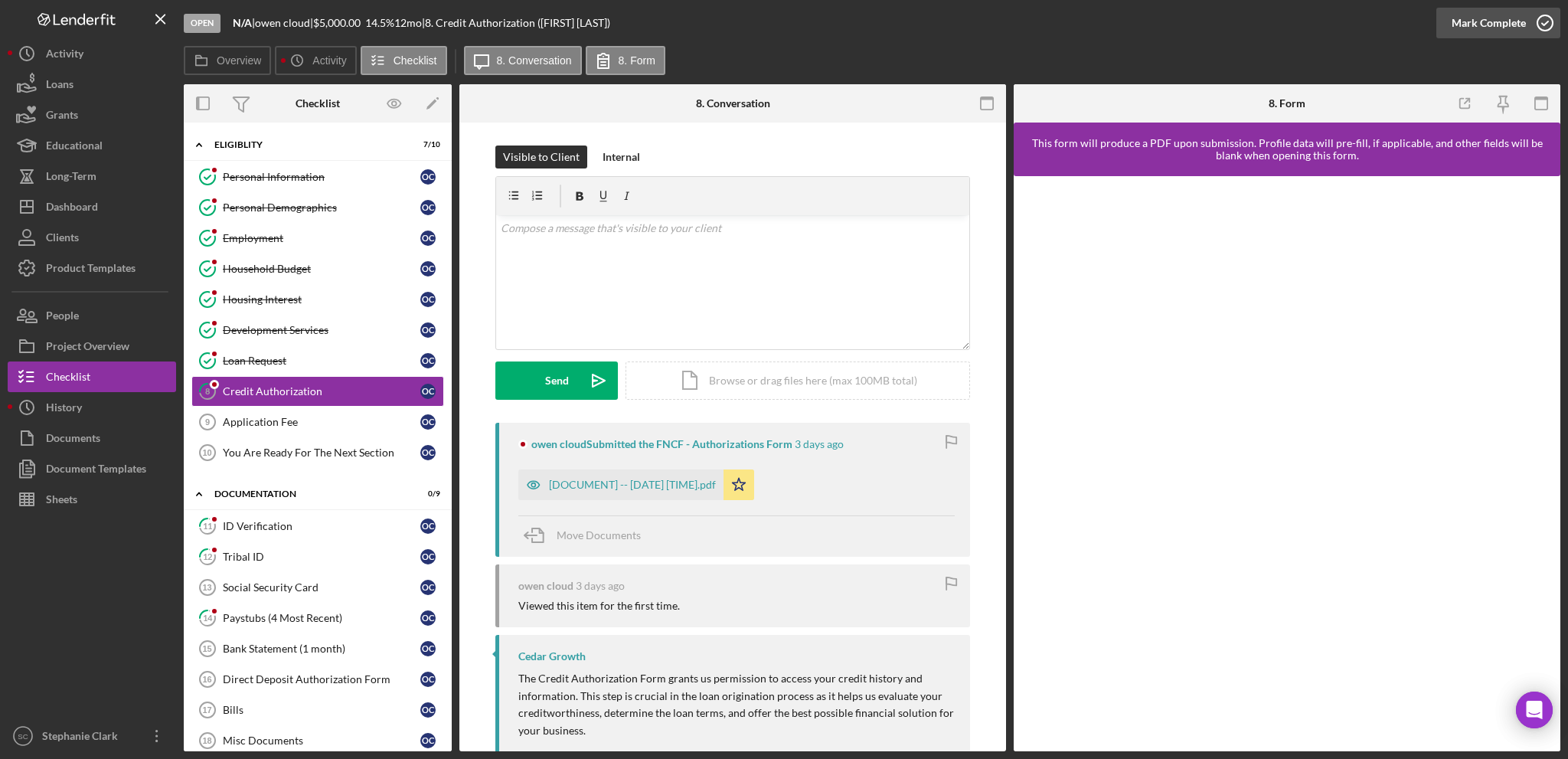 click on "Mark Complete" at bounding box center [1488, 23] 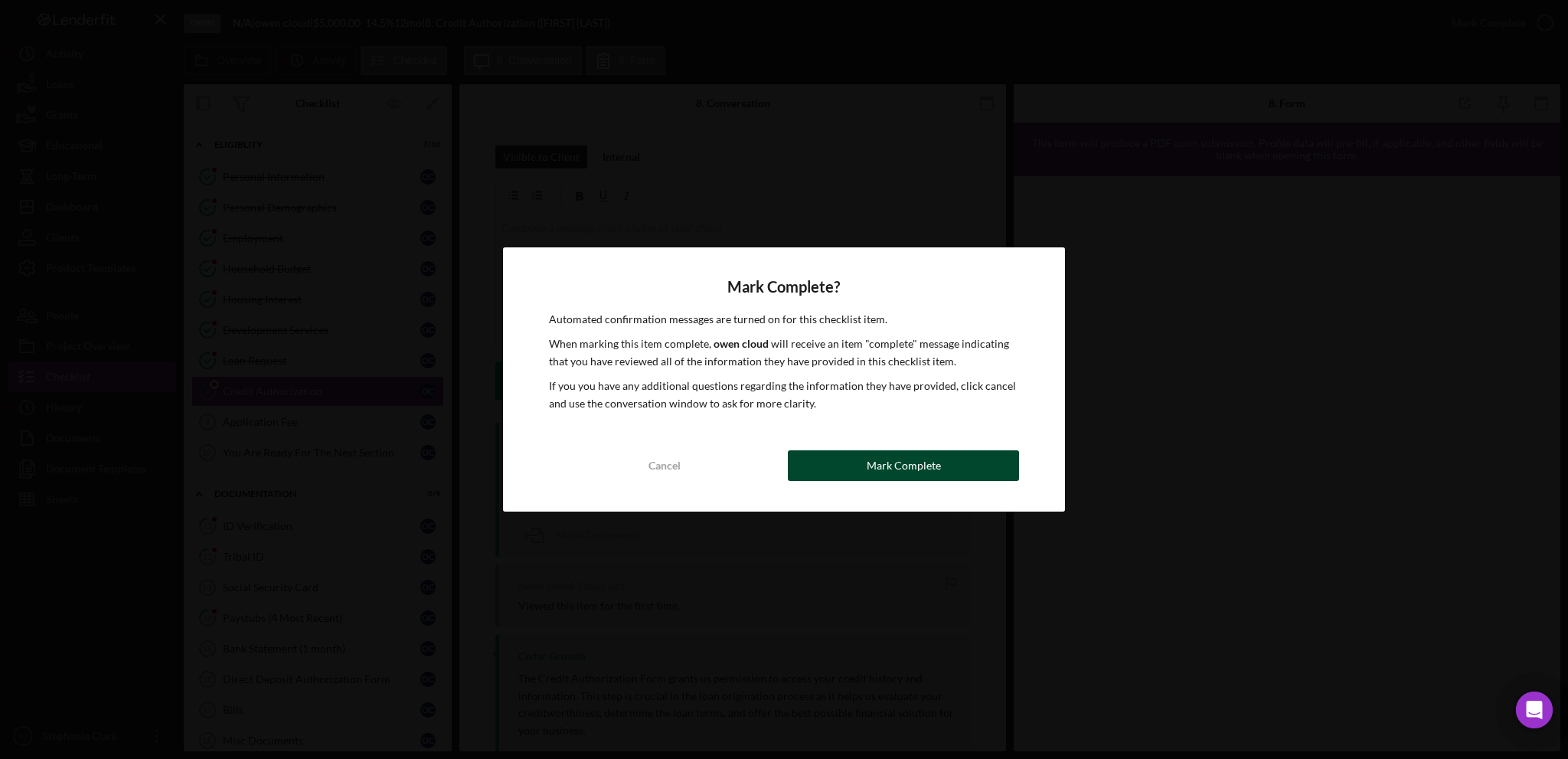 click on "Mark Complete" at bounding box center (903, 466) 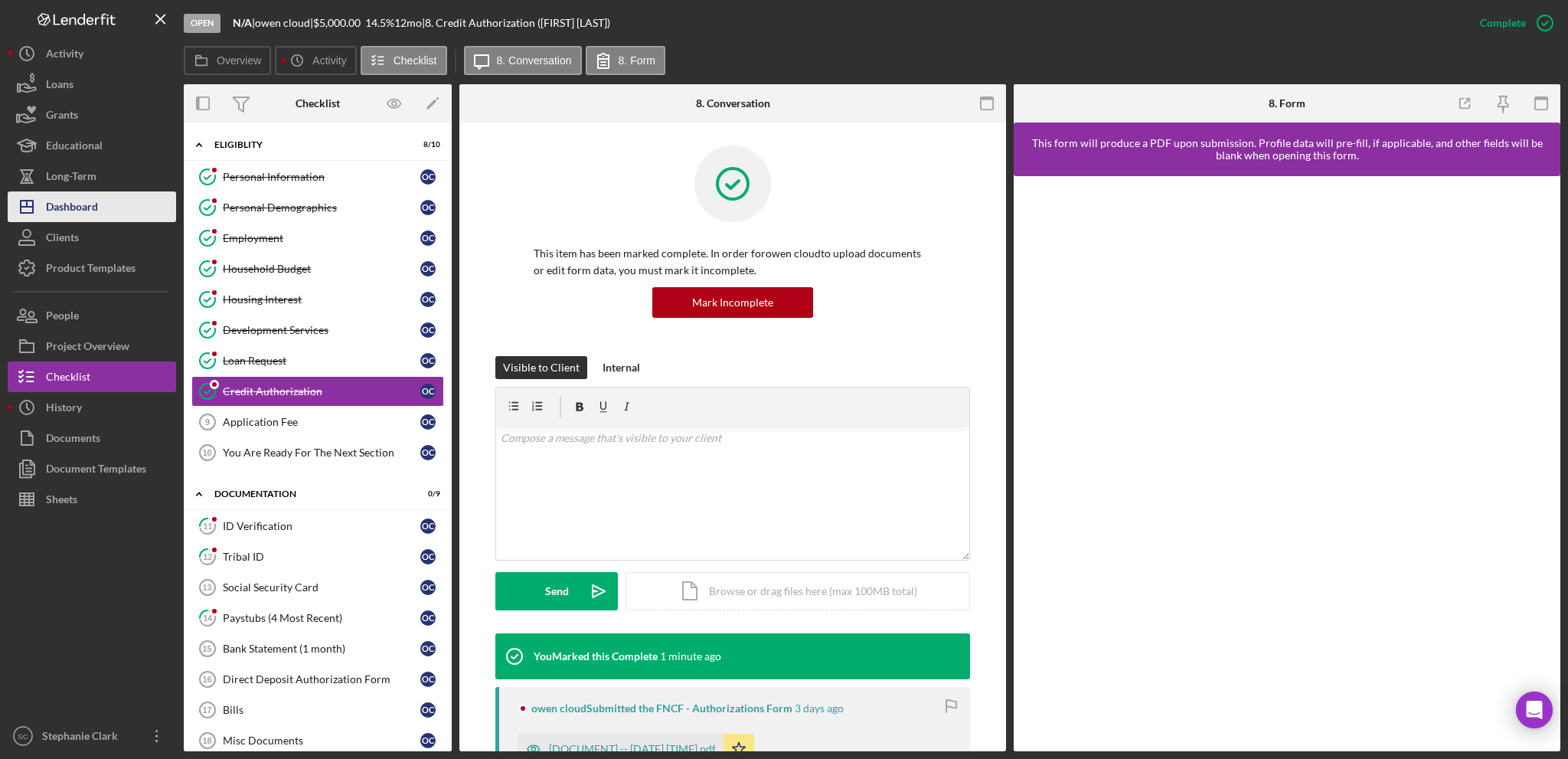click on "Icon/Dashboard Dashboard" at bounding box center (92, 207) 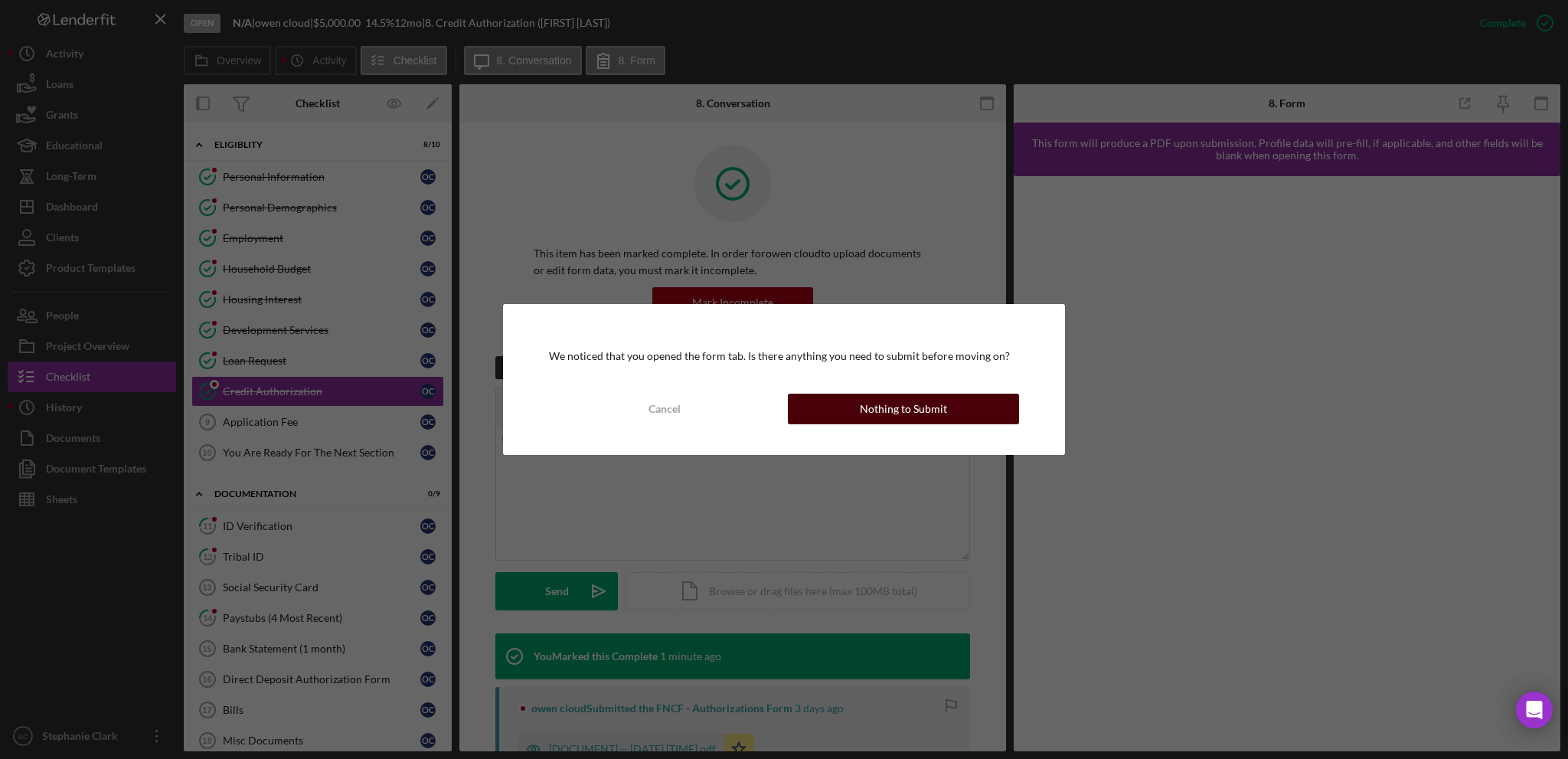 click on "Nothing to Submit" at bounding box center [903, 409] 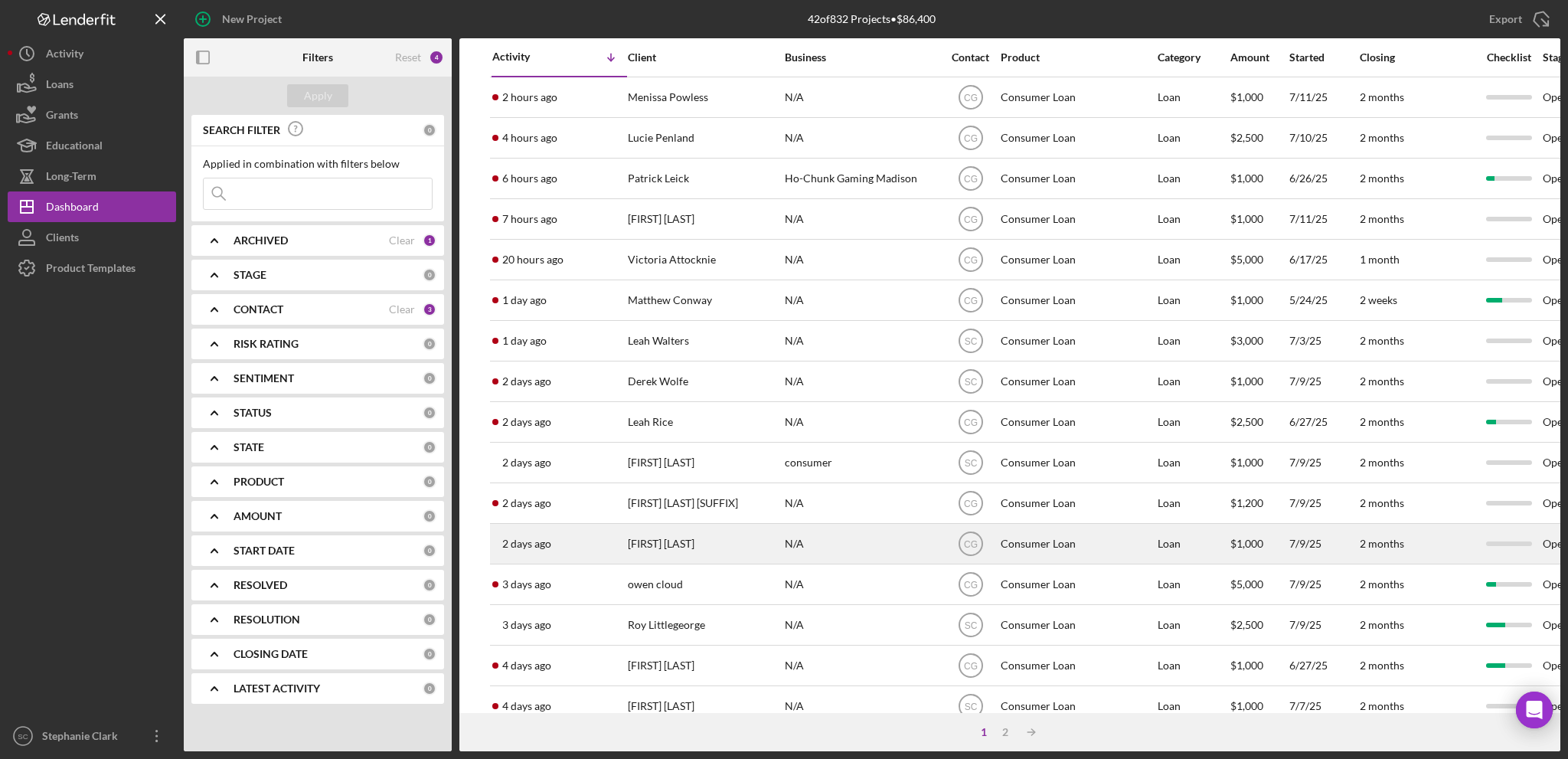 click on "[FIRST] [LAST]" at bounding box center [704, 544] 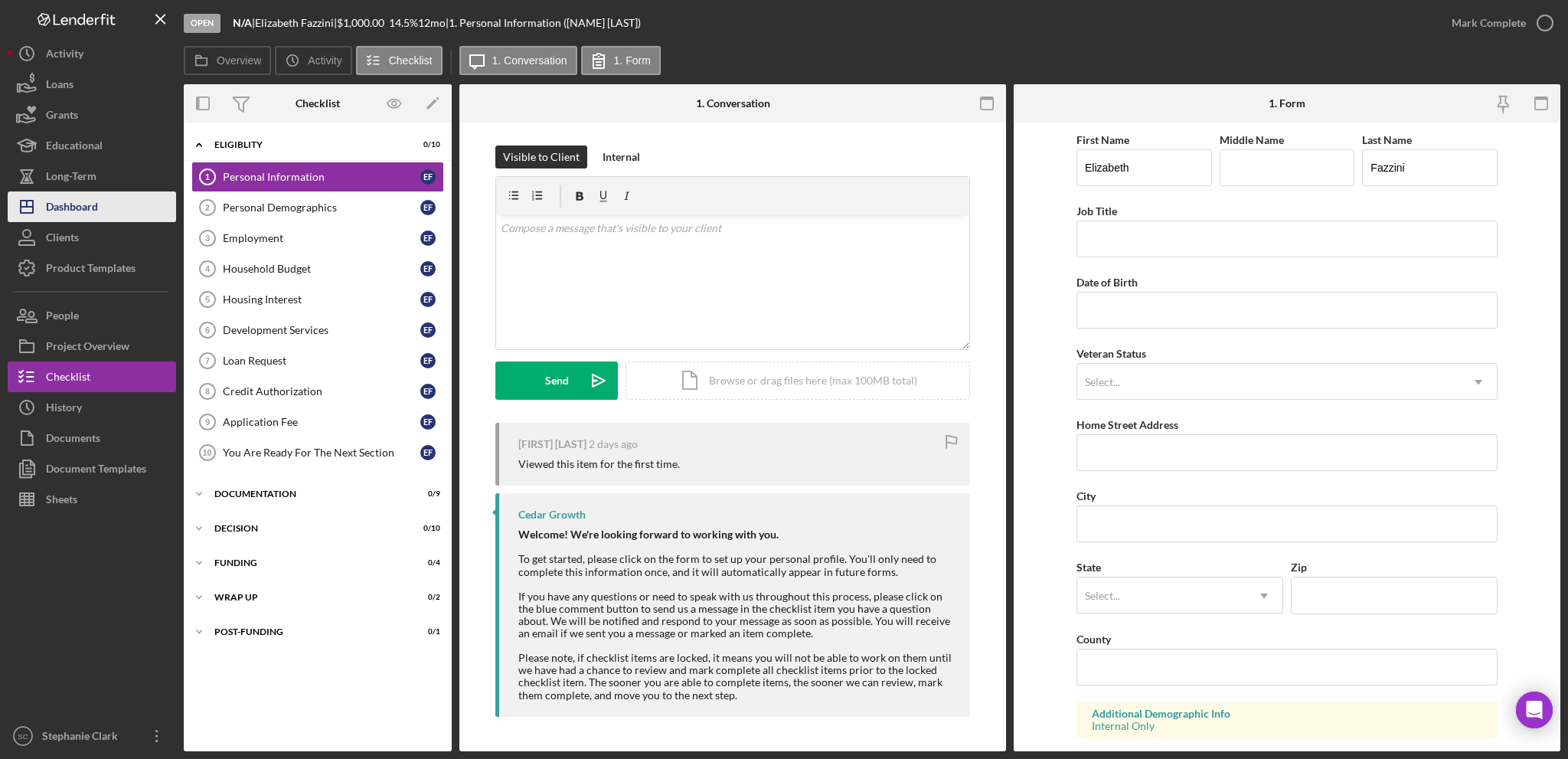 click on "Dashboard" at bounding box center (72, 208) 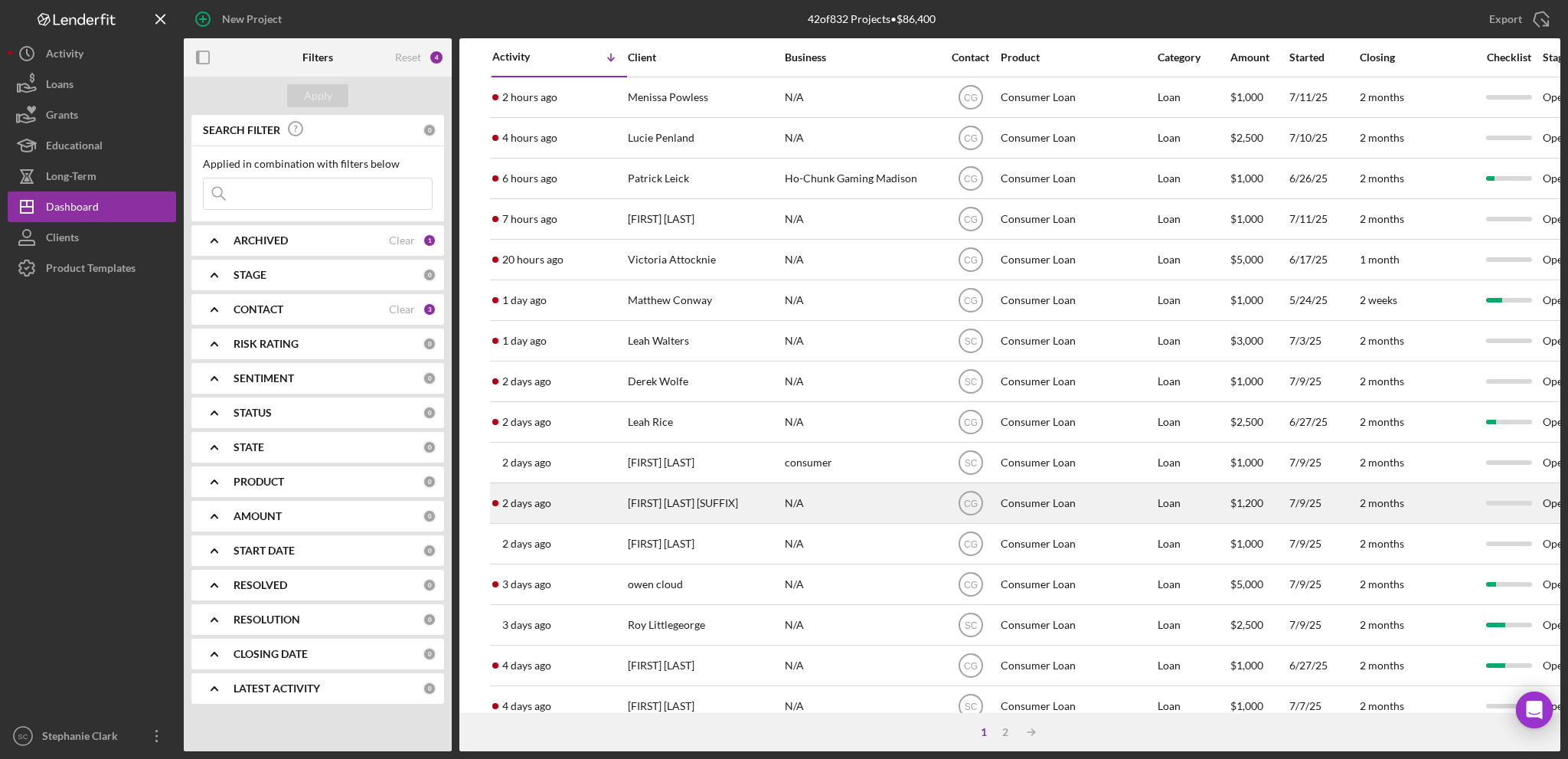 click on "[FIRST] [LAST] [SUFFIX]" at bounding box center (704, 503) 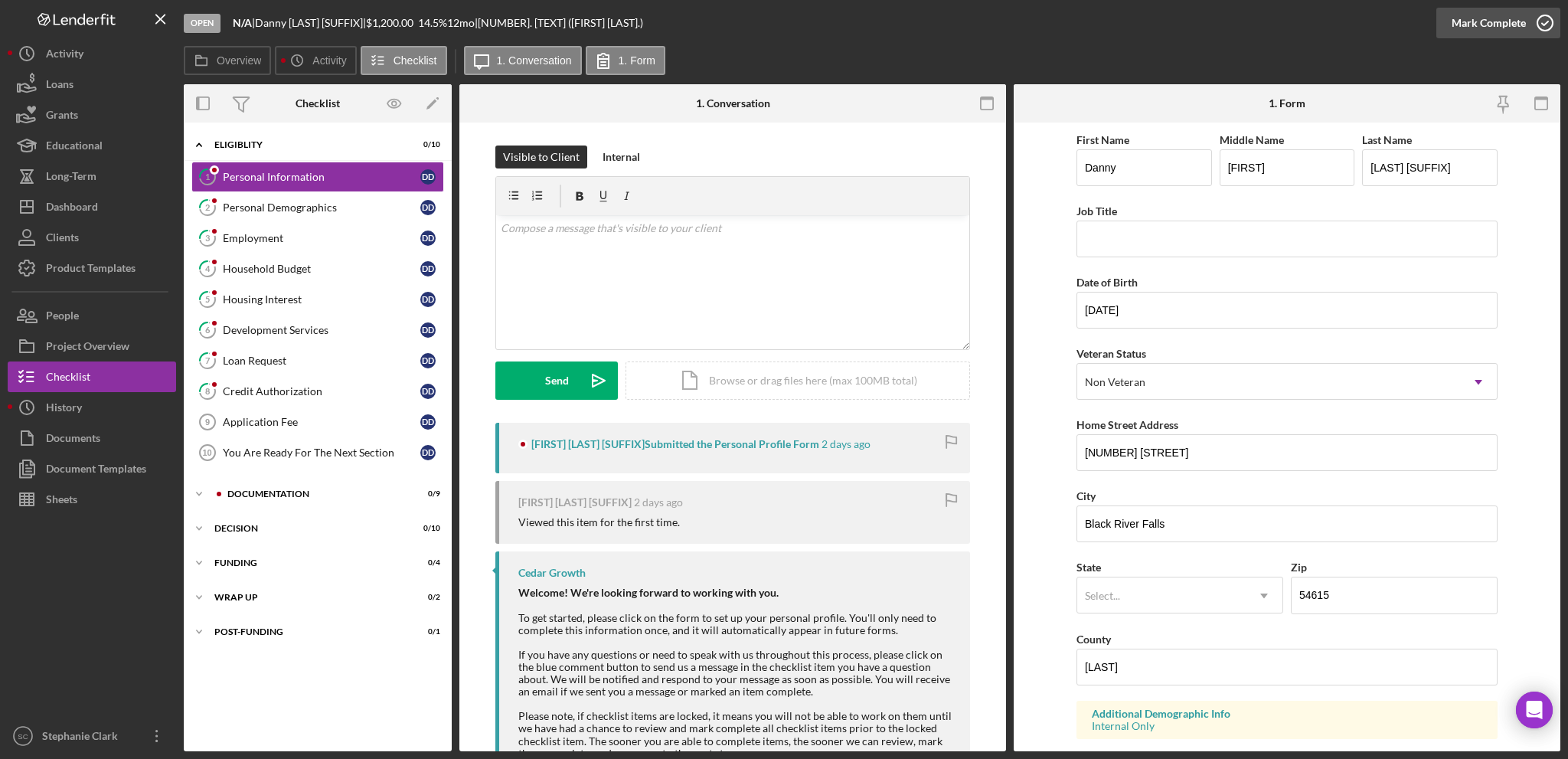 click on "Mark Complete" at bounding box center (1488, 23) 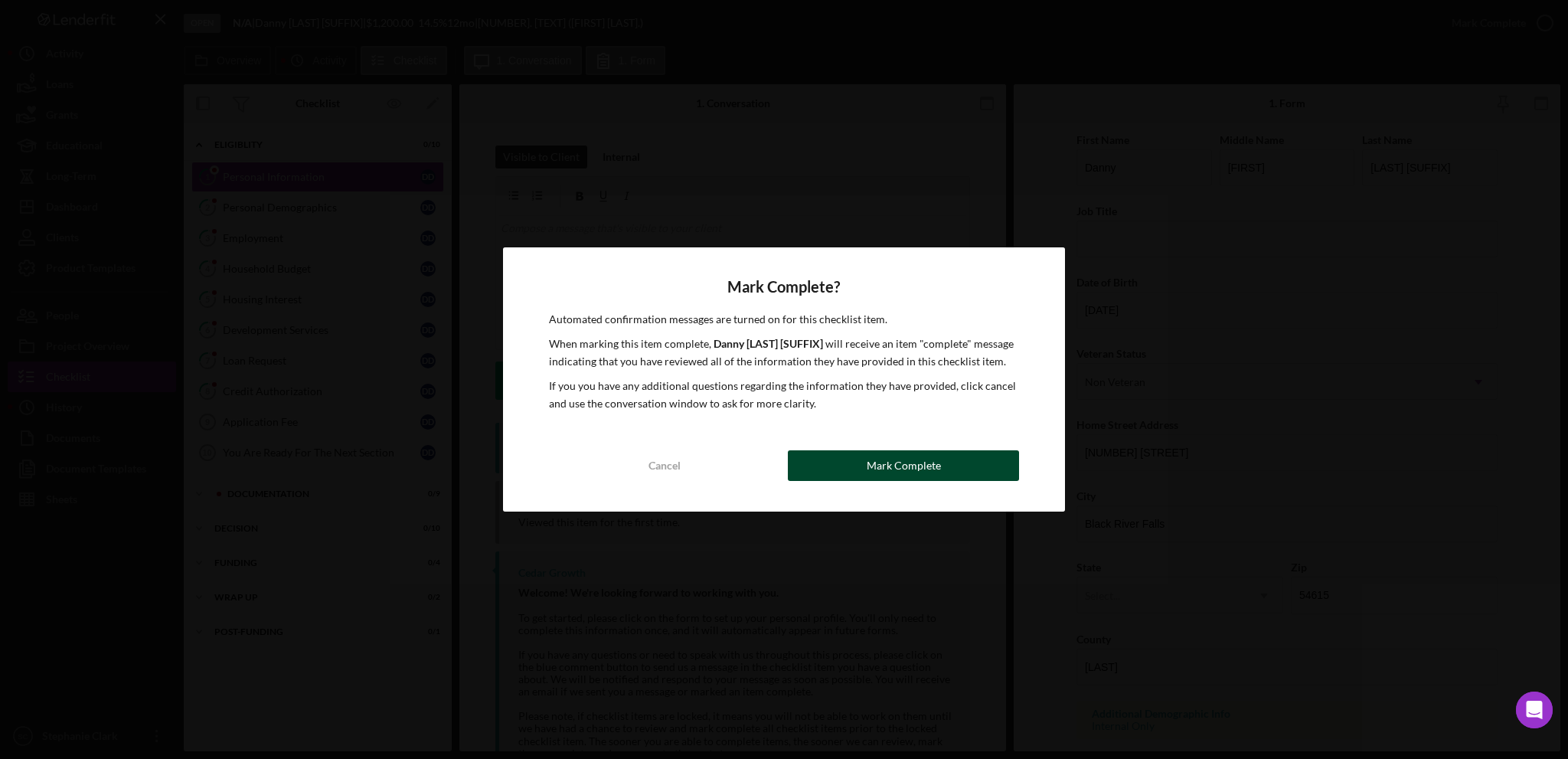click on "Mark Complete" at bounding box center (903, 466) 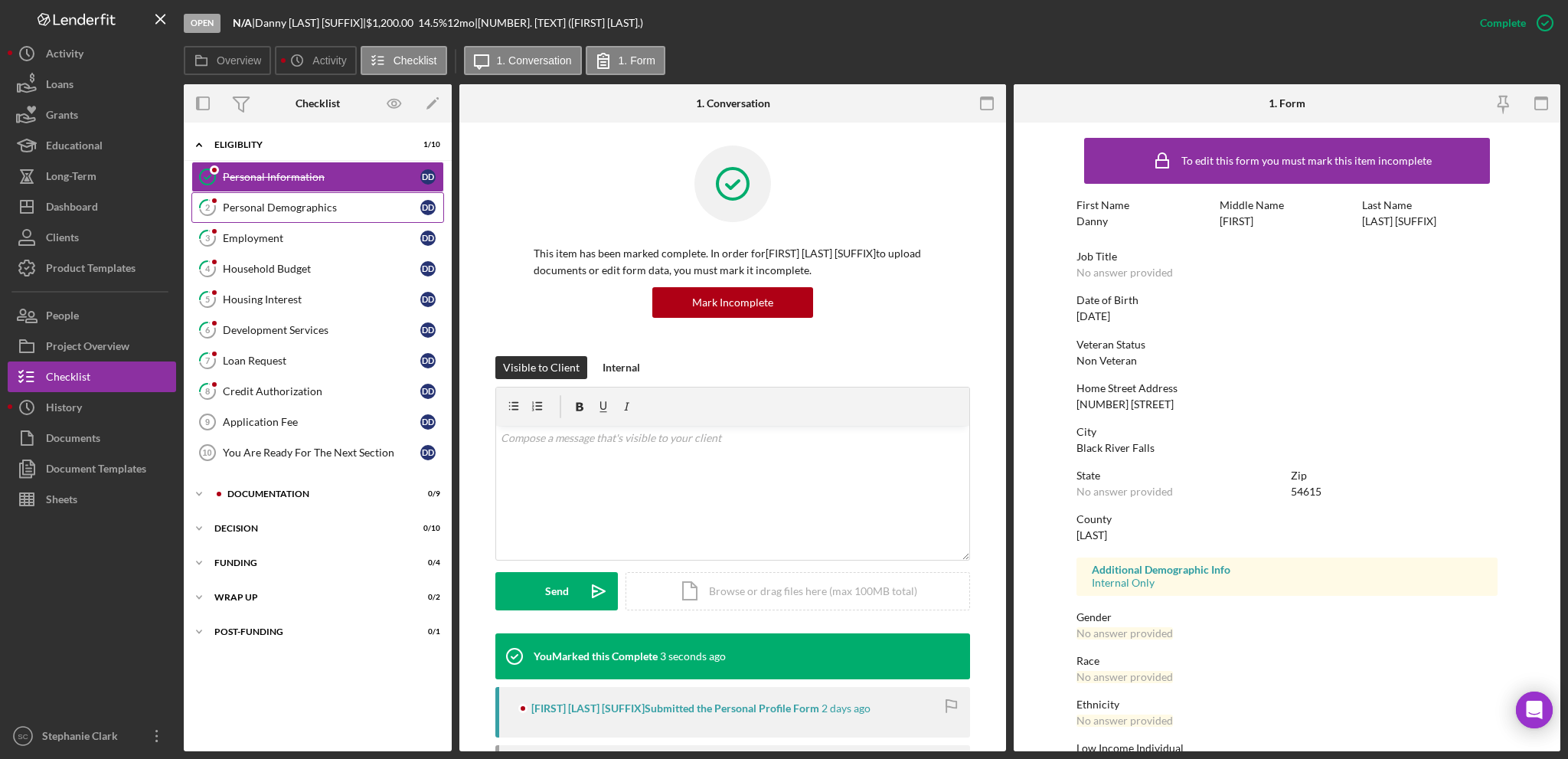 click on "Personal Demographics" at bounding box center (322, 208) 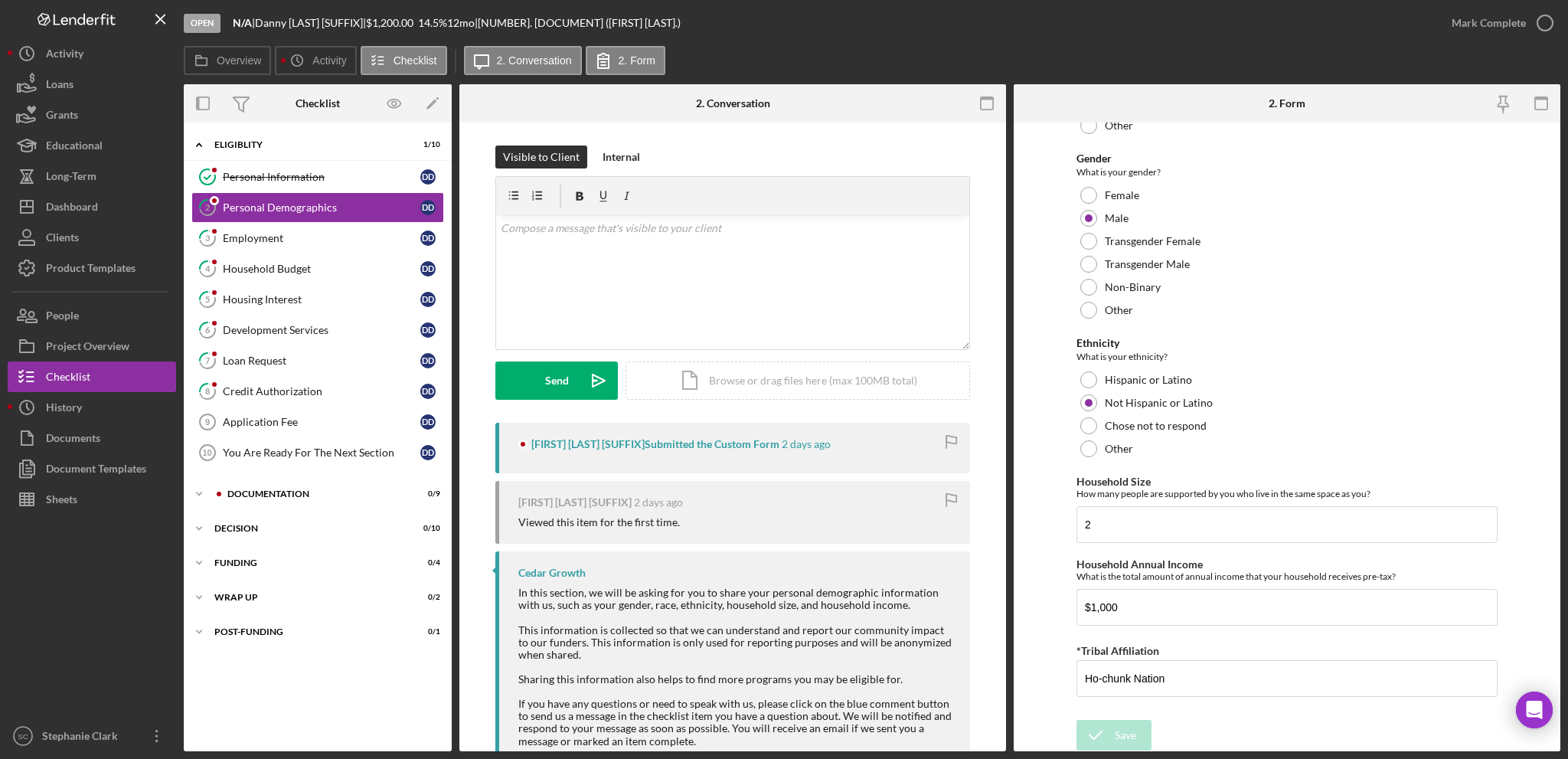 scroll, scrollTop: 478, scrollLeft: 0, axis: vertical 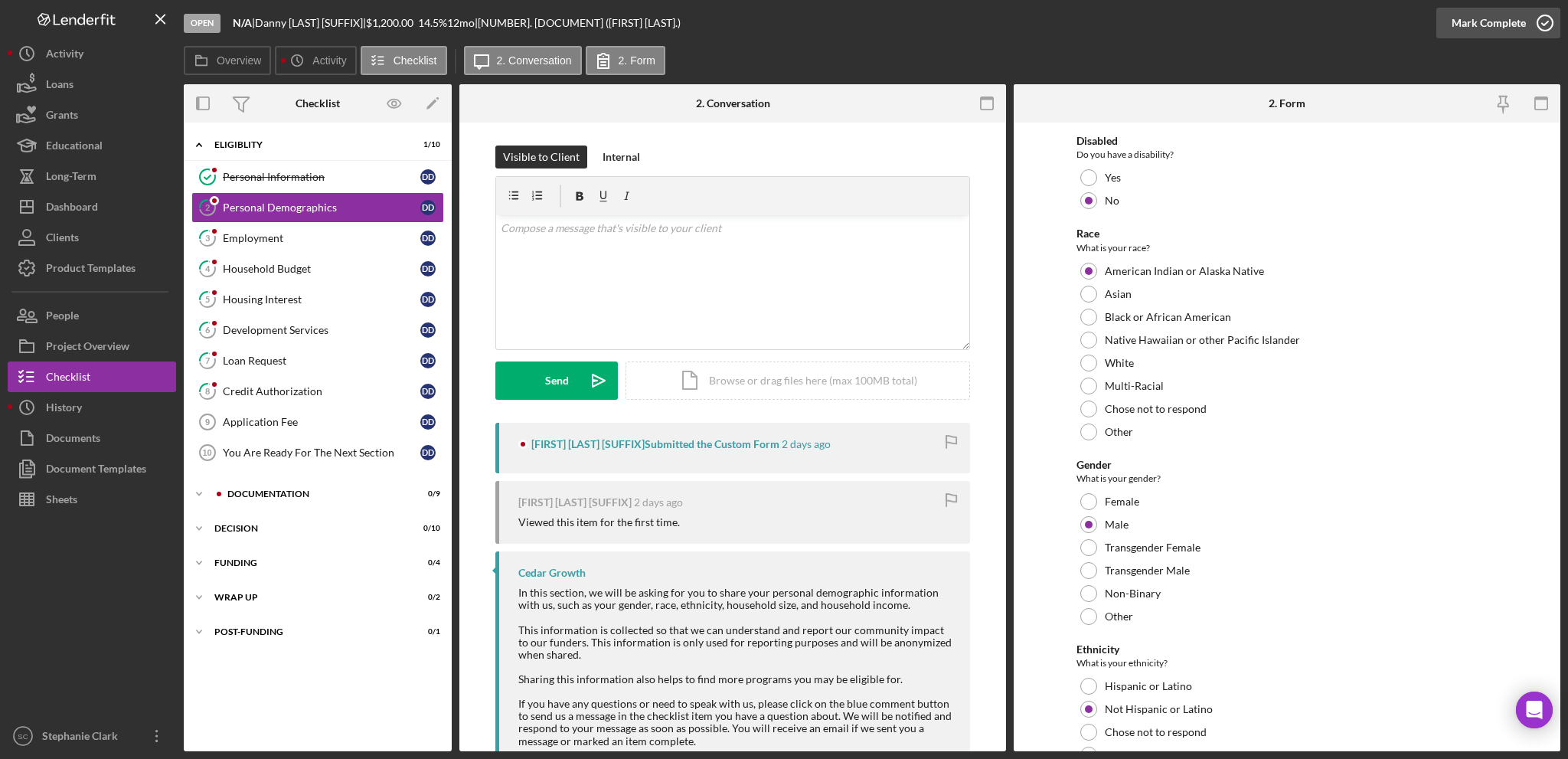 click on "Mark Complete" at bounding box center (1488, 23) 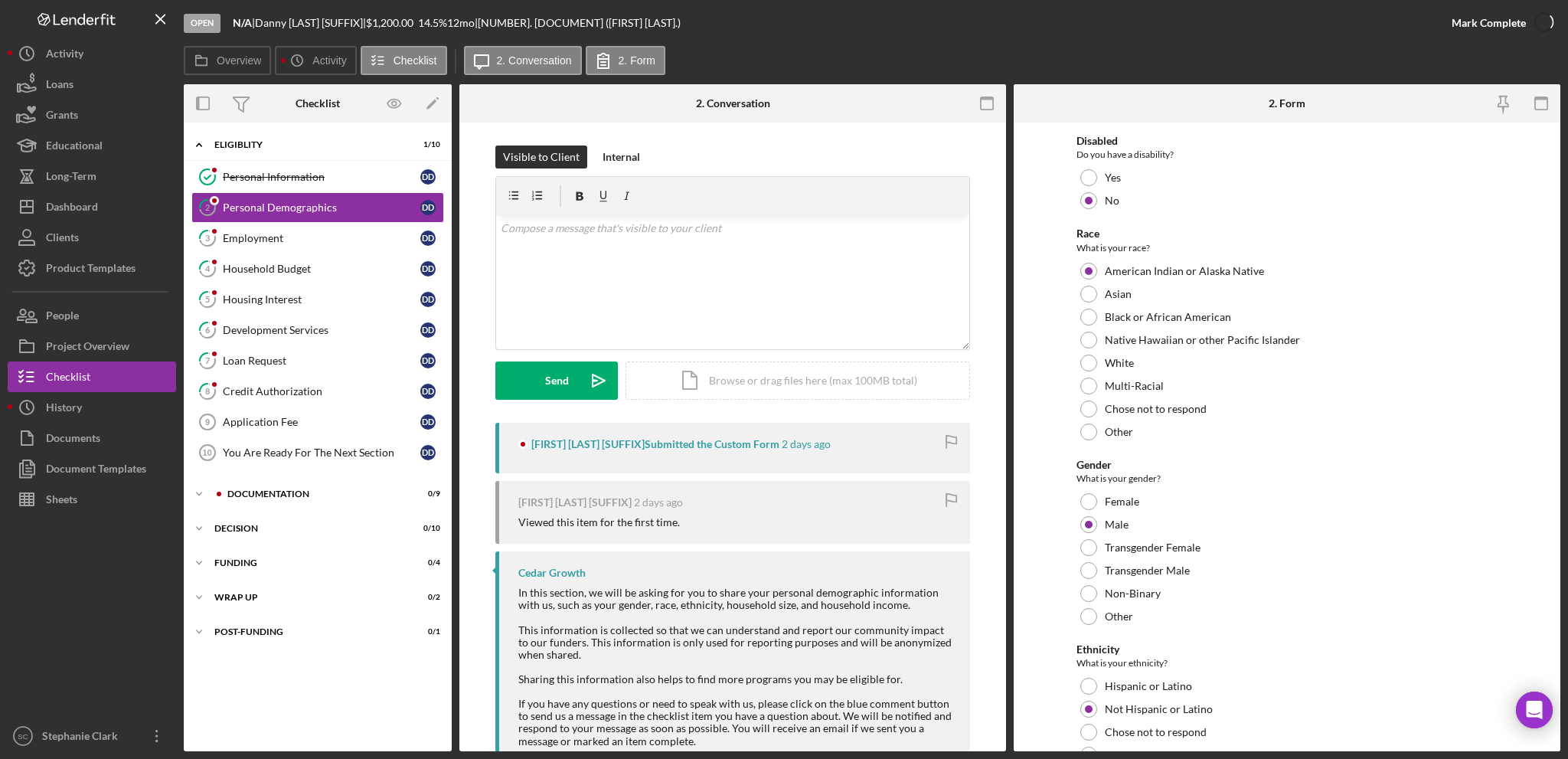 scroll, scrollTop: 539, scrollLeft: 0, axis: vertical 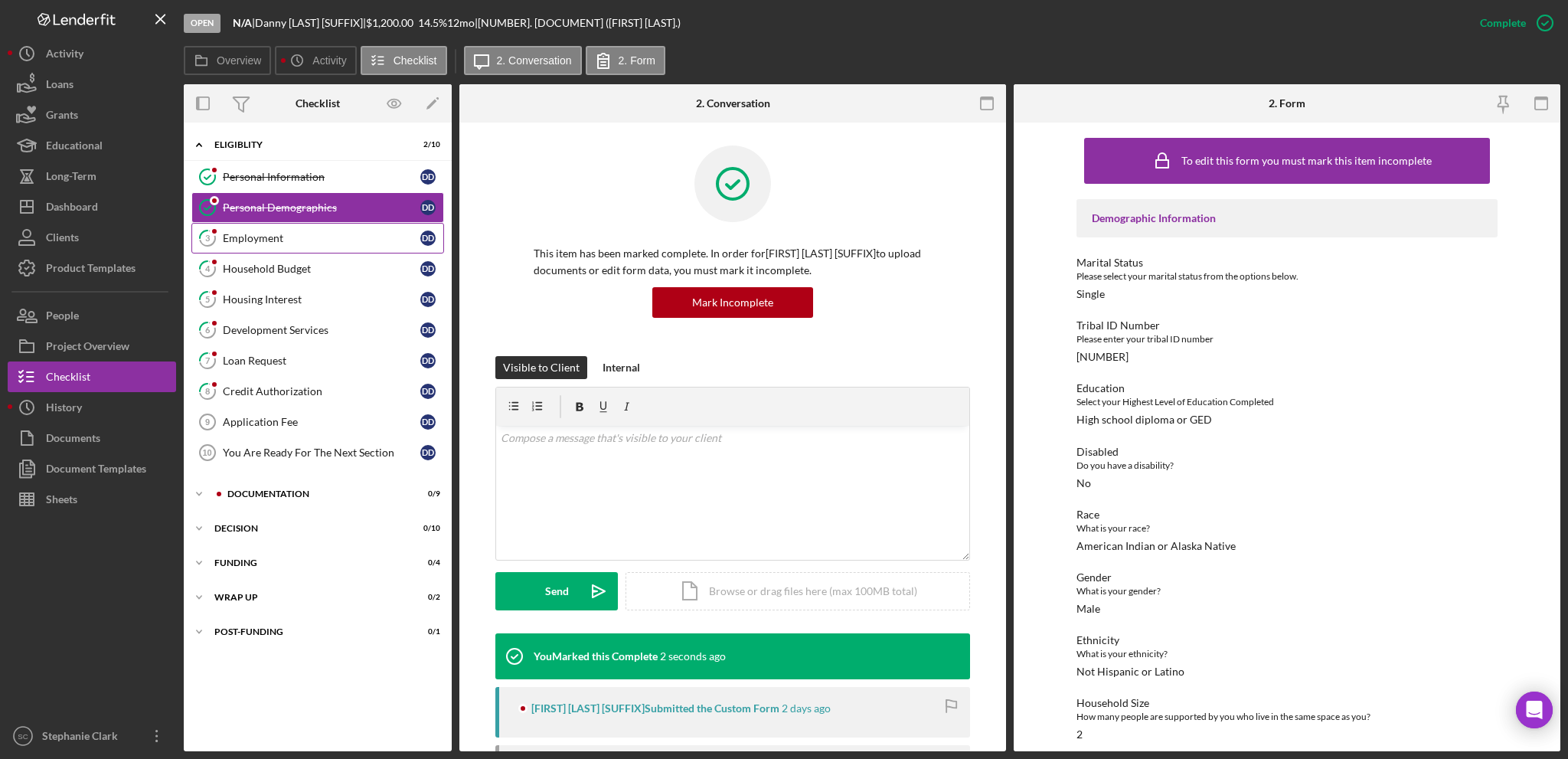 click on "Employment" at bounding box center (322, 238) 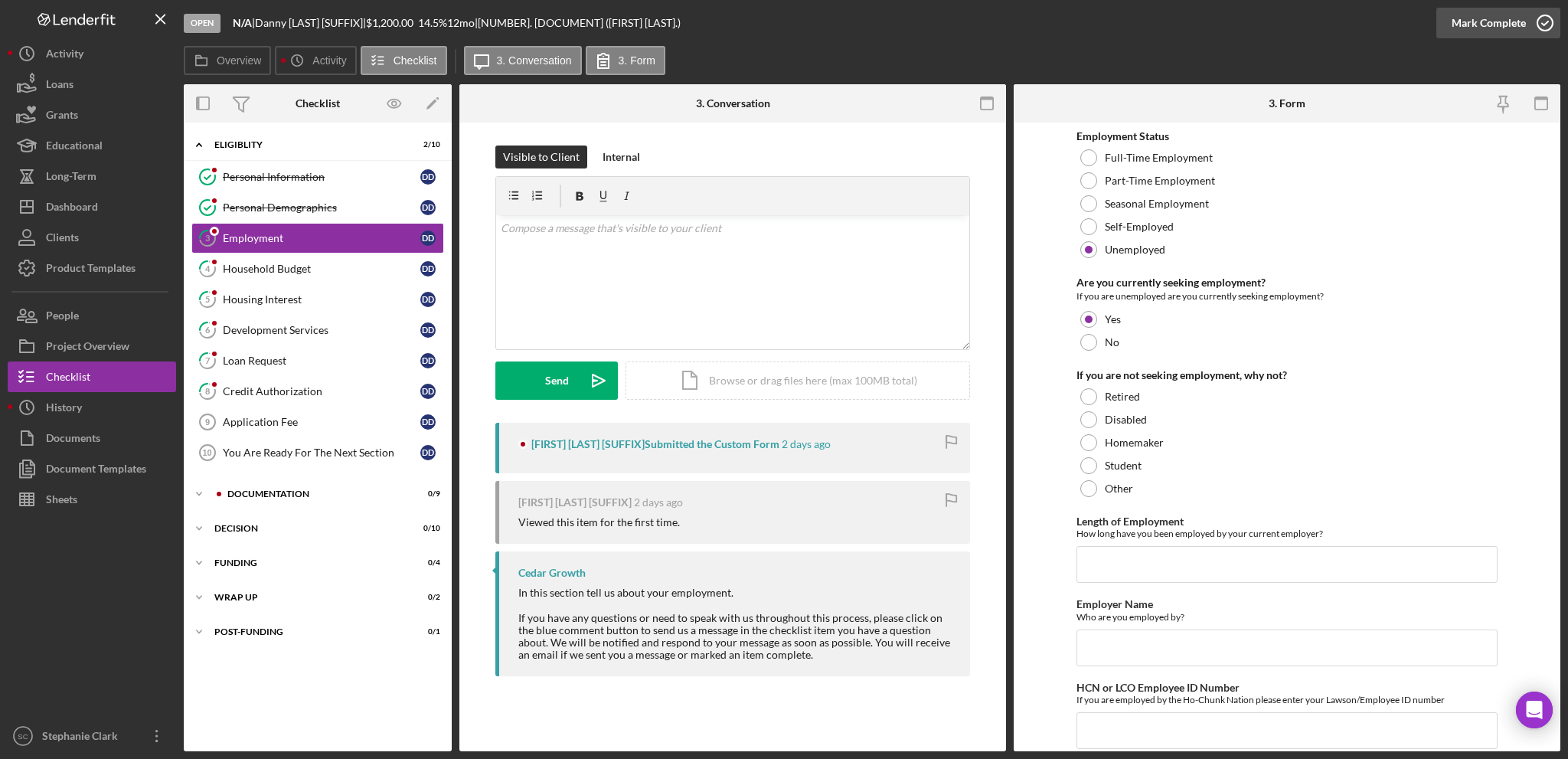 click on "Mark Complete" at bounding box center [1488, 23] 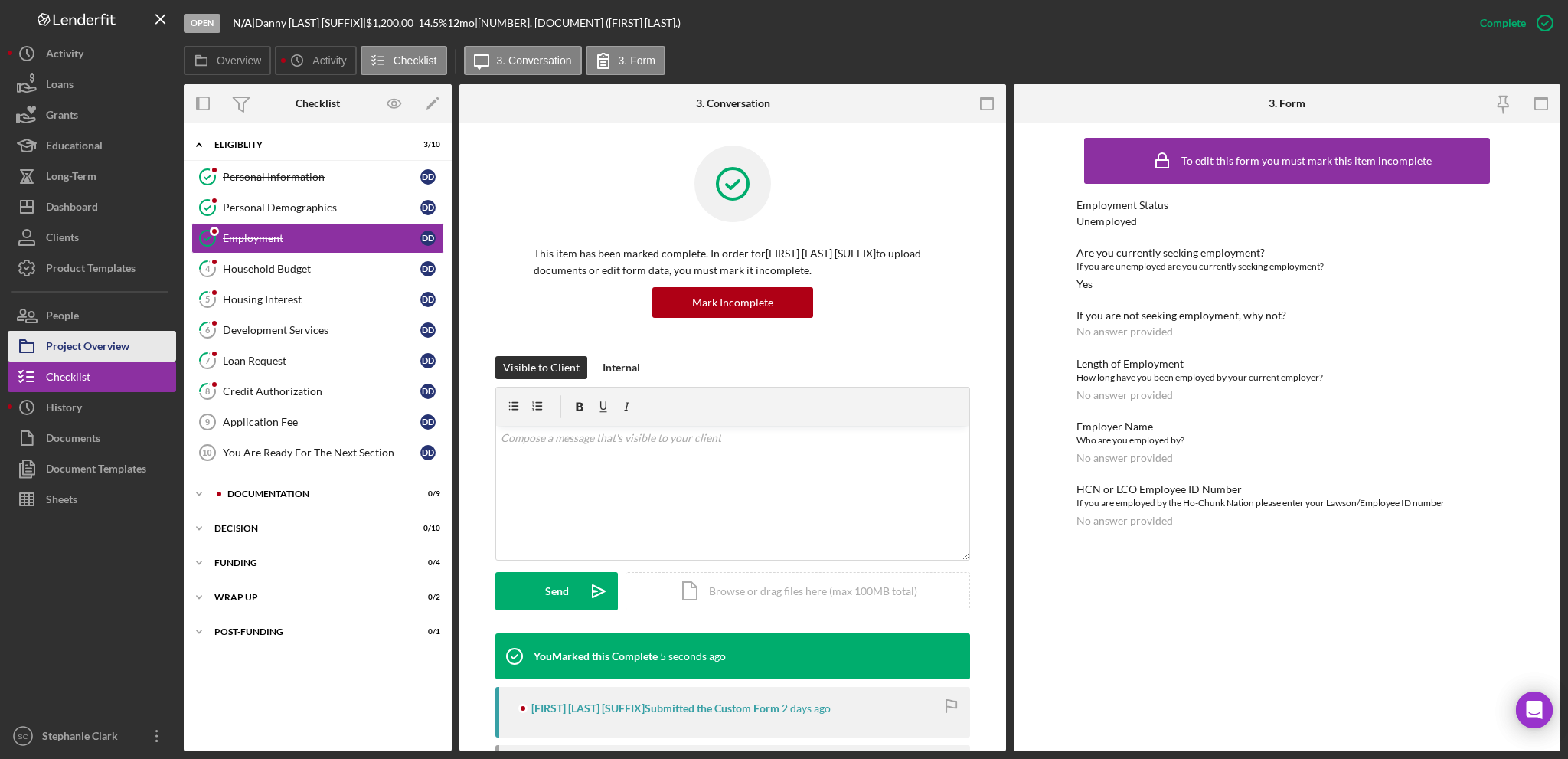 click on "Project Overview" at bounding box center (87, 348) 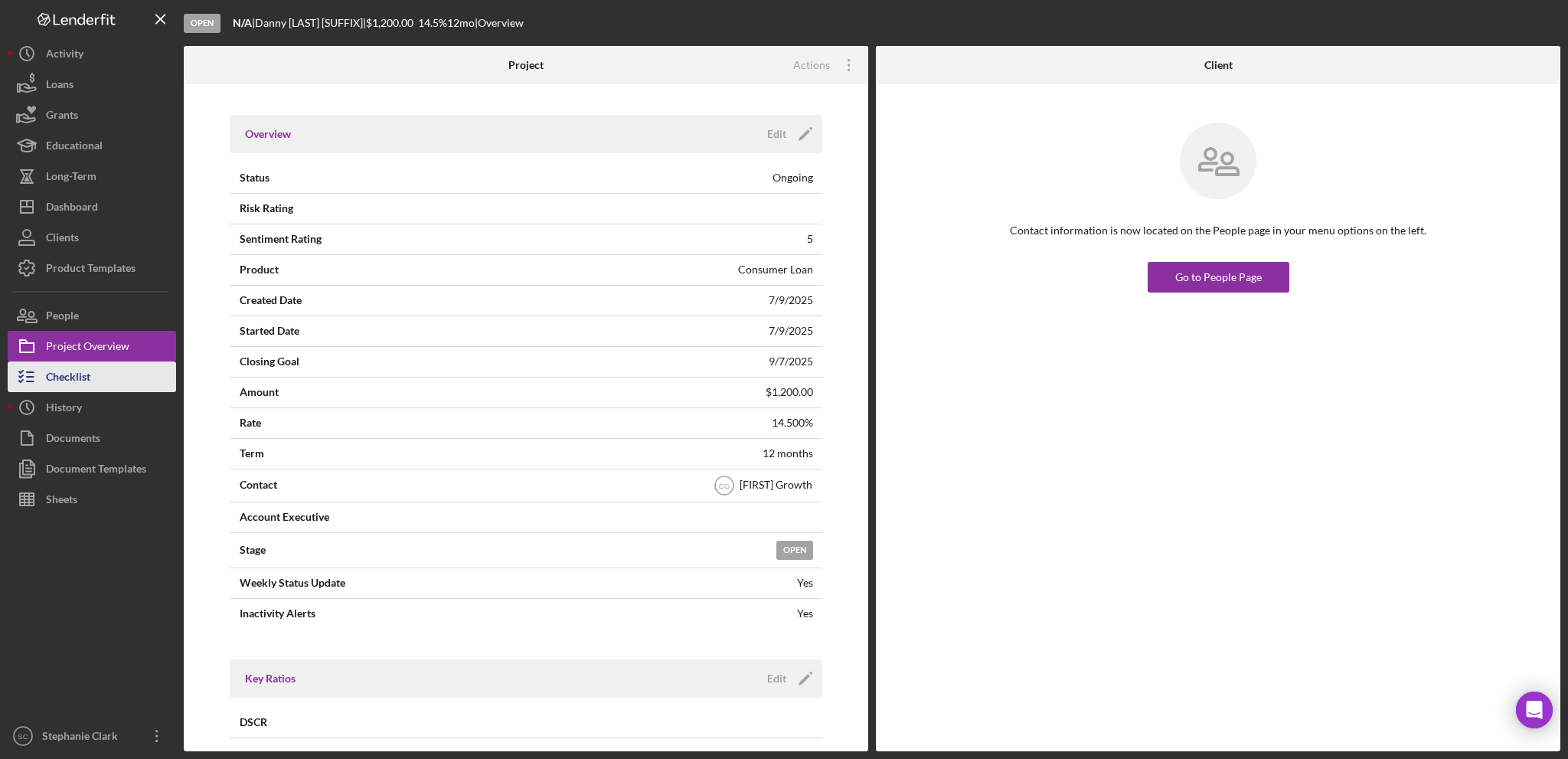 click on "Checklist" at bounding box center [68, 378] 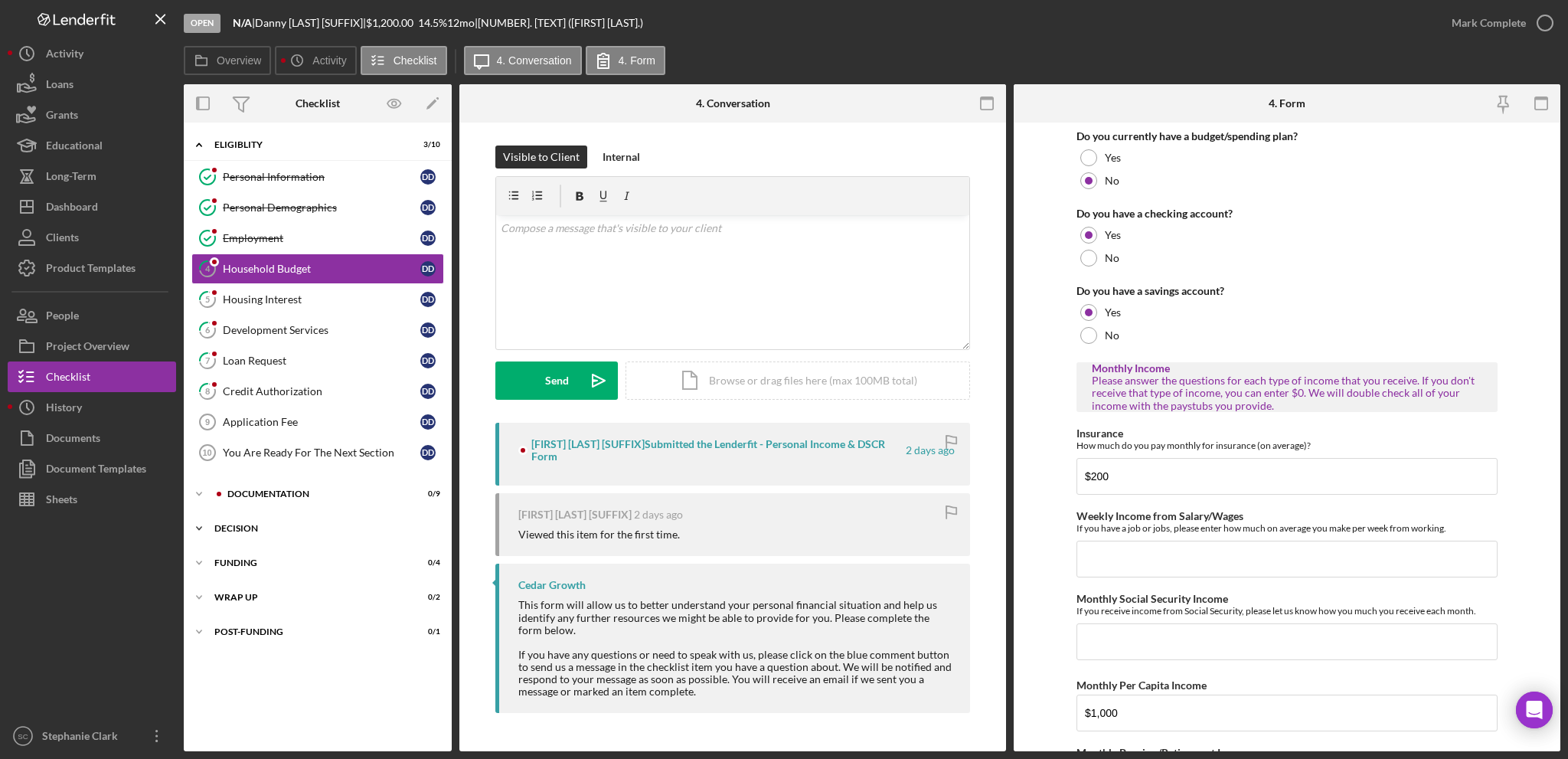 click on "Icon/Expander" 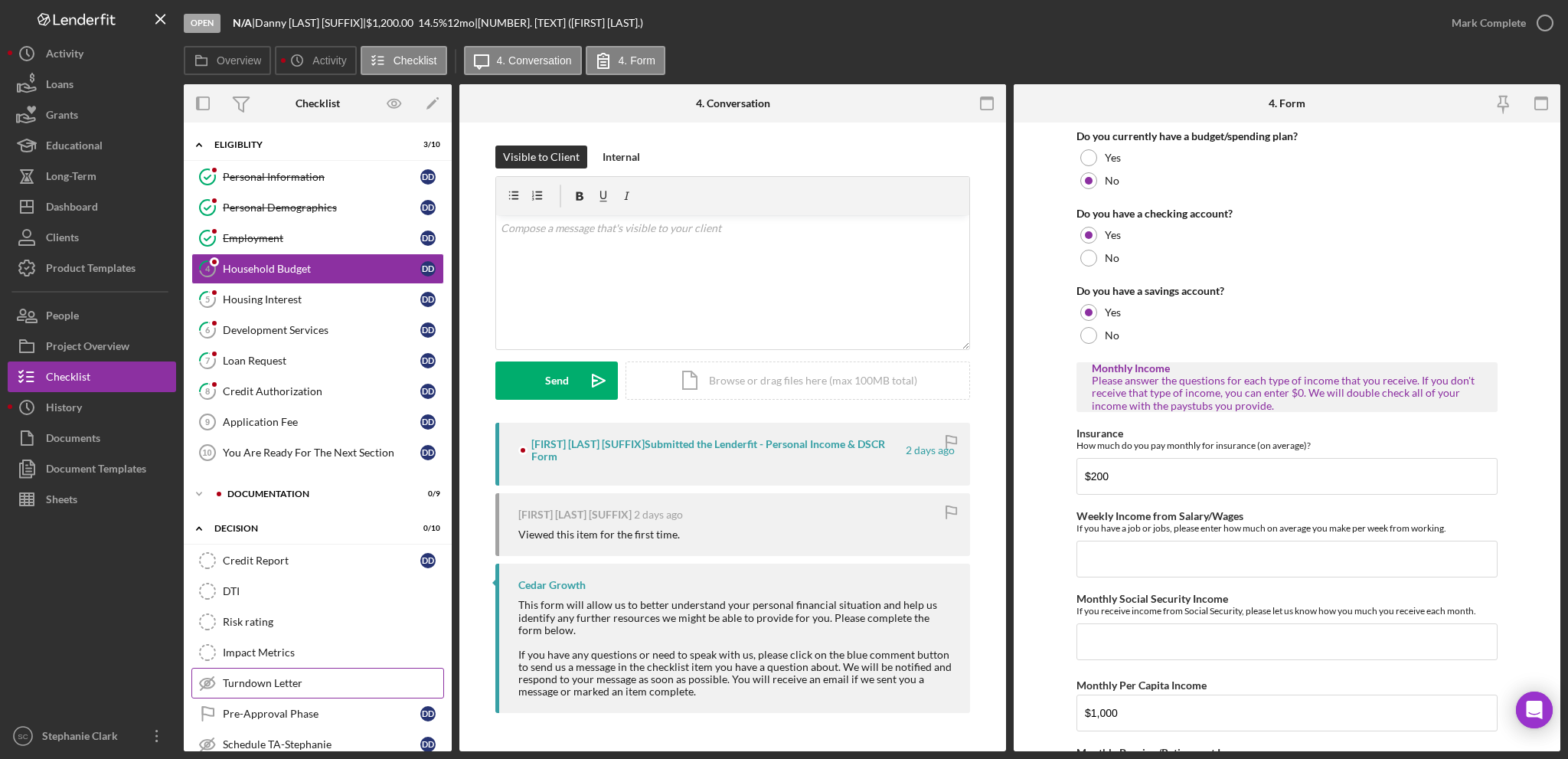 click on "Turndown Letter" at bounding box center [333, 683] 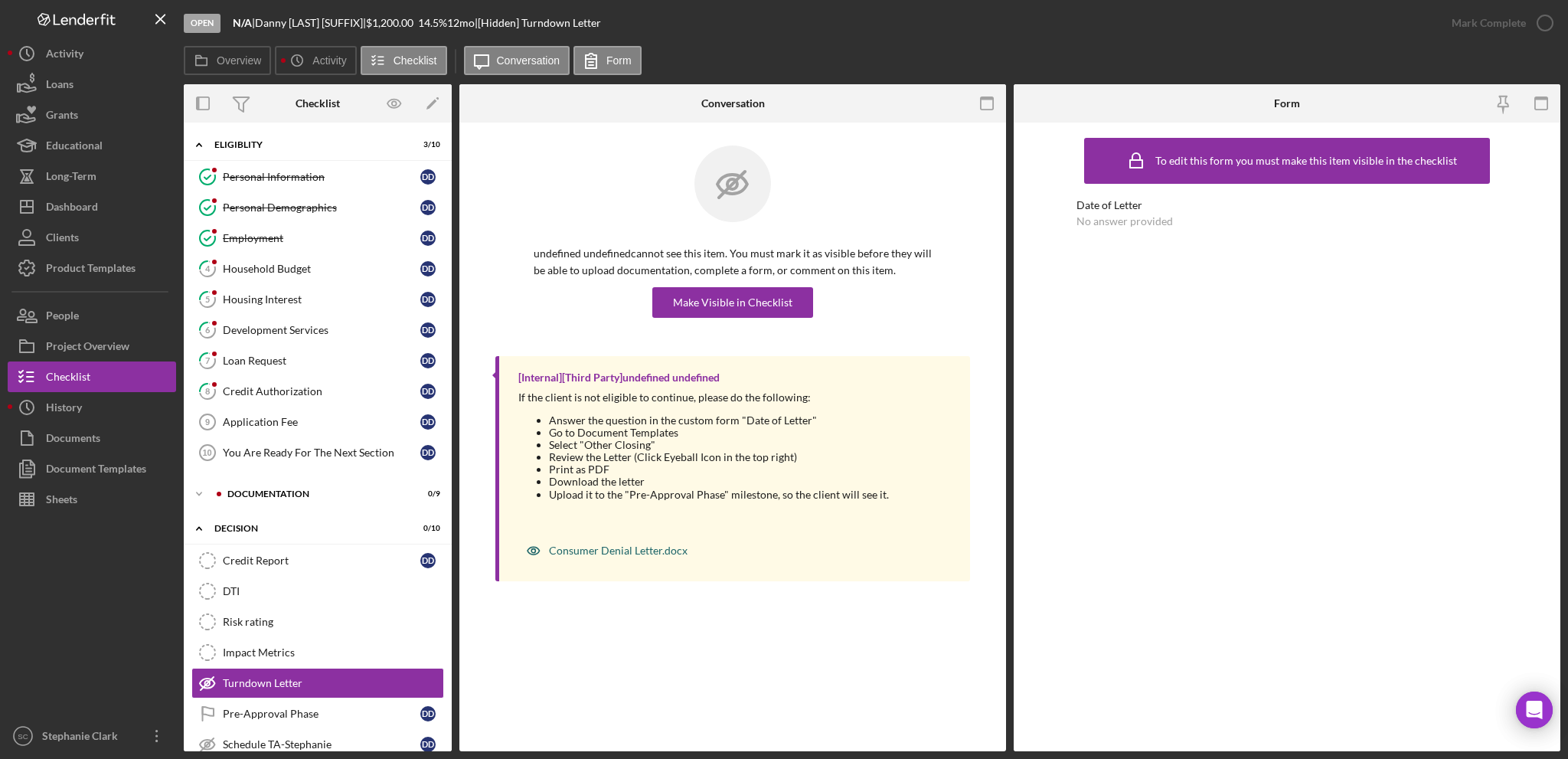 click on "Consumer Denial Letter.docx" at bounding box center [618, 551] 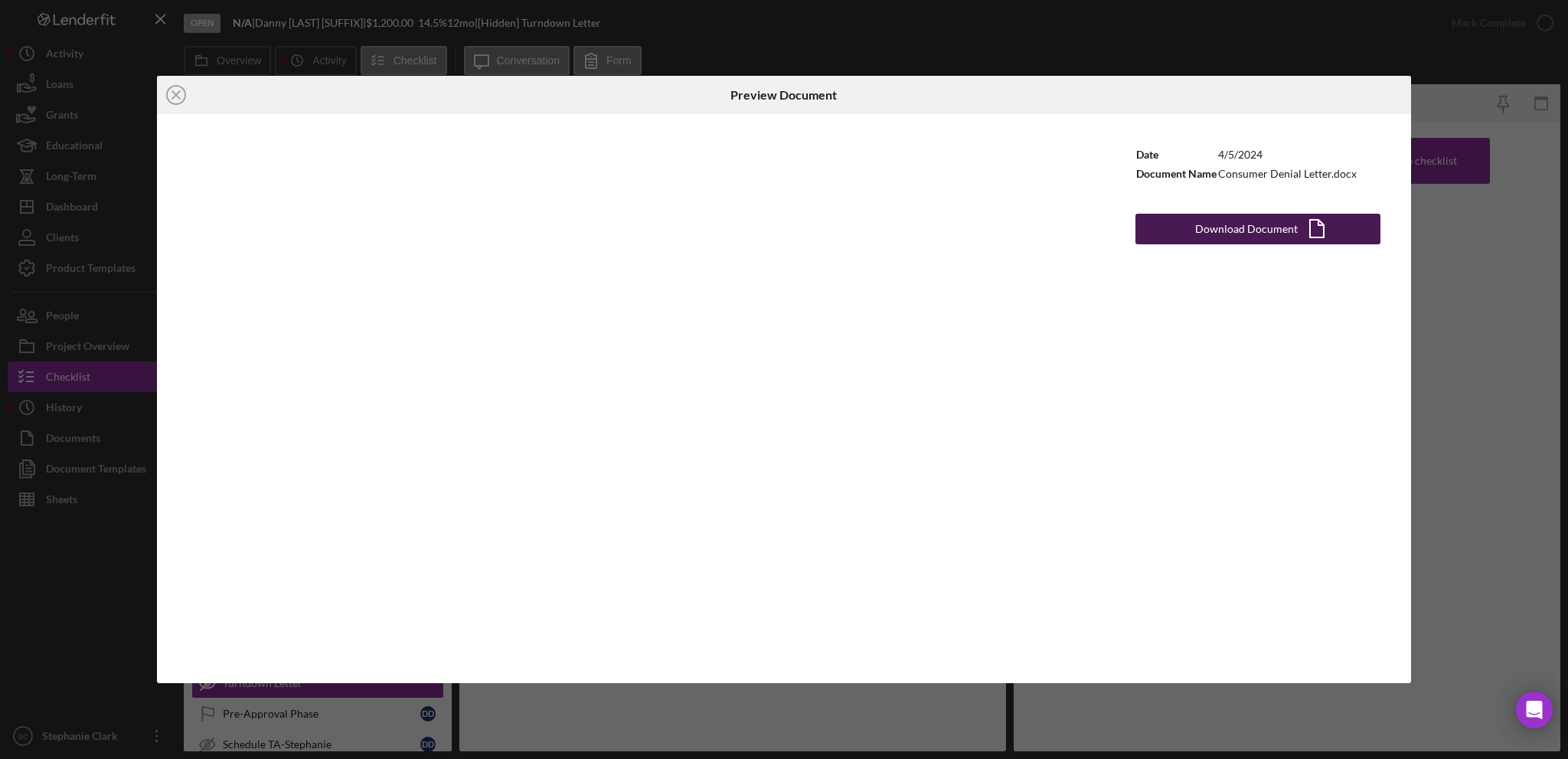 click on "Download Document" at bounding box center (1246, 229) 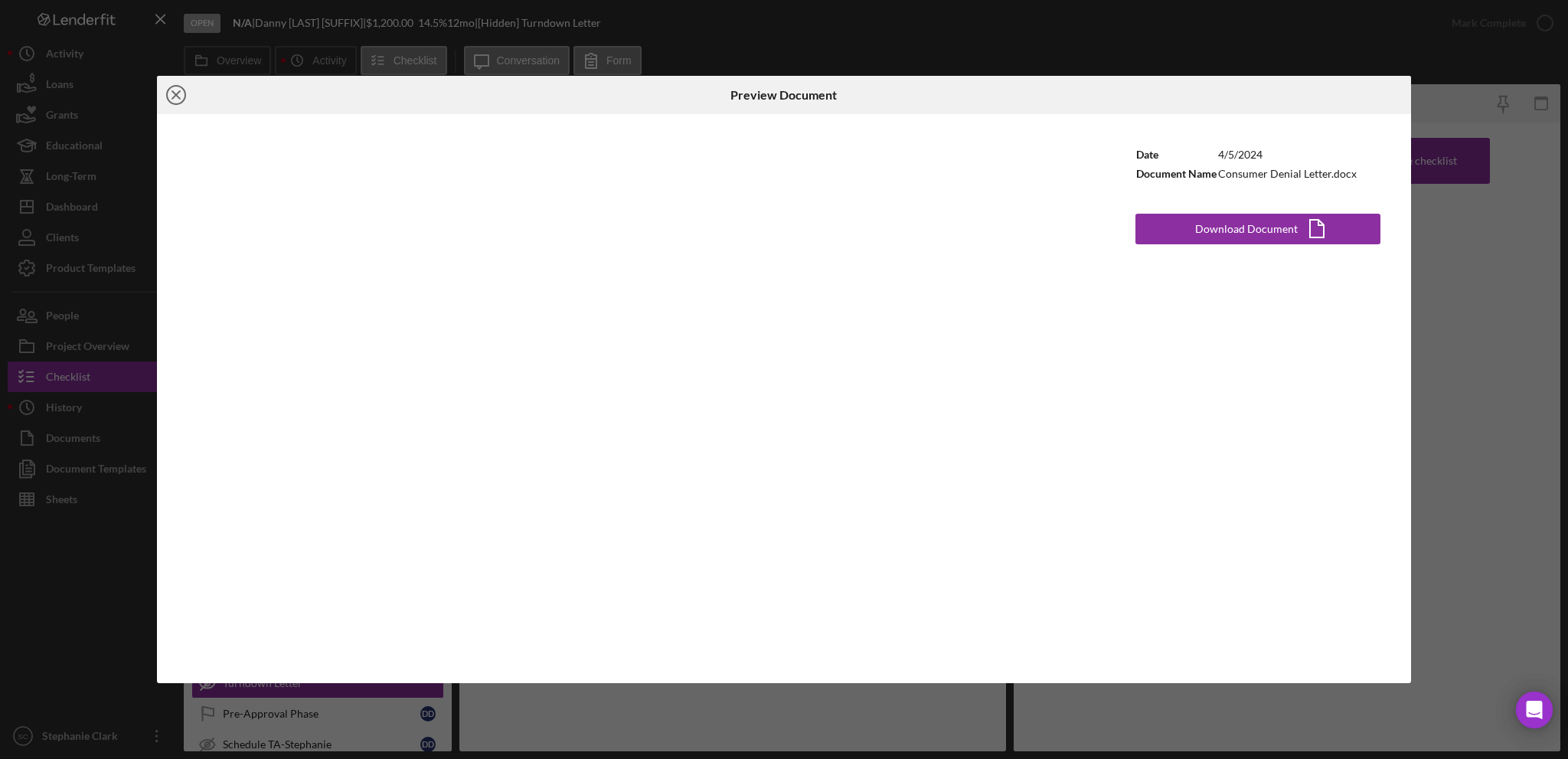 click on "Icon/Close" 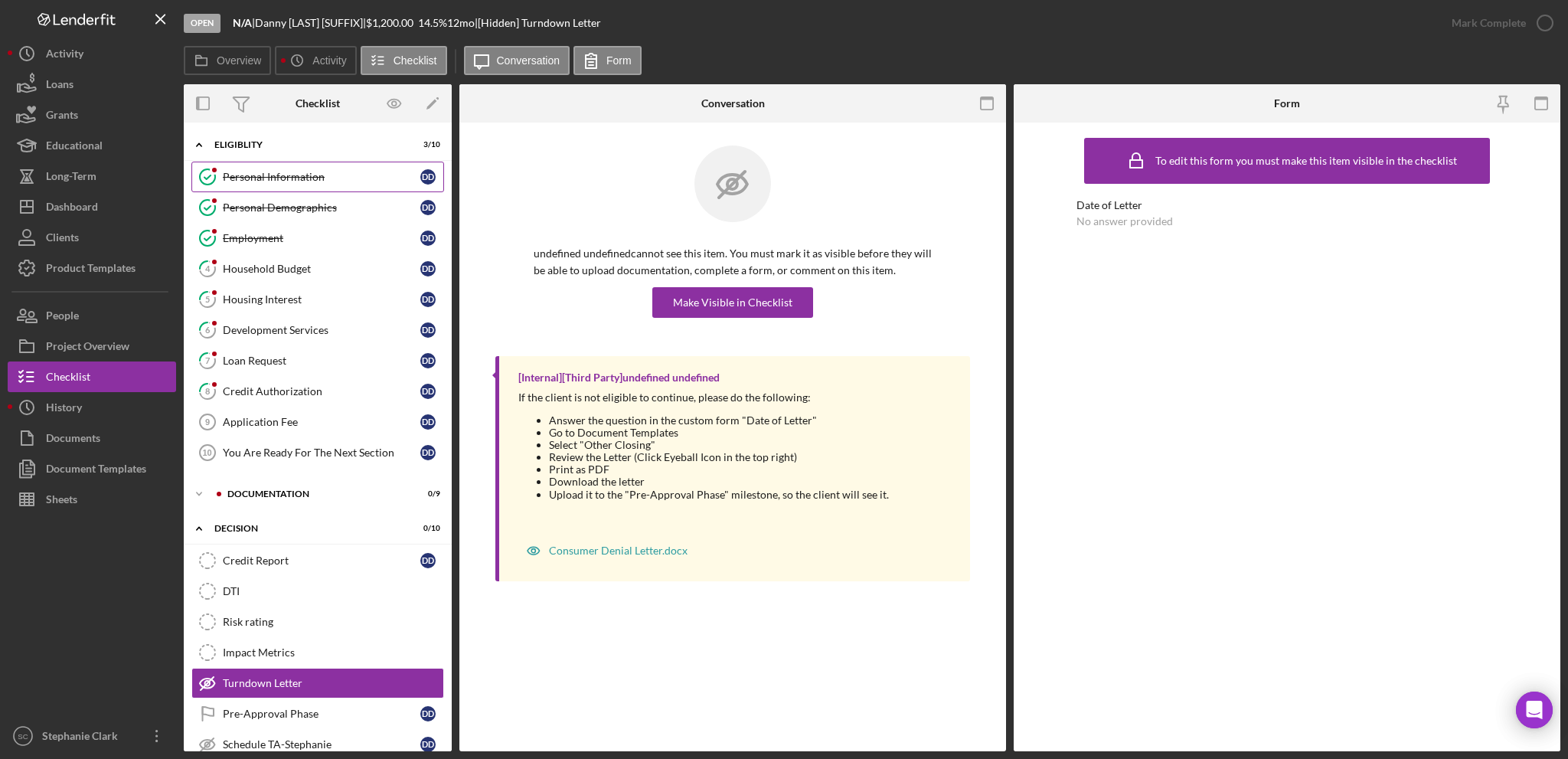 click on "Personal Information" 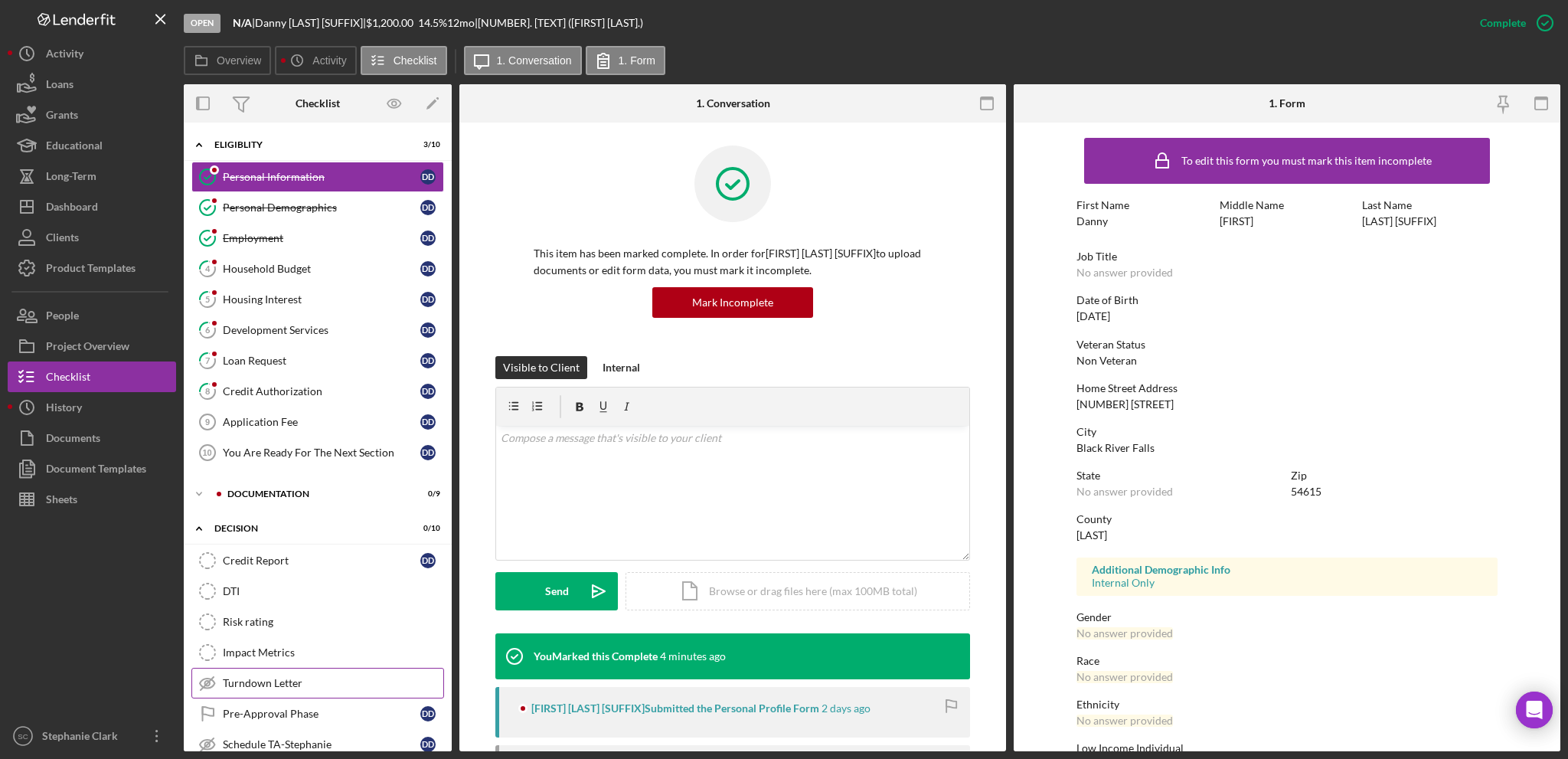 click on "Turndown Letter" at bounding box center [333, 683] 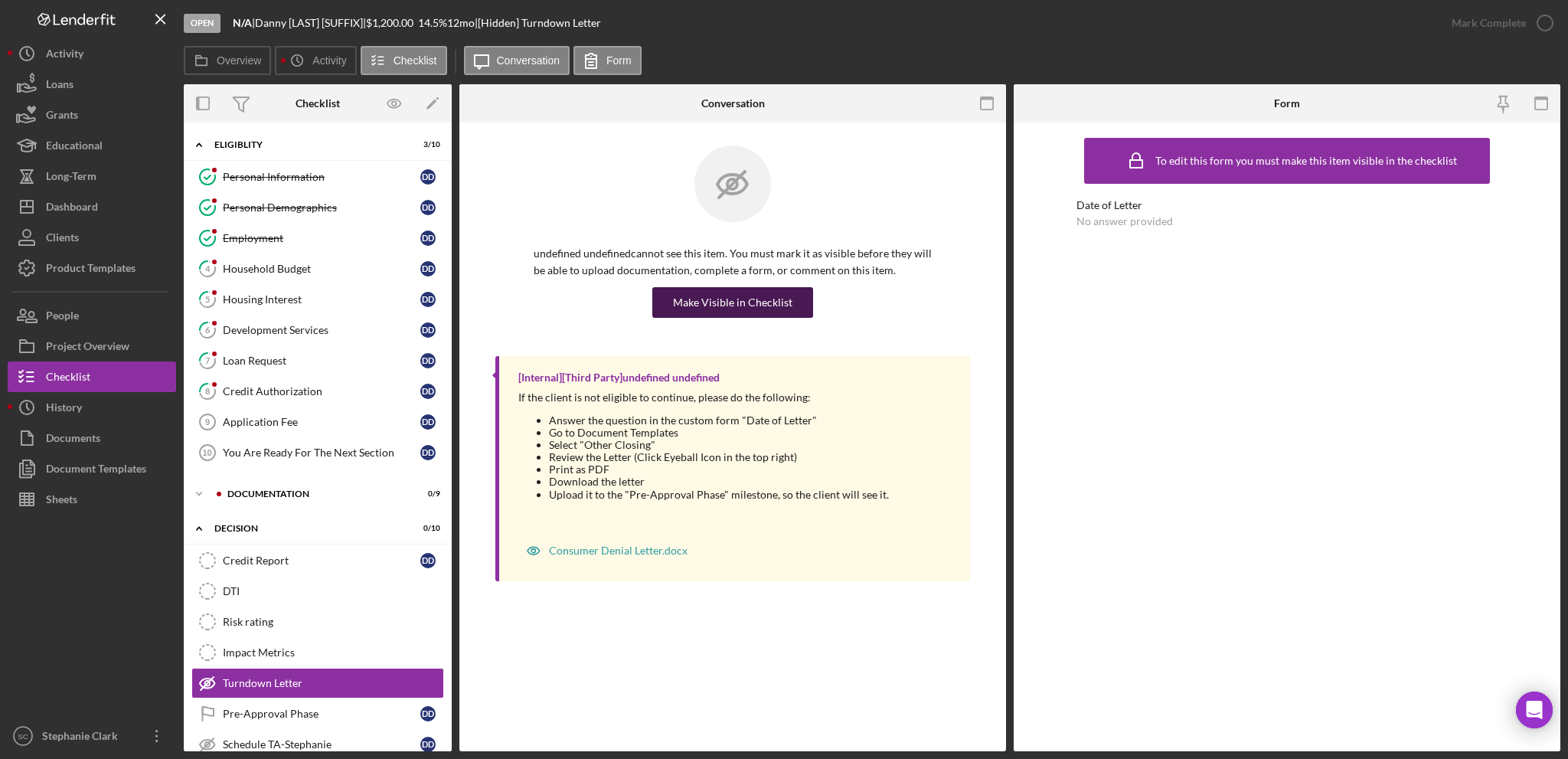 click on "Make Visible in Checklist" at bounding box center [733, 303] 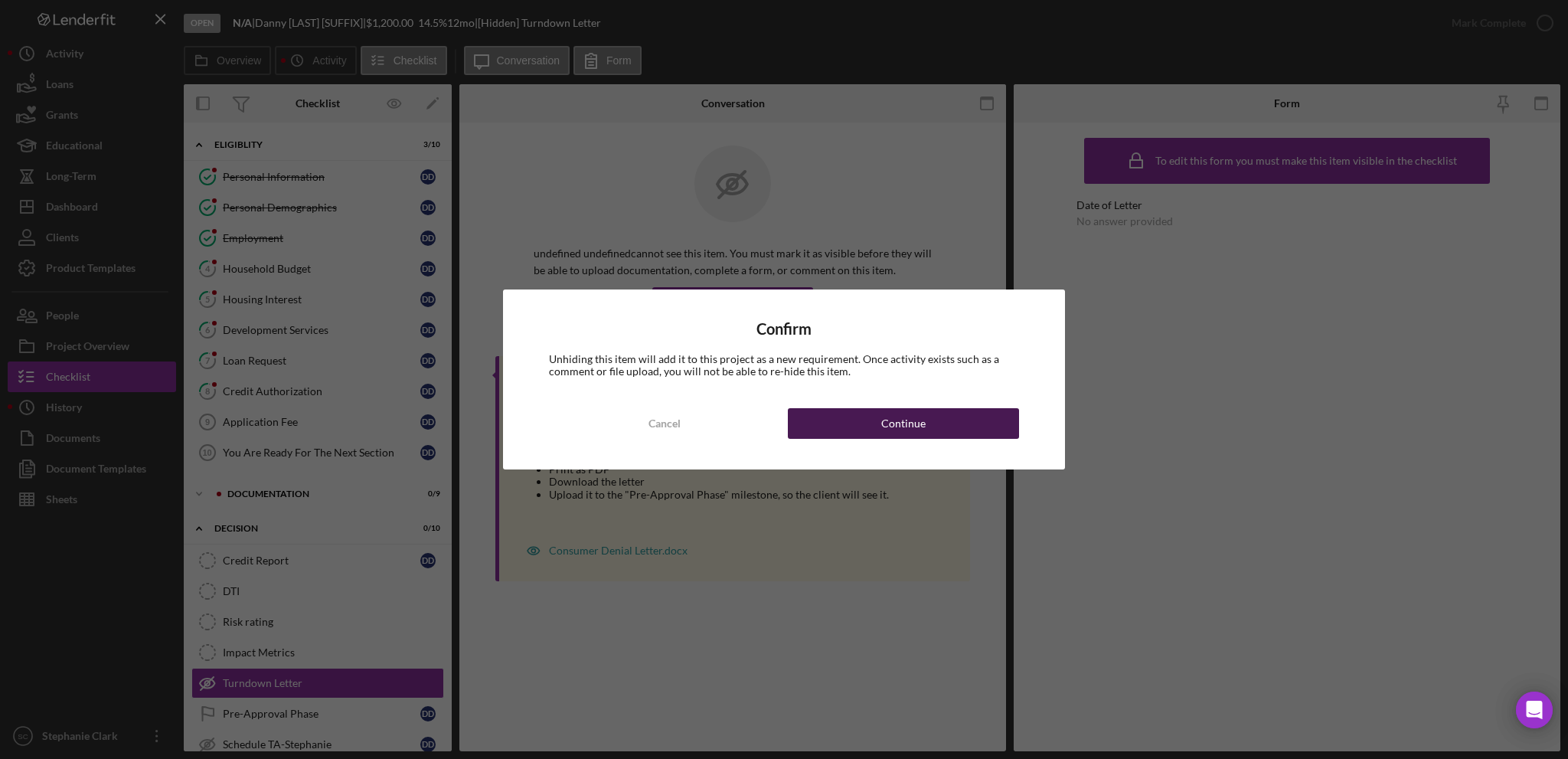click on "Continue" at bounding box center (903, 424) 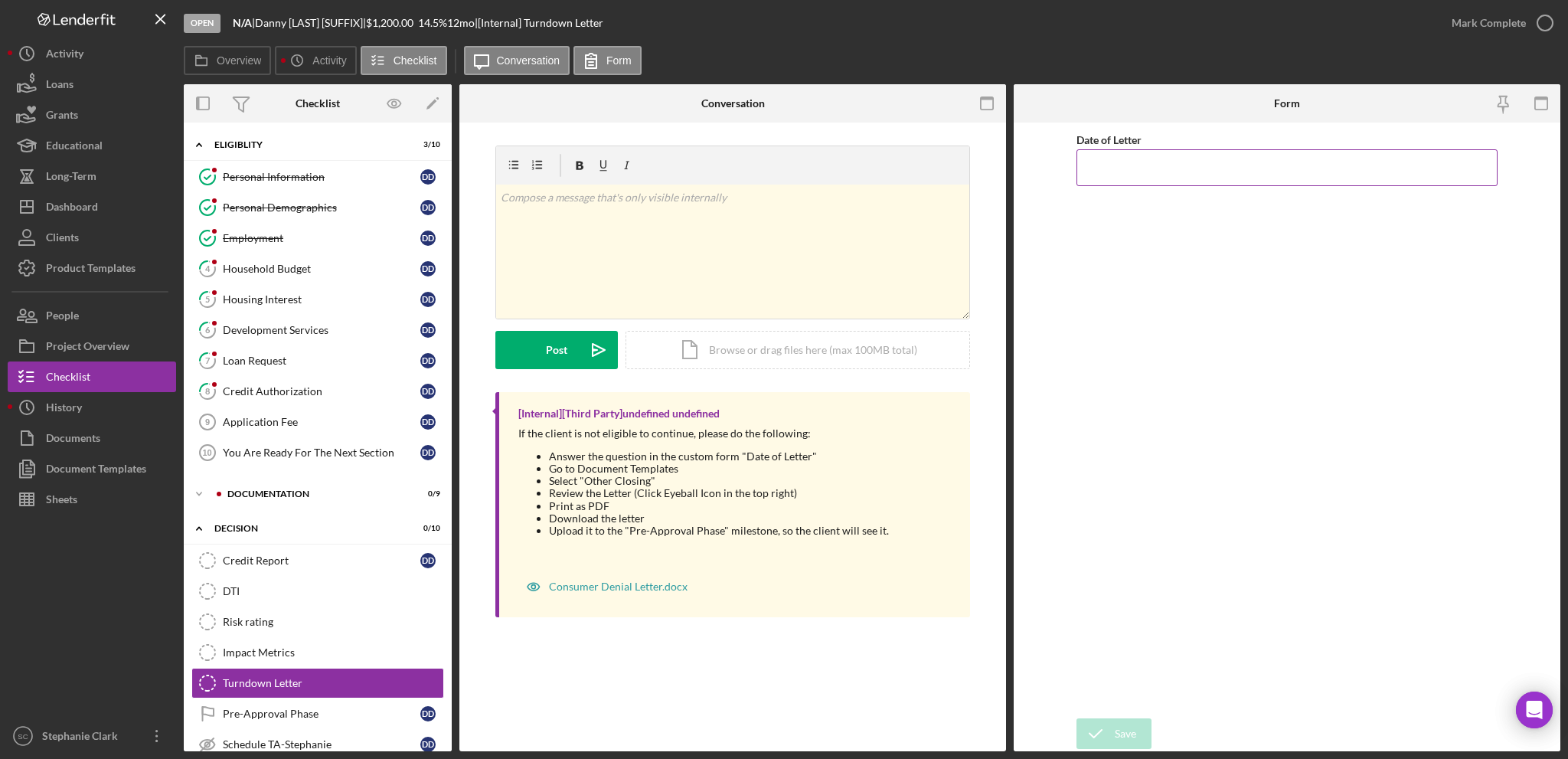 click on "Date of Letter" at bounding box center [1287, 168] 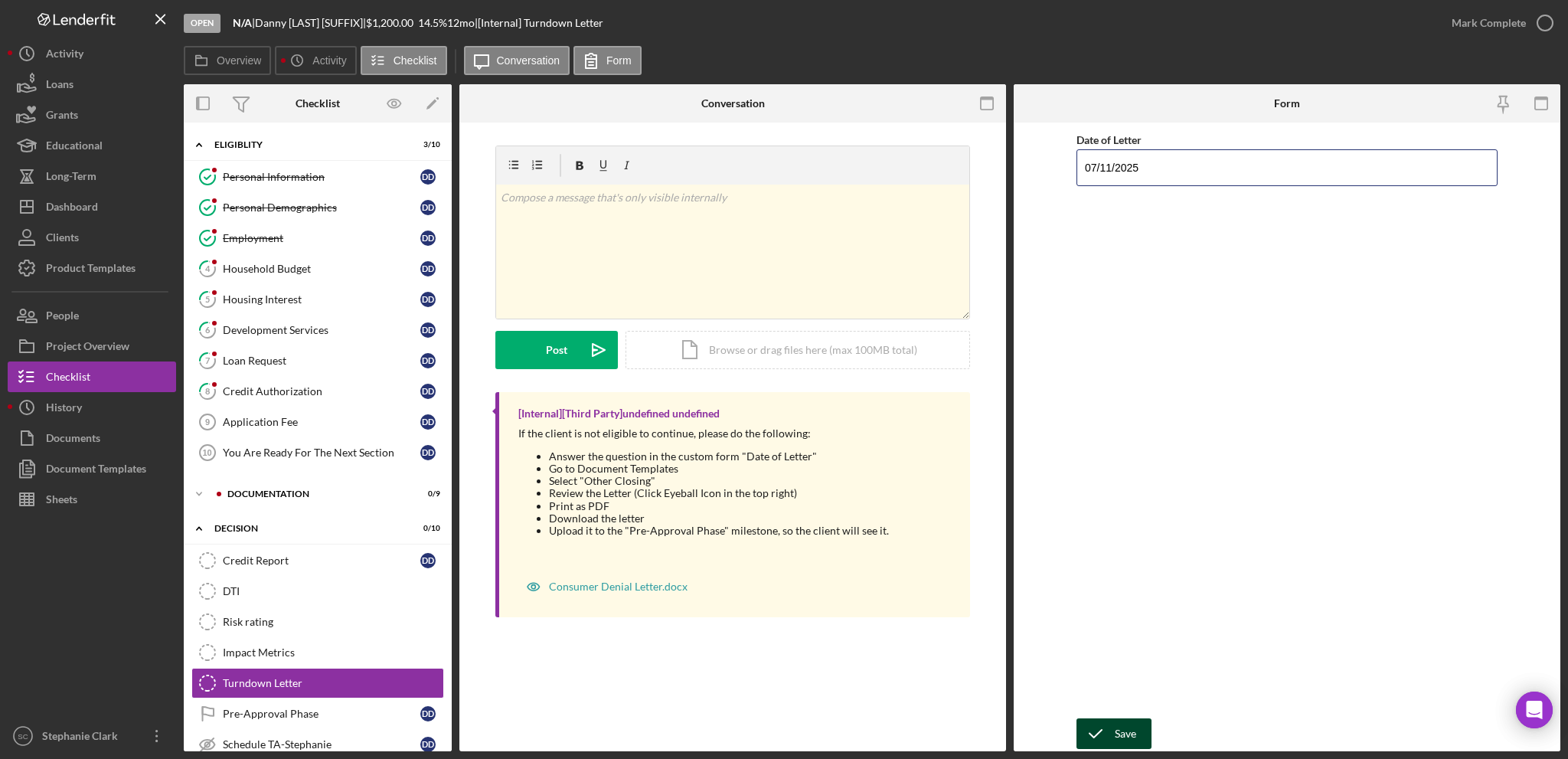 type on "07/11/2025" 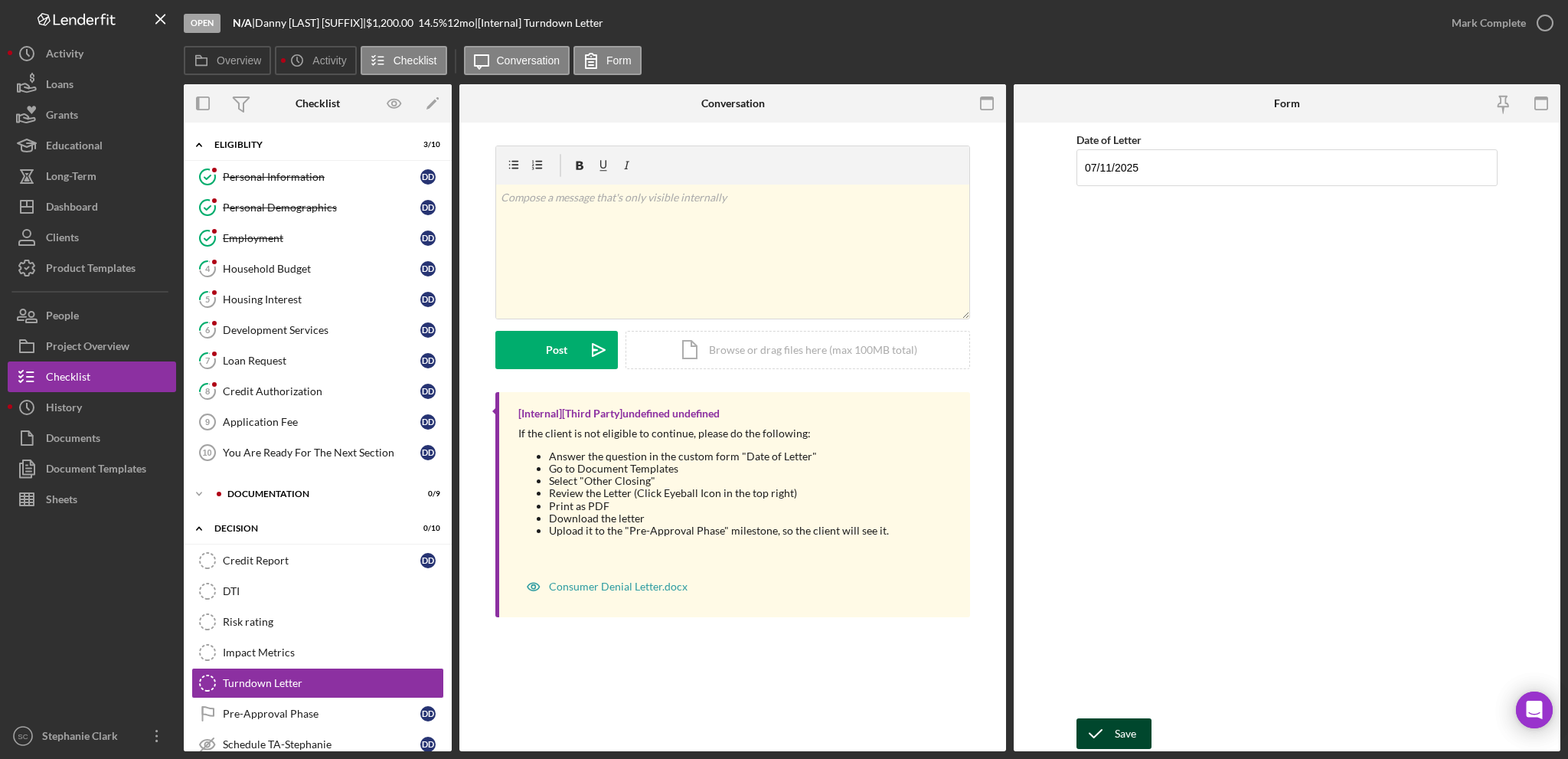 click 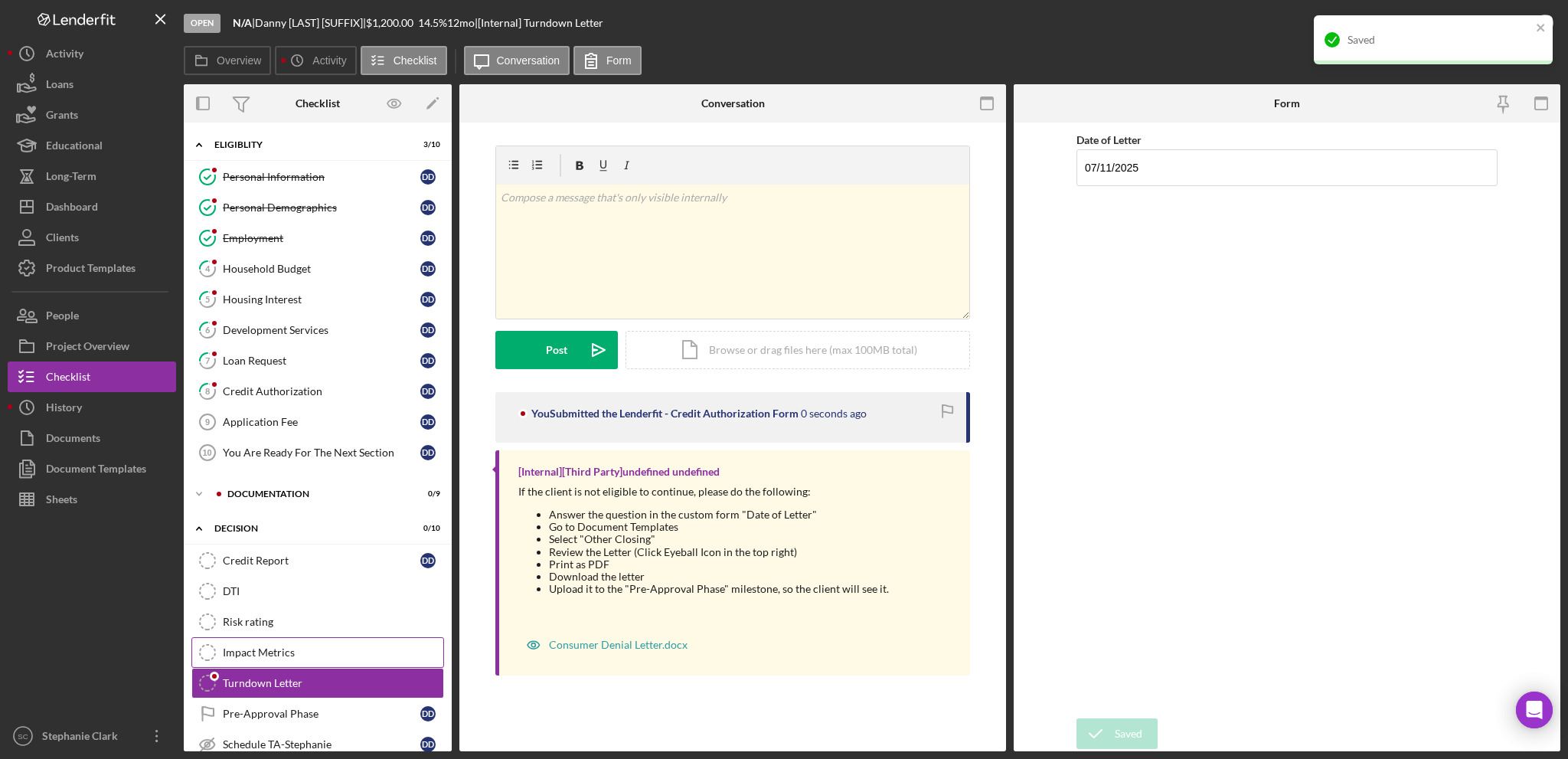scroll, scrollTop: 77, scrollLeft: 0, axis: vertical 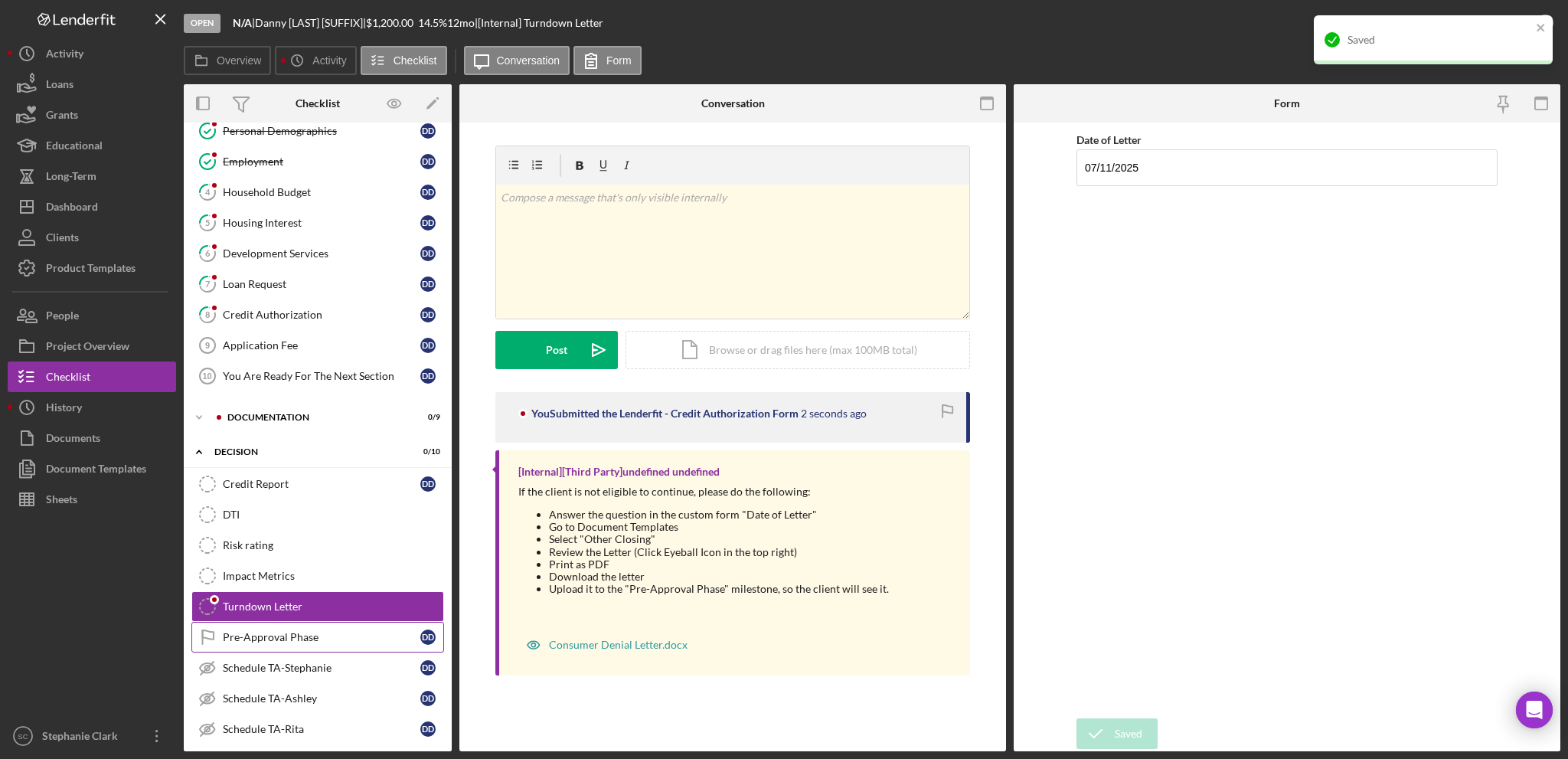 click on "Pre-Approval Phase" at bounding box center [322, 637] 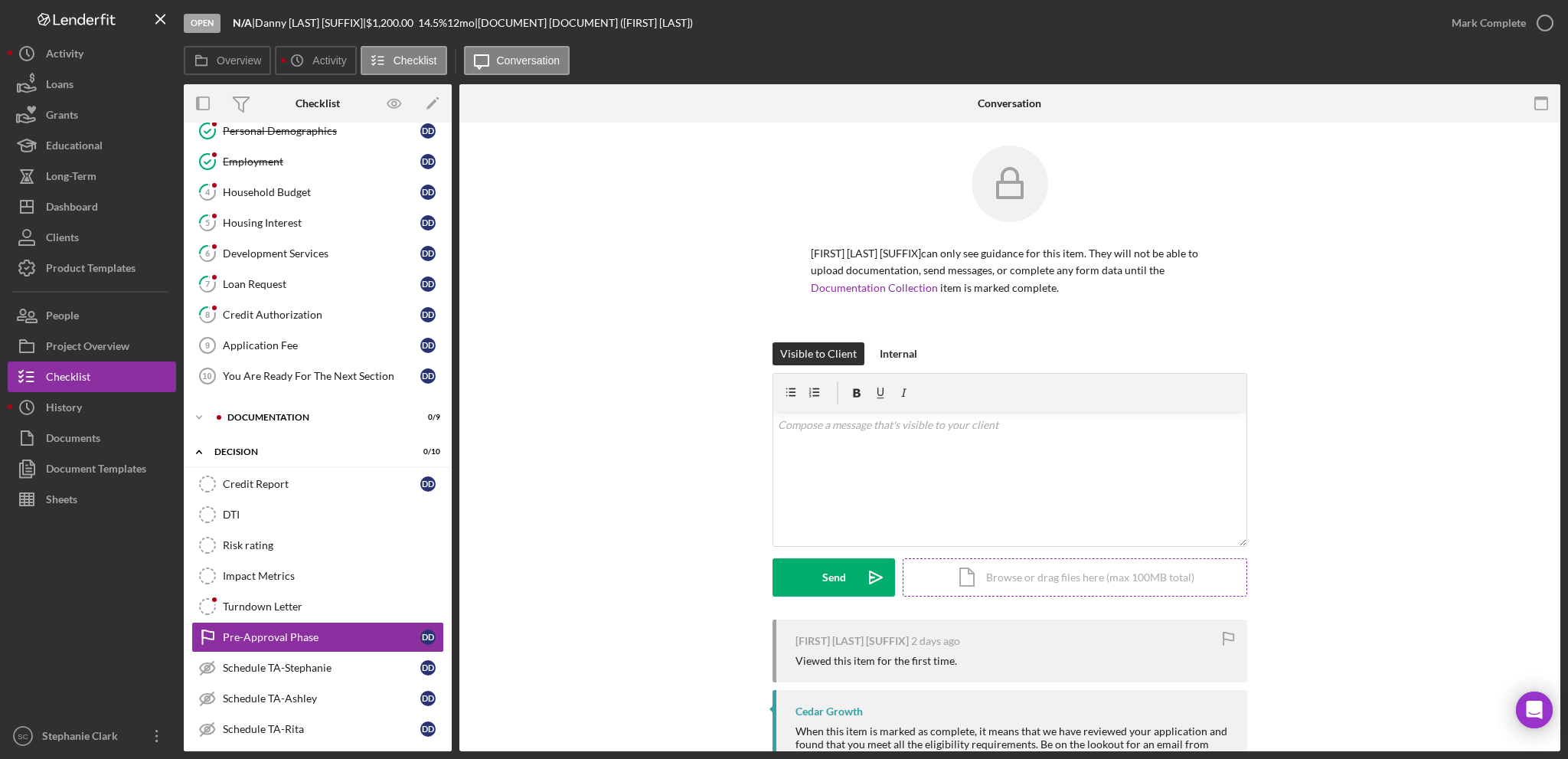 click on "Icon/Document Browse or drag files here (max 100MB total) Tap to choose files or take a photo" at bounding box center [1075, 577] 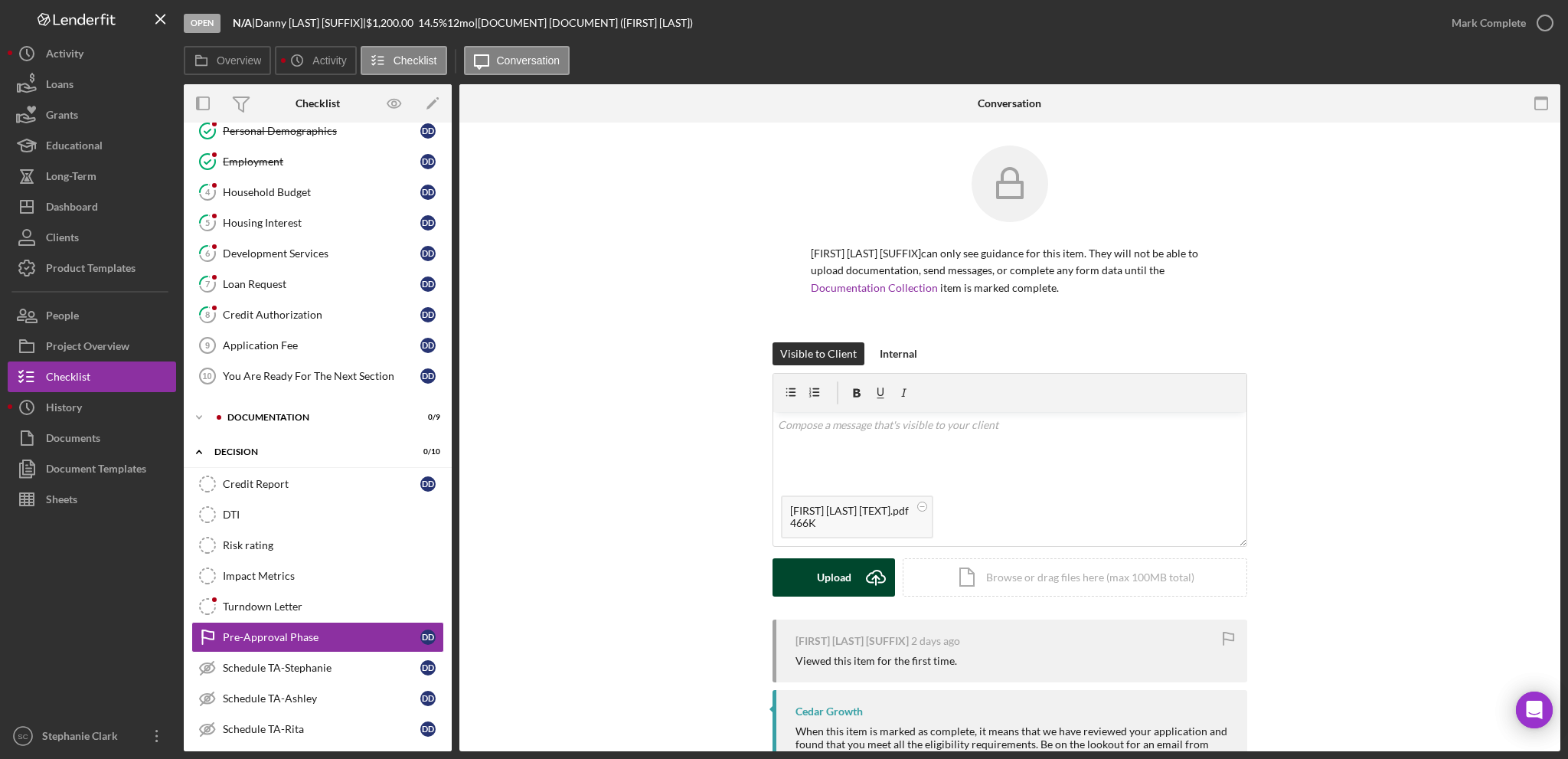 click on "Upload" at bounding box center [834, 577] 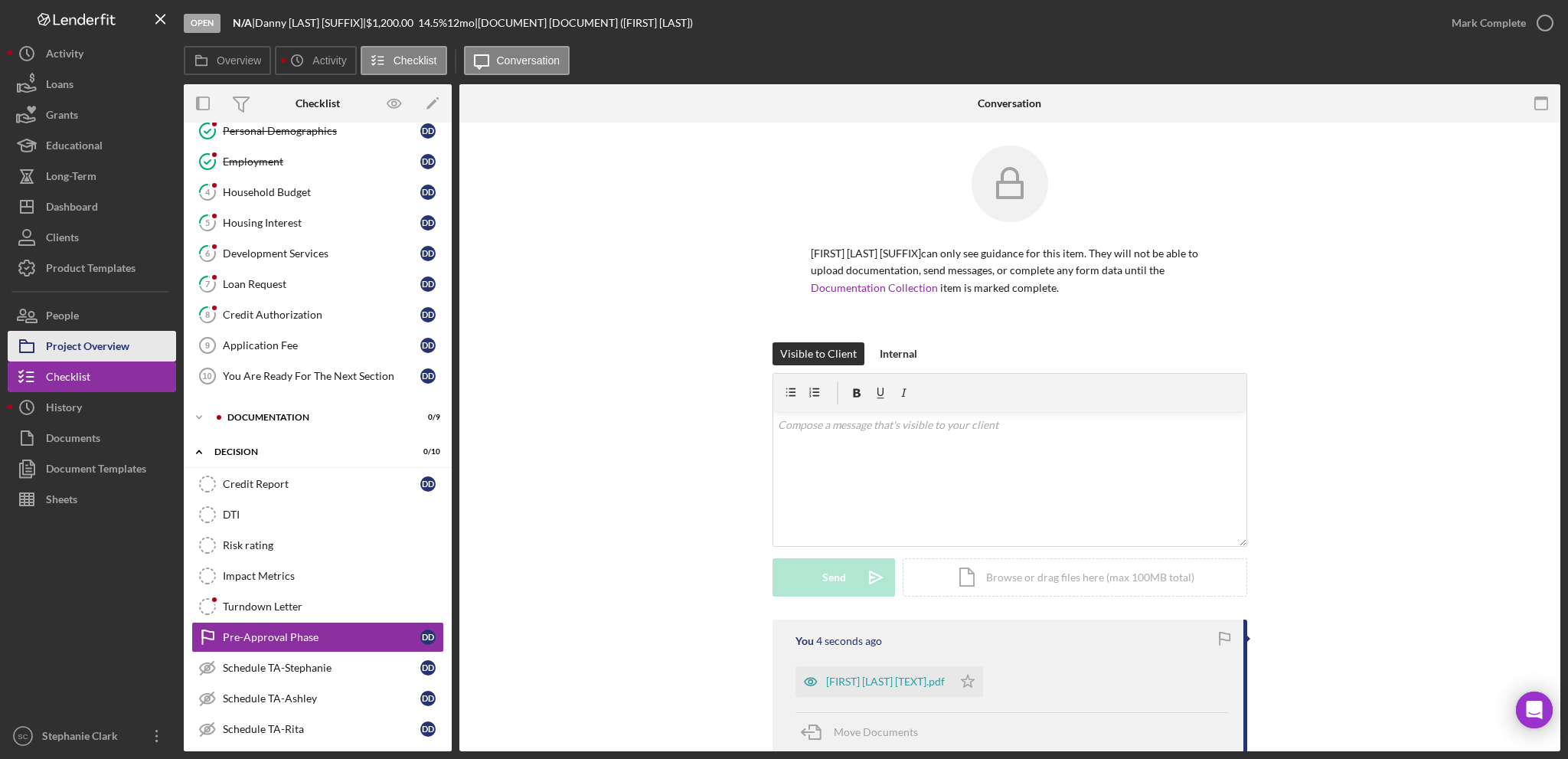 click on "Project Overview" at bounding box center [87, 348] 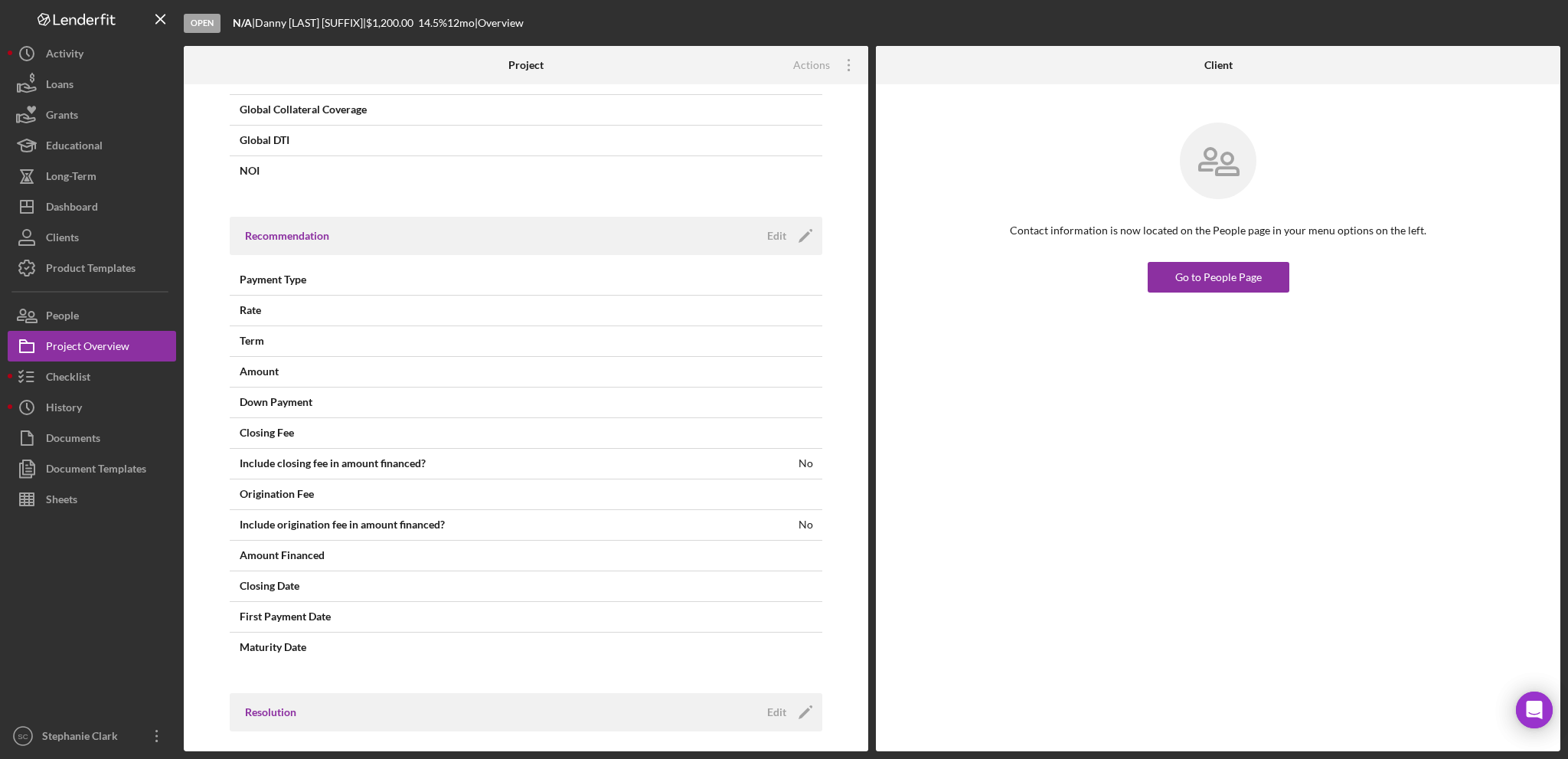 scroll, scrollTop: 846, scrollLeft: 0, axis: vertical 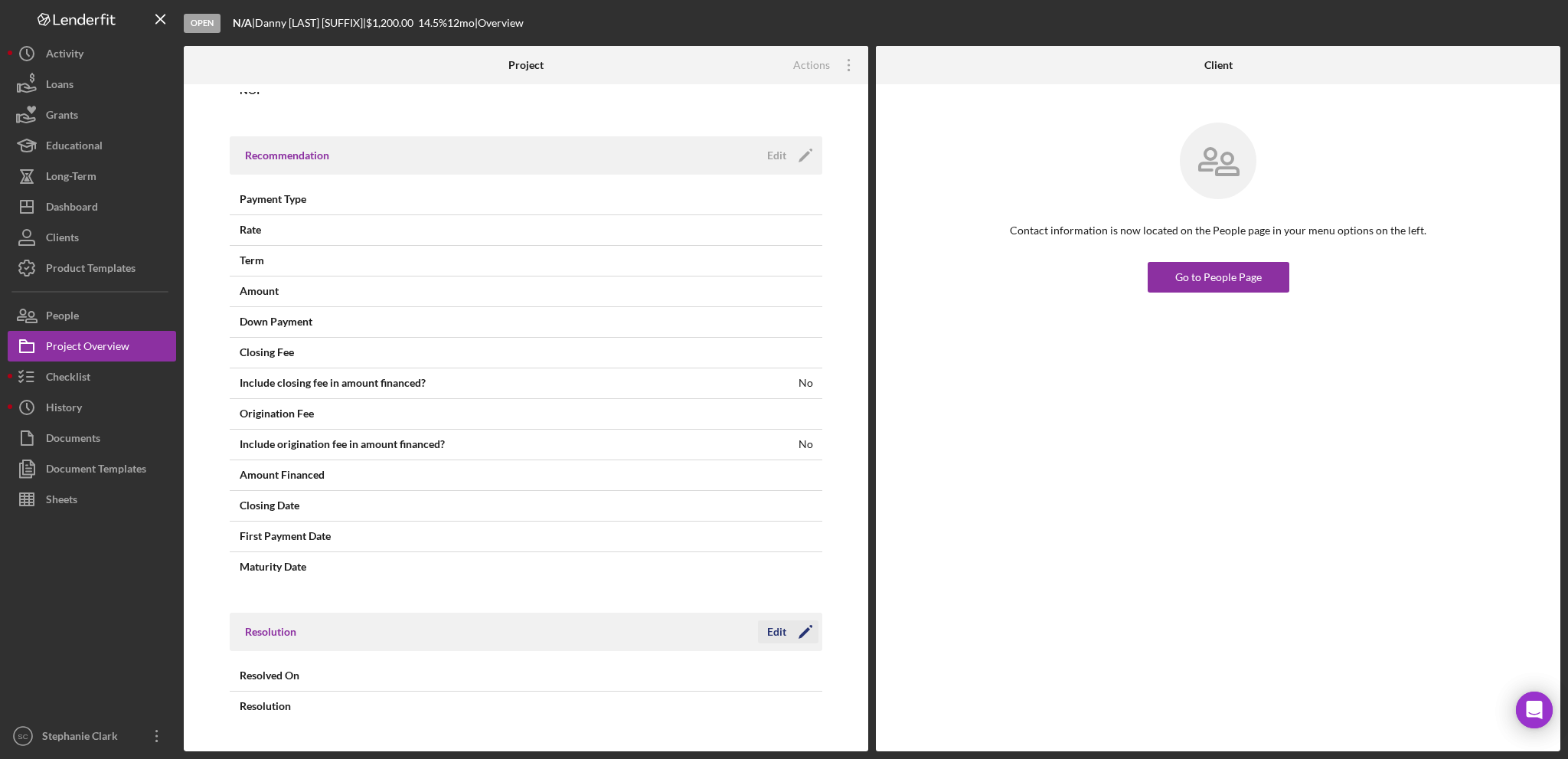 click on "Edit" at bounding box center [776, 632] 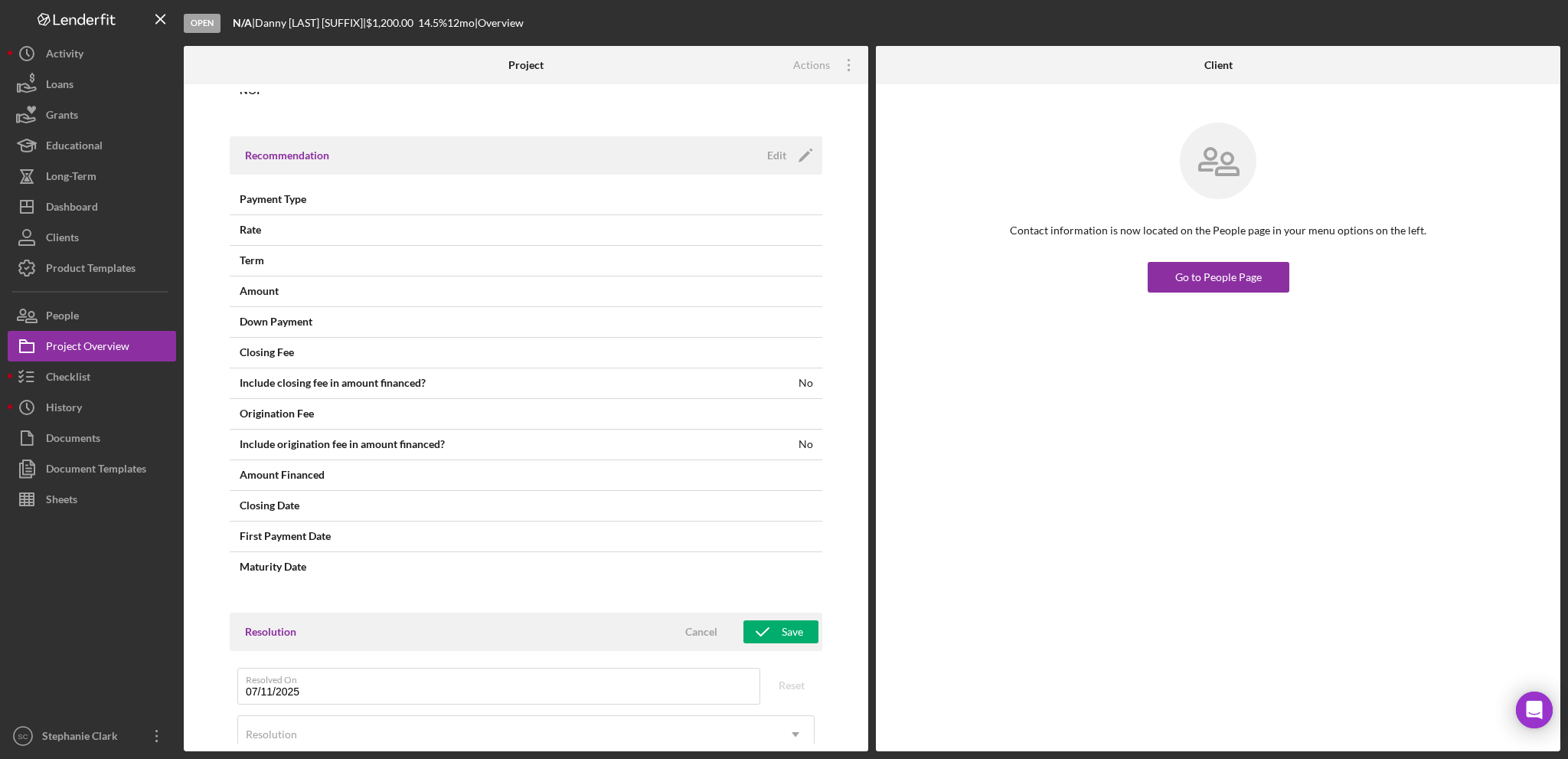 scroll, scrollTop: 886, scrollLeft: 0, axis: vertical 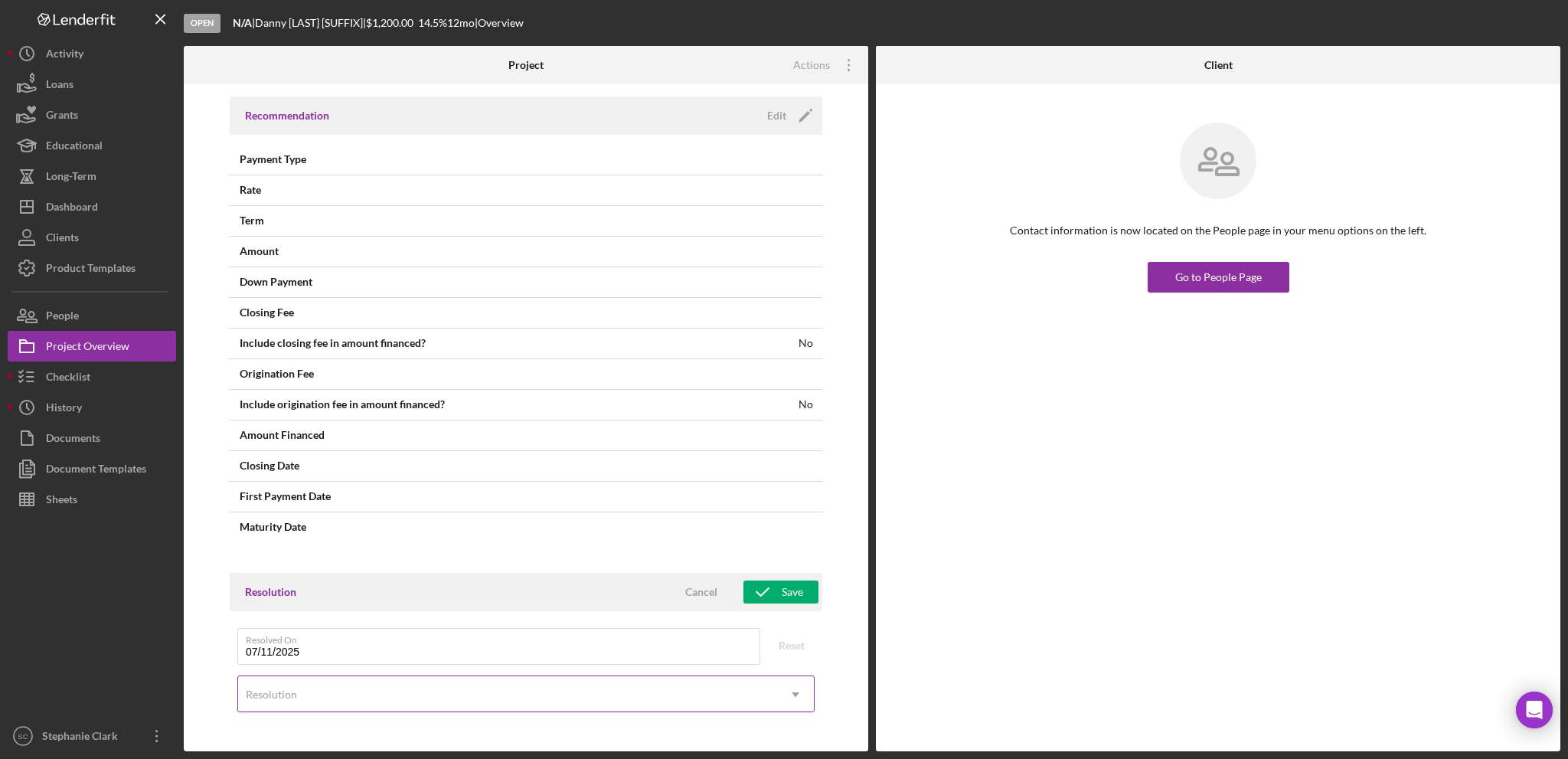 click on "Resolution" at bounding box center [271, 695] 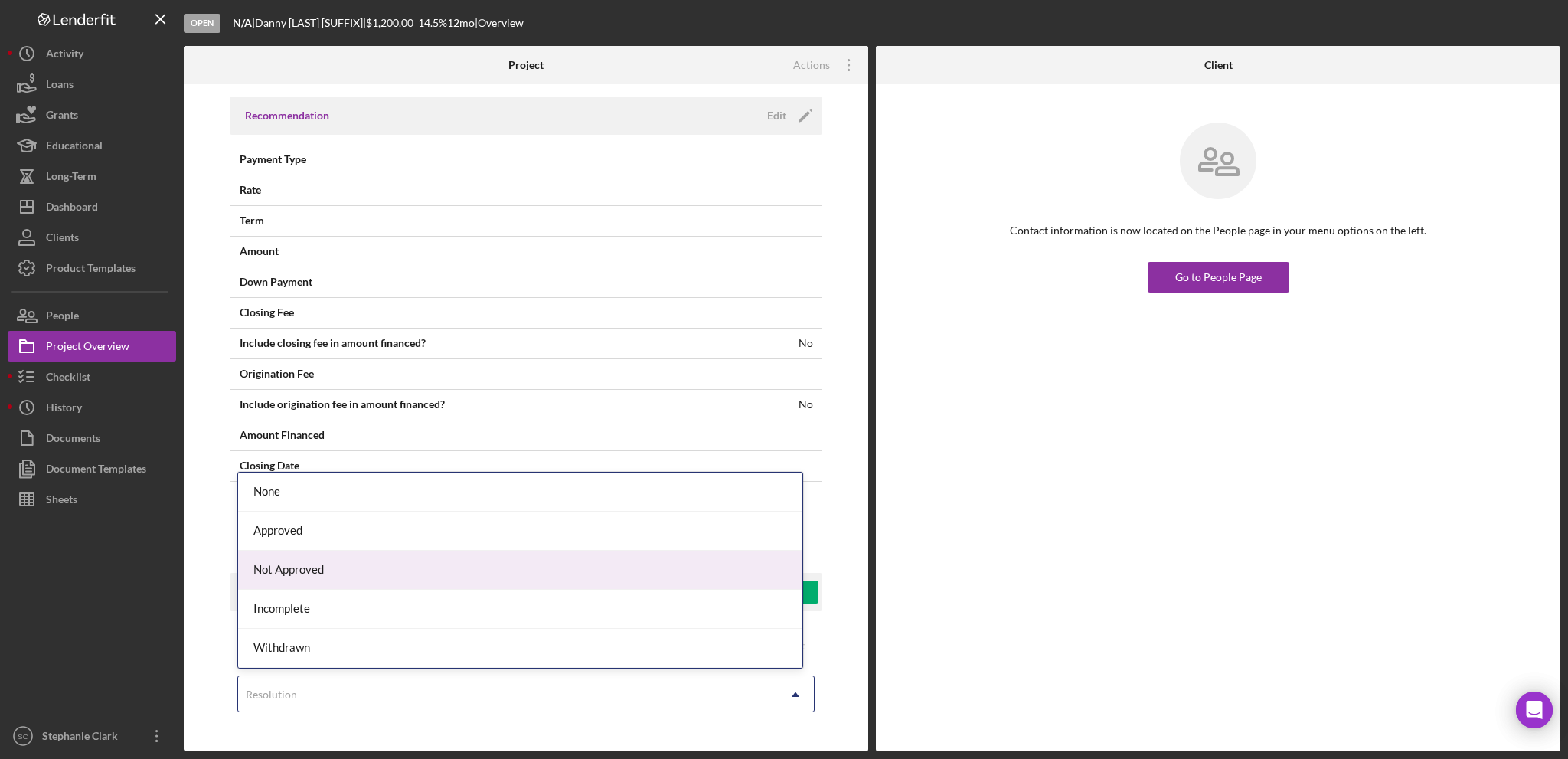 click on "Not Approved" at bounding box center [520, 570] 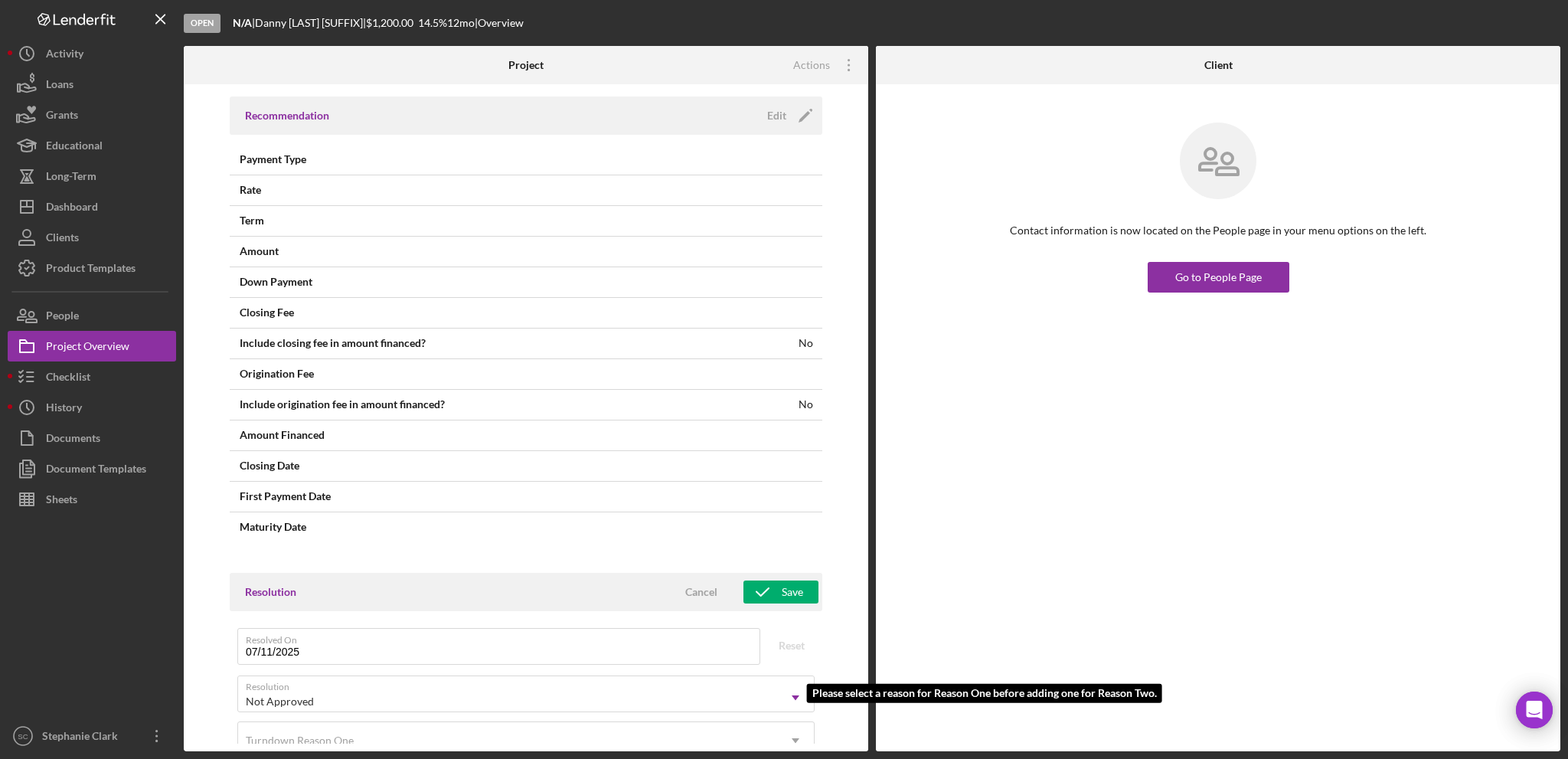 scroll, scrollTop: 978, scrollLeft: 0, axis: vertical 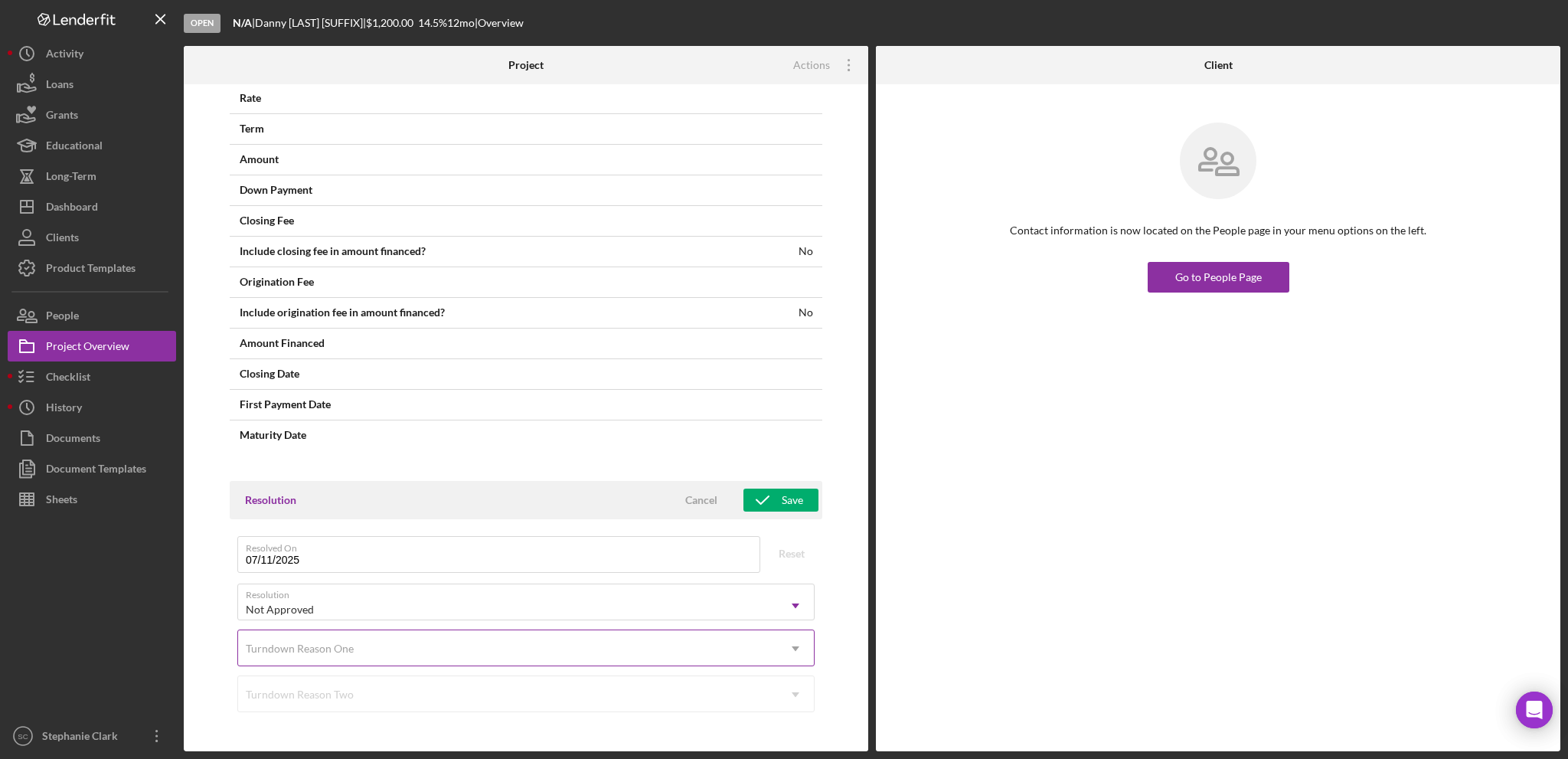 click on "Turndown Reason One" at bounding box center (299, 649) 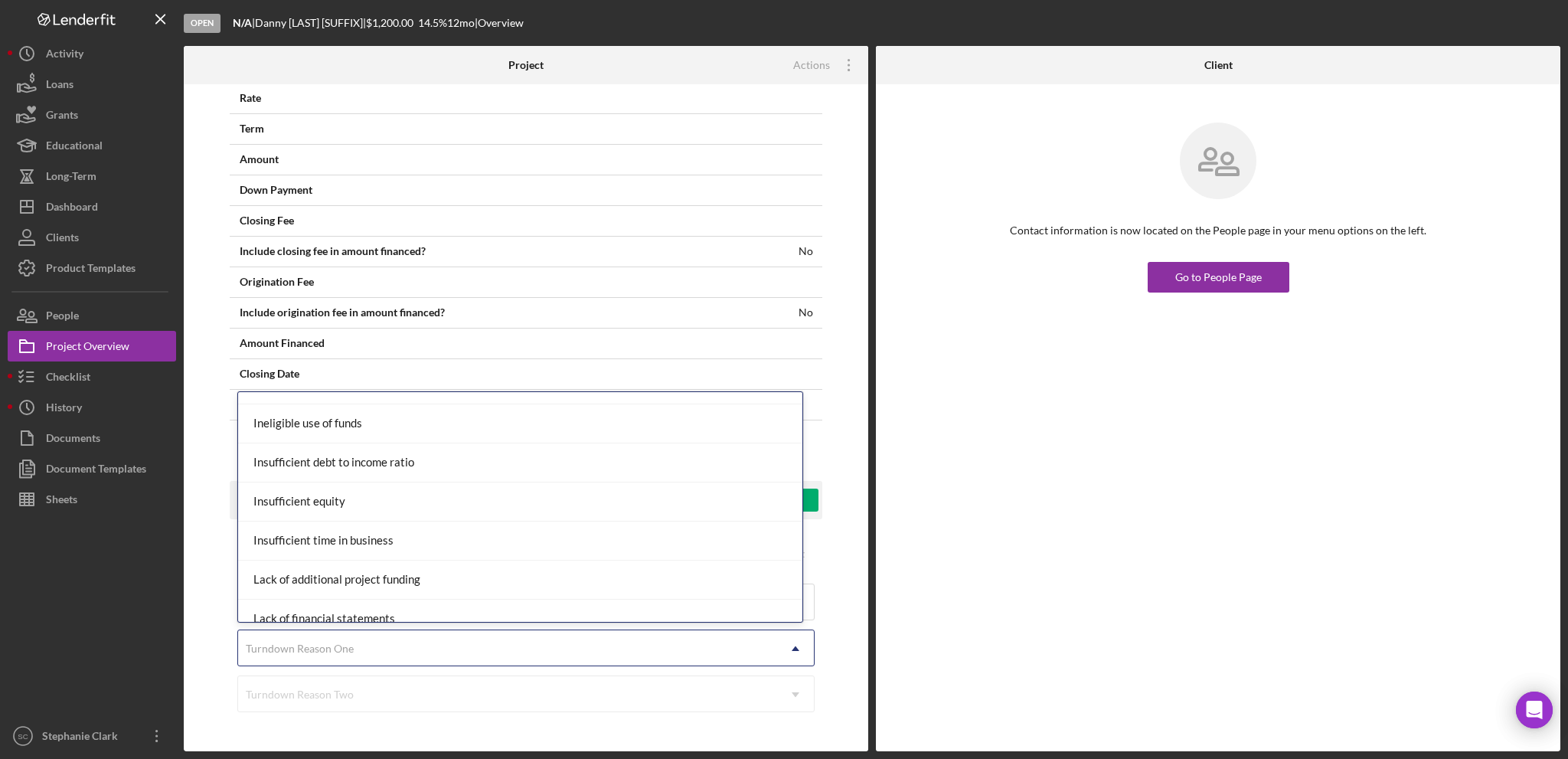 scroll, scrollTop: 383, scrollLeft: 0, axis: vertical 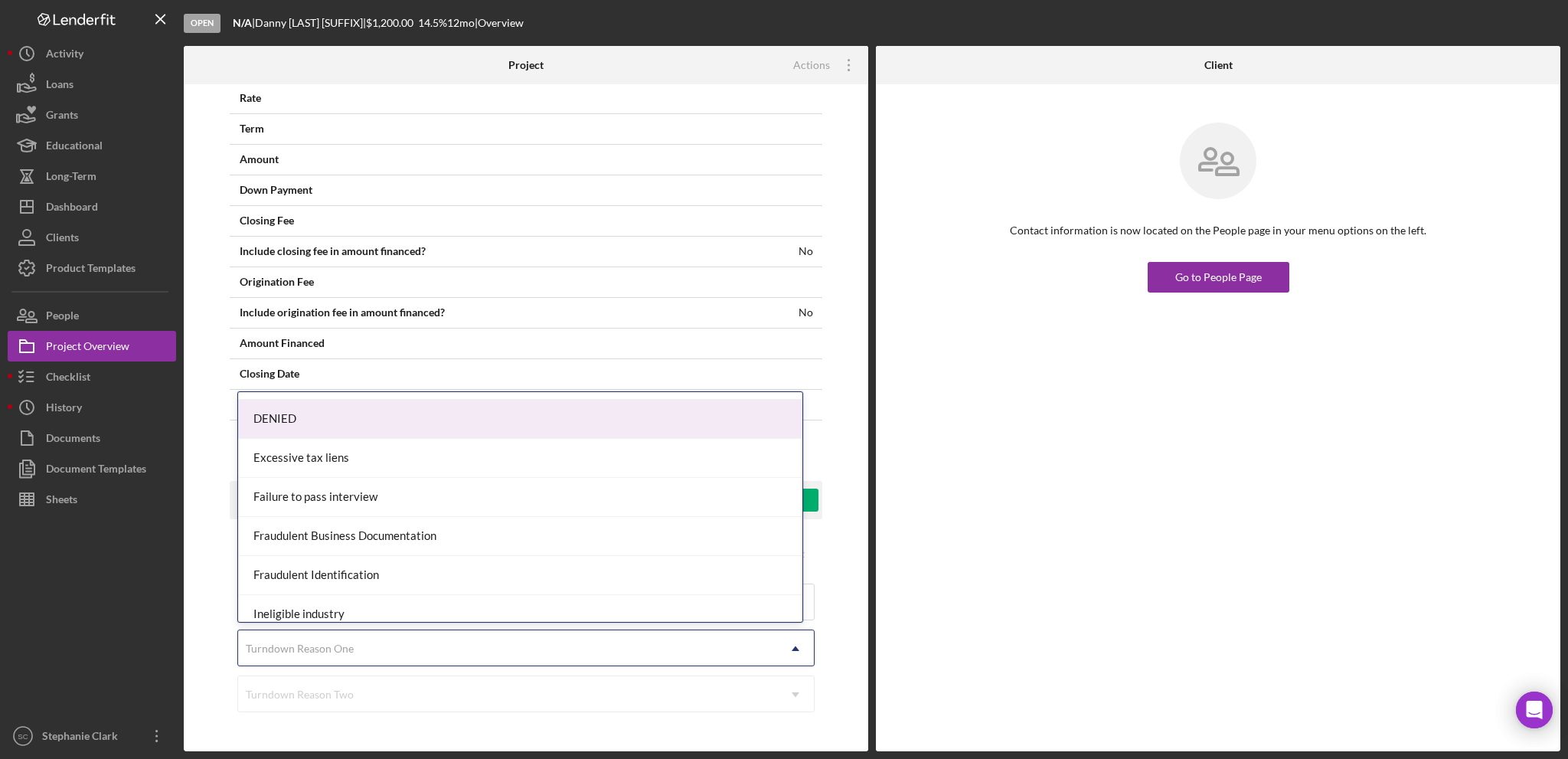 click on "DENIED" at bounding box center [520, 419] 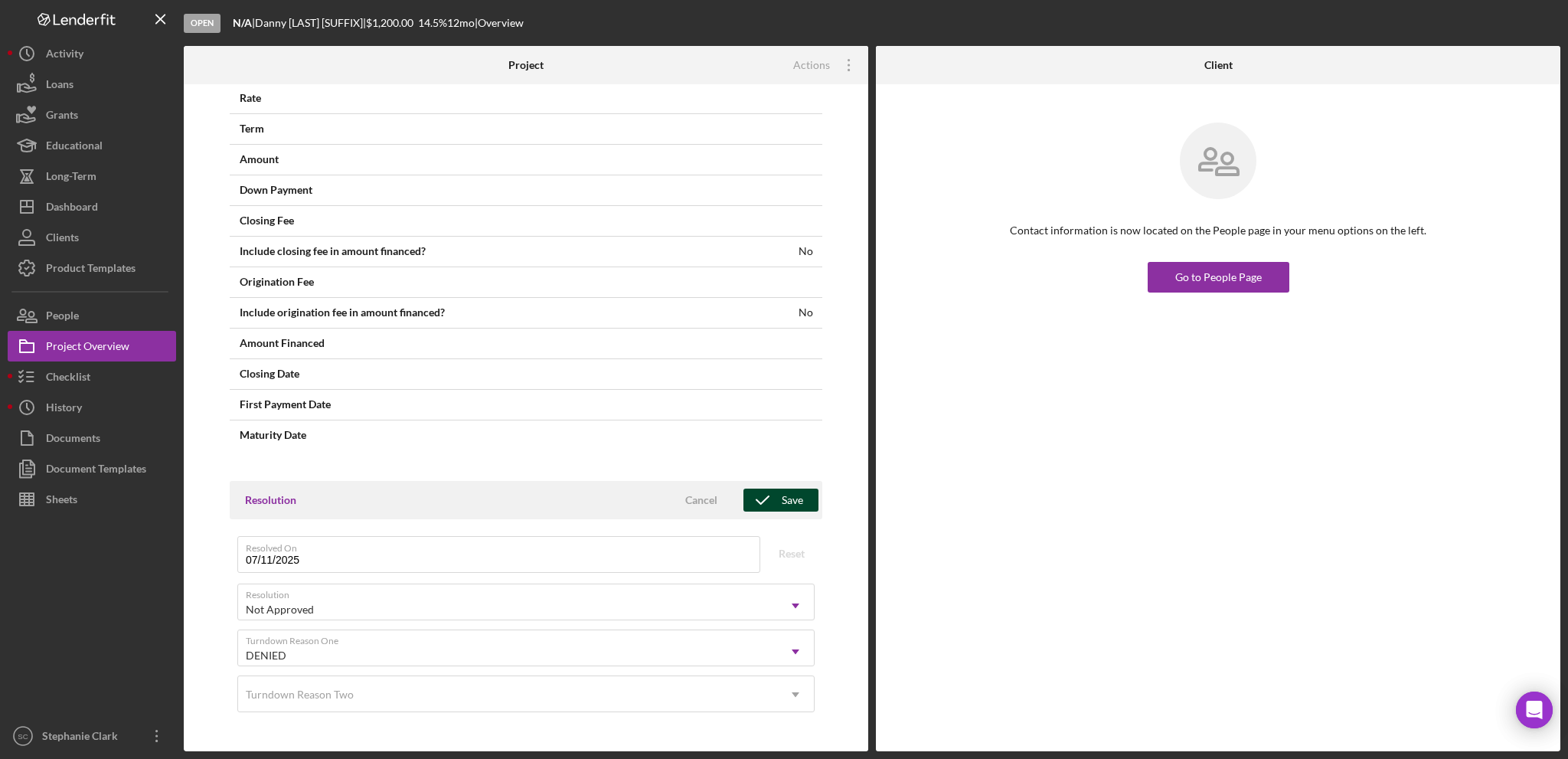 click on "Save" at bounding box center [792, 500] 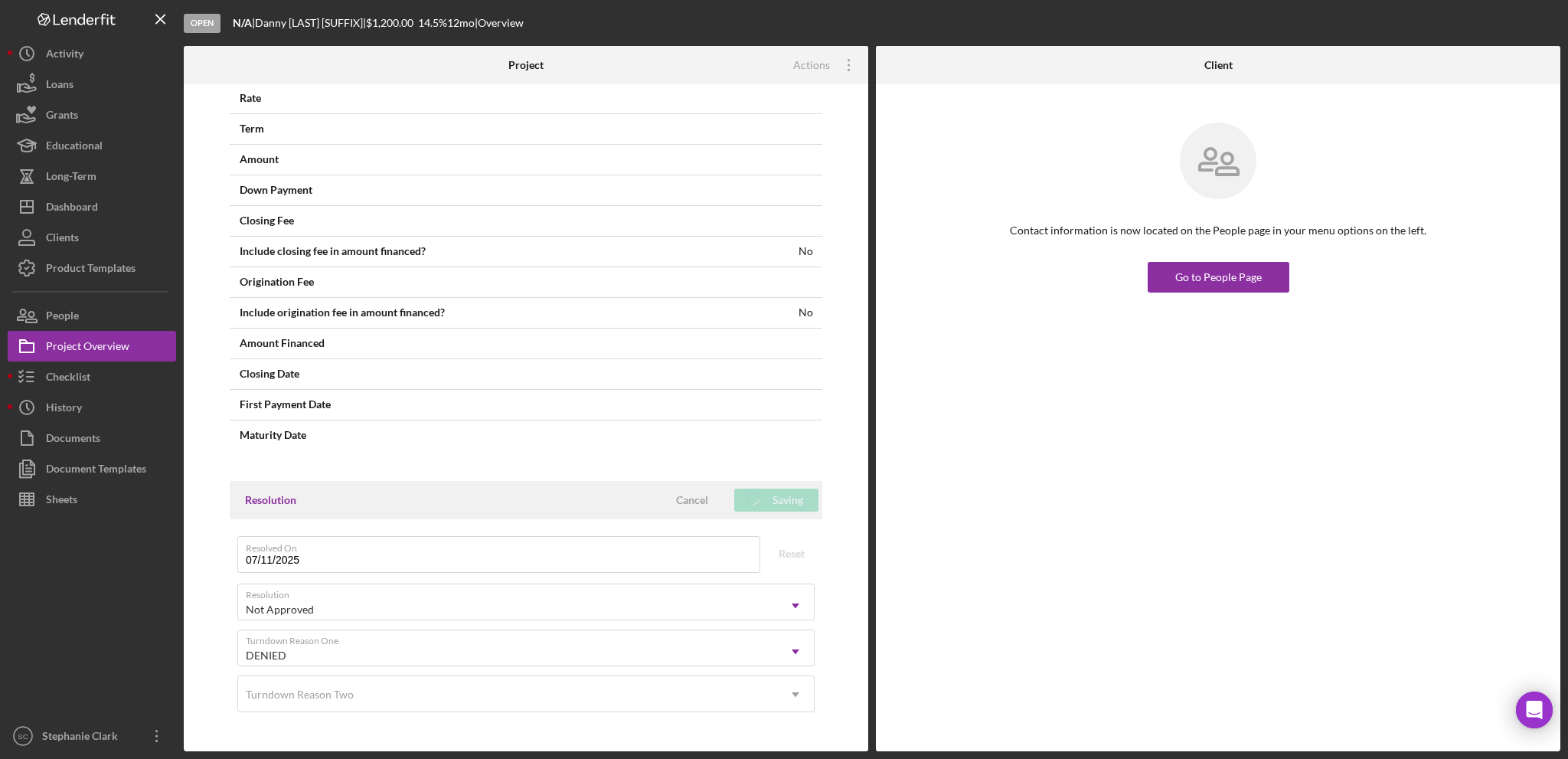 scroll, scrollTop: 908, scrollLeft: 0, axis: vertical 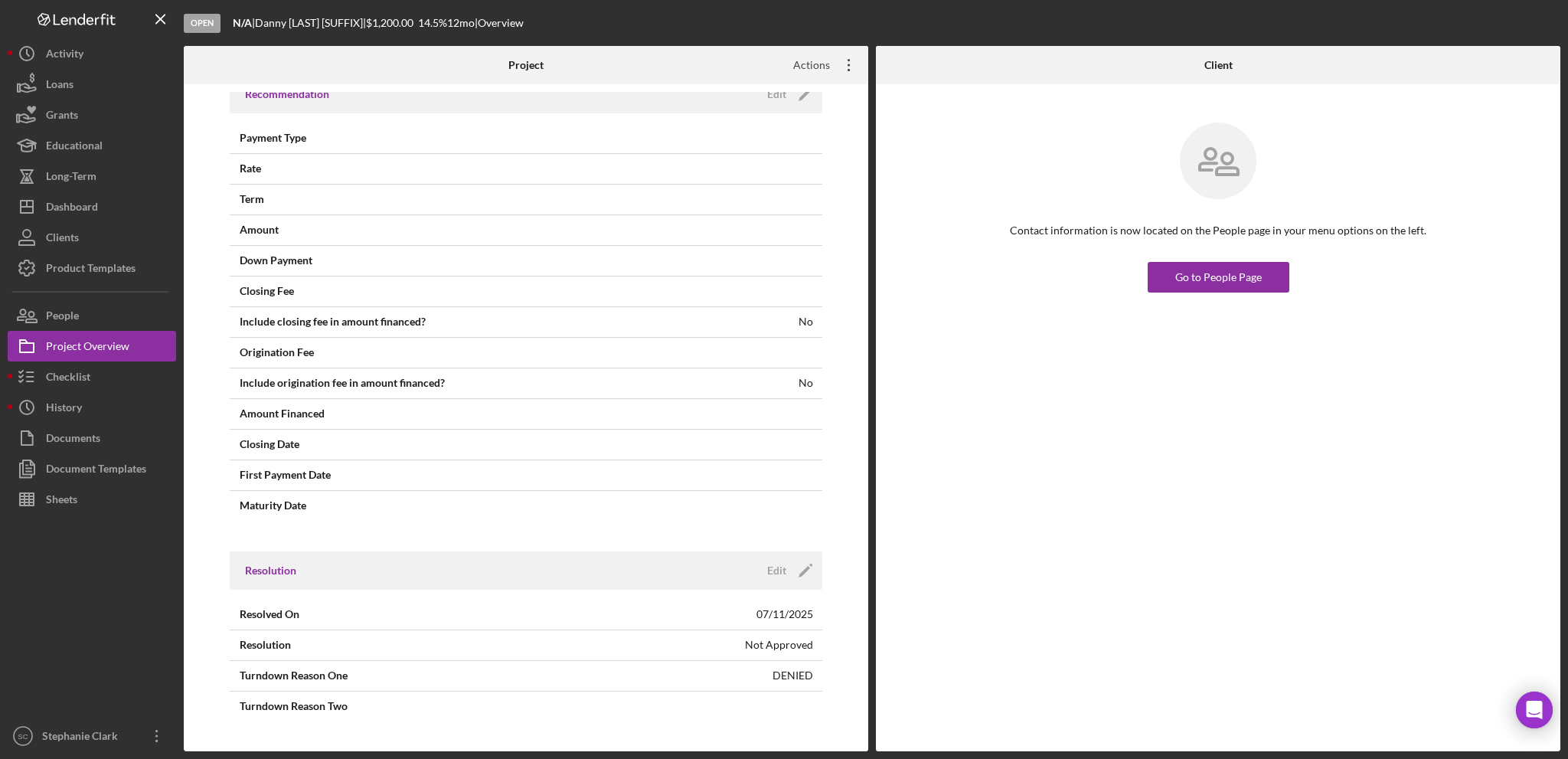 click on "Actions" at bounding box center (805, 65) 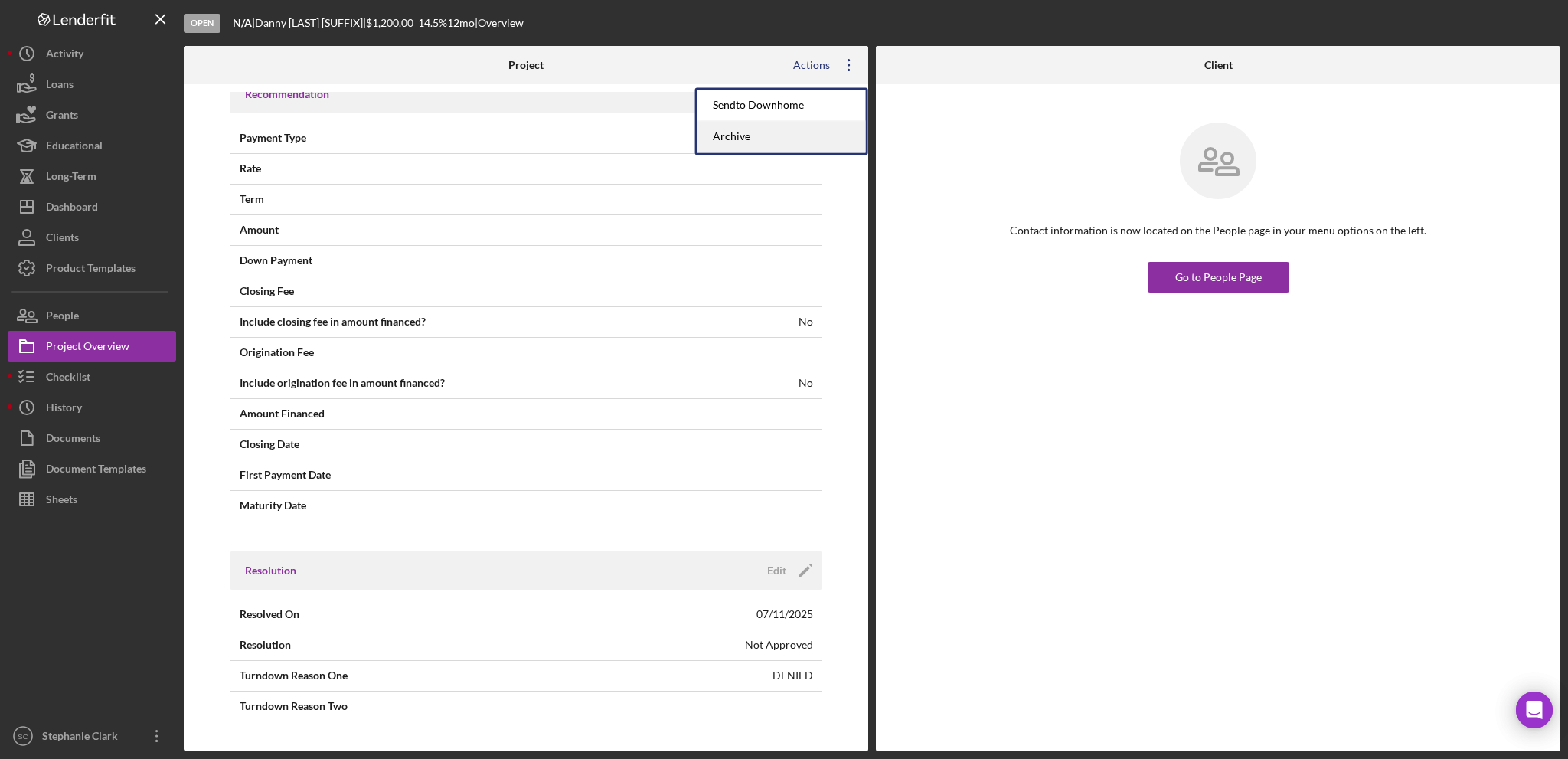 click on "Archive" at bounding box center (782, 136) 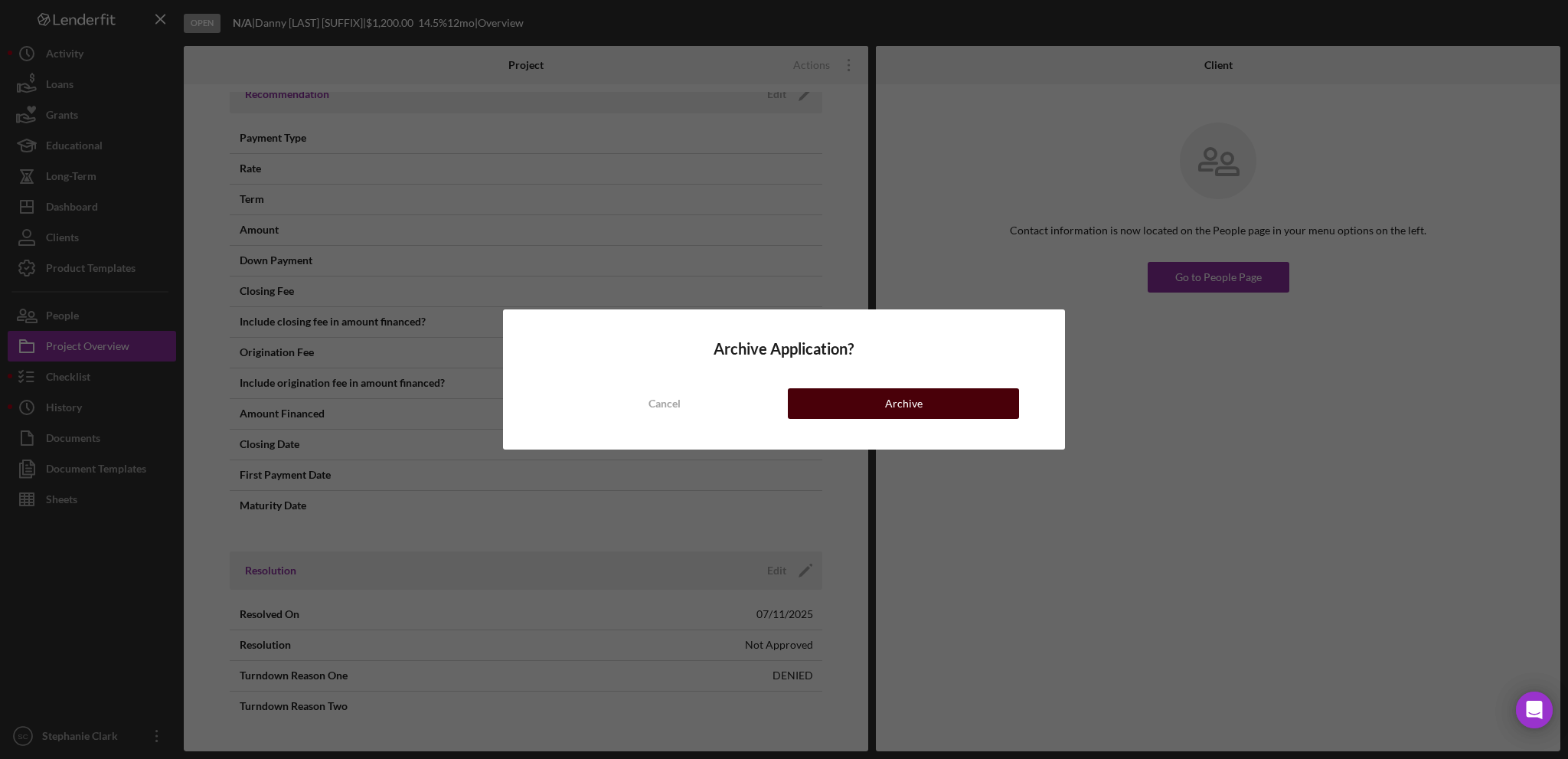 click on "Archive" at bounding box center [903, 404] 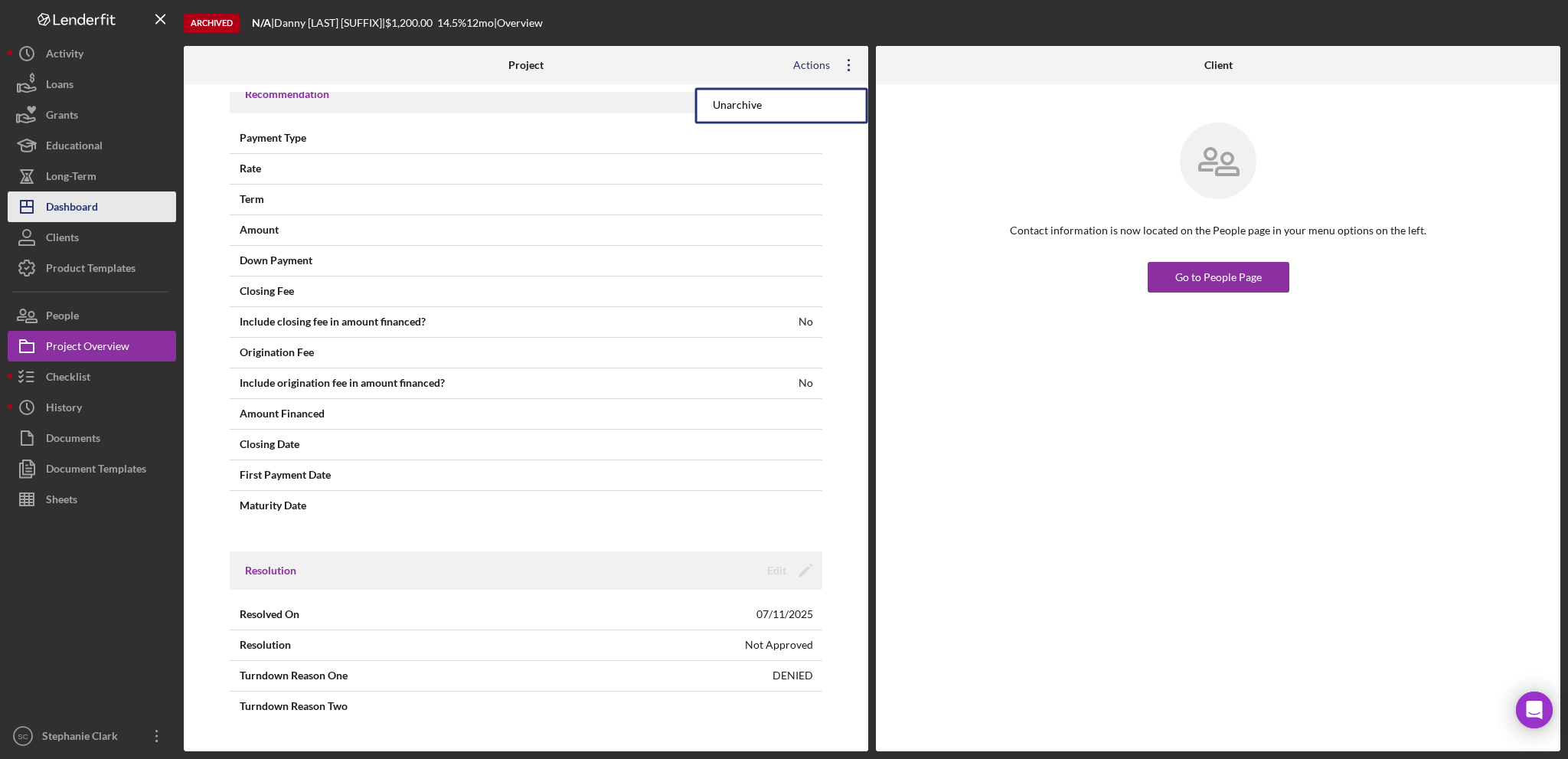 click on "Dashboard" at bounding box center (72, 208) 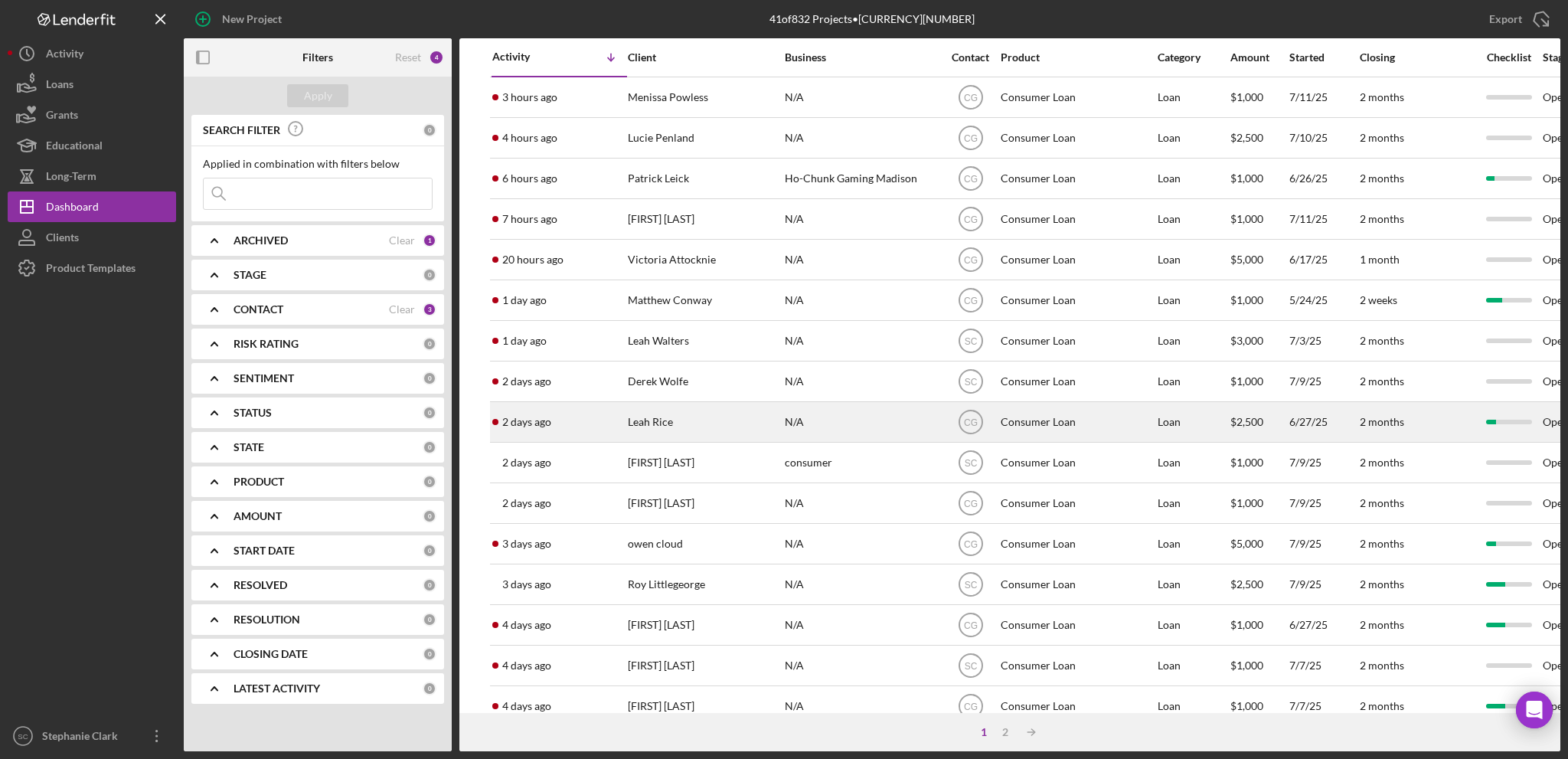 click on "Leah Rice" at bounding box center [704, 422] 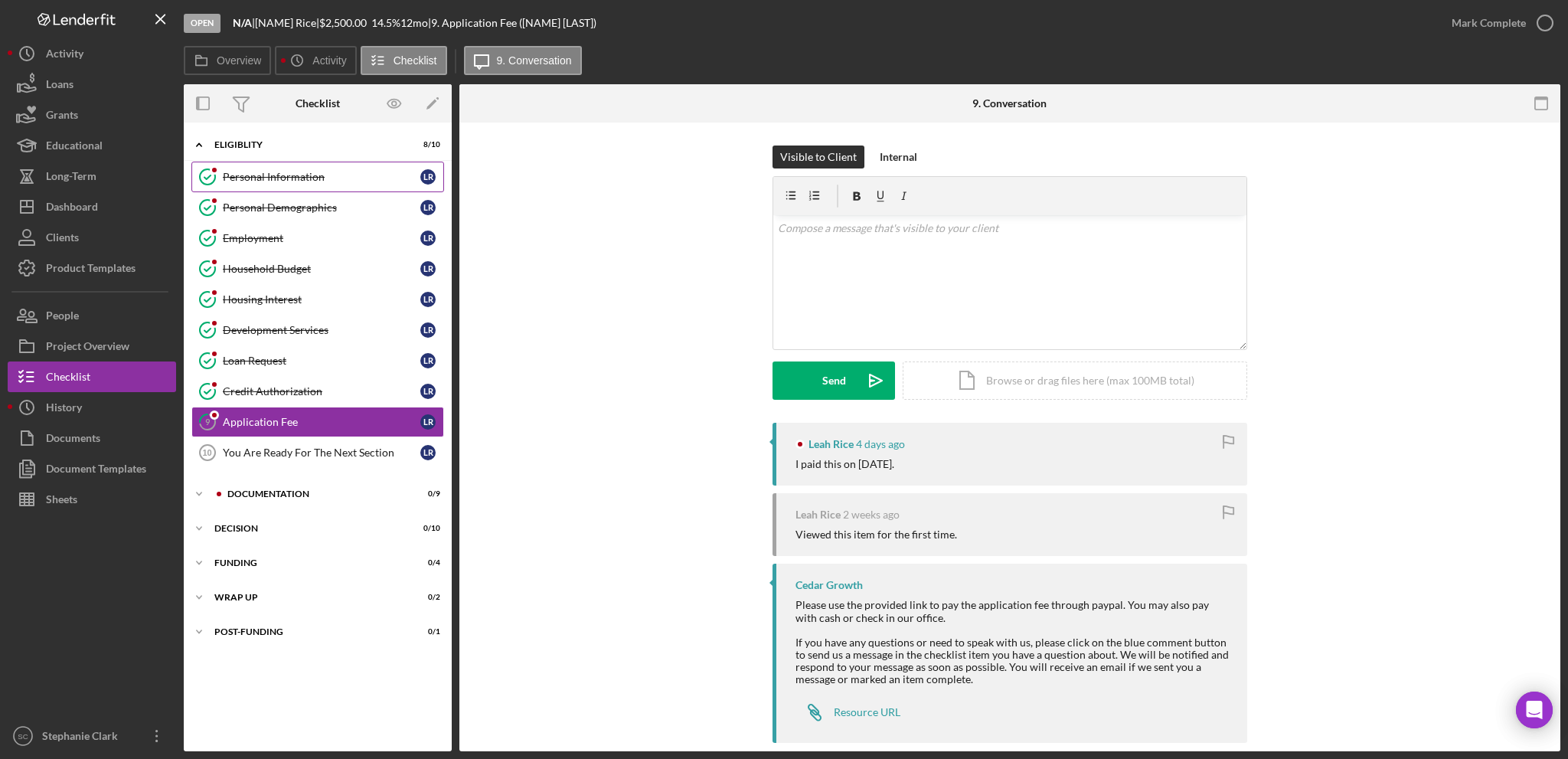click on "Personal Information" at bounding box center [322, 177] 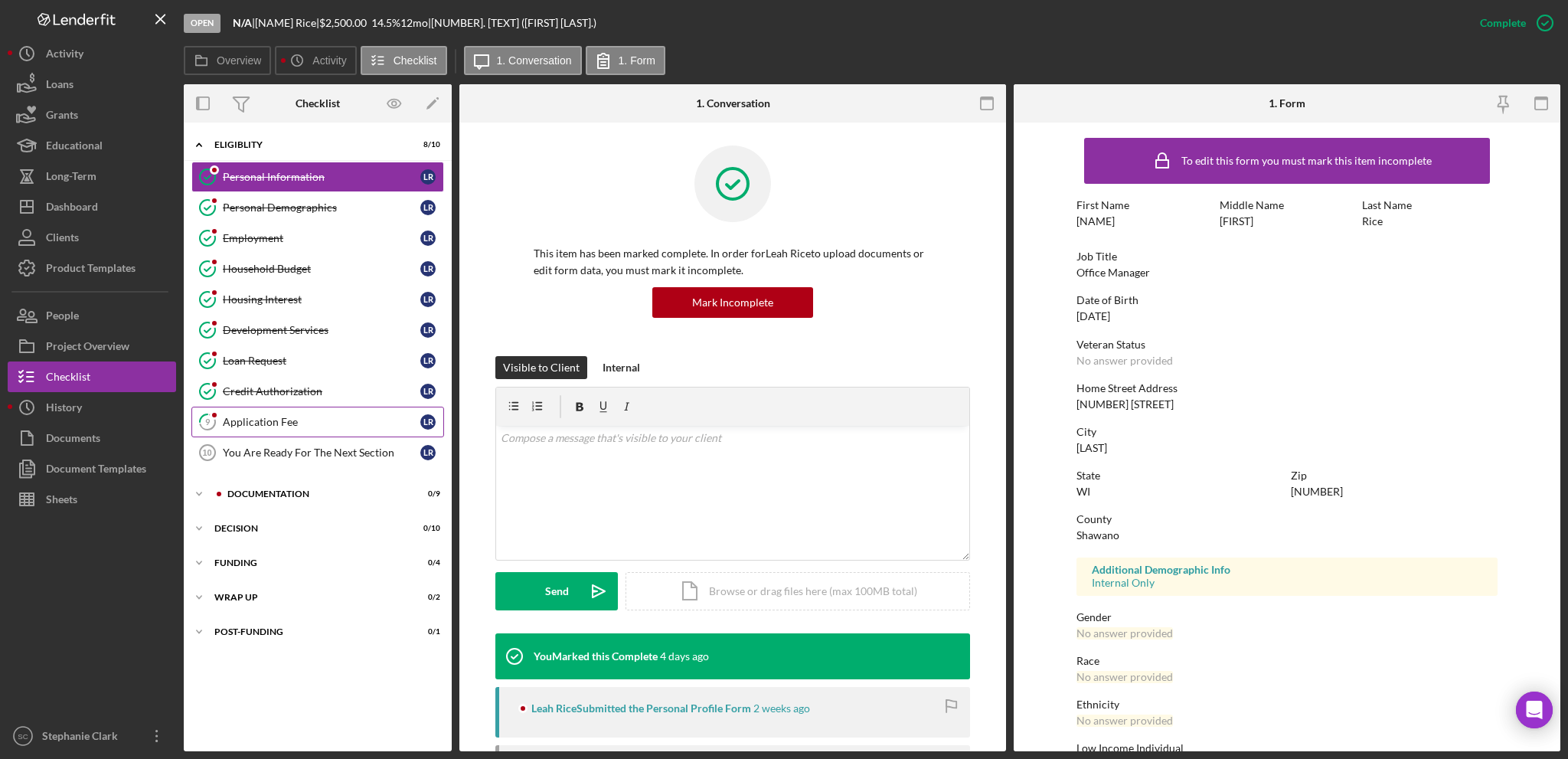click on "[NUMBER] [DOCUMENT] [INITIAL] [INITIAL]" at bounding box center [318, 422] 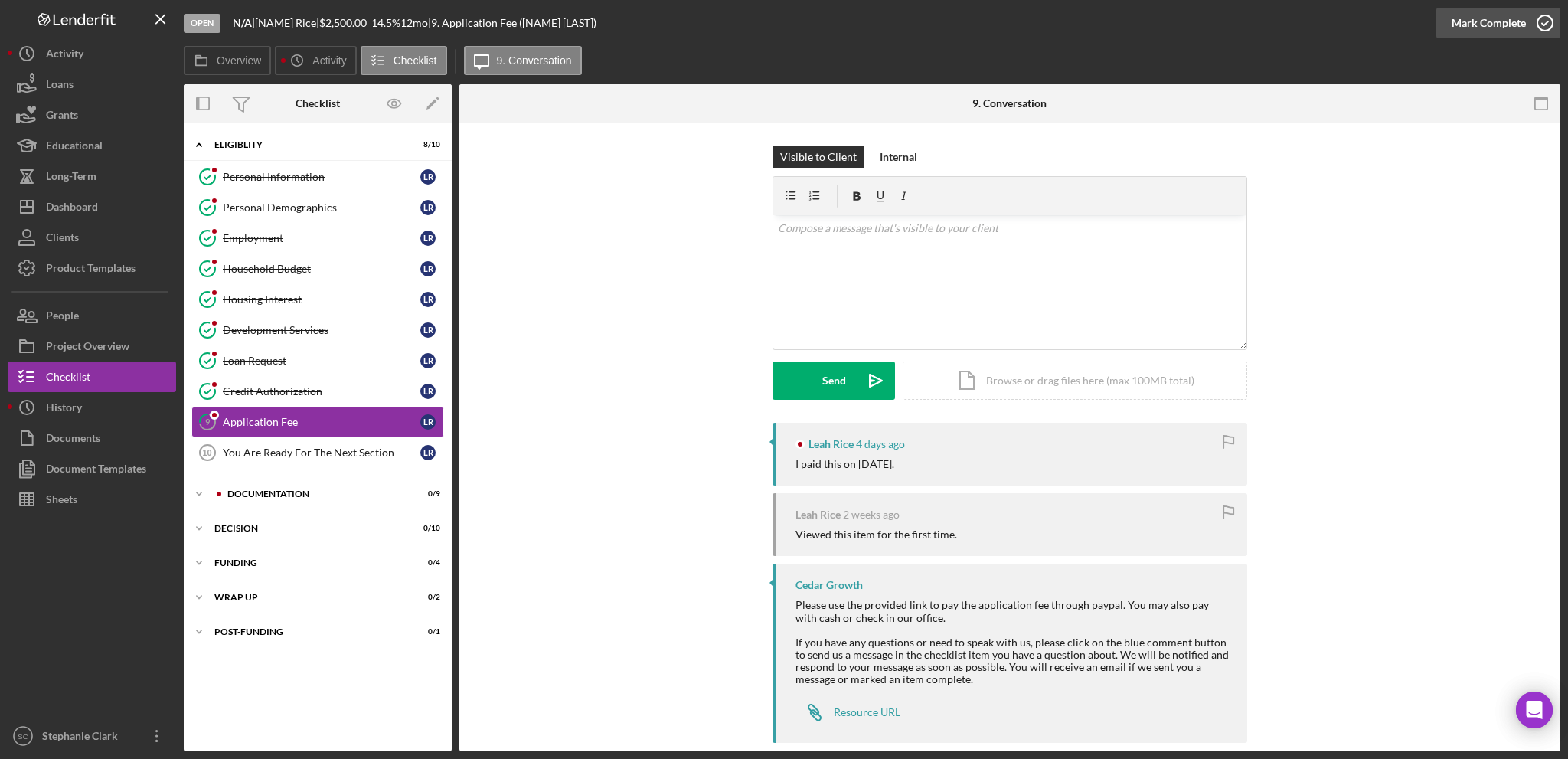click on "Mark Complete" at bounding box center [1488, 23] 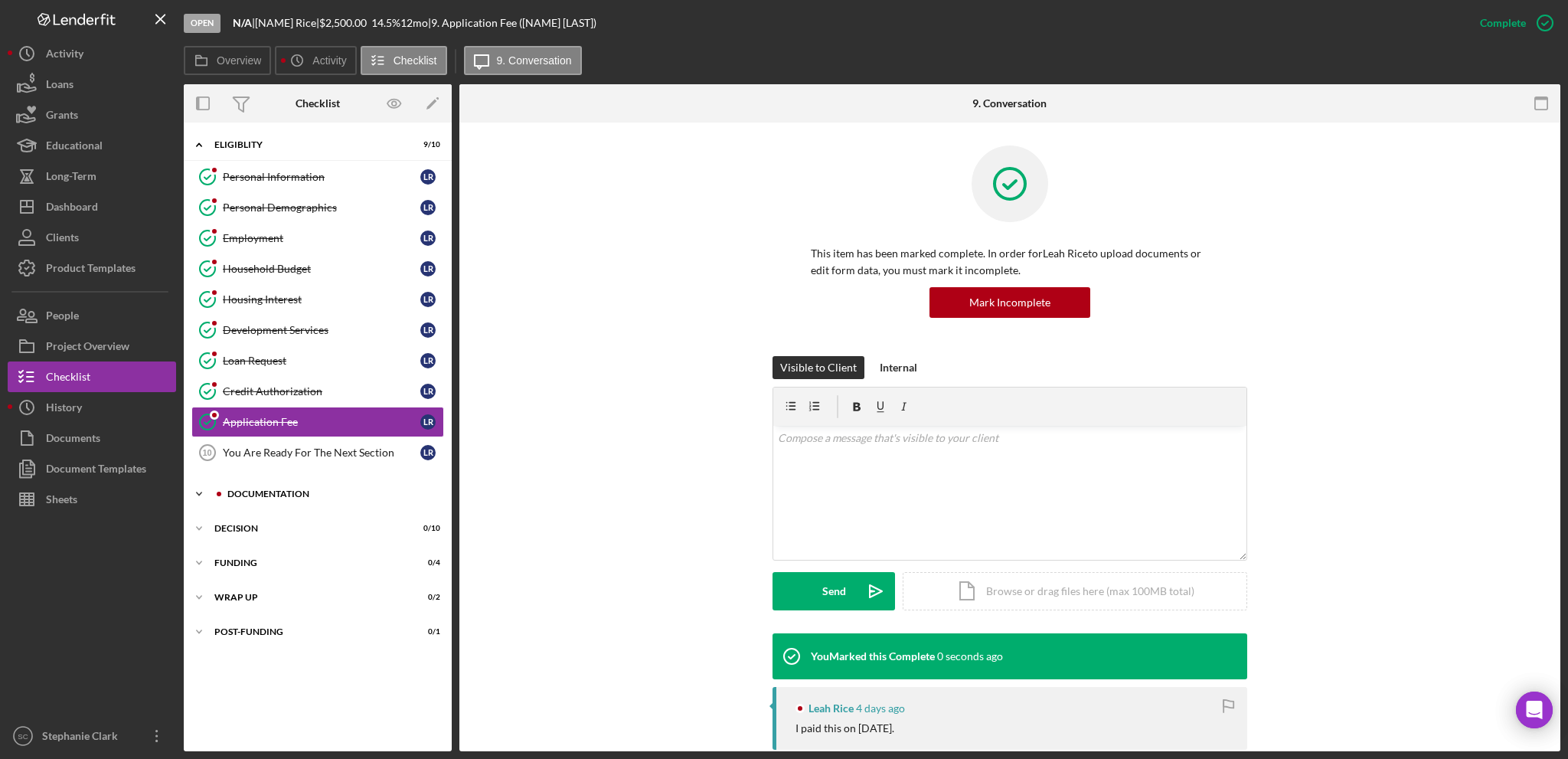 click on "Icon/Expander" 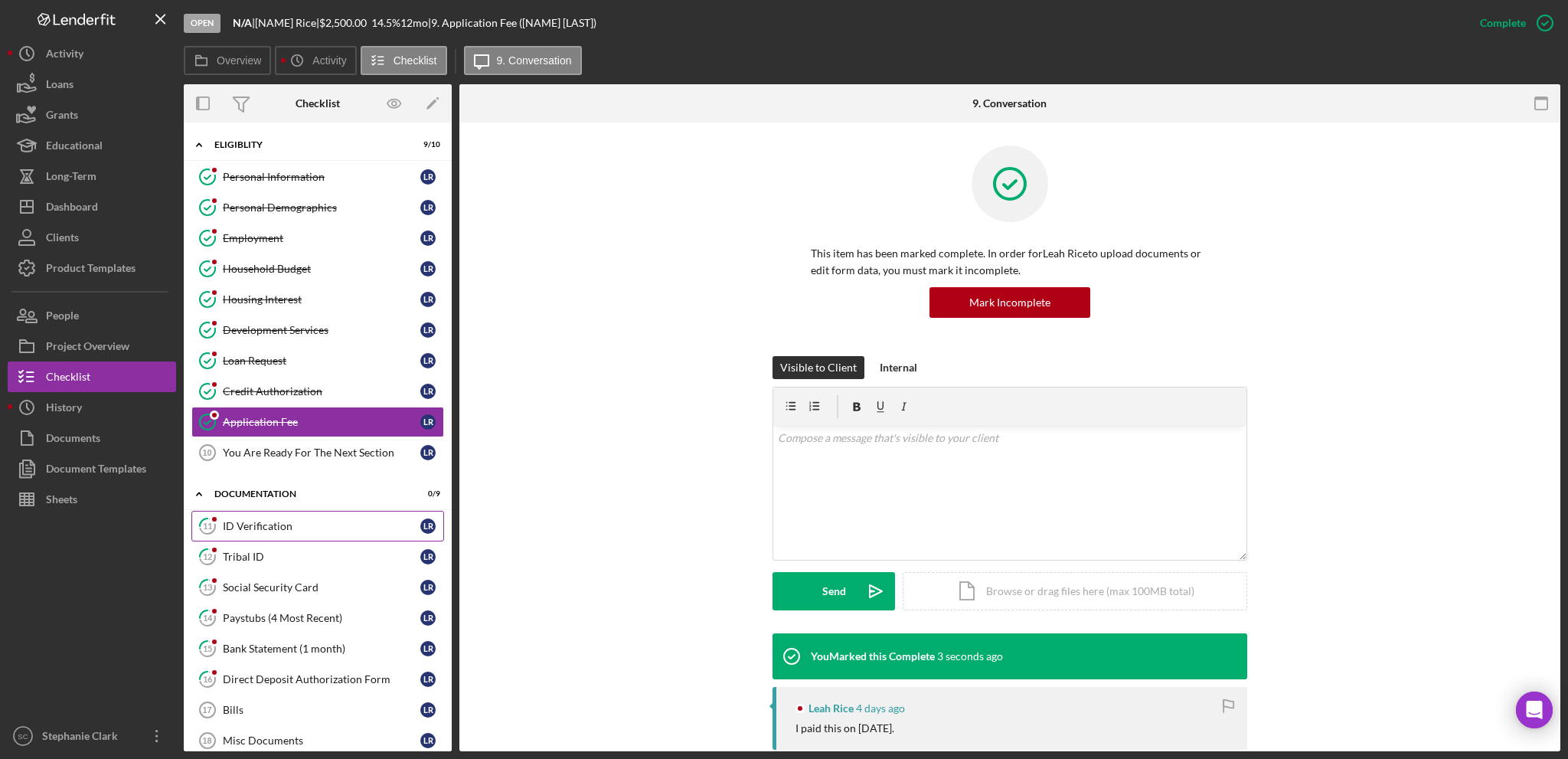 click on "ID Verification" at bounding box center (322, 526) 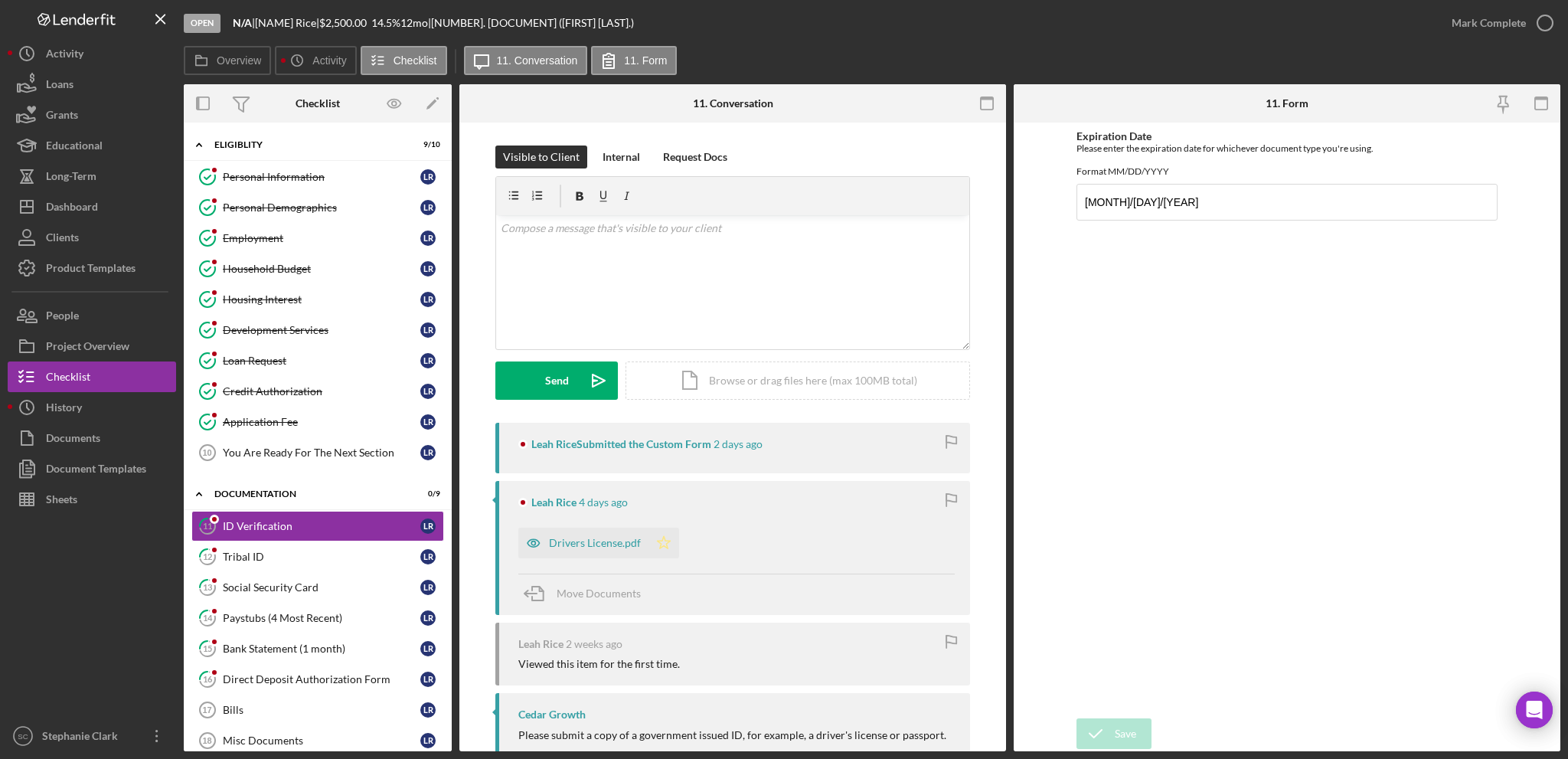 click on "Icon/Star" 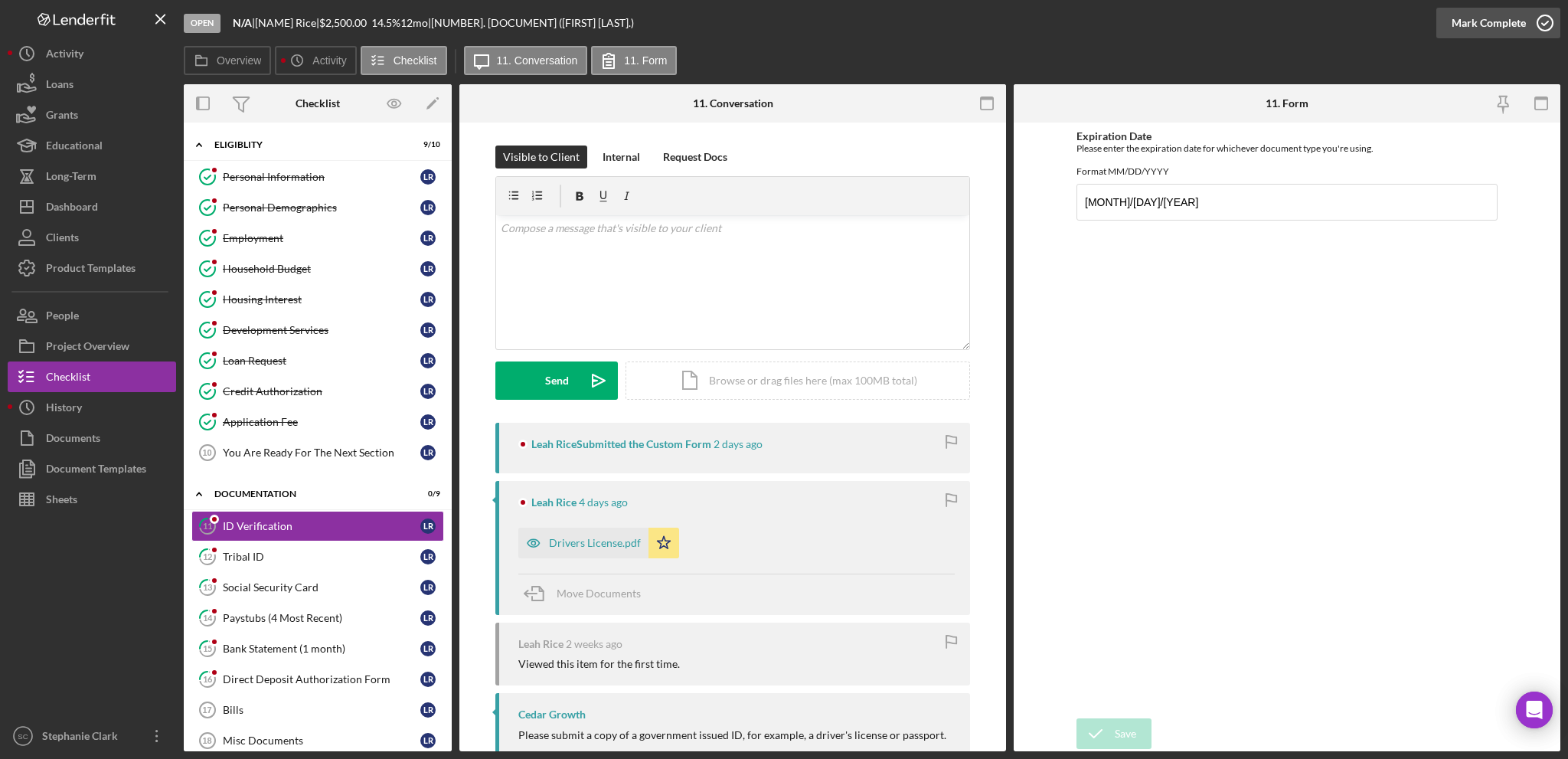 click on "Mark Complete" at bounding box center (1488, 23) 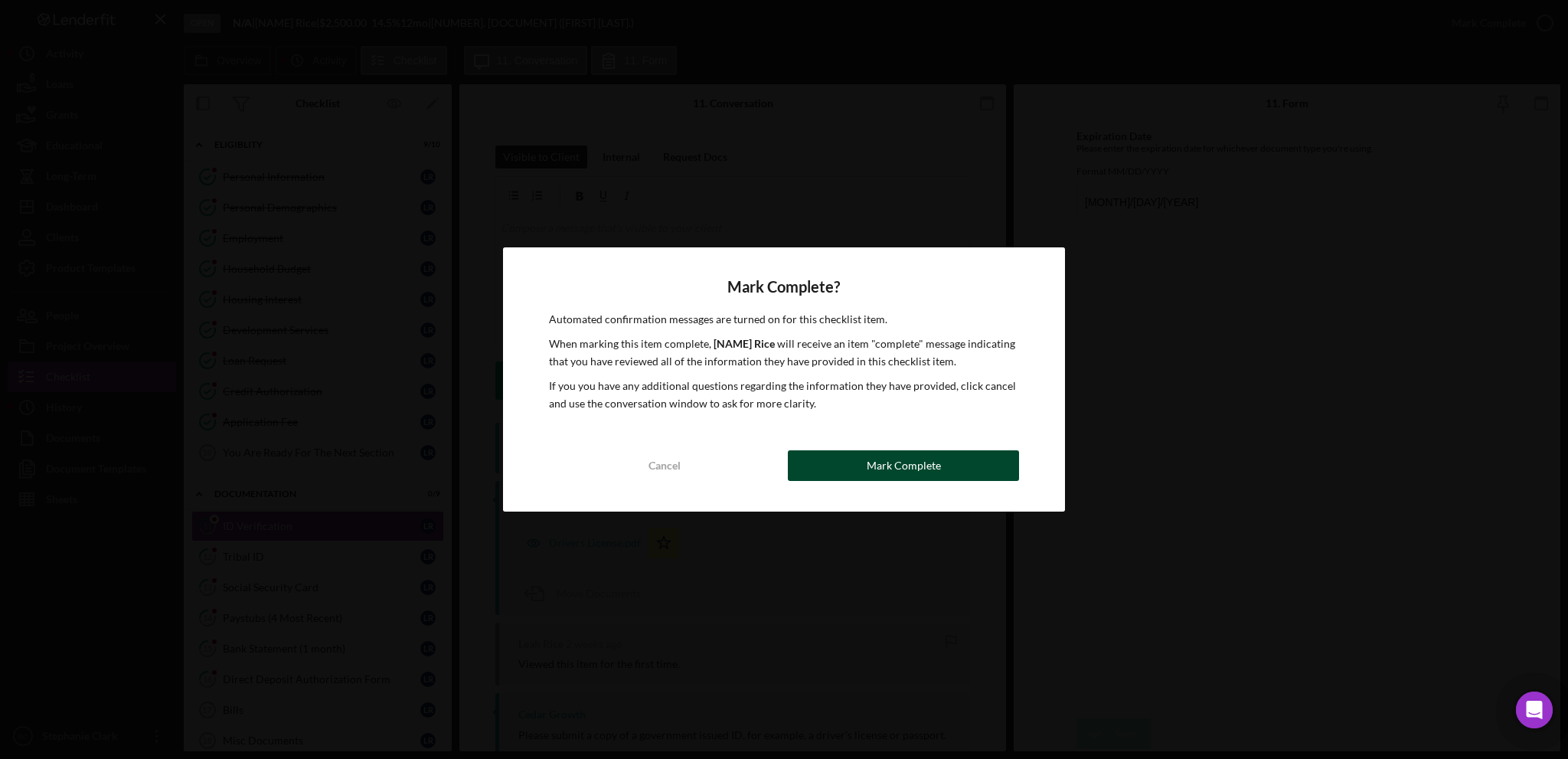 click on "Mark Complete" at bounding box center [903, 466] 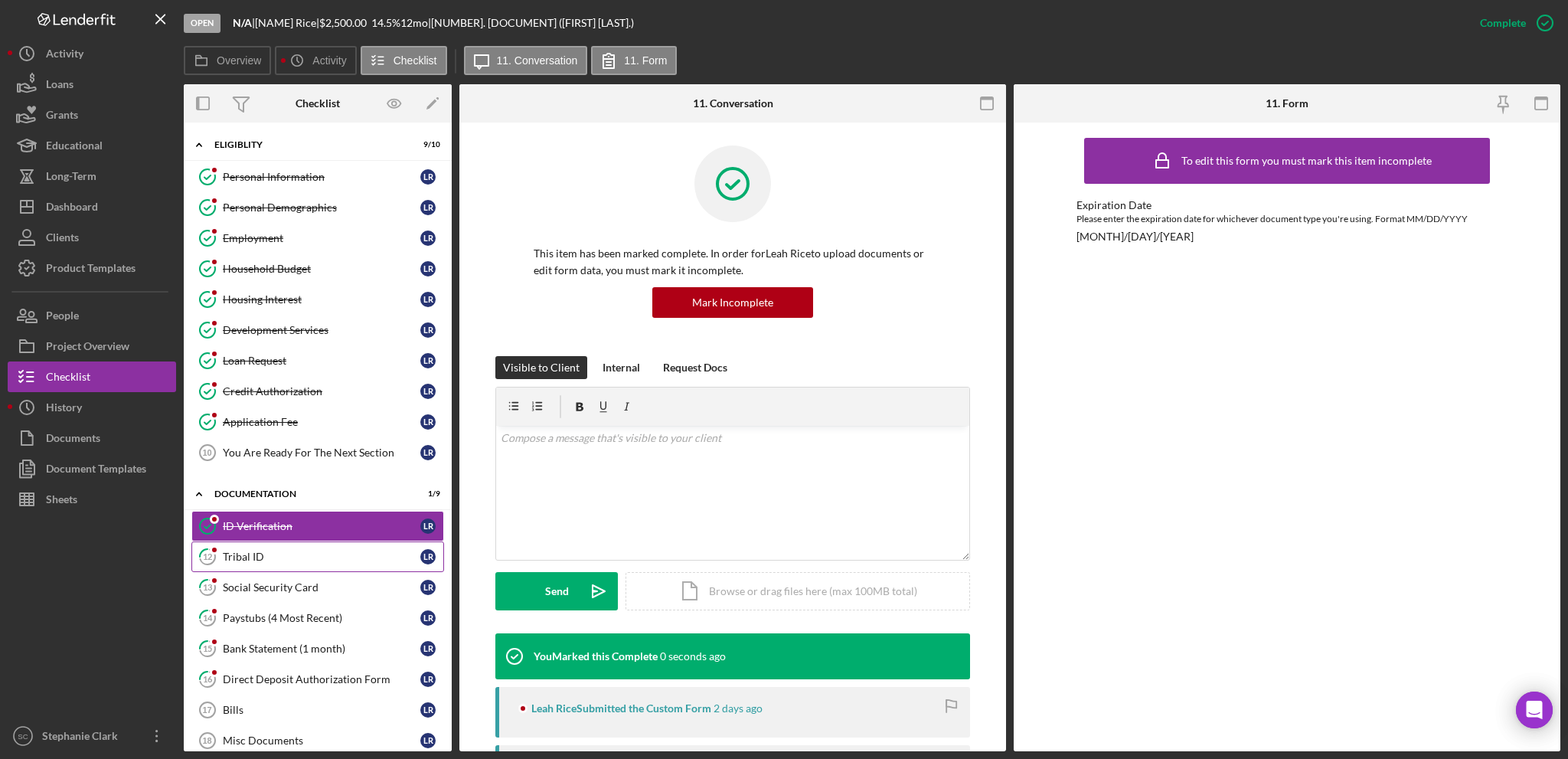 click on "12 Tribal ID [FIRST] [LAST]" at bounding box center [318, 557] 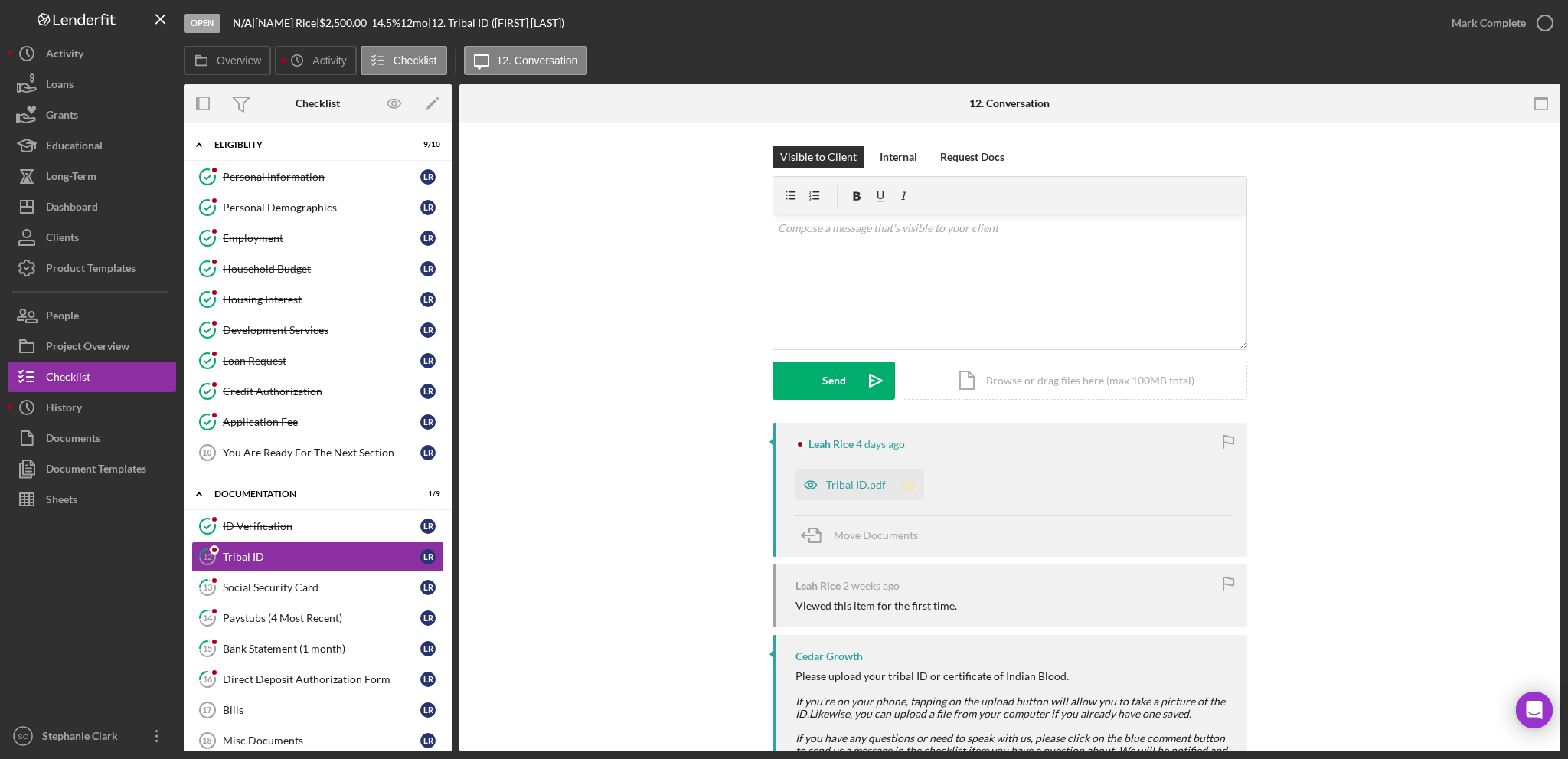 click 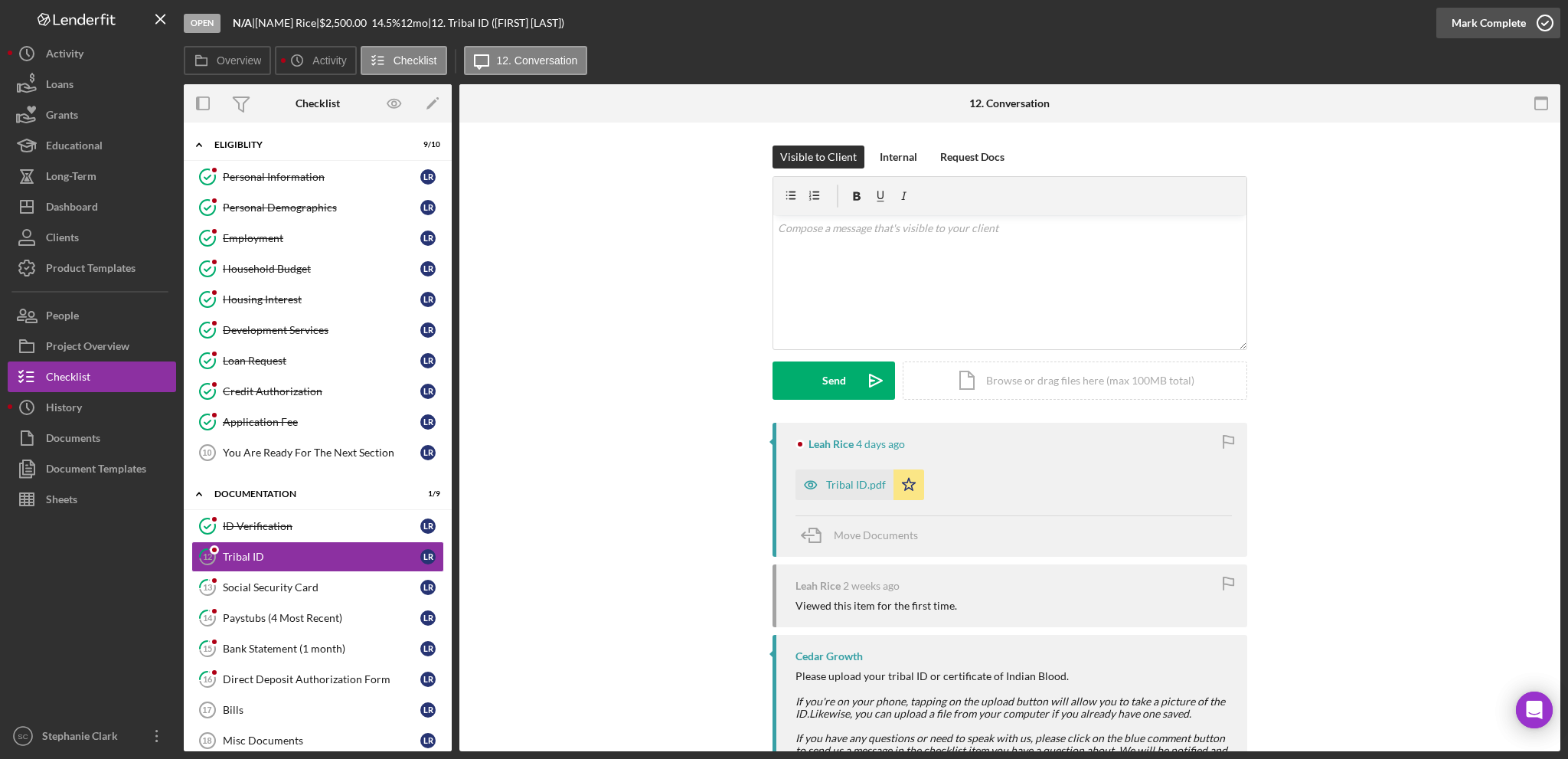 click on "Mark Complete" at bounding box center [1488, 23] 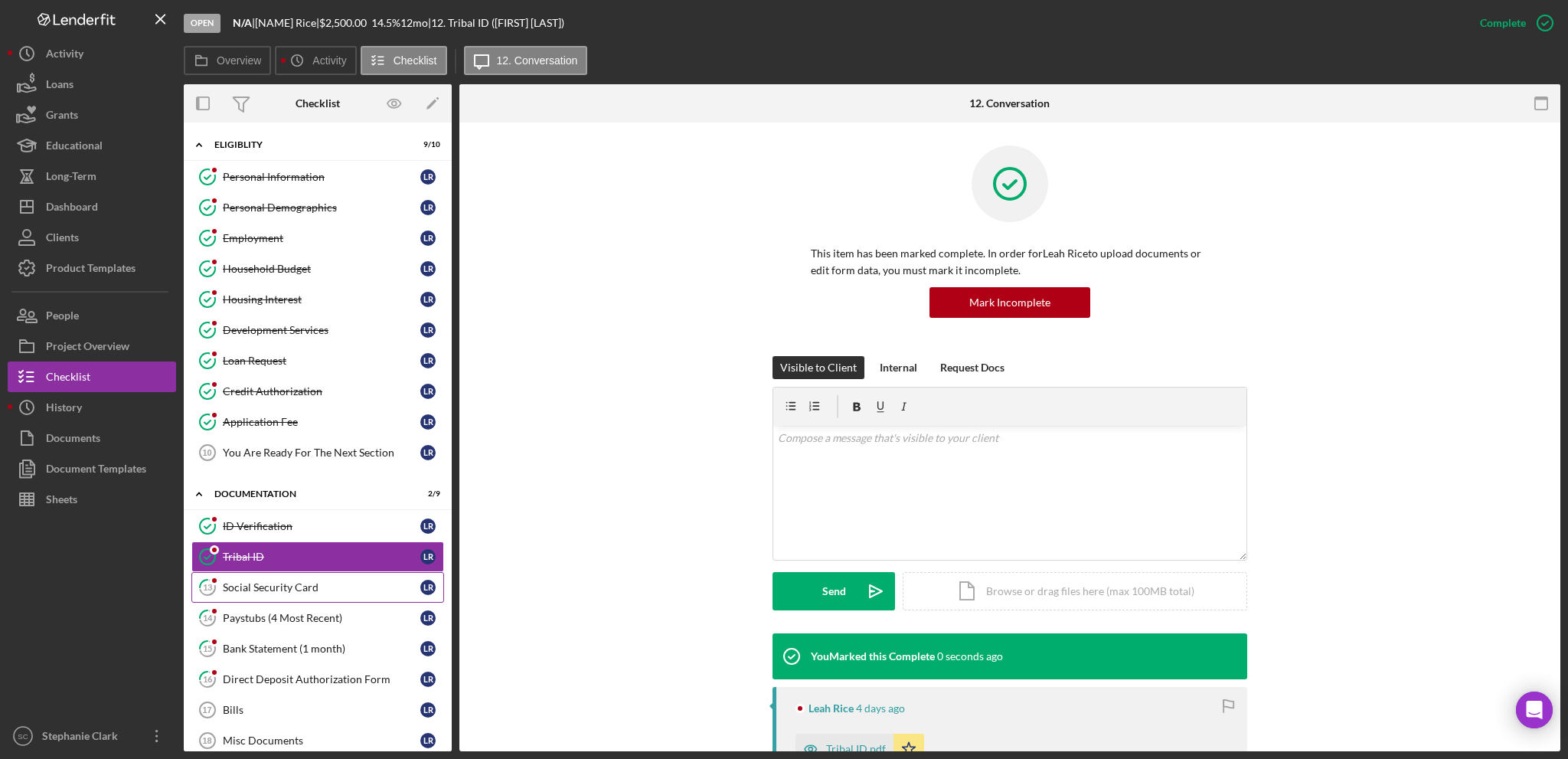 click on "13" 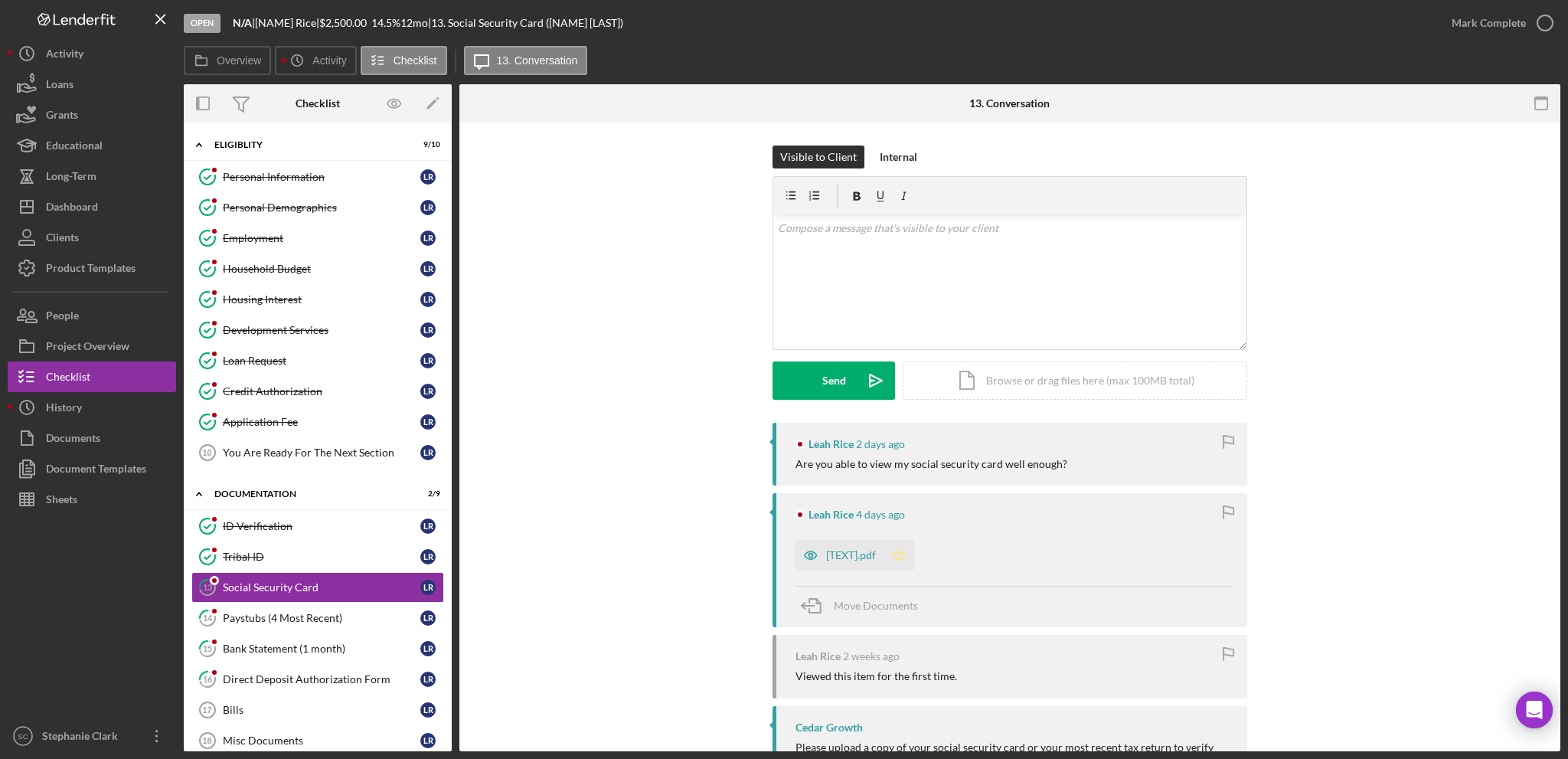 click 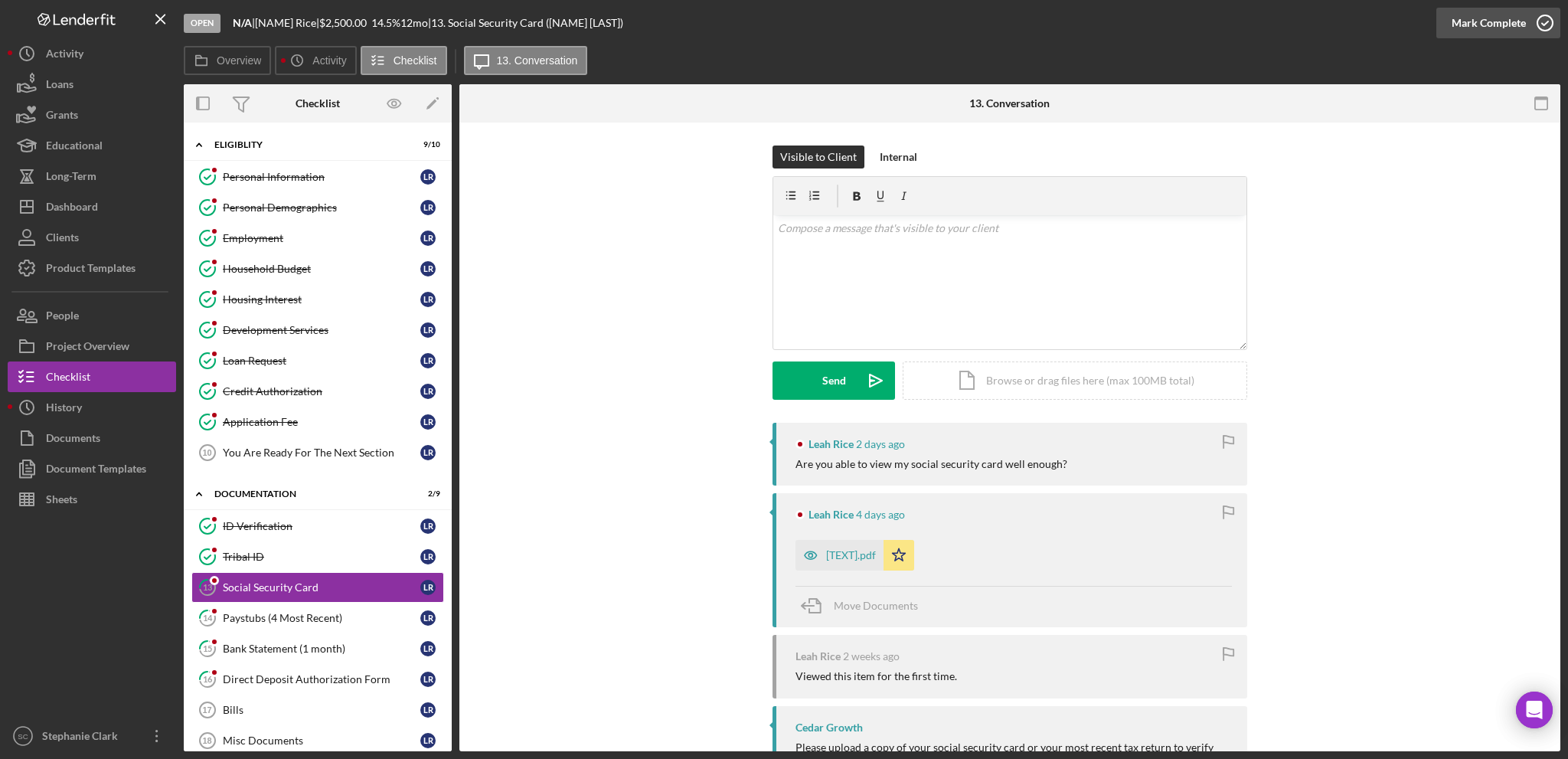 click on "Mark Complete" at bounding box center [1488, 23] 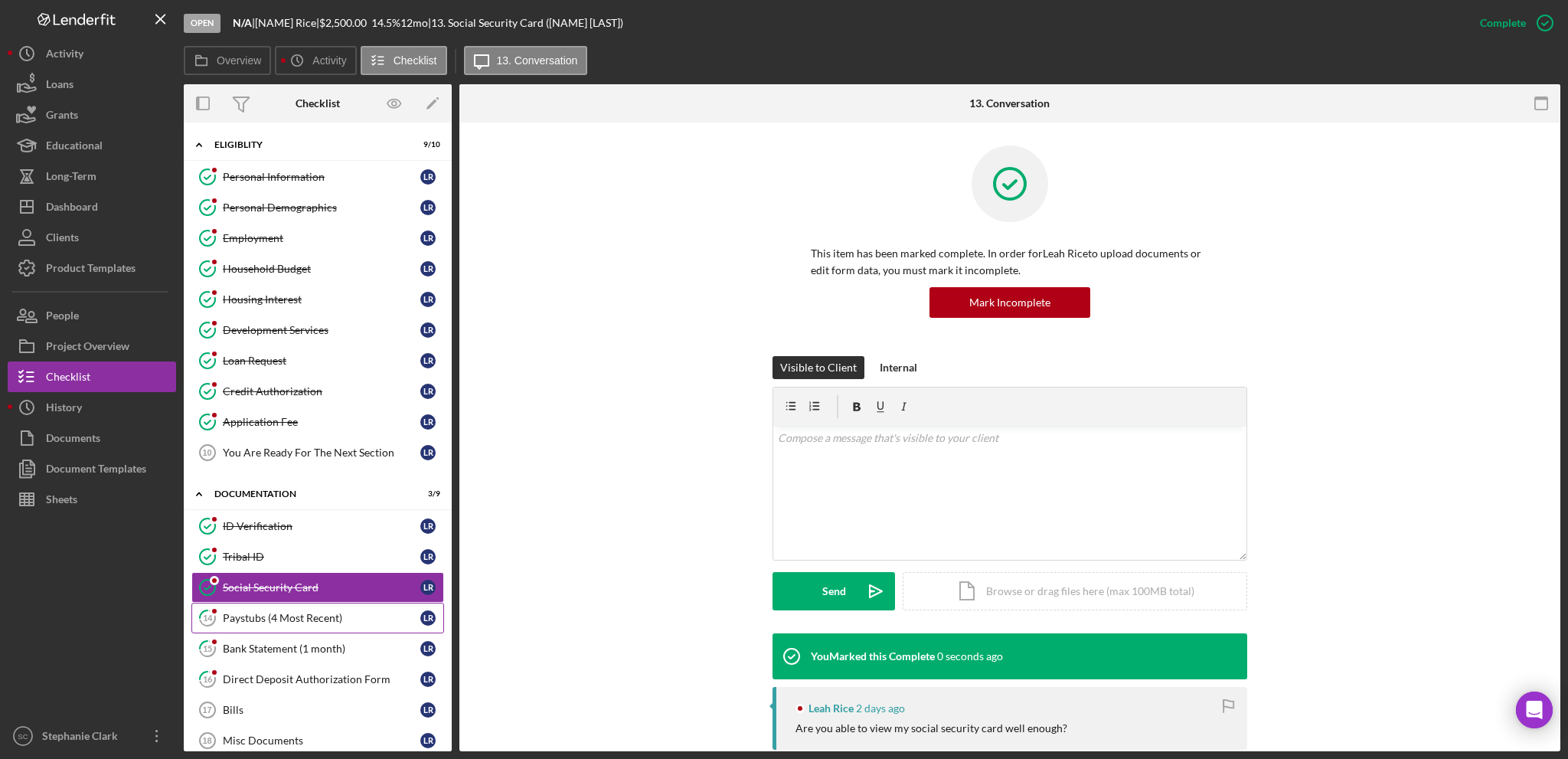 click on "Paystubs (4 Most Recent)" at bounding box center [322, 618] 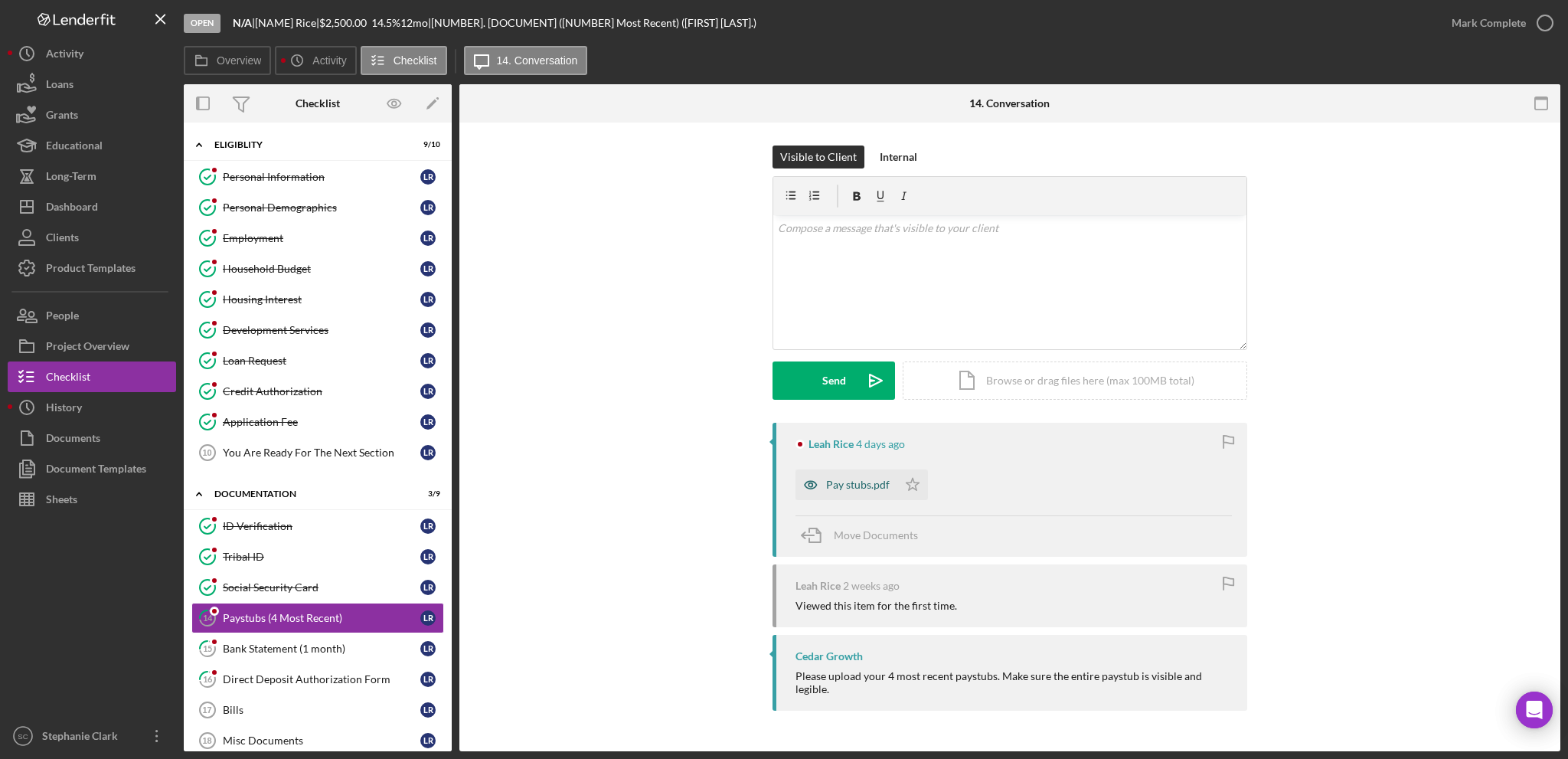 click on "Pay stubs.pdf" at bounding box center (858, 485) 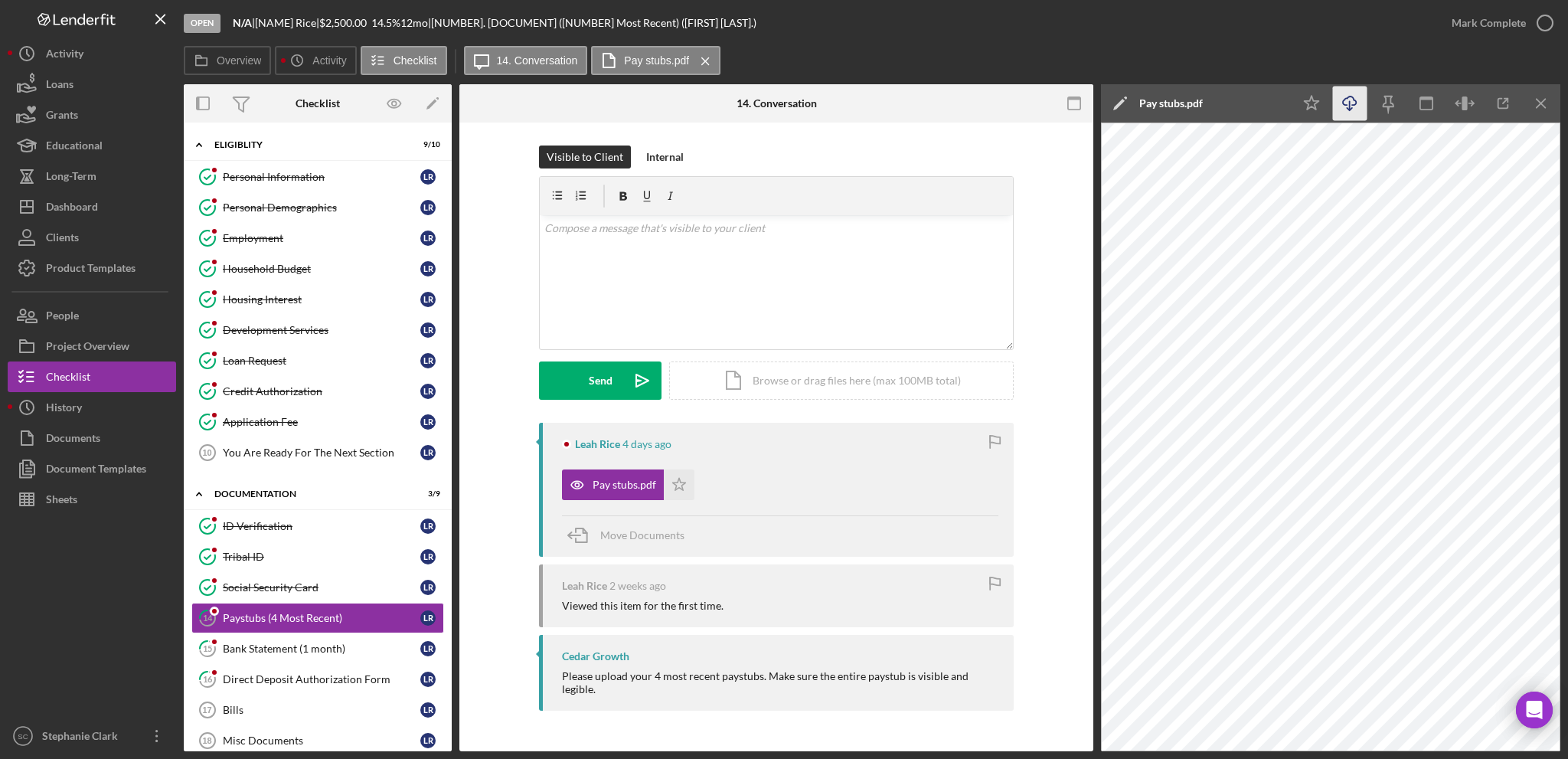 click on "Icon/Download" 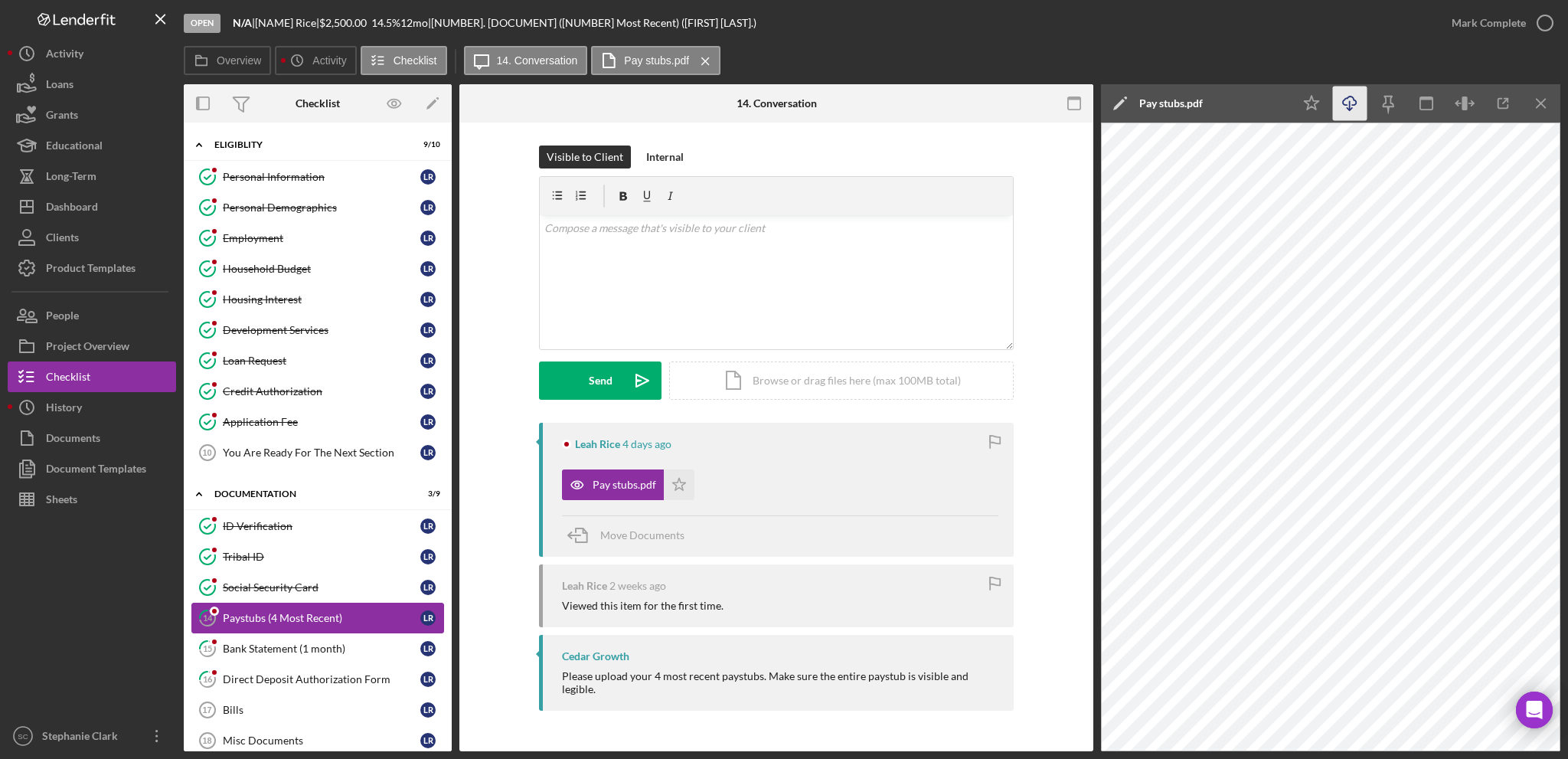 click on "Paystubs (4 Most Recent)" at bounding box center [322, 618] 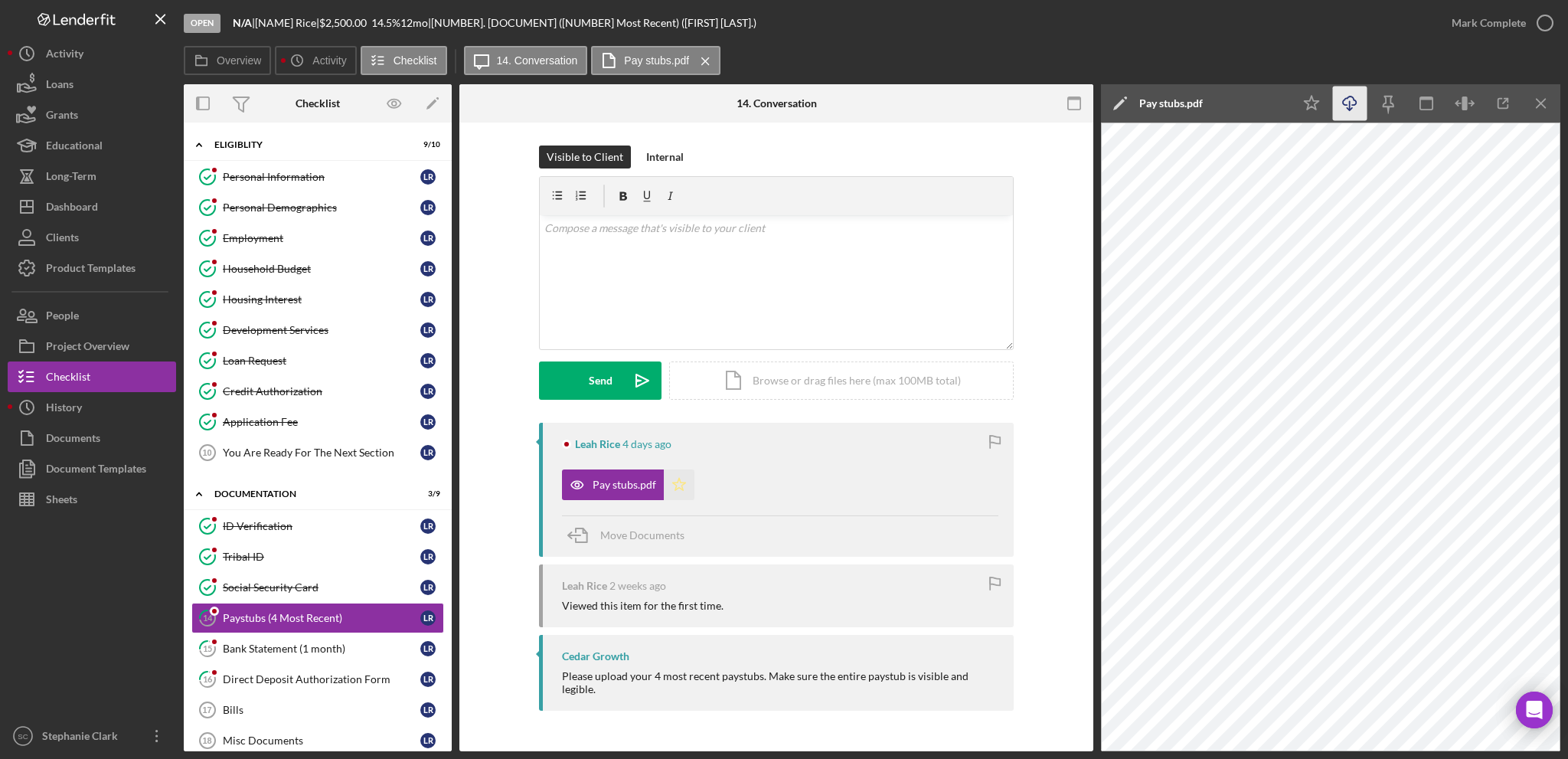 click on "Icon/Star" 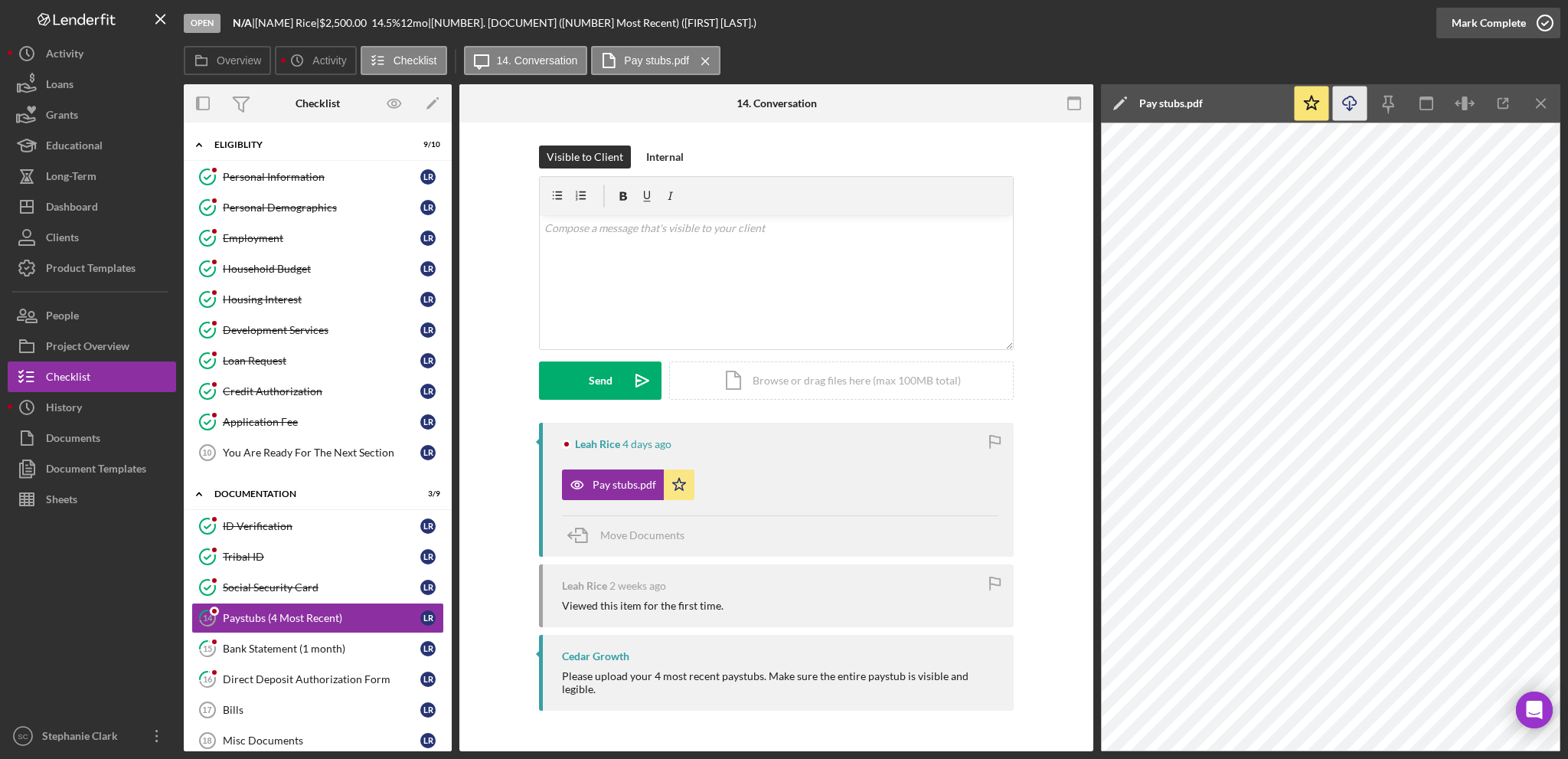 click on "Mark Complete" at bounding box center [1488, 23] 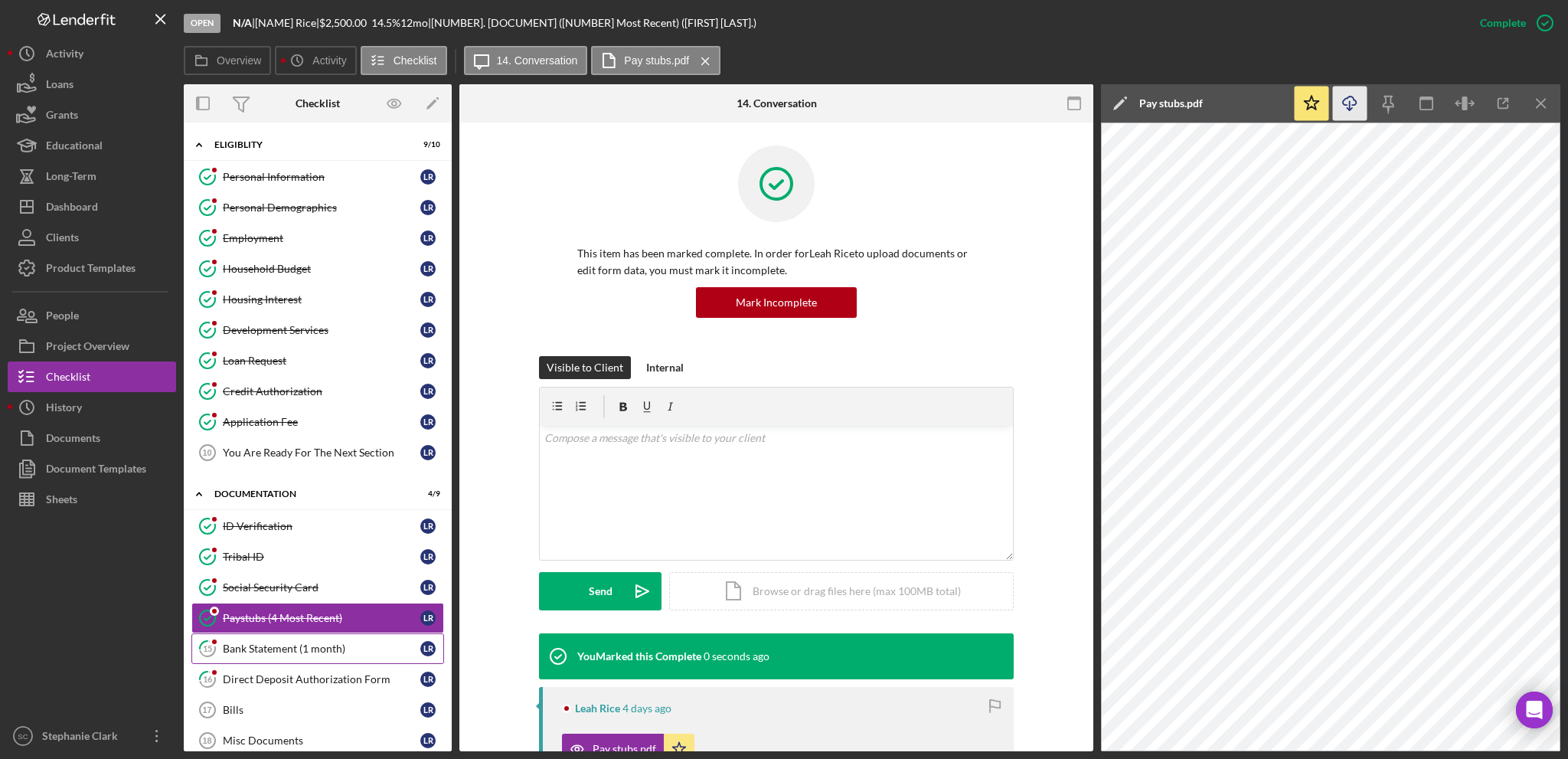 click on "Bank Statement (1 month)" at bounding box center [322, 649] 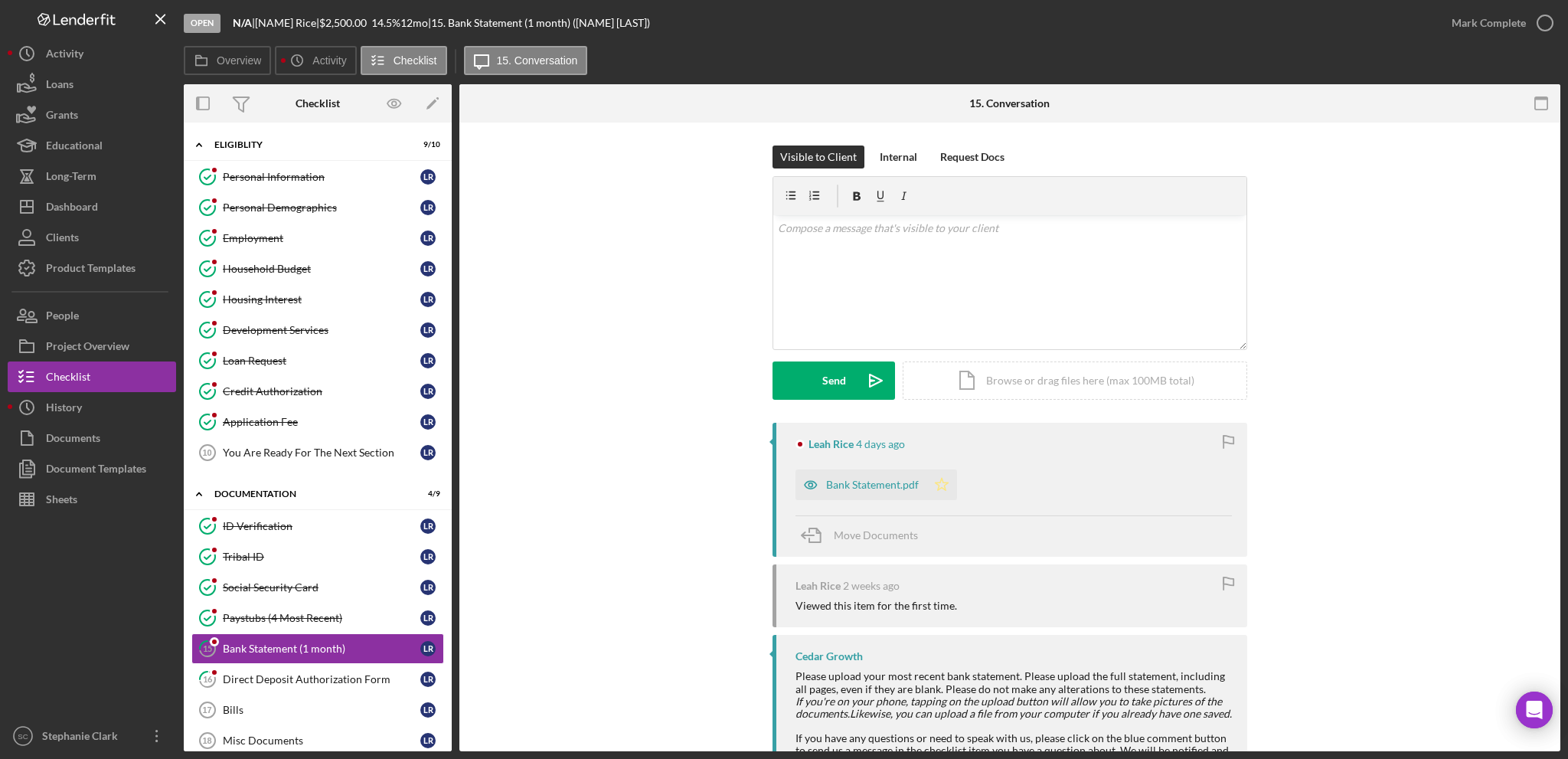 click on "Icon/Star" 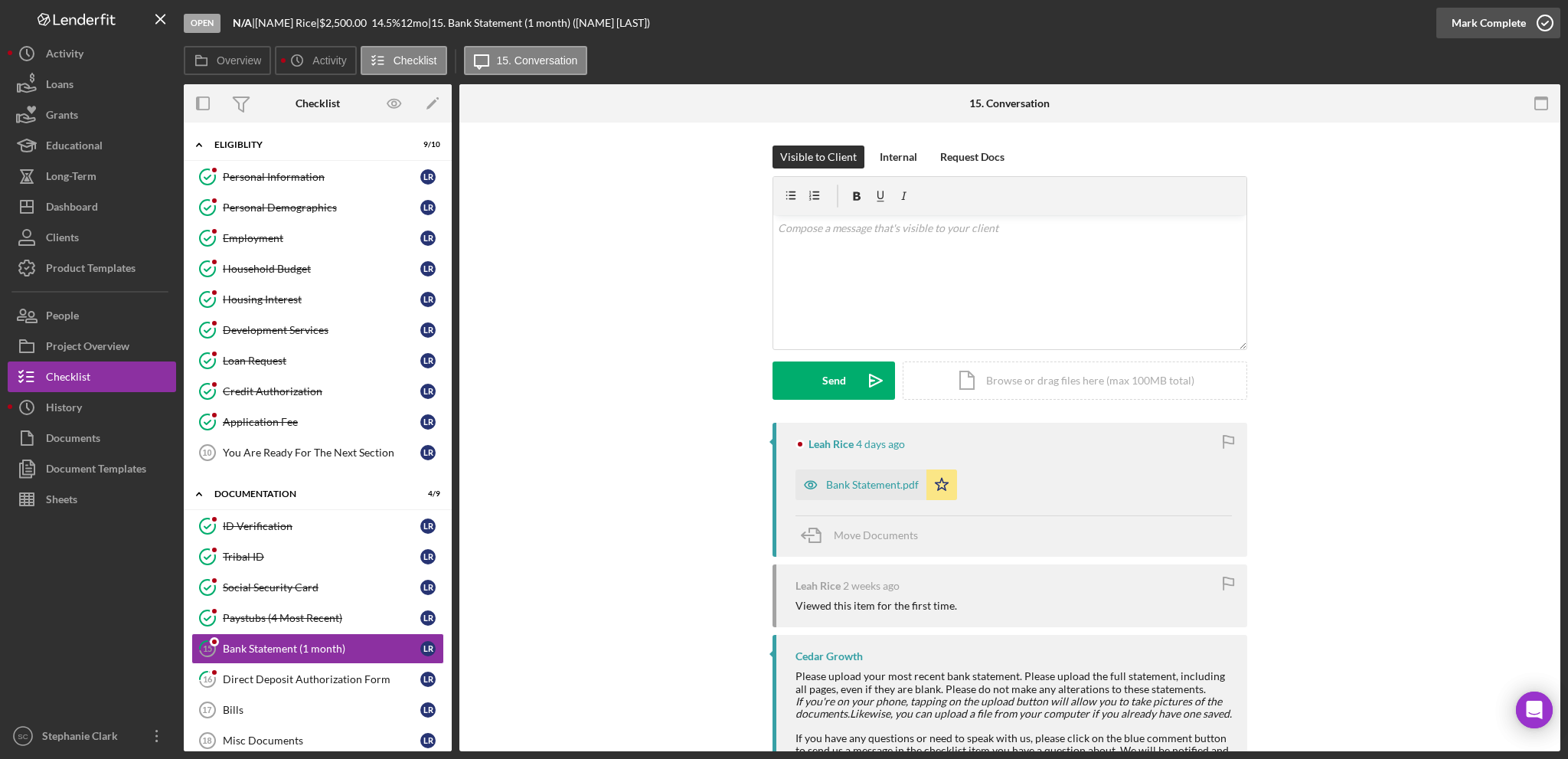 click on "Mark Complete" at bounding box center (1488, 23) 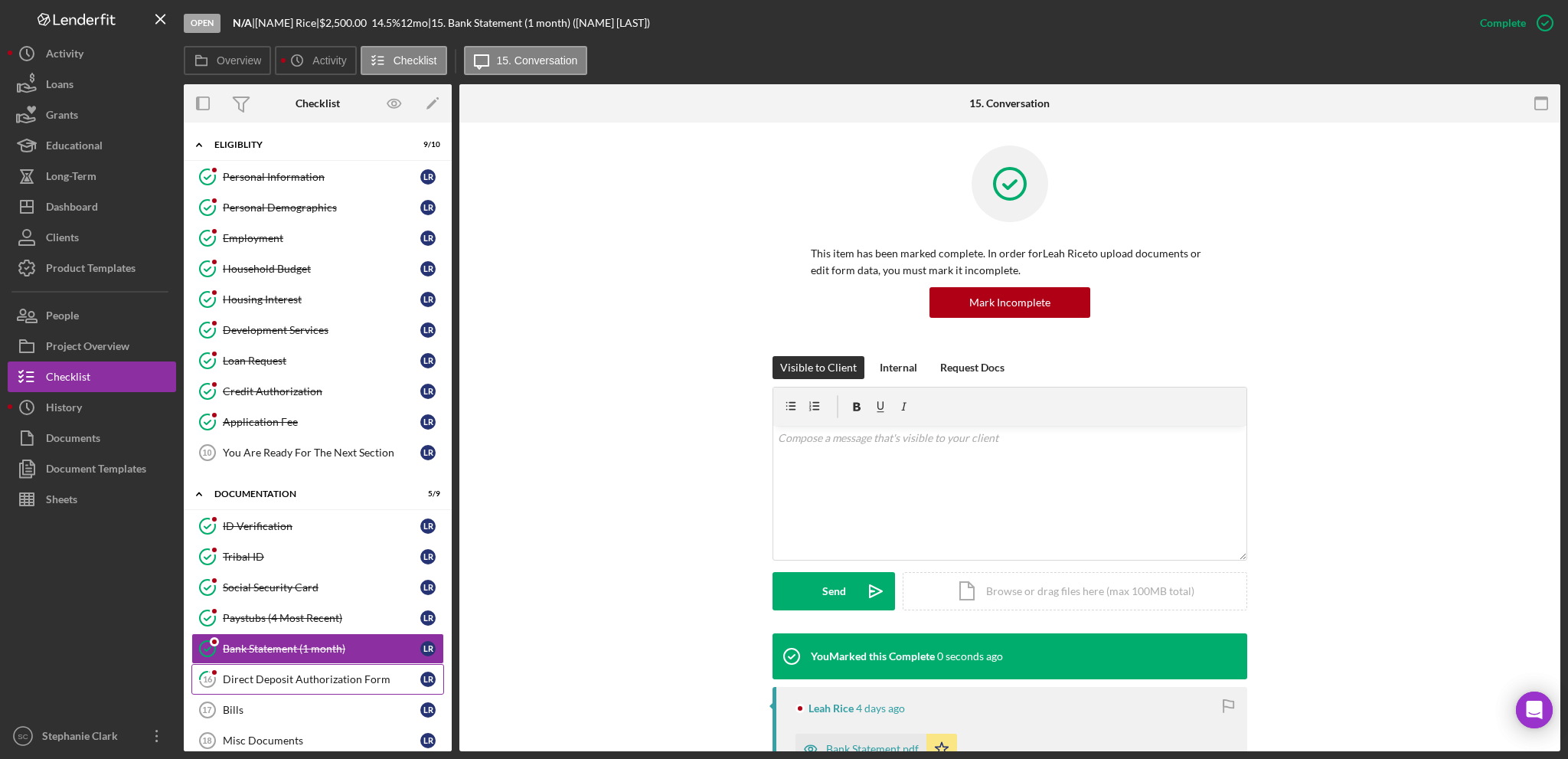 click on "Direct Deposit Authorization Form" at bounding box center [322, 679] 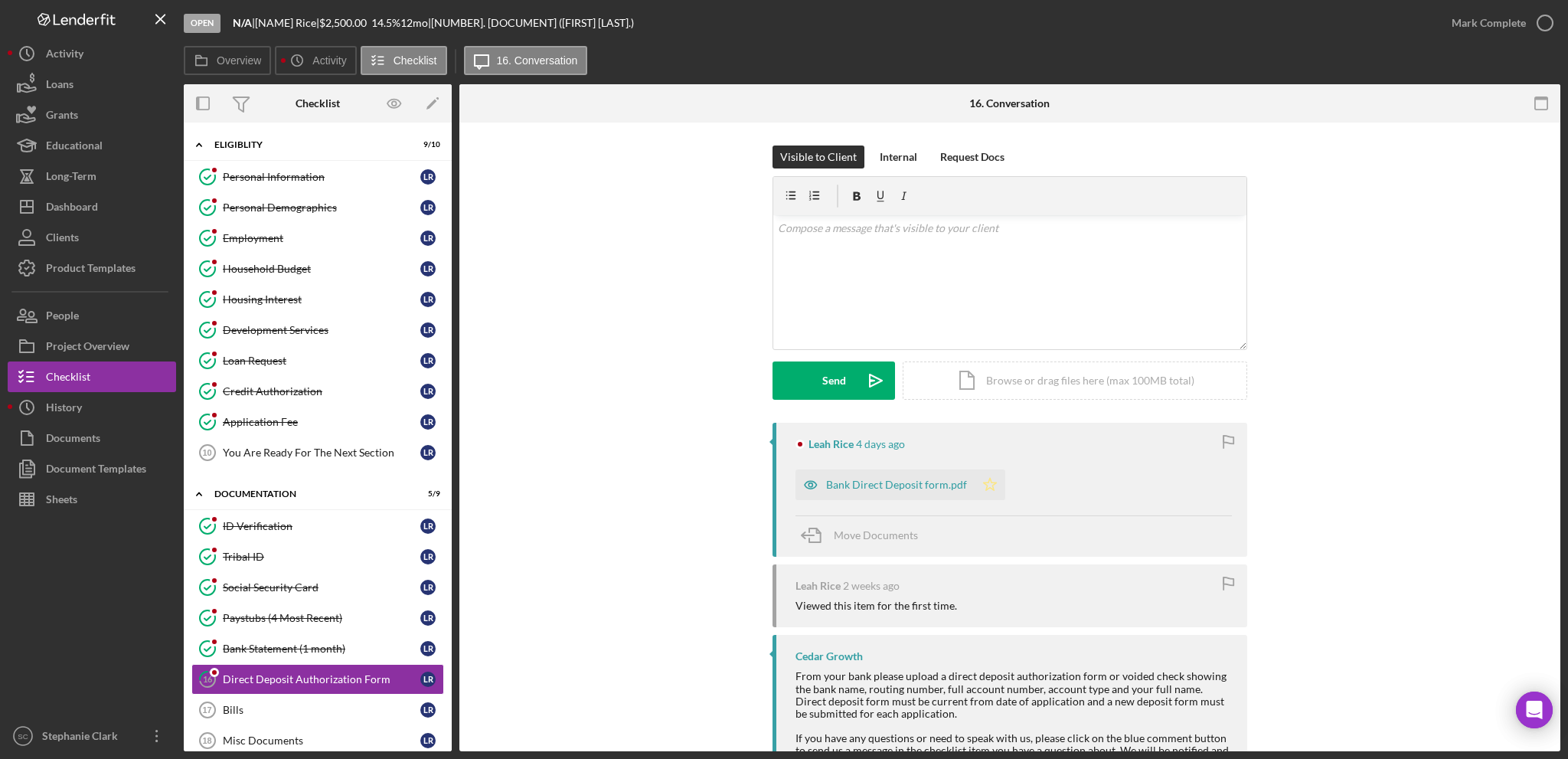 click on "Icon/Star" 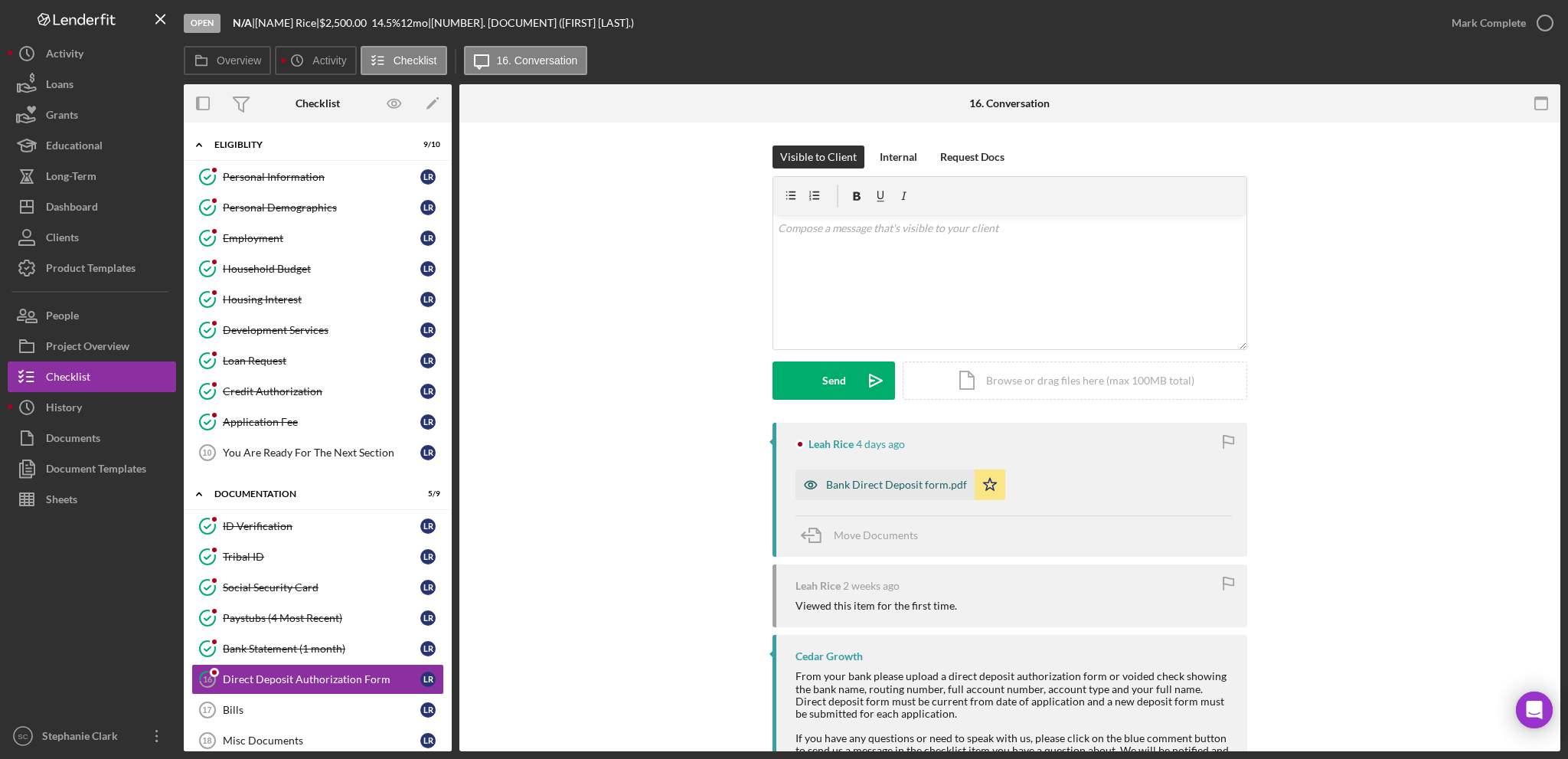 click on "Bank Direct Deposit form.pdf" at bounding box center (897, 485) 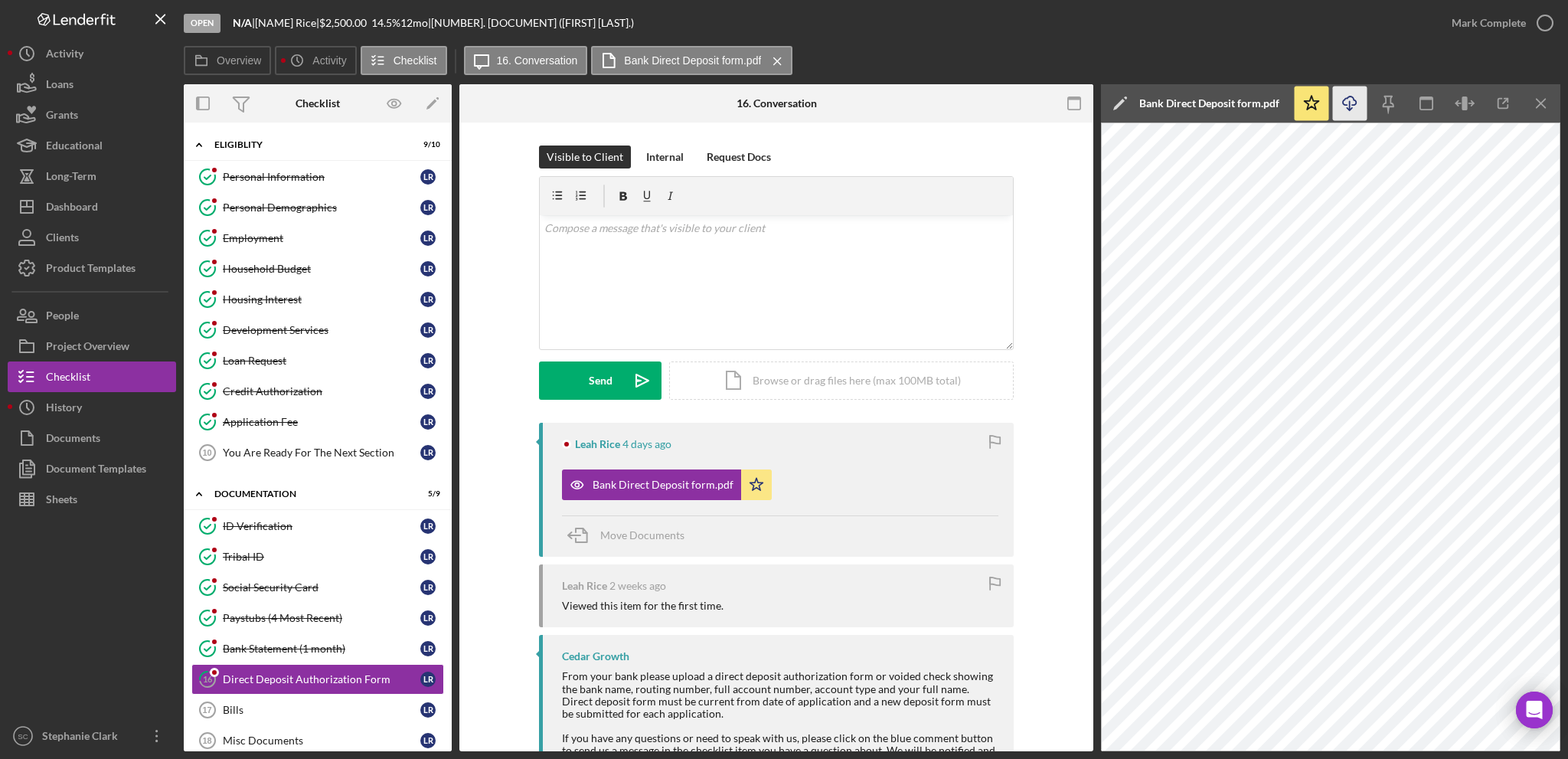 click on "Icon/Download" 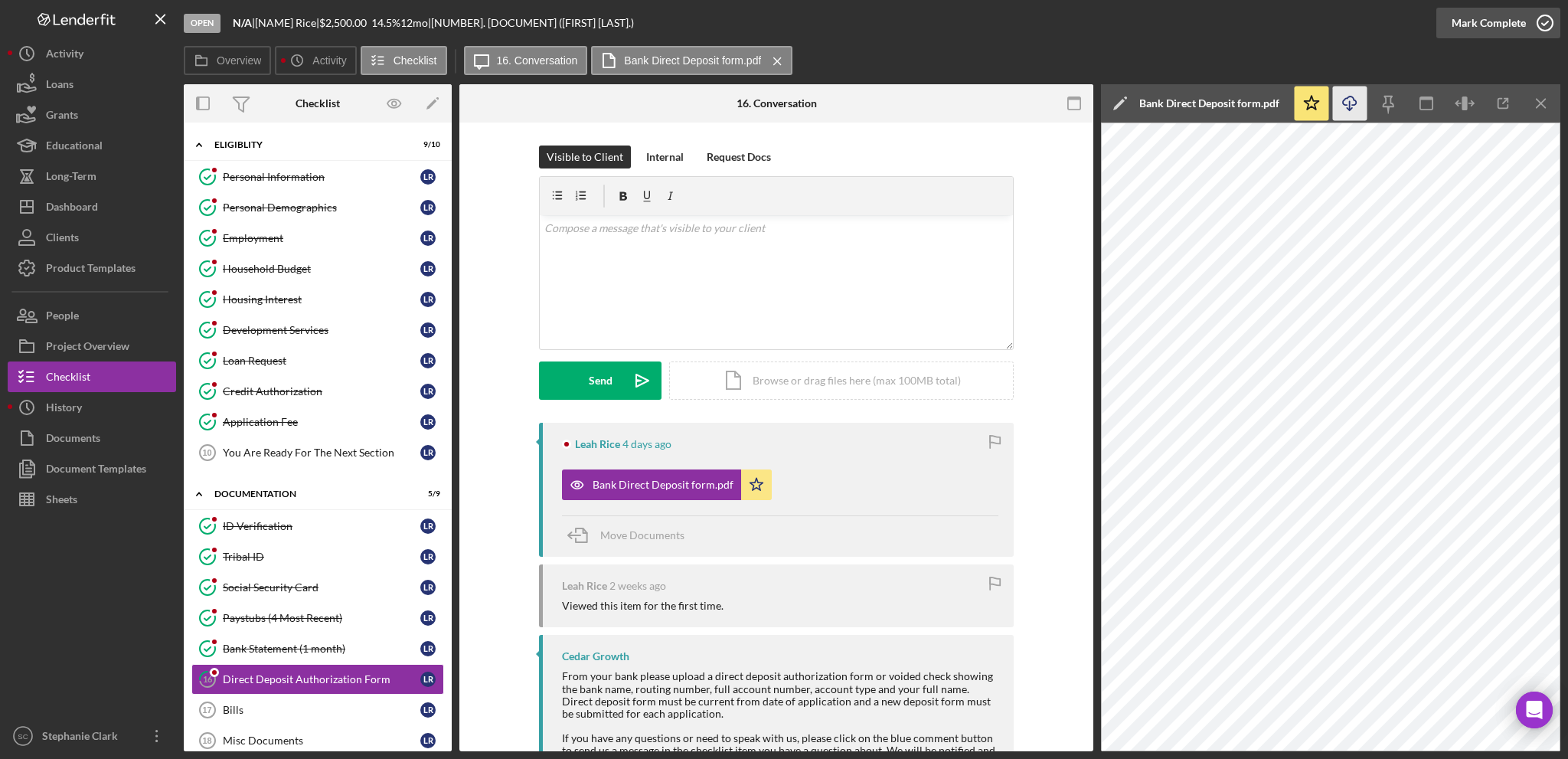 click on "Mark Complete" at bounding box center [1488, 23] 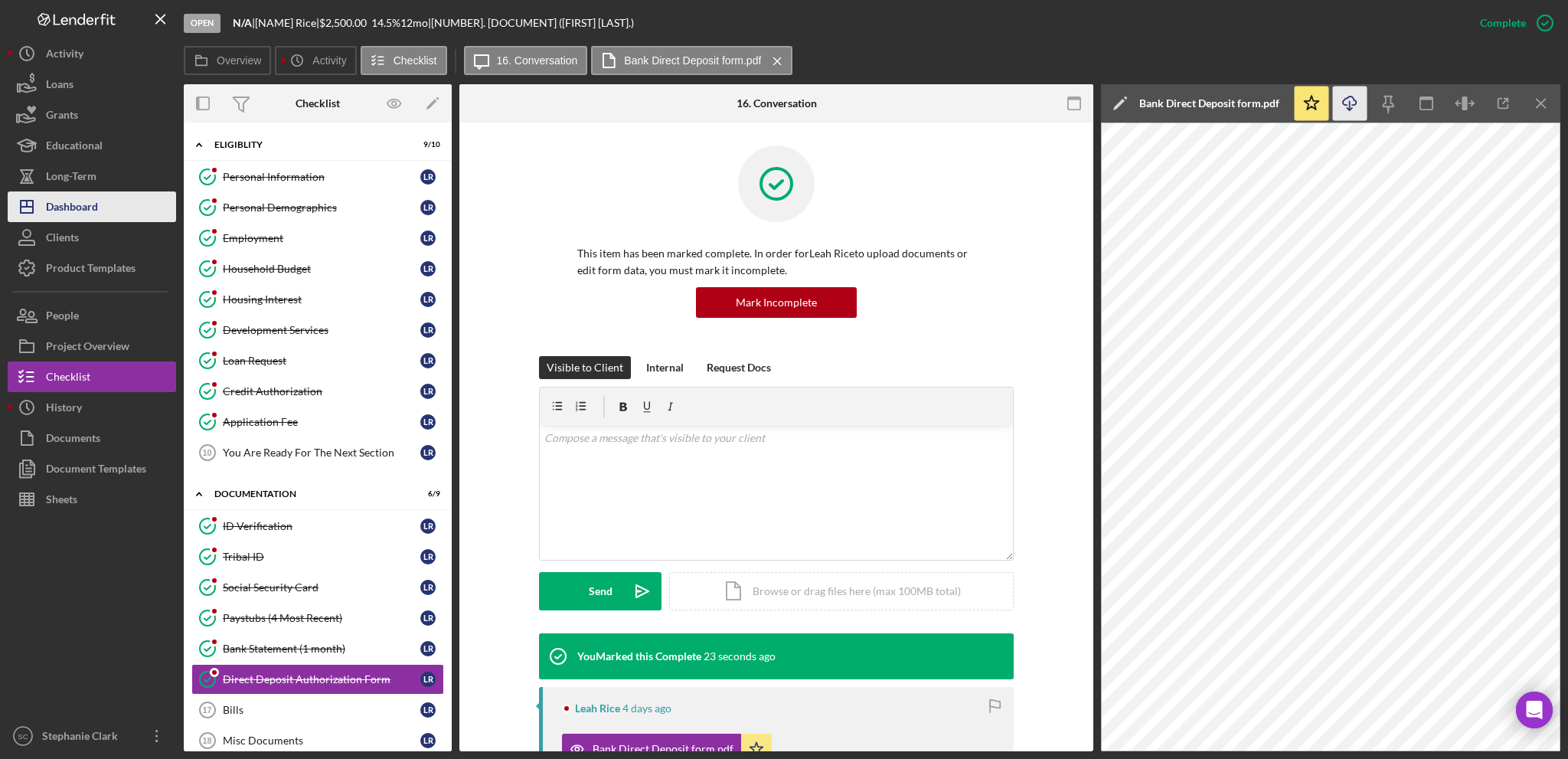 click on "Dashboard" at bounding box center (72, 208) 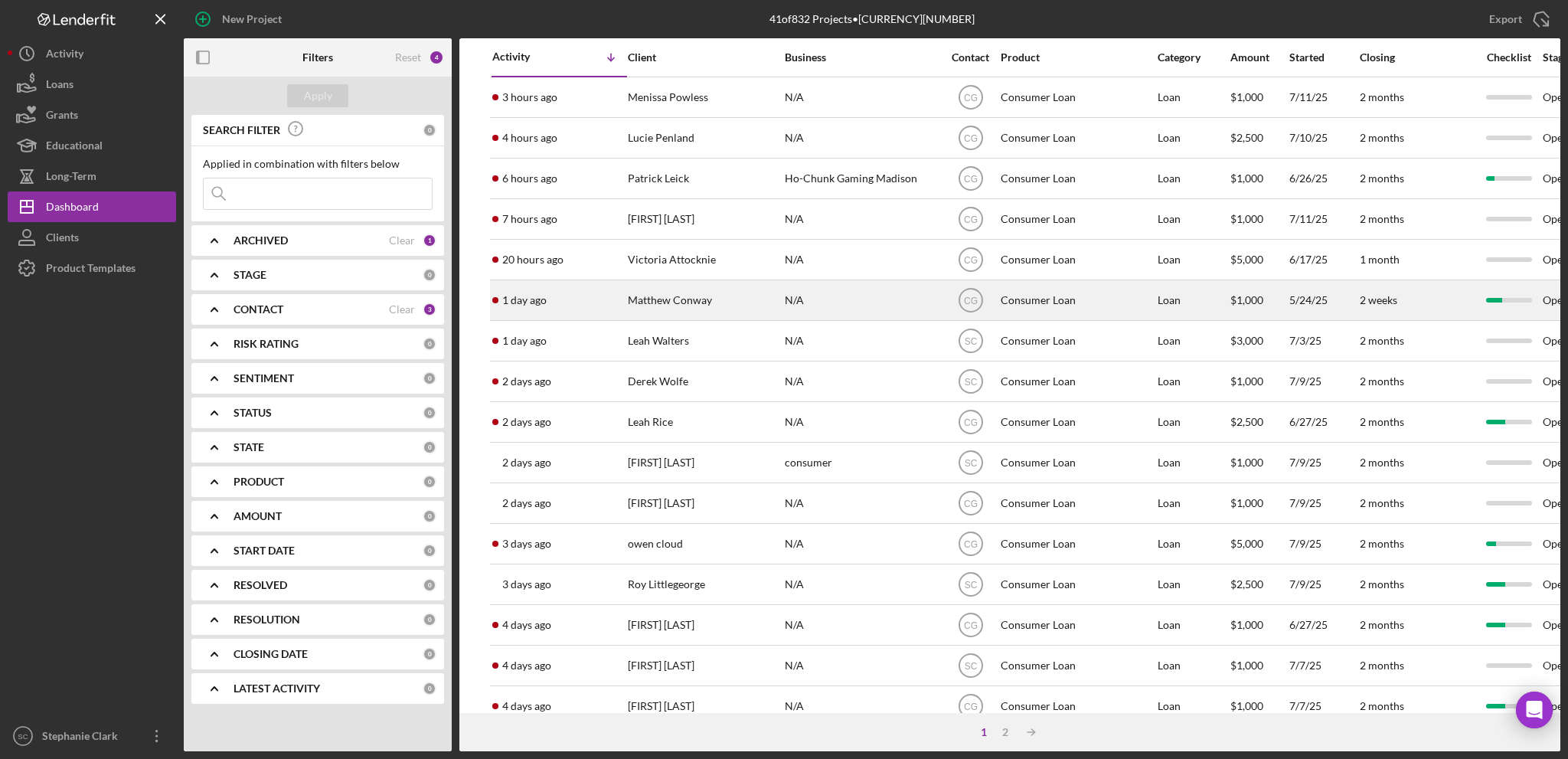 click on "Matthew Conway" at bounding box center (704, 300) 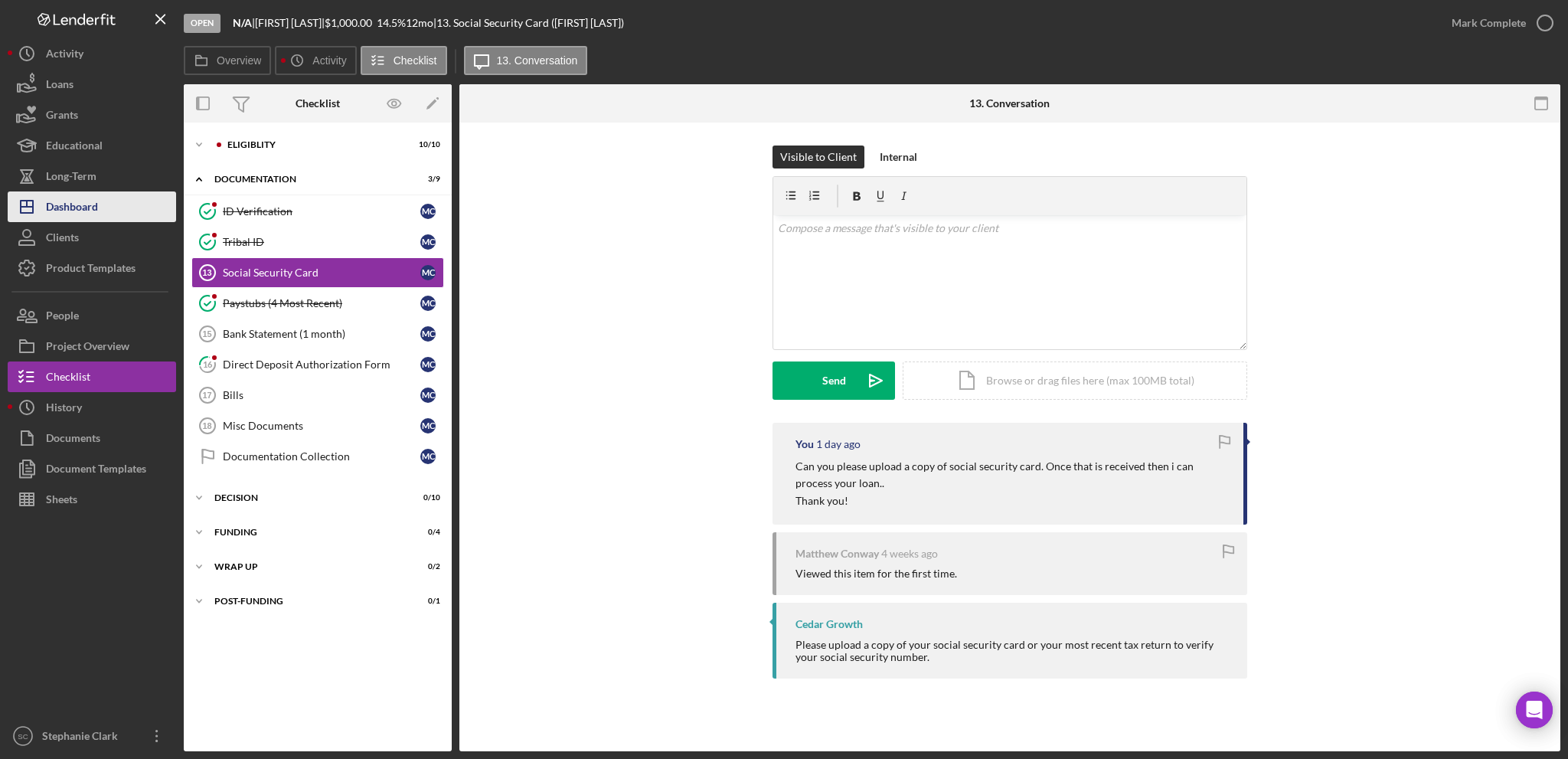 click on "Dashboard" at bounding box center (72, 208) 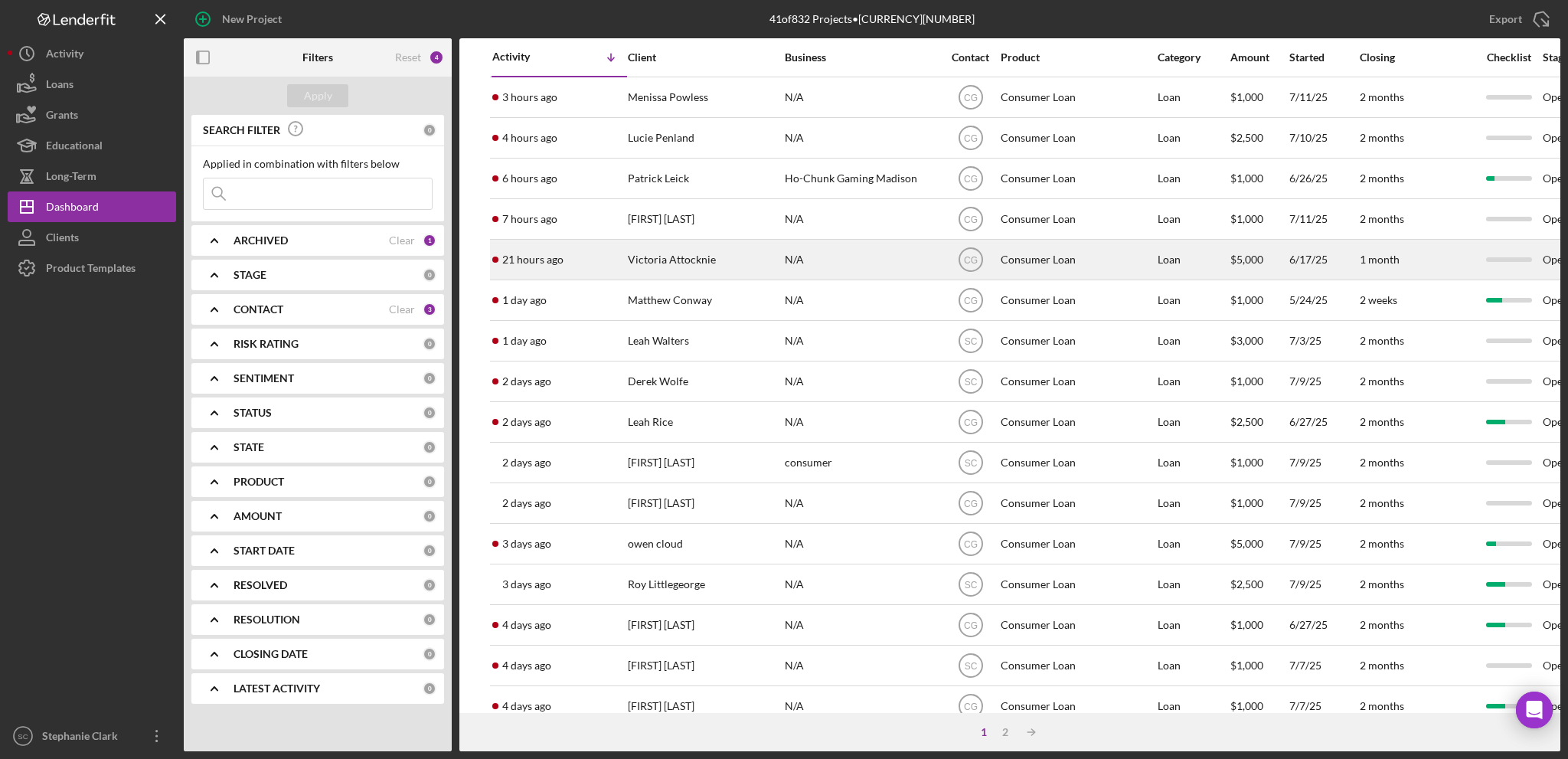 click on "Victoria Attocknie" at bounding box center (704, 260) 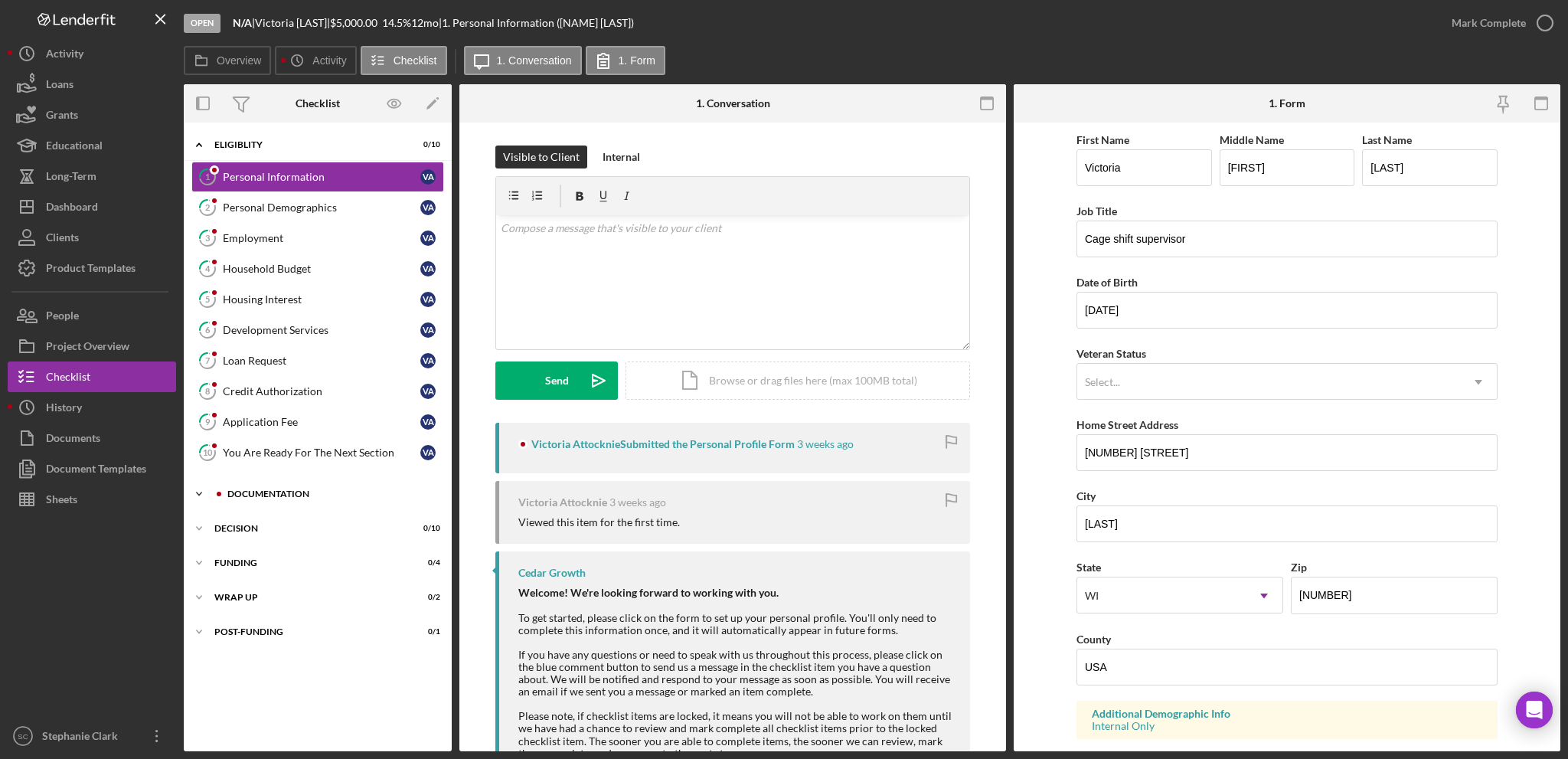 click on "Icon/Expander" 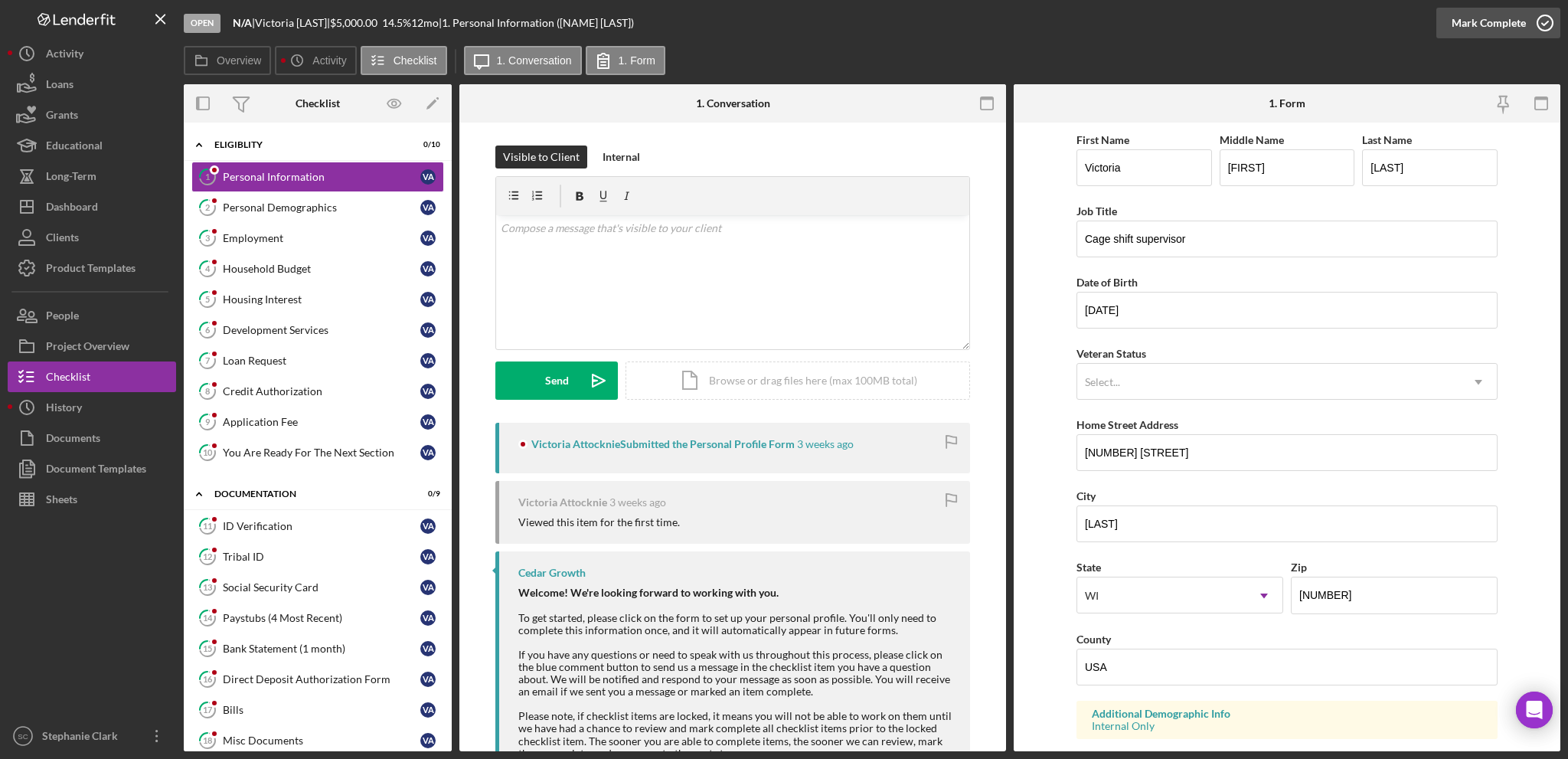click on "Mark Complete" at bounding box center [1488, 23] 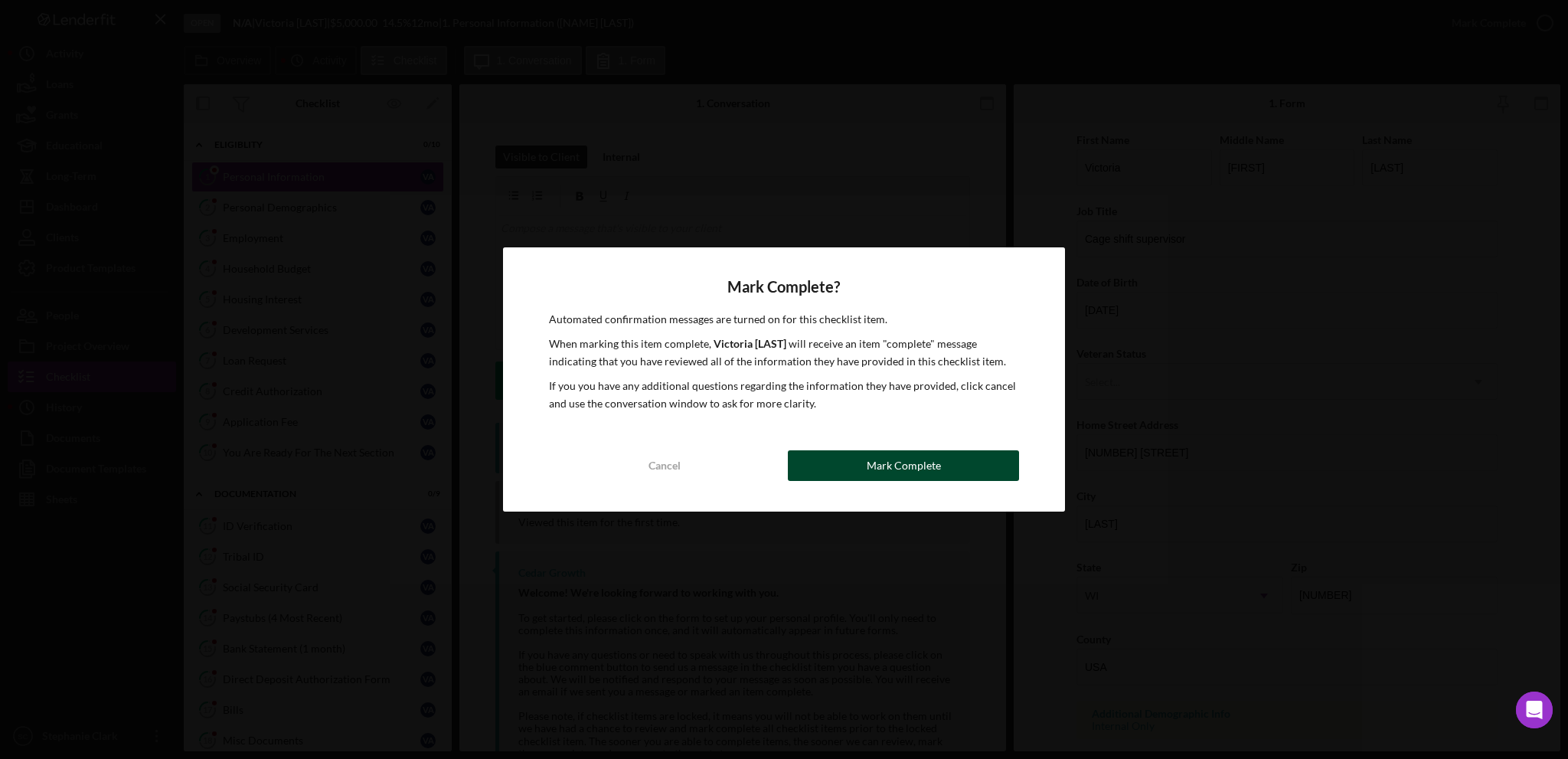 click on "Mark Complete" at bounding box center (903, 466) 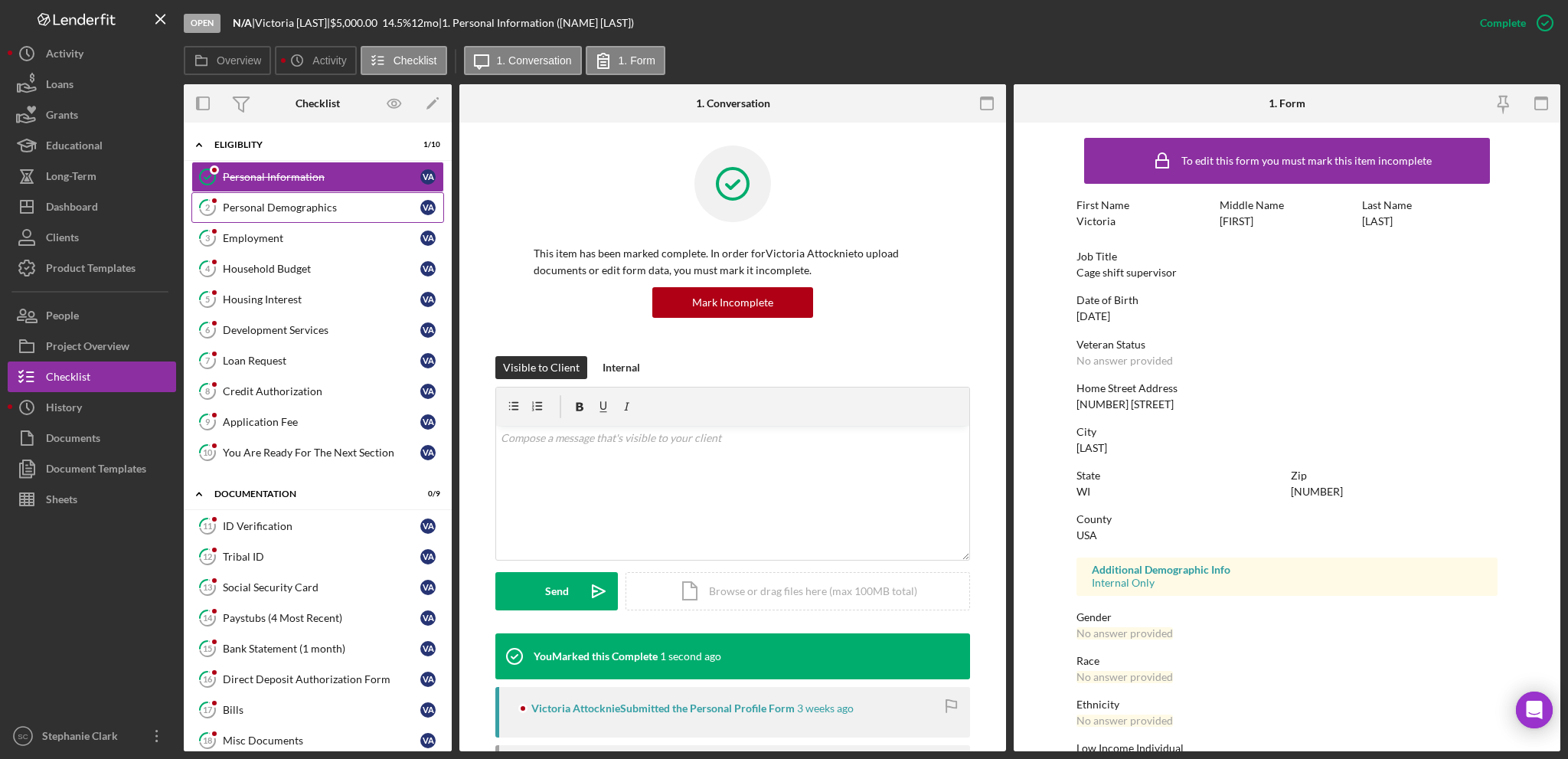 click on "Personal Demographics" at bounding box center (322, 208) 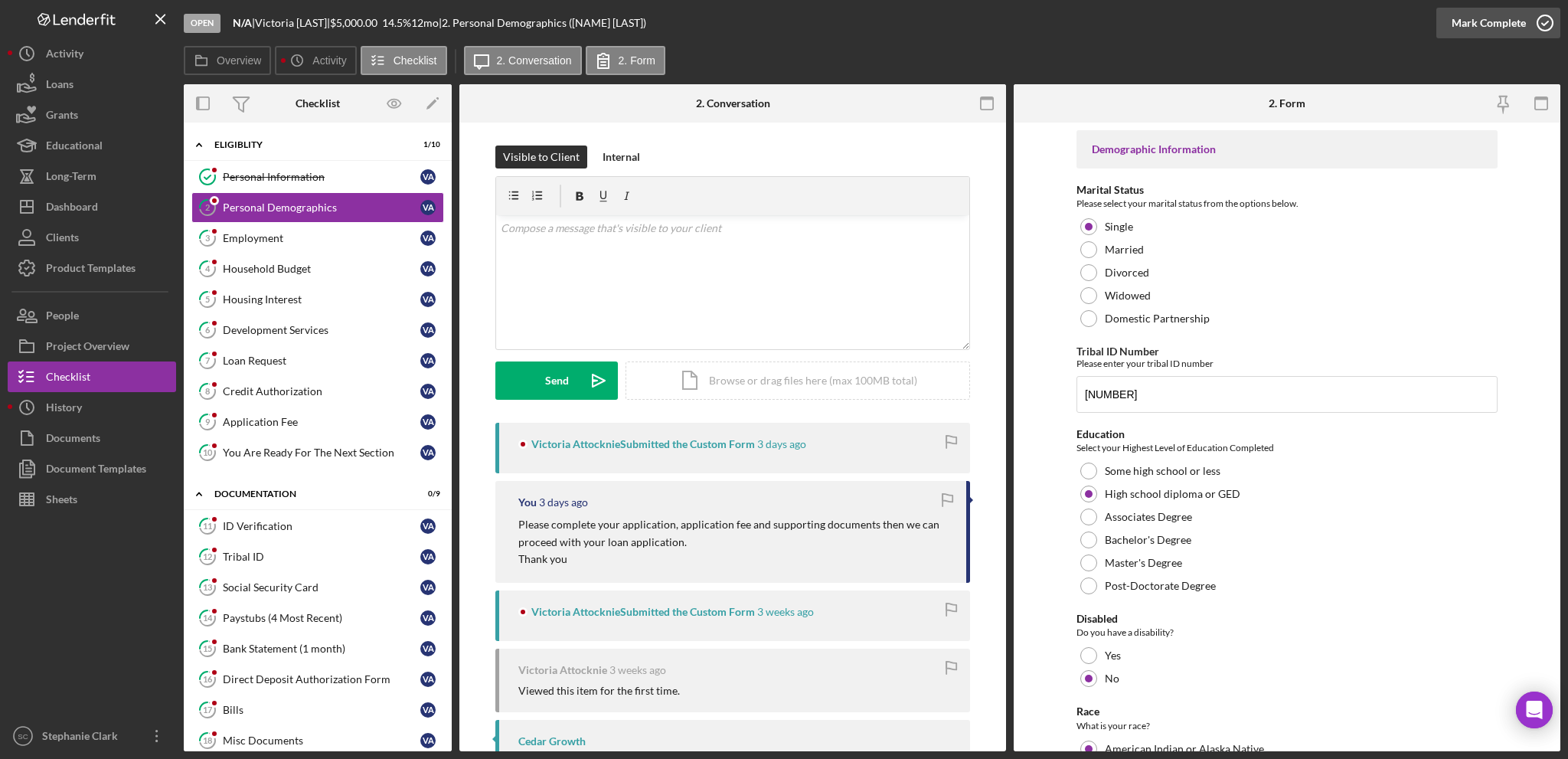 click on "Mark Complete" at bounding box center [1488, 23] 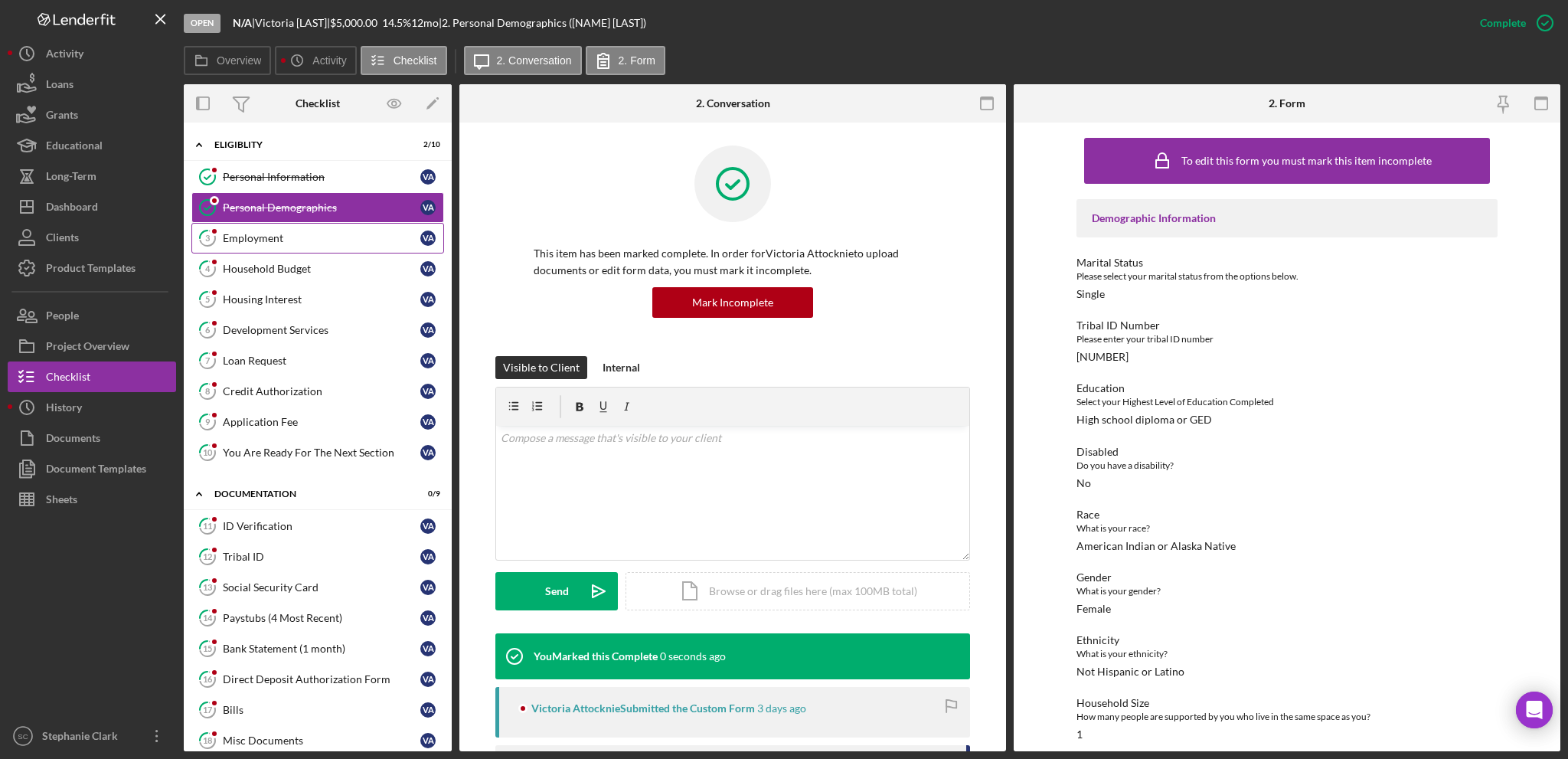 click on "Employment" at bounding box center (322, 238) 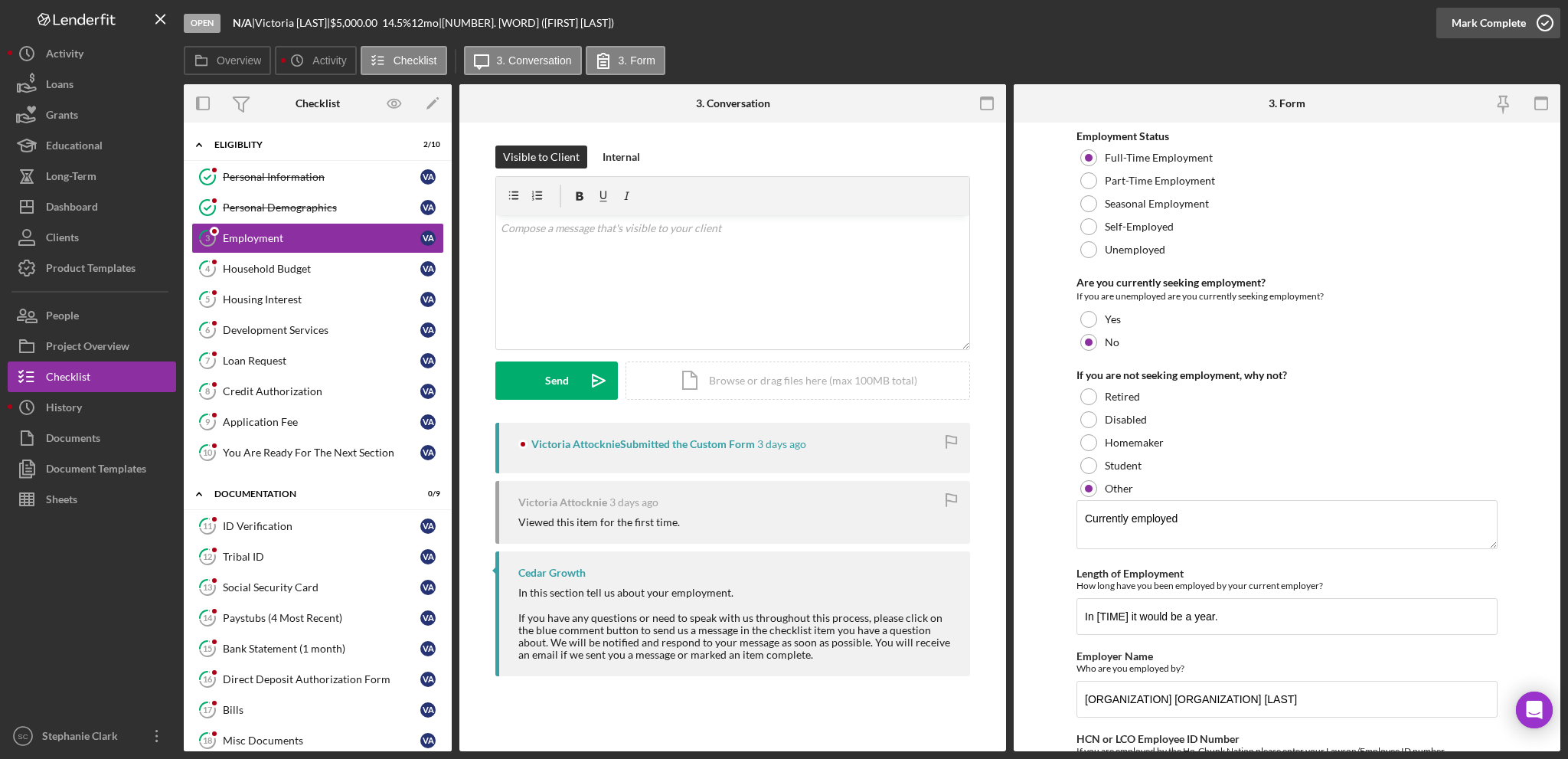click on "Mark Complete" at bounding box center (1488, 23) 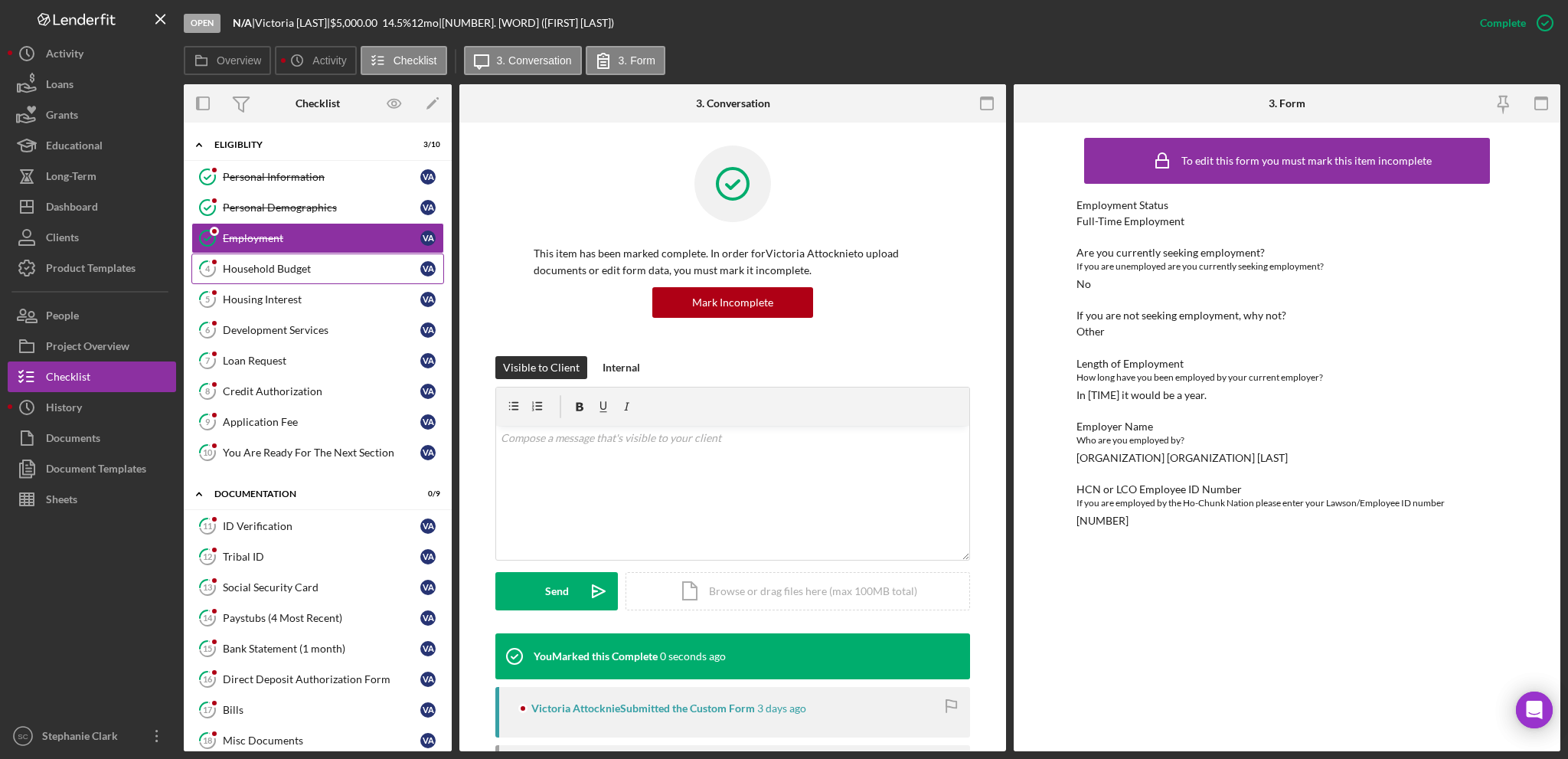 click on "Household Budget" at bounding box center (322, 269) 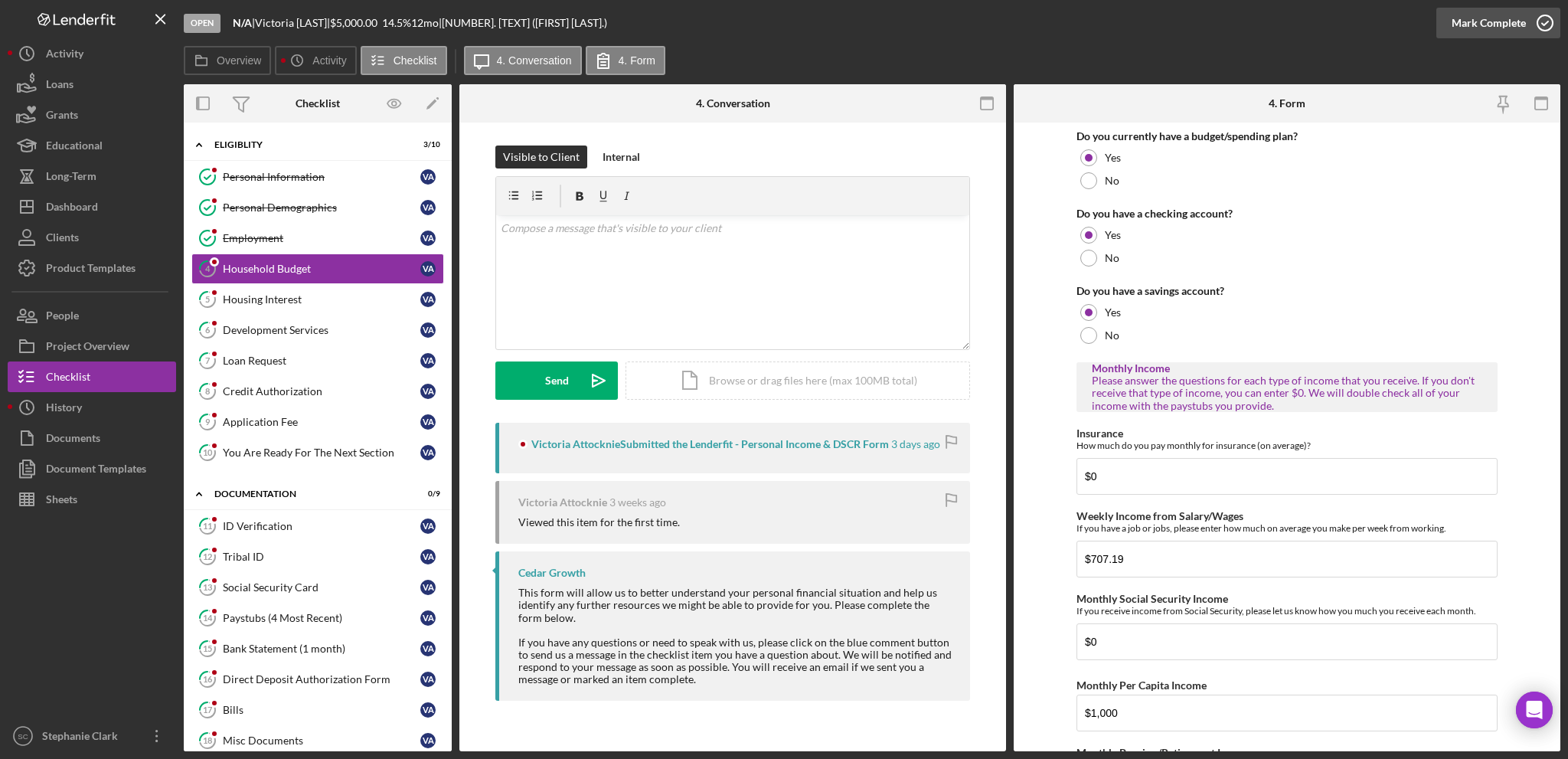 click on "Mark Complete" at bounding box center (1488, 23) 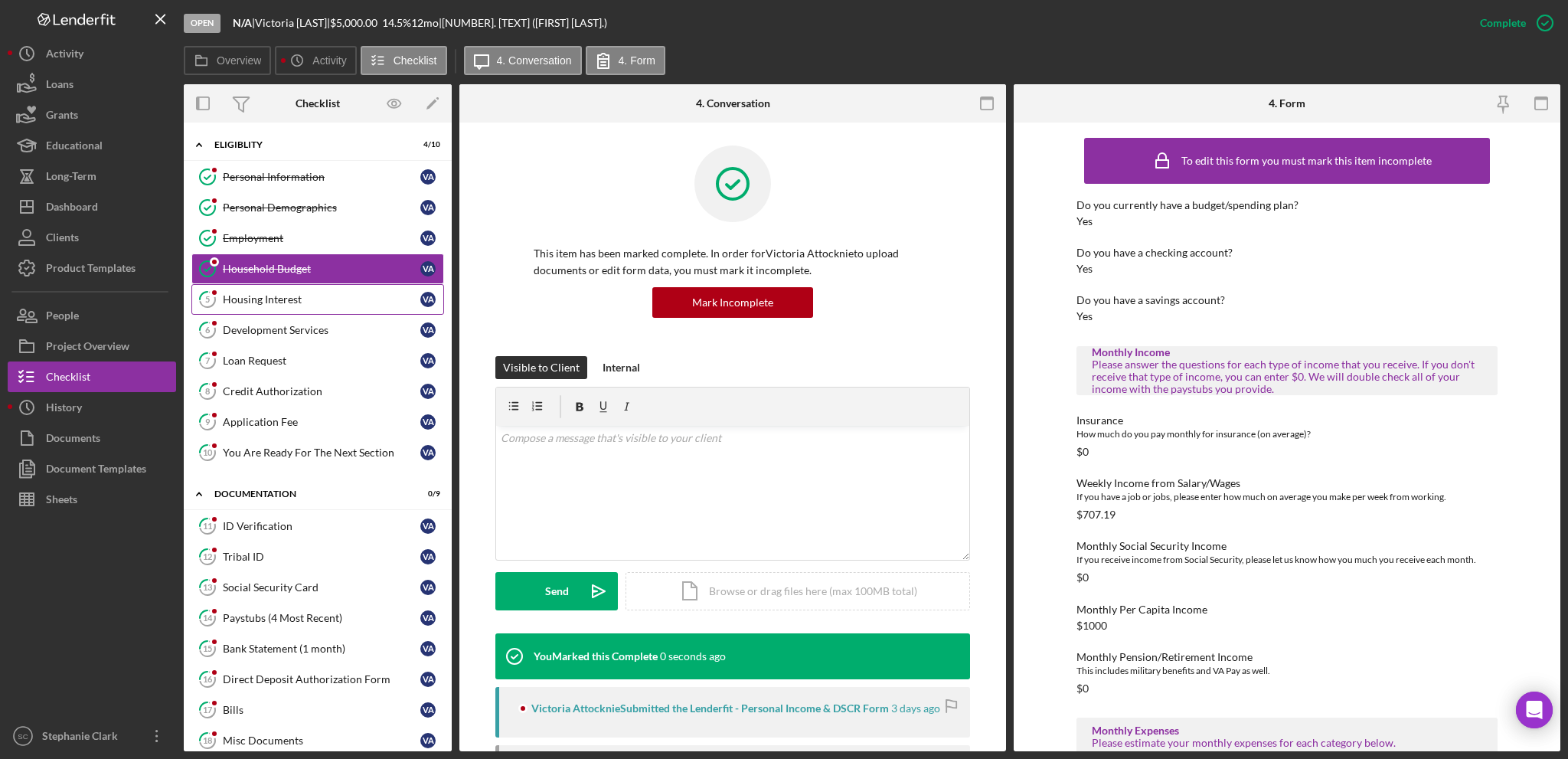 click on "Housing Interest" at bounding box center (322, 299) 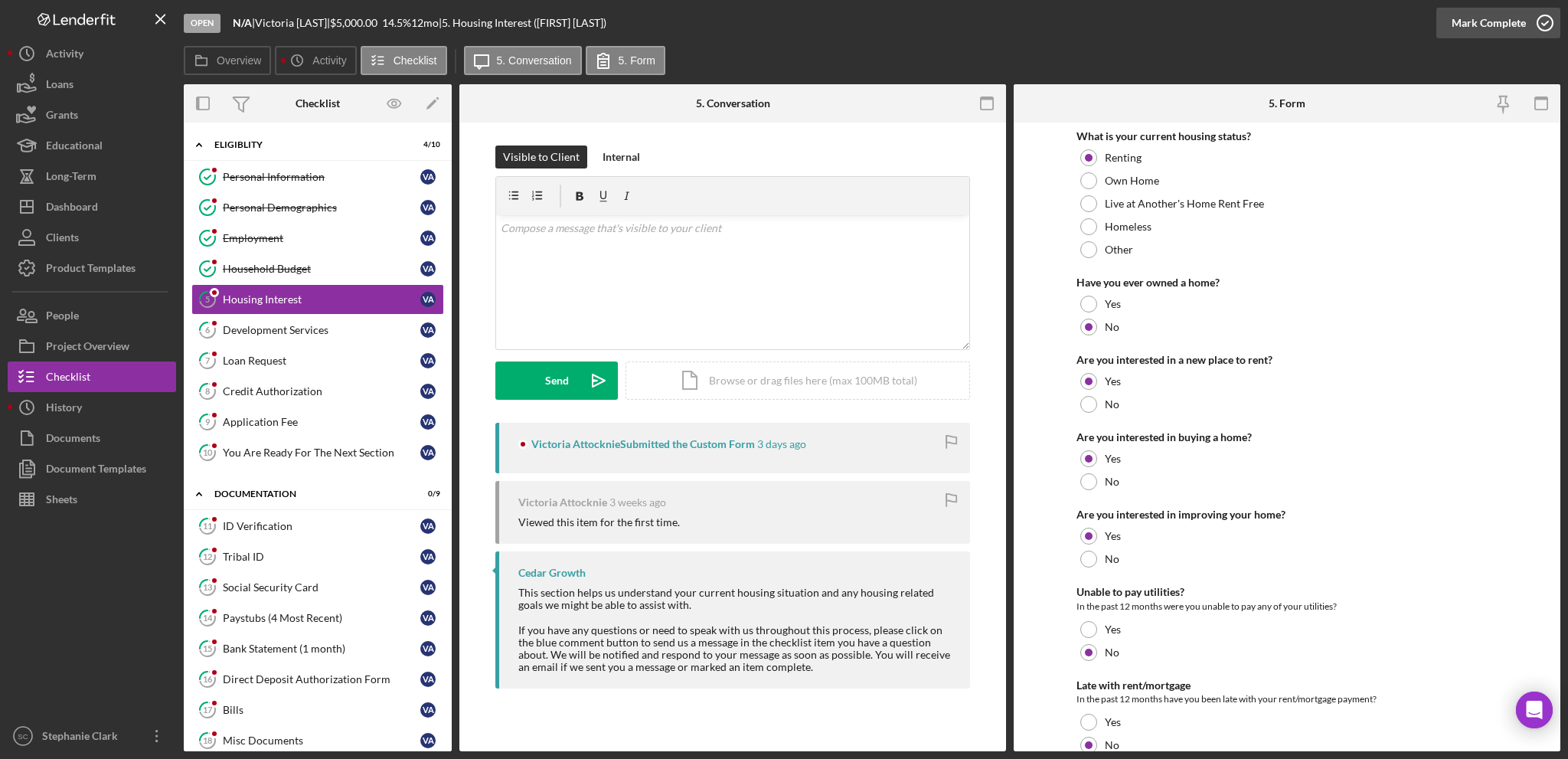 click on "Mark Complete" at bounding box center [1488, 23] 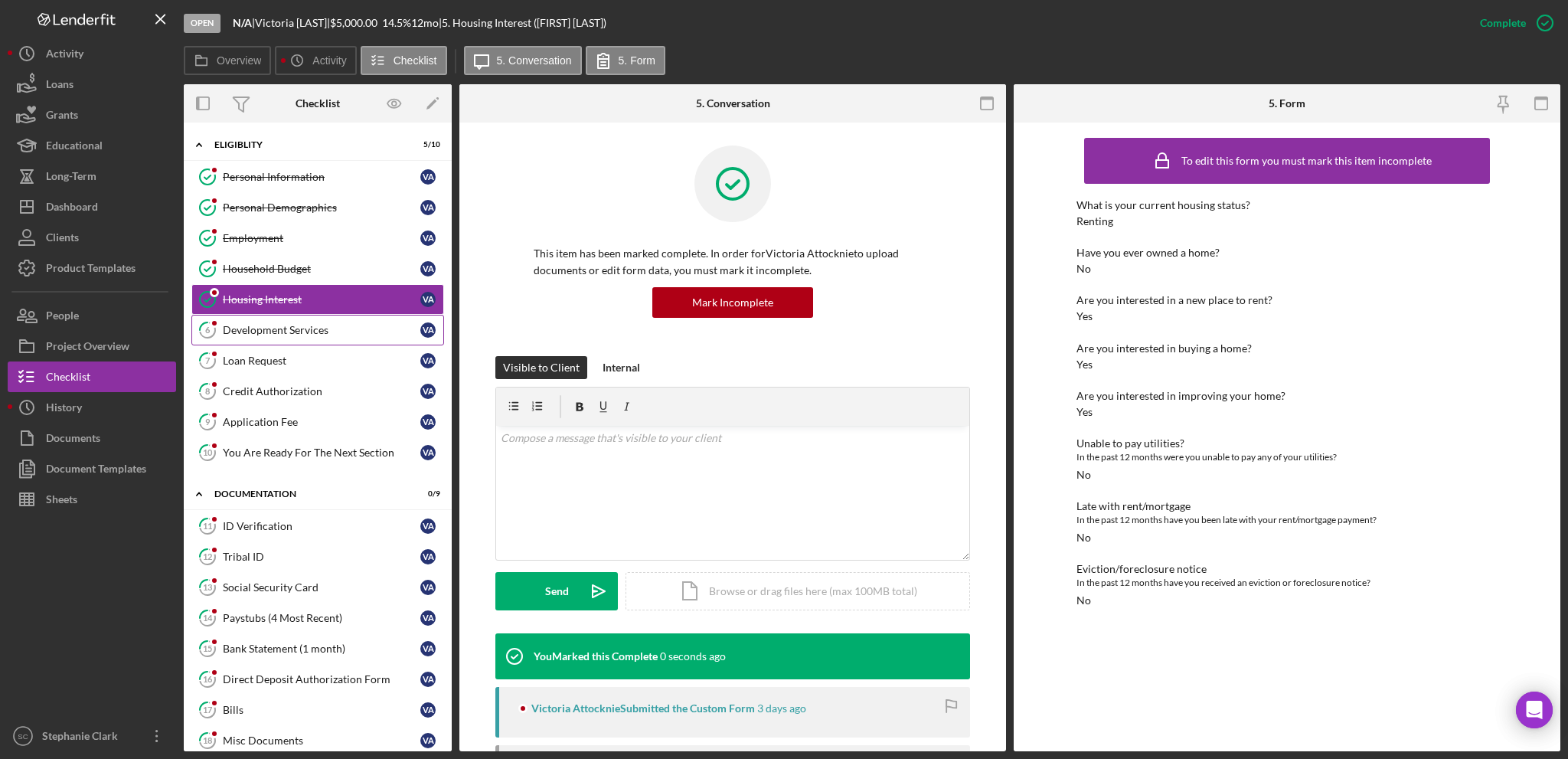 click on "Development Services" at bounding box center (322, 330) 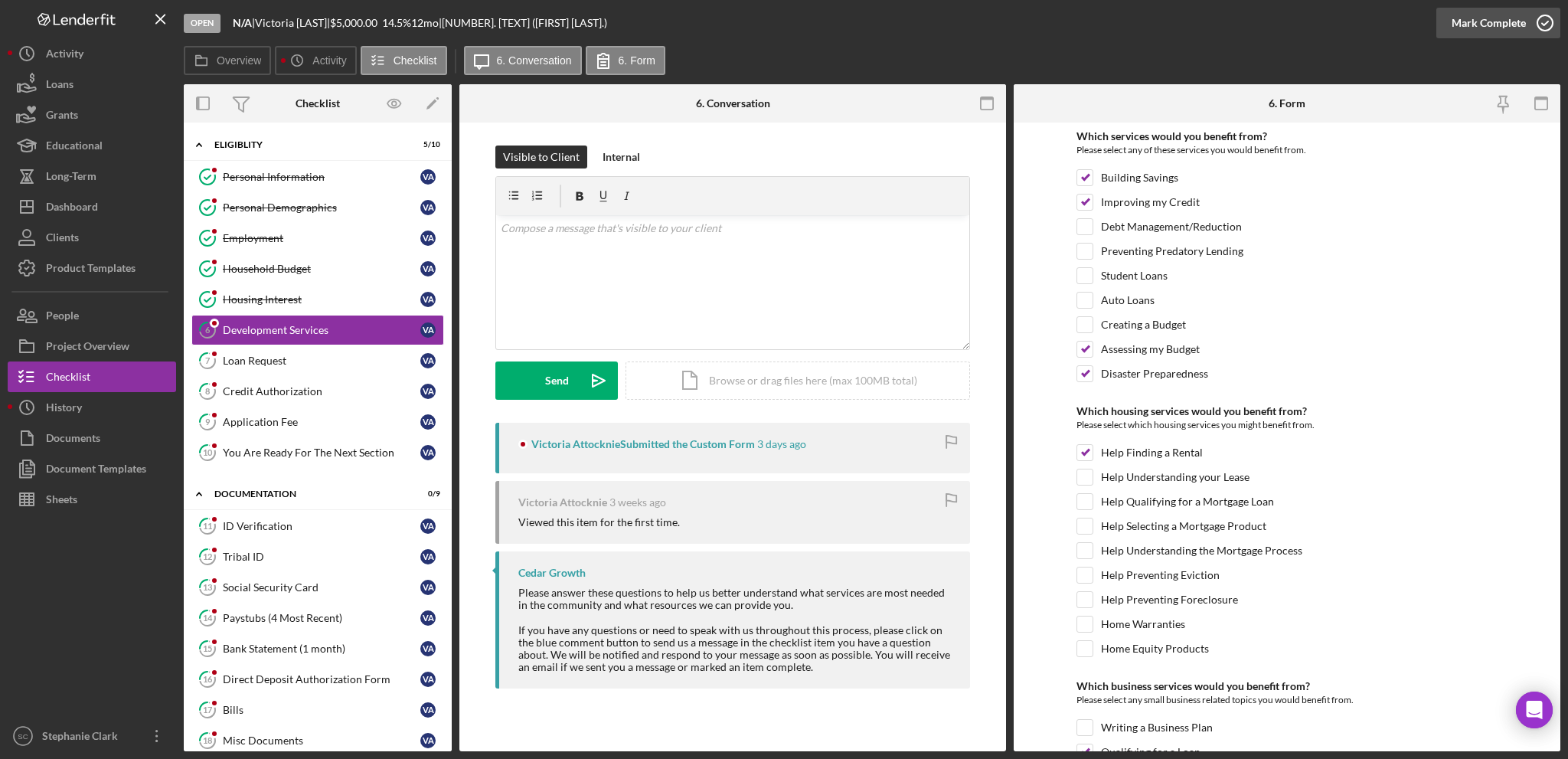 click on "Mark Complete" at bounding box center [1488, 23] 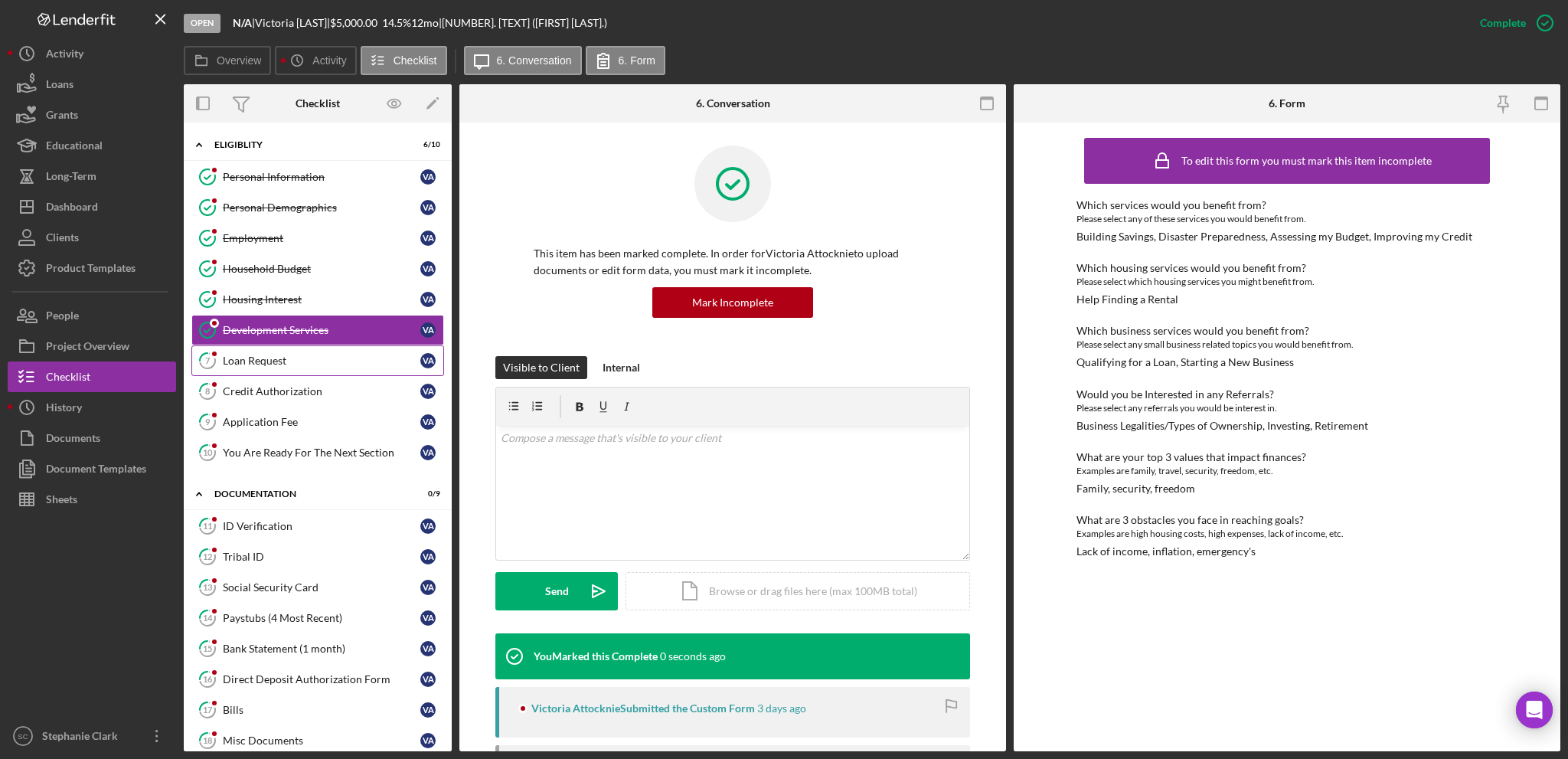 click on "Loan Request" at bounding box center (322, 361) 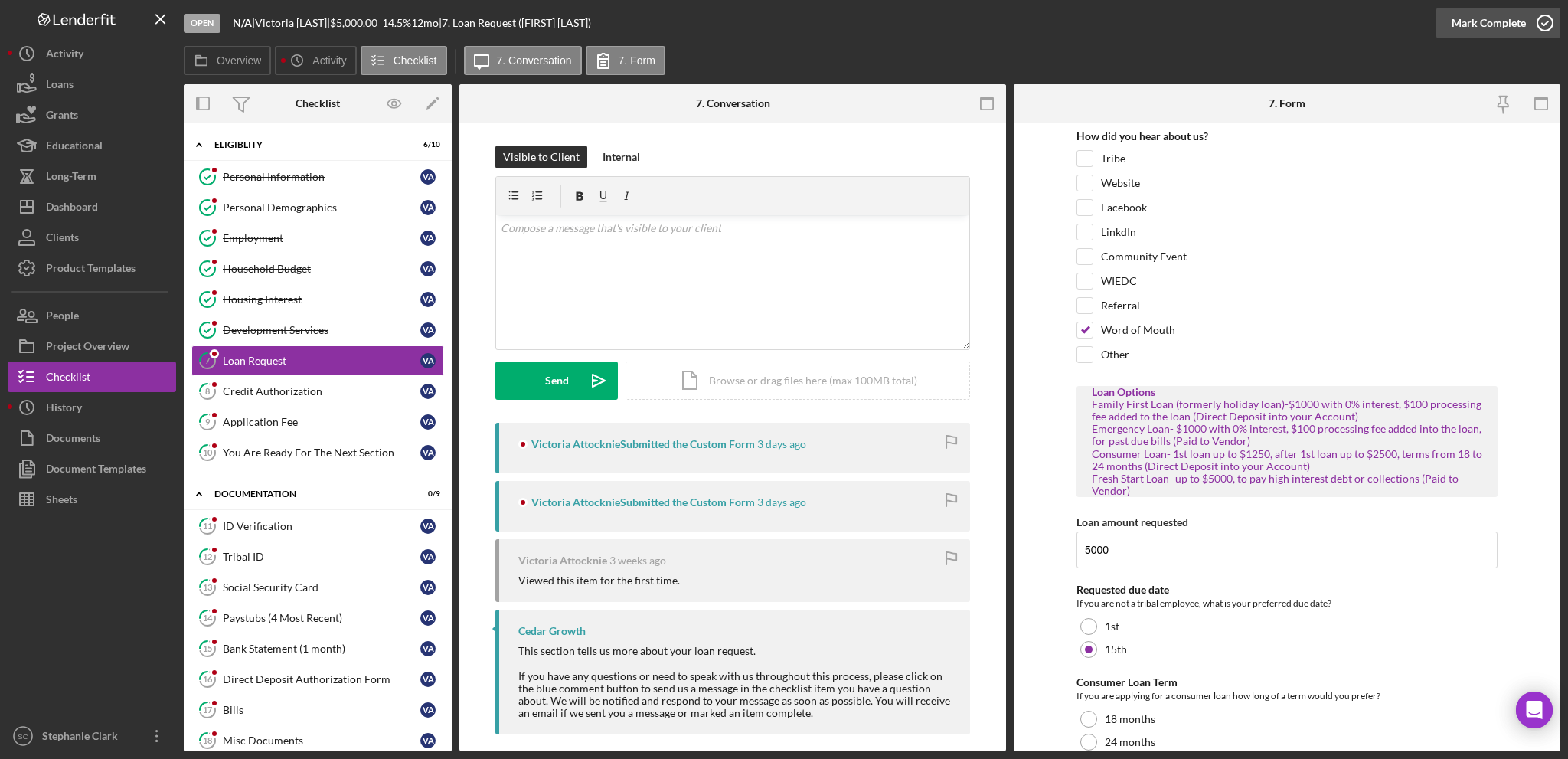 click on "Mark Complete" at bounding box center [1488, 23] 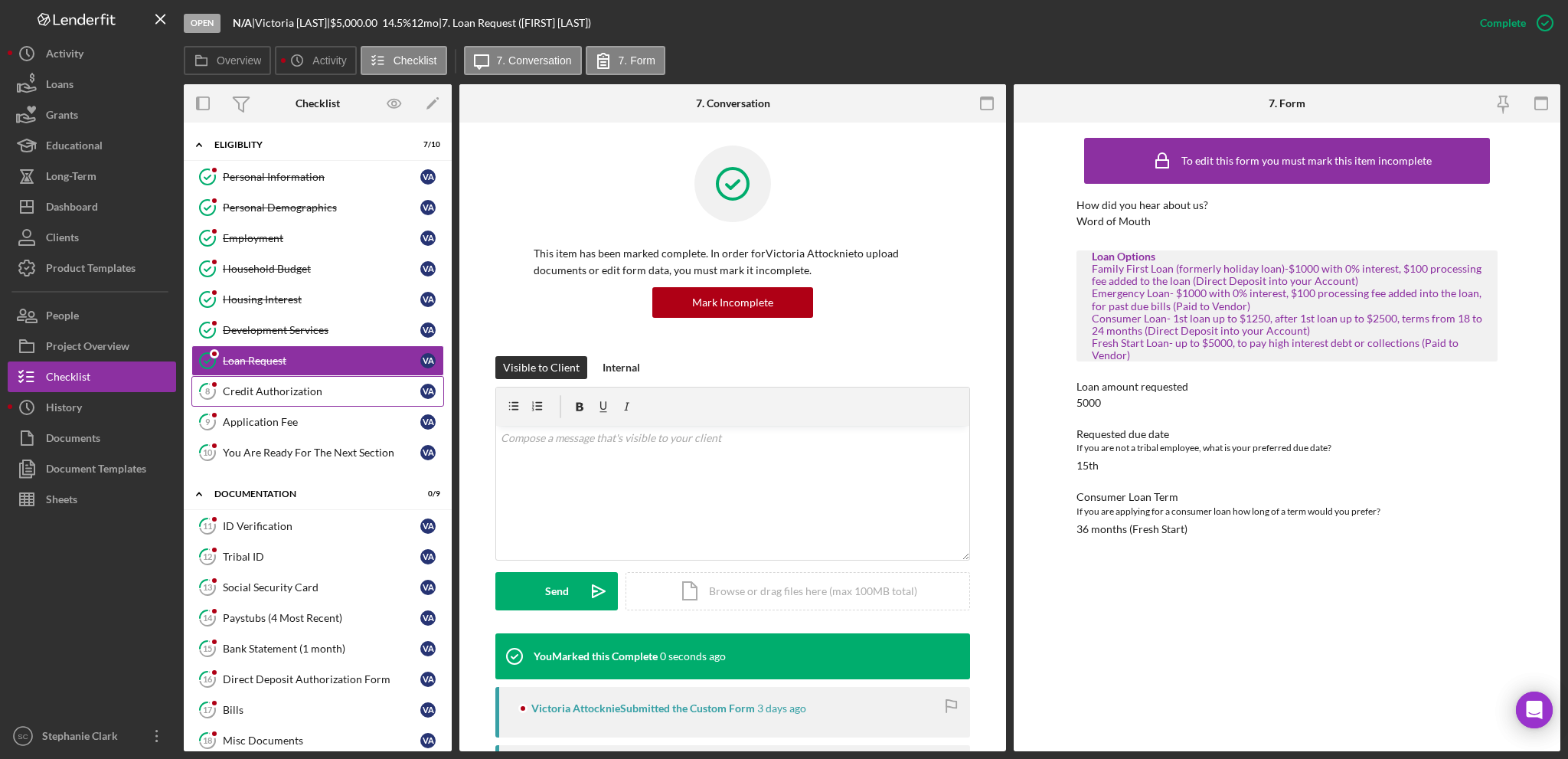 click on "Credit Authorization" at bounding box center [322, 391] 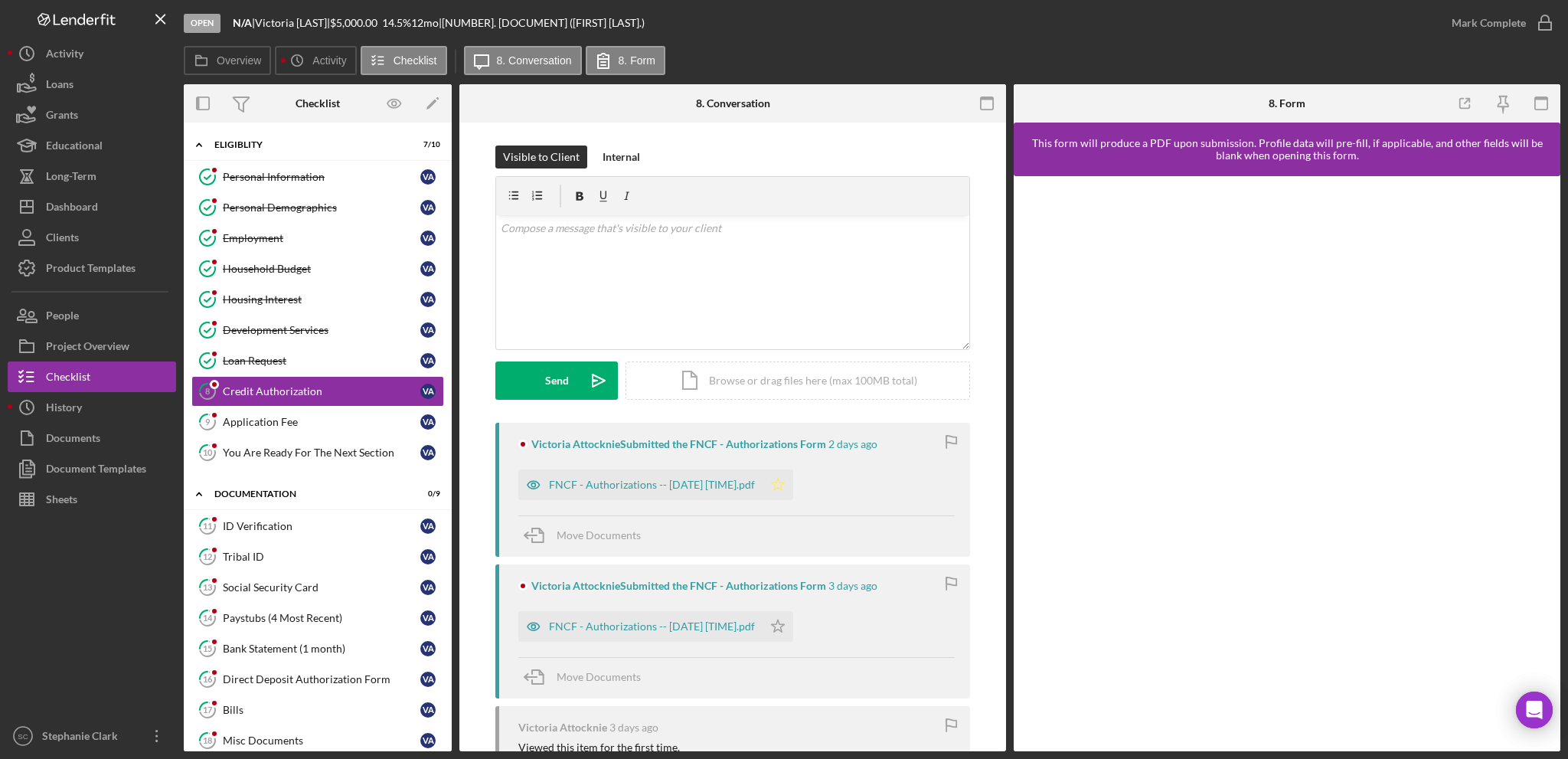 click 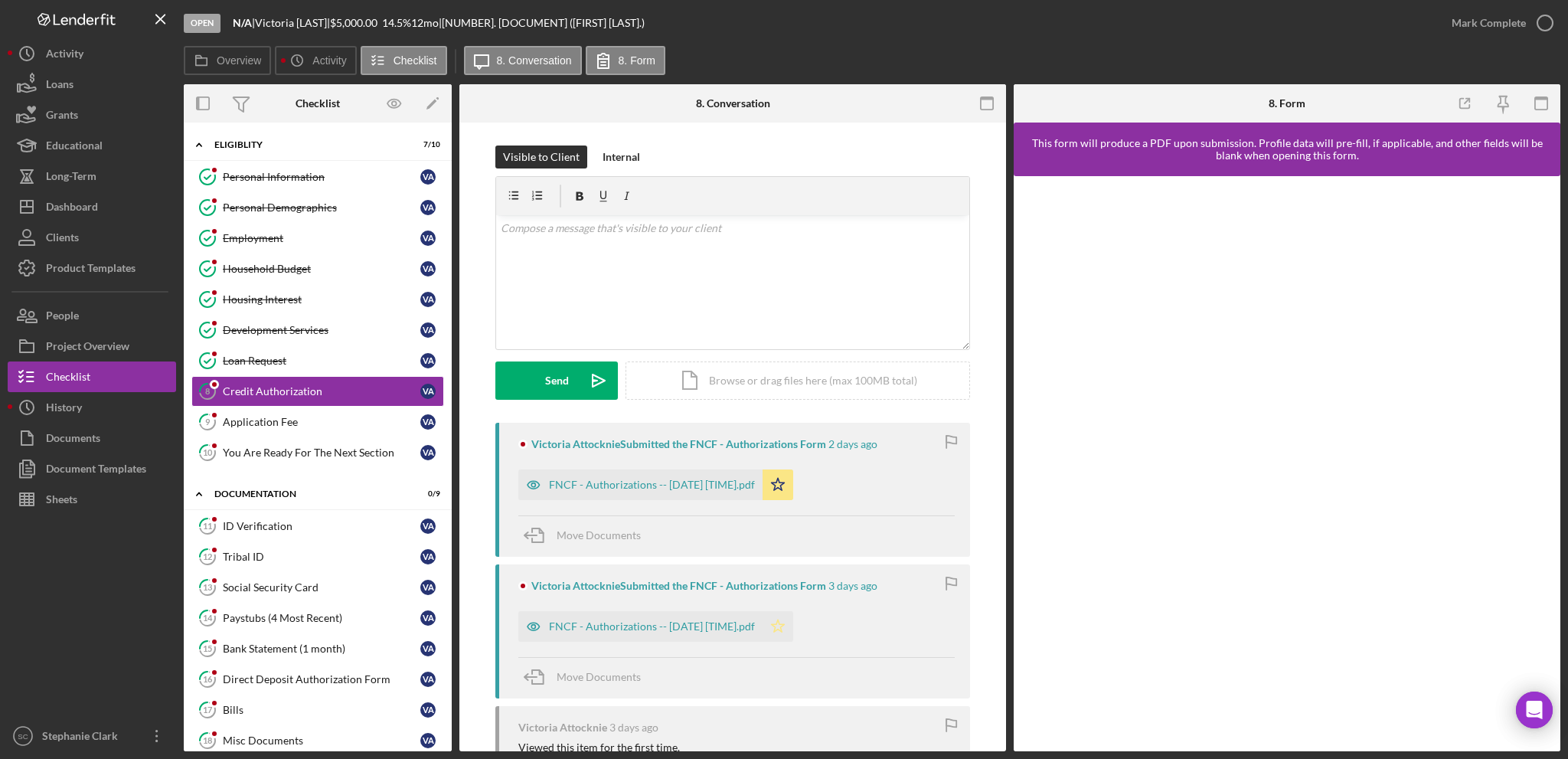 click 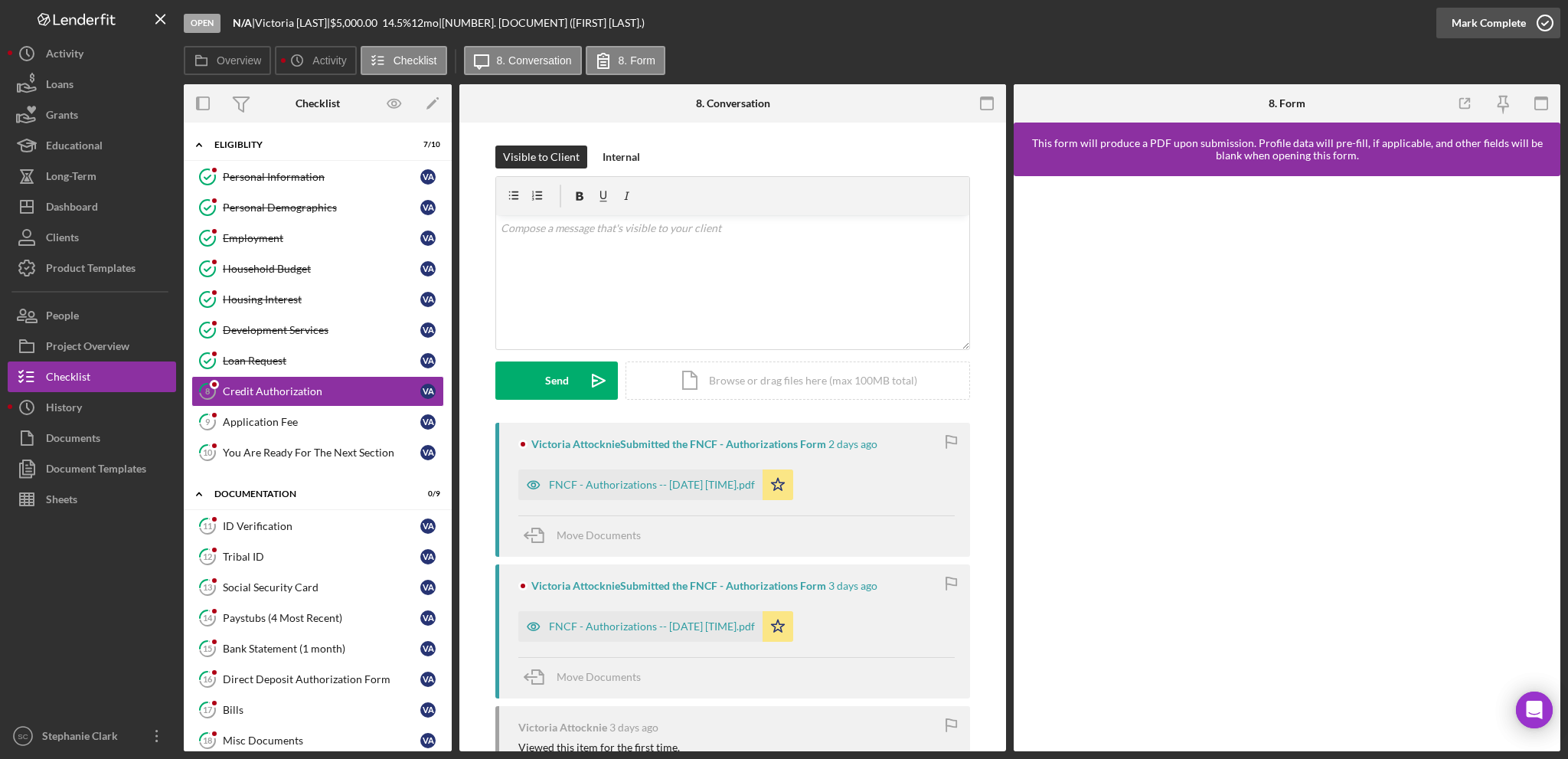 click on "Mark Complete" at bounding box center (1488, 23) 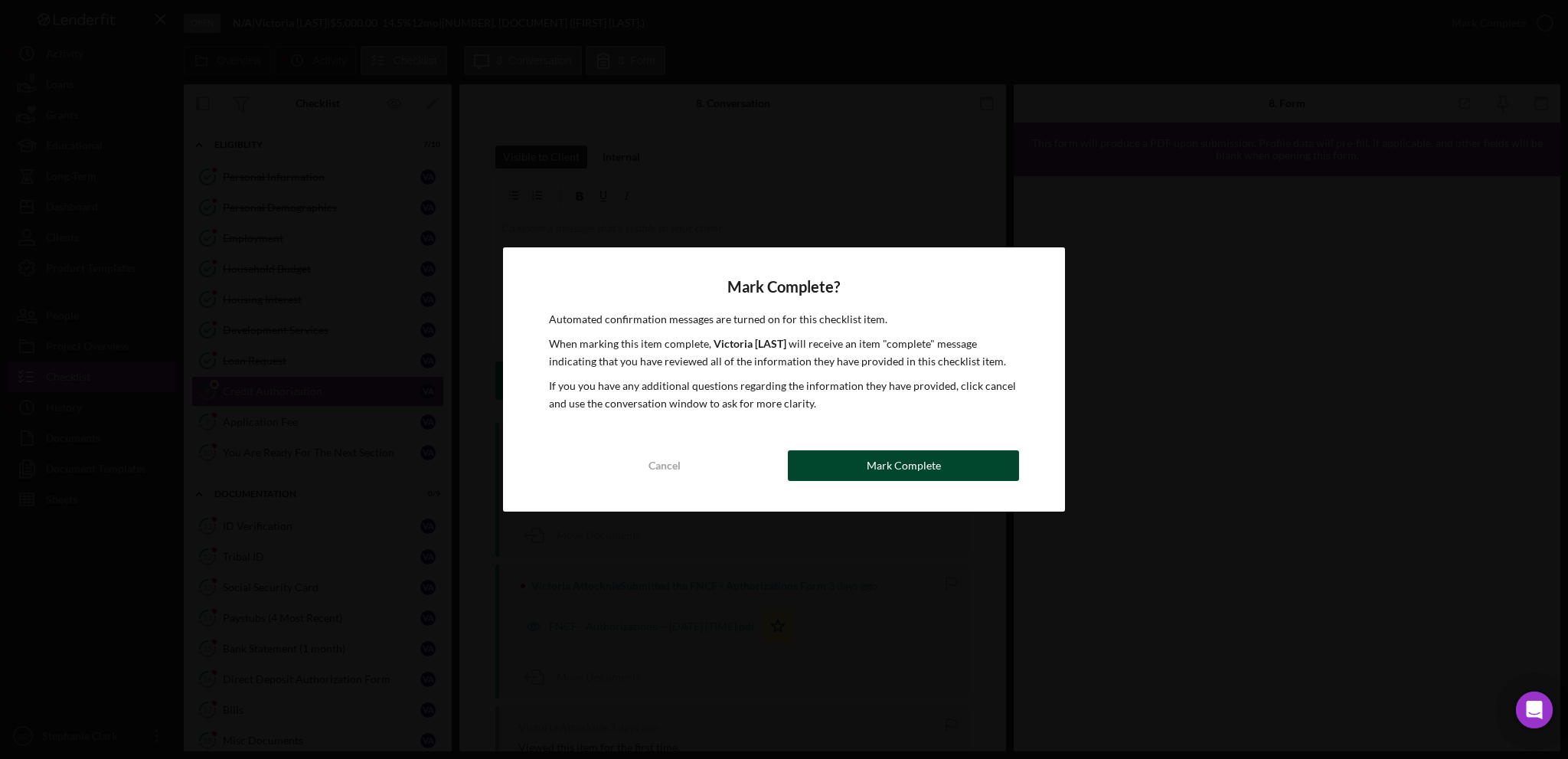 click on "Mark Complete" at bounding box center [903, 466] 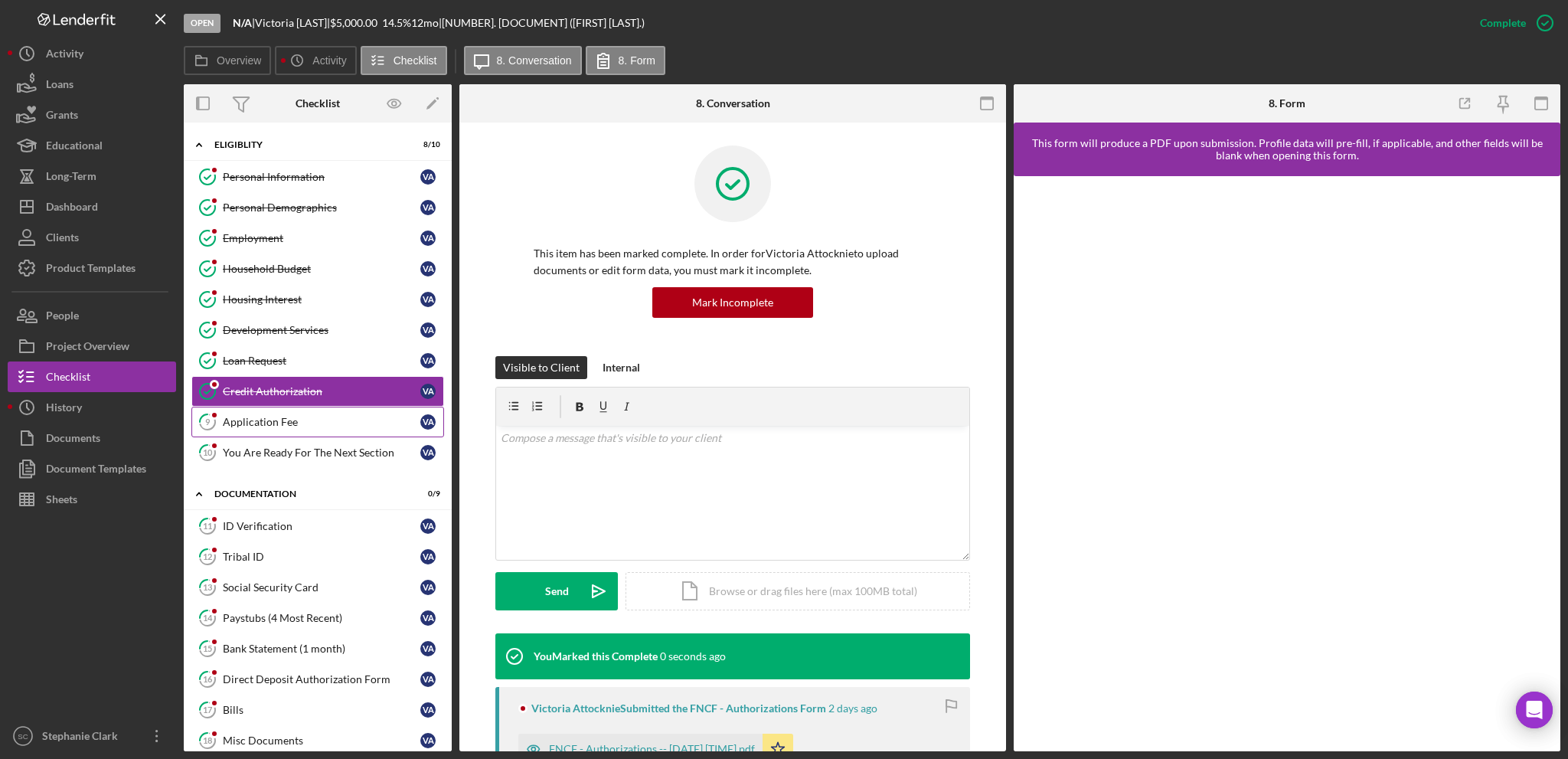 click on "Application Fee" at bounding box center [322, 422] 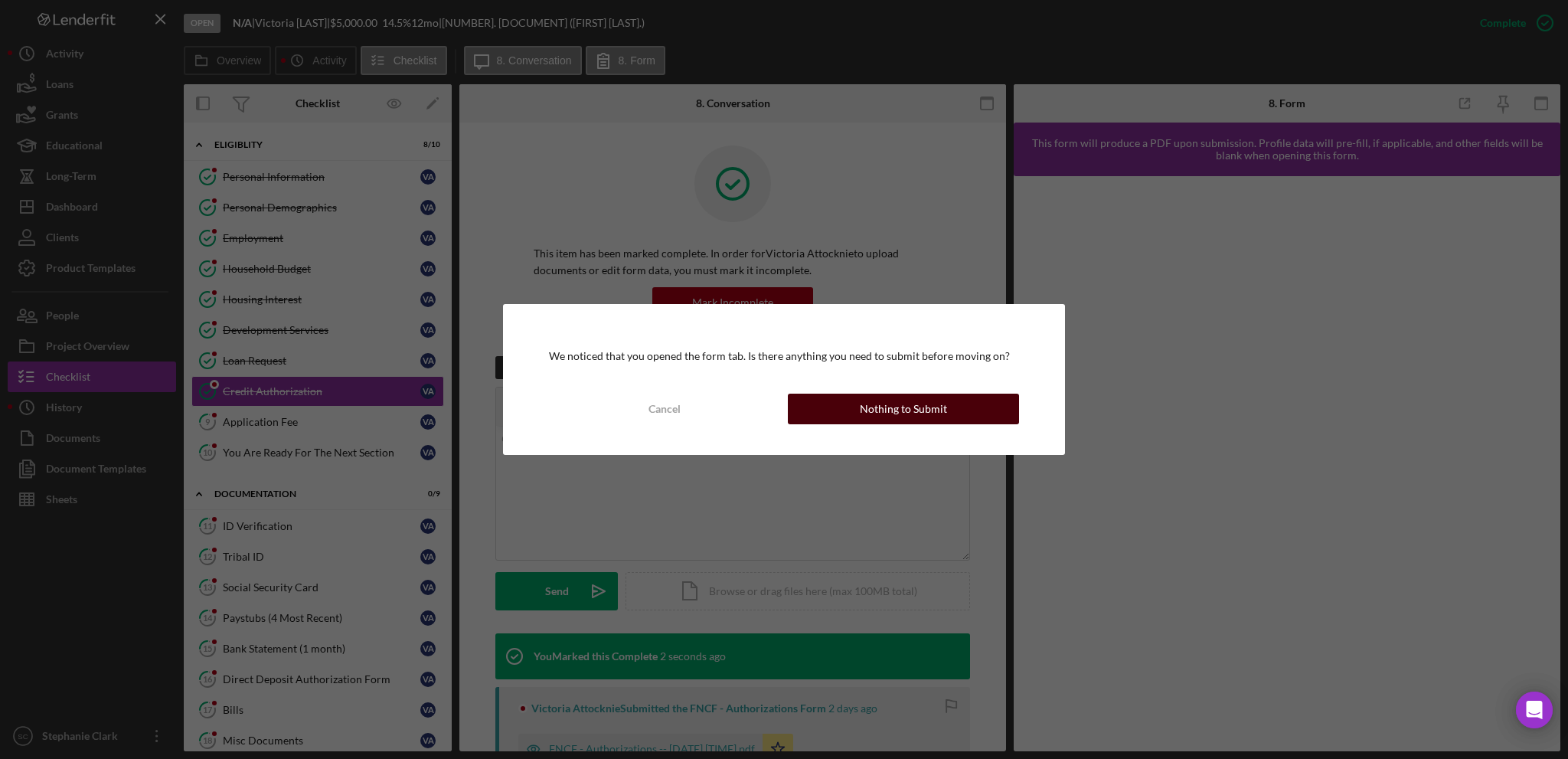 click on "Nothing to Submit" at bounding box center [903, 409] 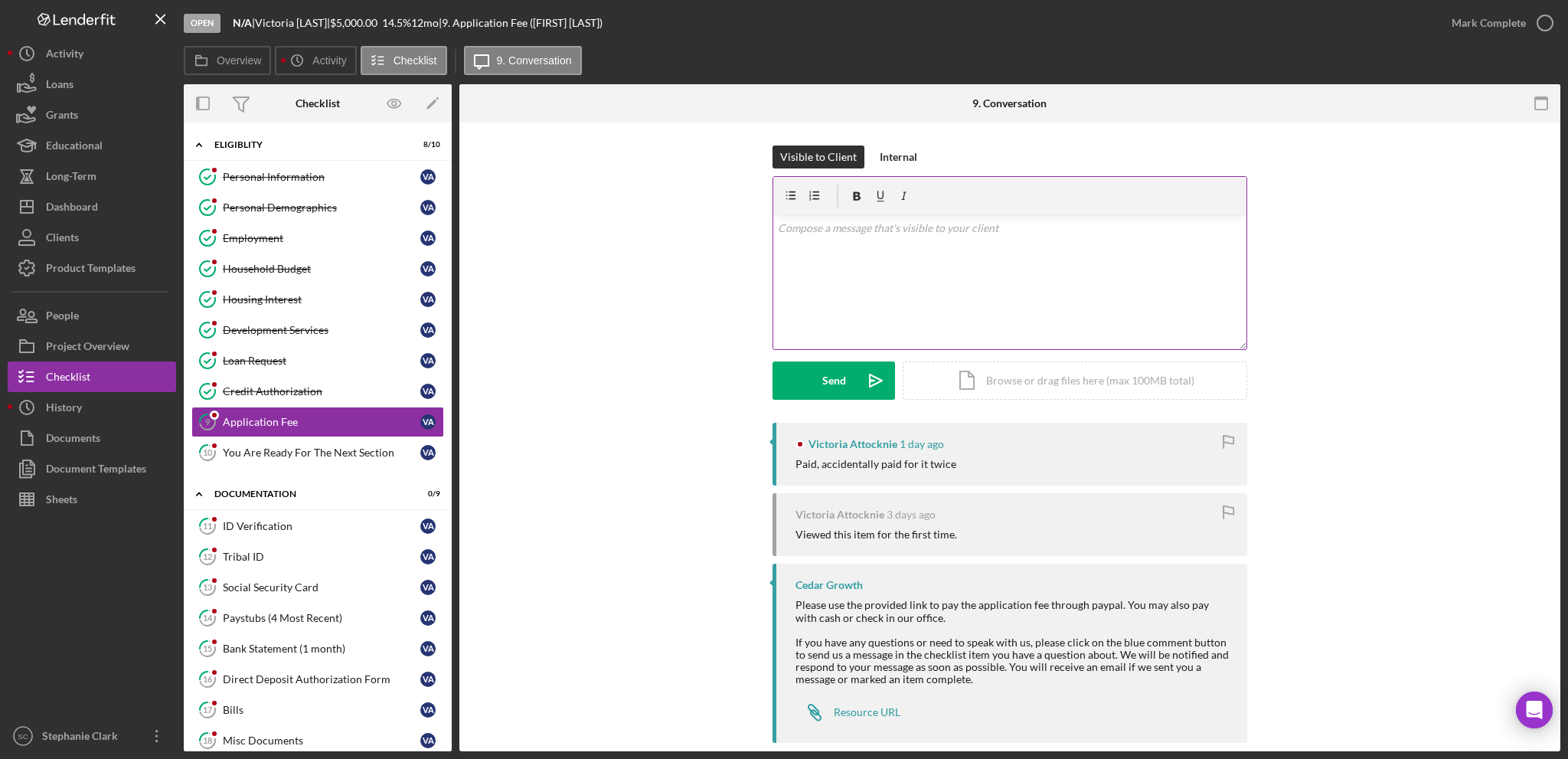 click on "v Color teal Color pink Remove color Add row above Add row below Add column before Add column after Merge cells Split cells Remove column Remove row Remove table" at bounding box center (1010, 282) 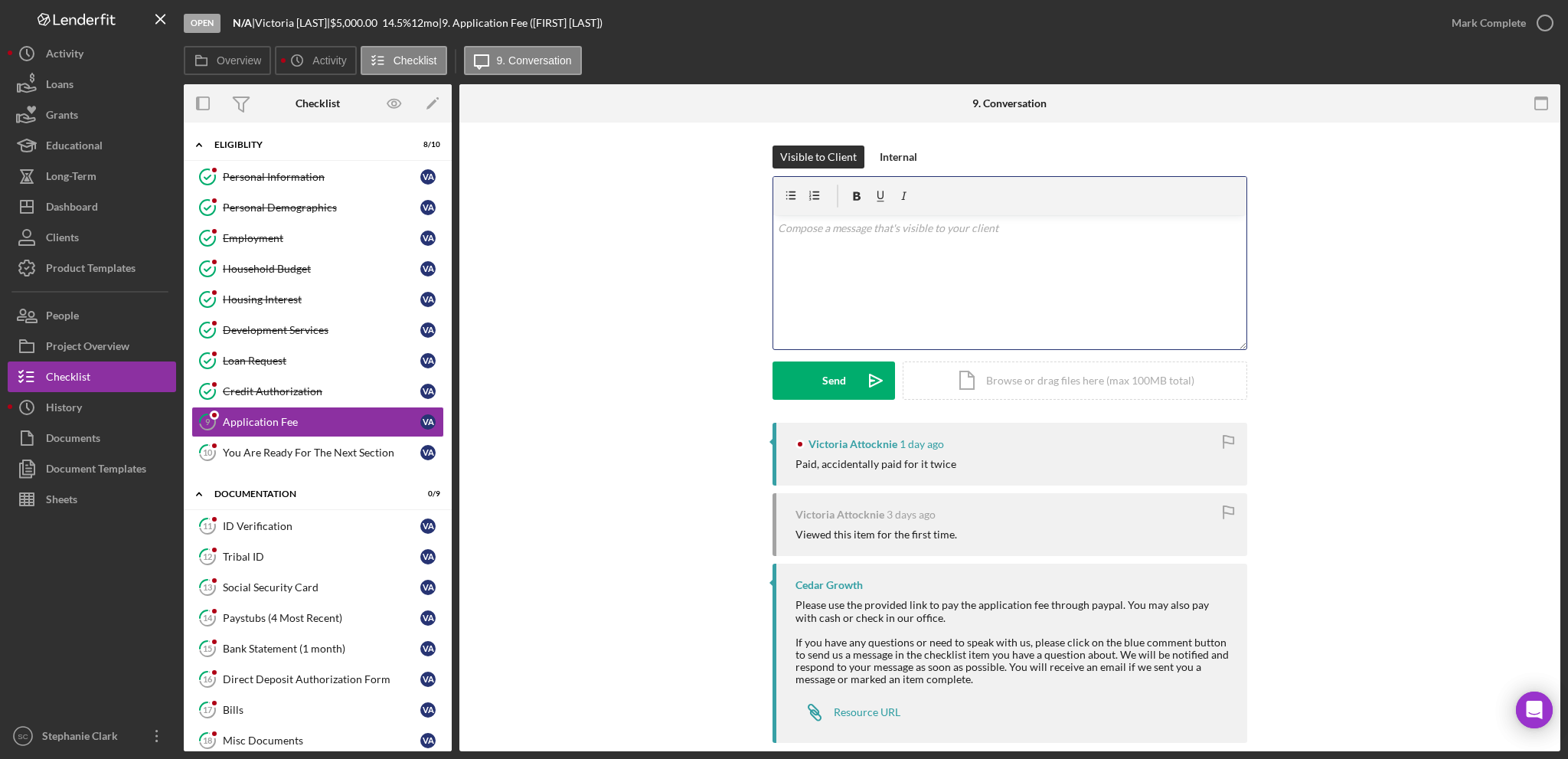 type 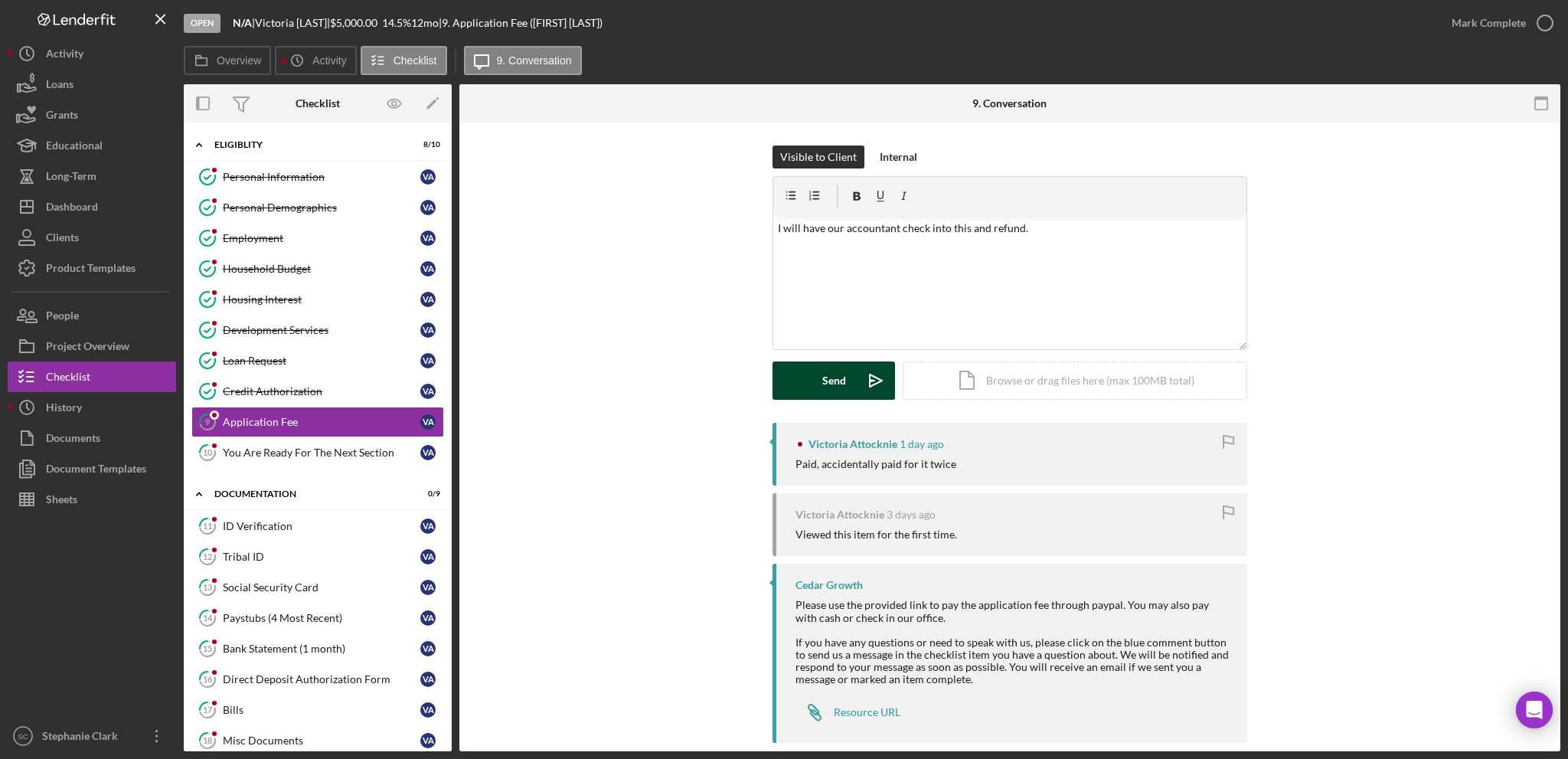 click on "Send Icon/icon-invite-send" at bounding box center [834, 381] 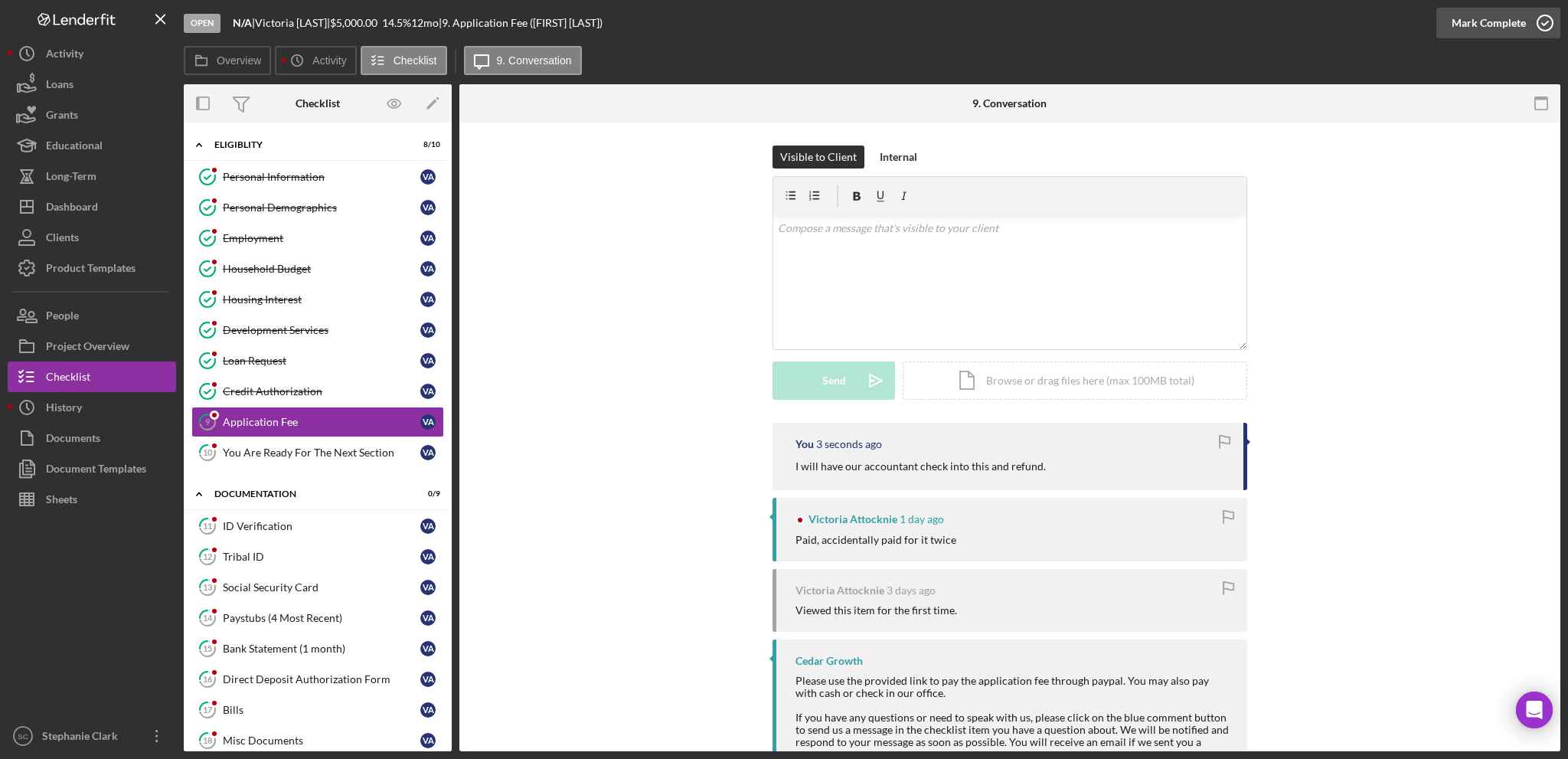 click on "Mark Complete" at bounding box center (1488, 23) 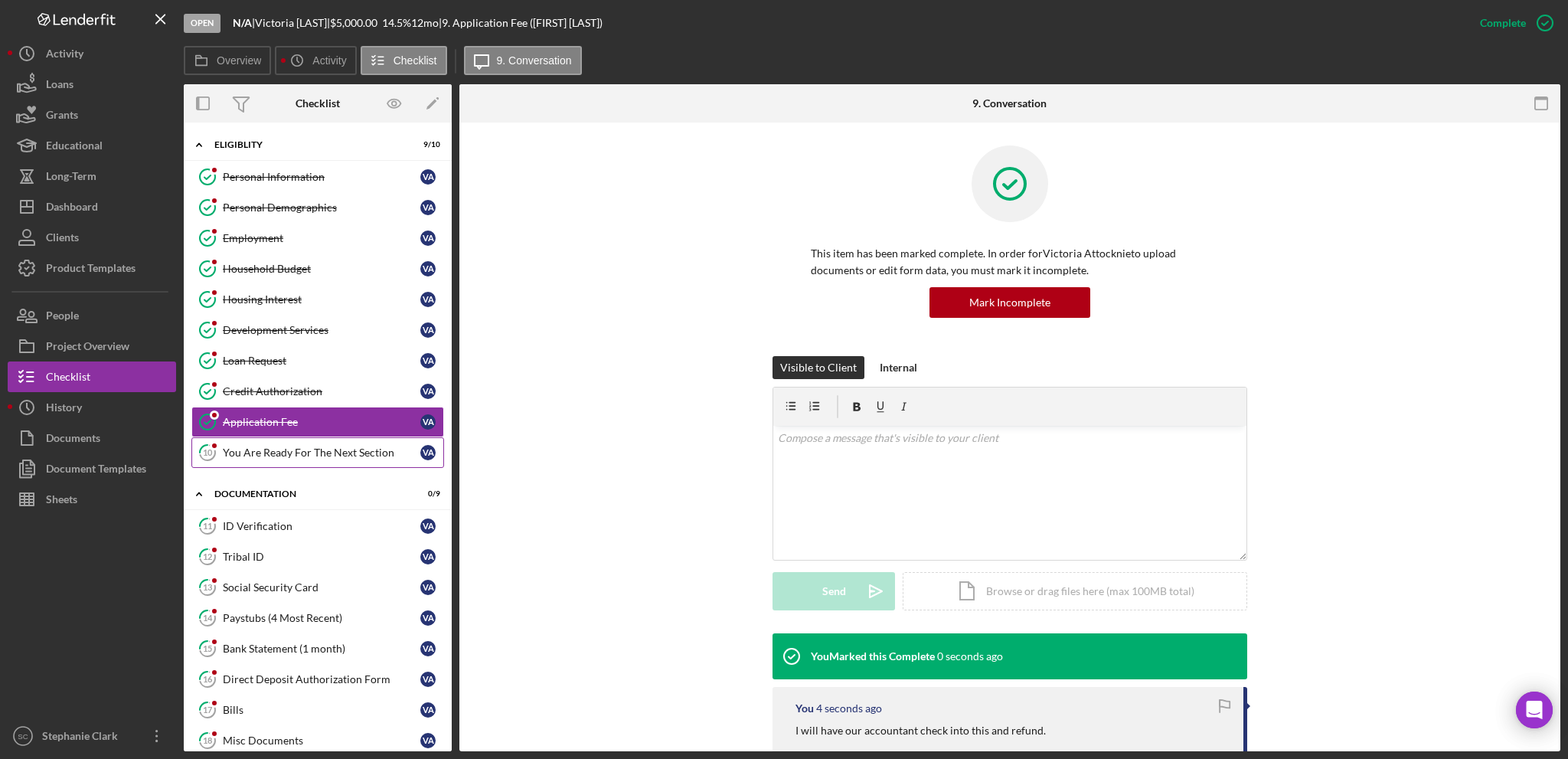 click on "You Are Ready For The Next Section" at bounding box center [322, 453] 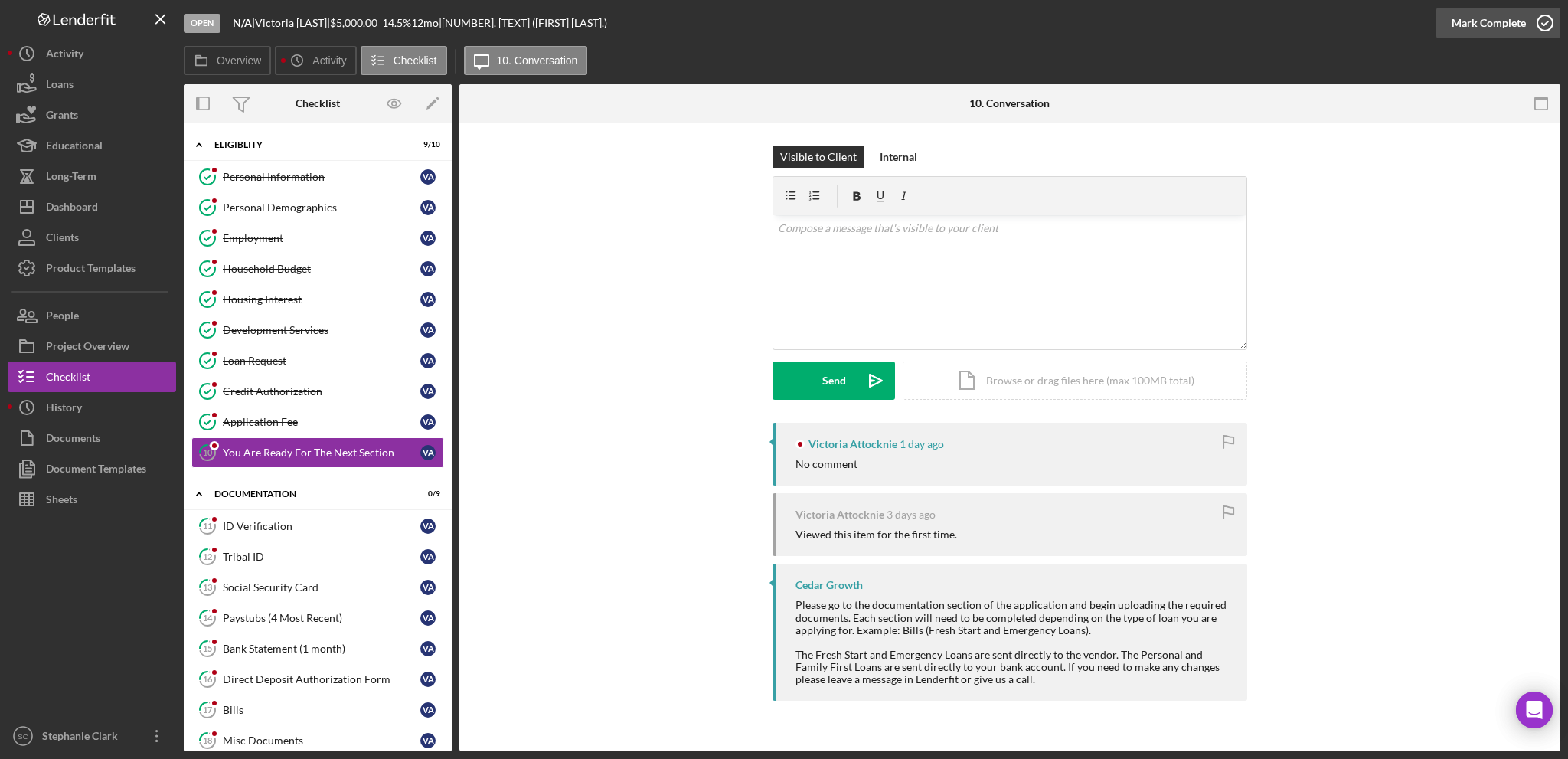 click on "Mark Complete" at bounding box center (1488, 23) 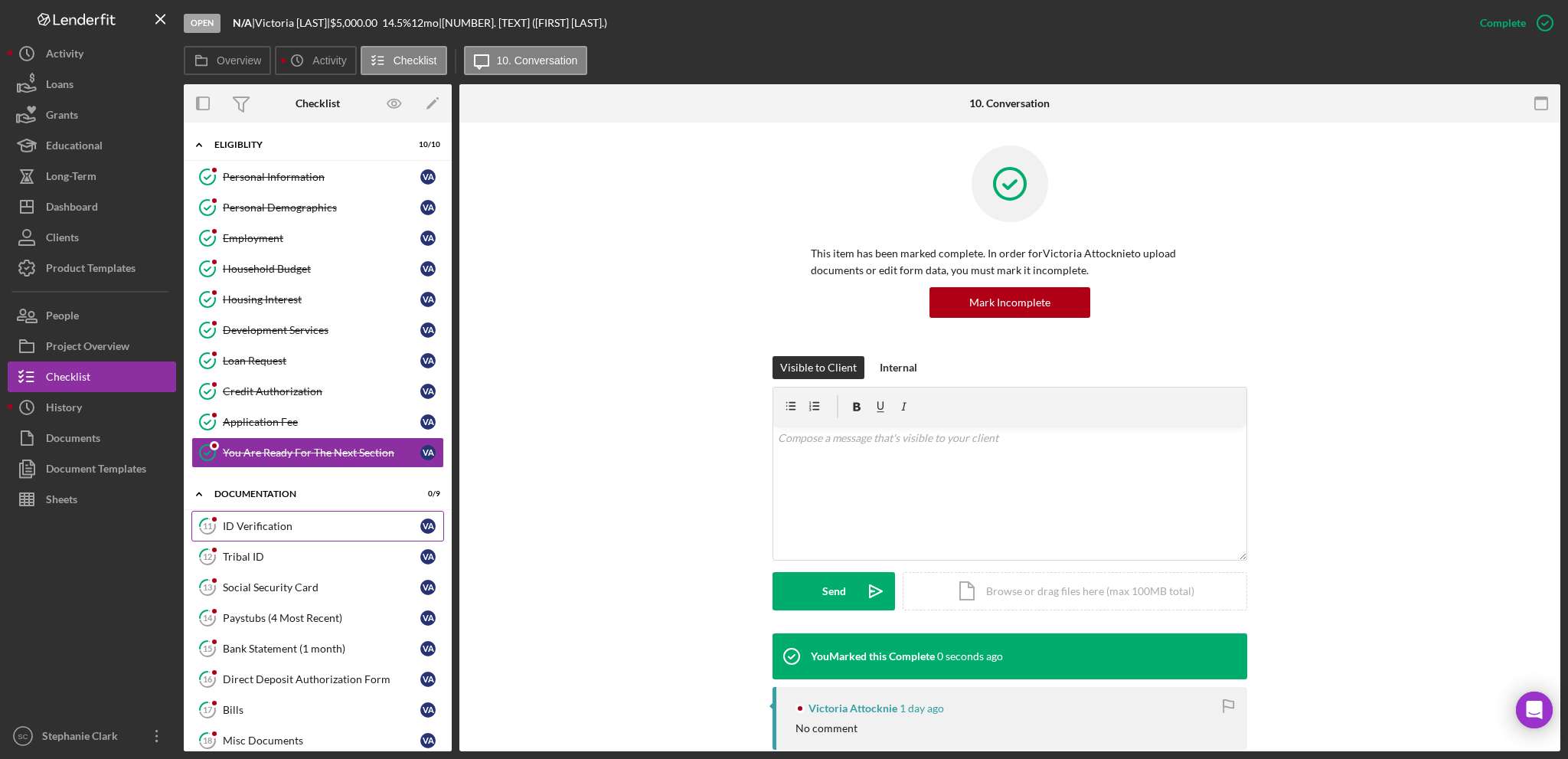 click on "ID Verification" at bounding box center [322, 526] 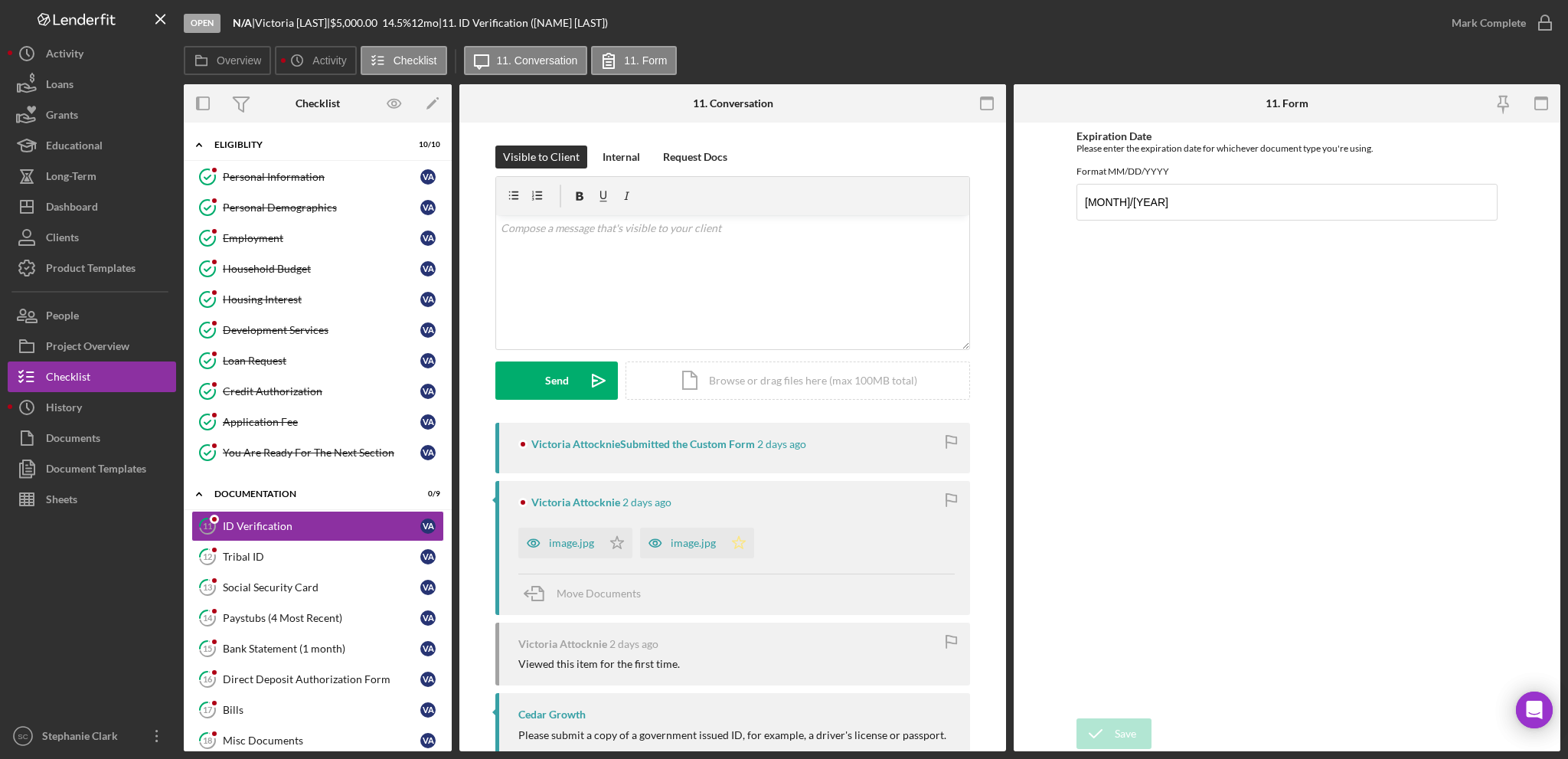 click on "Icon/Star" 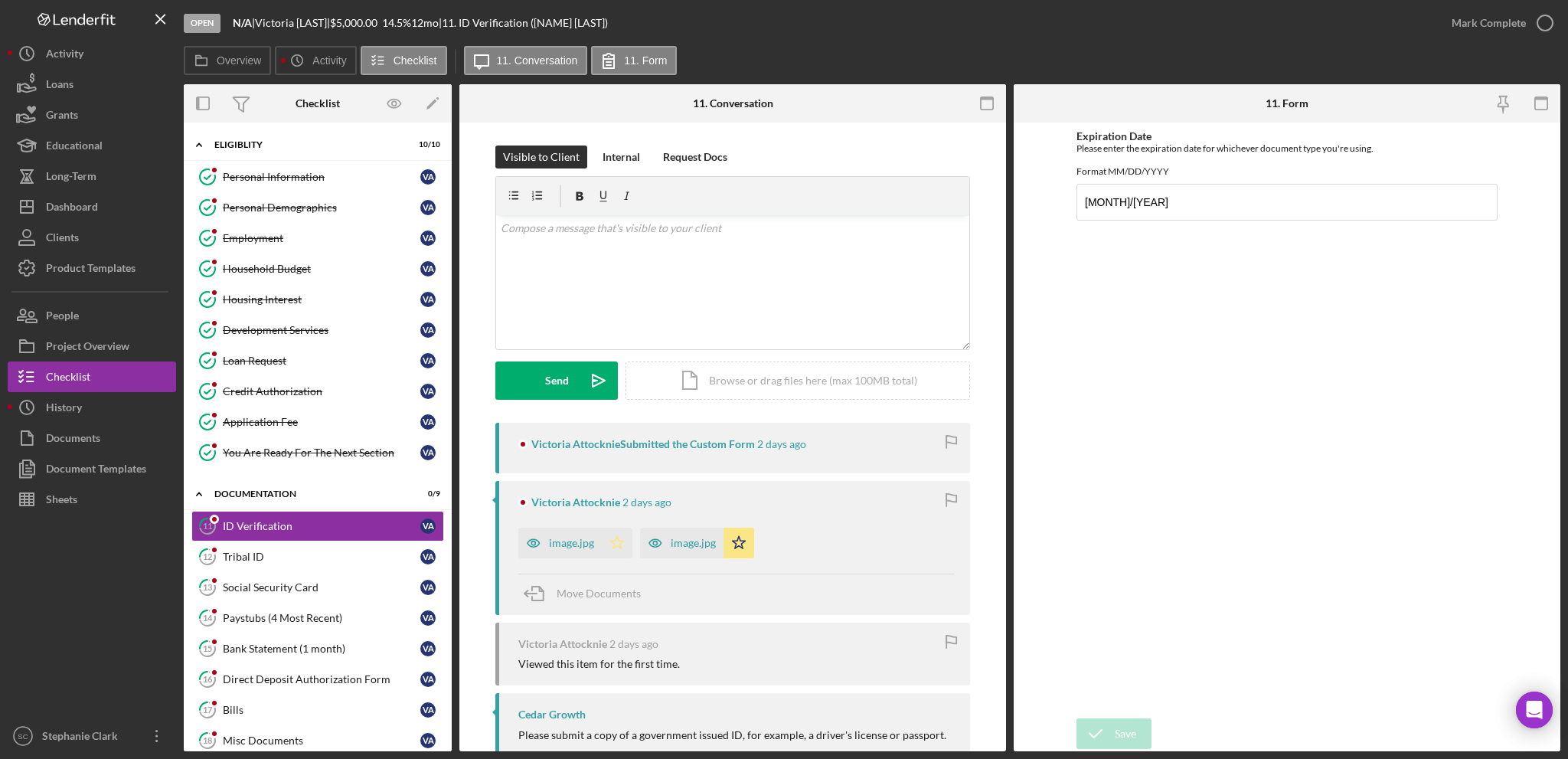 click on "Icon/Star" 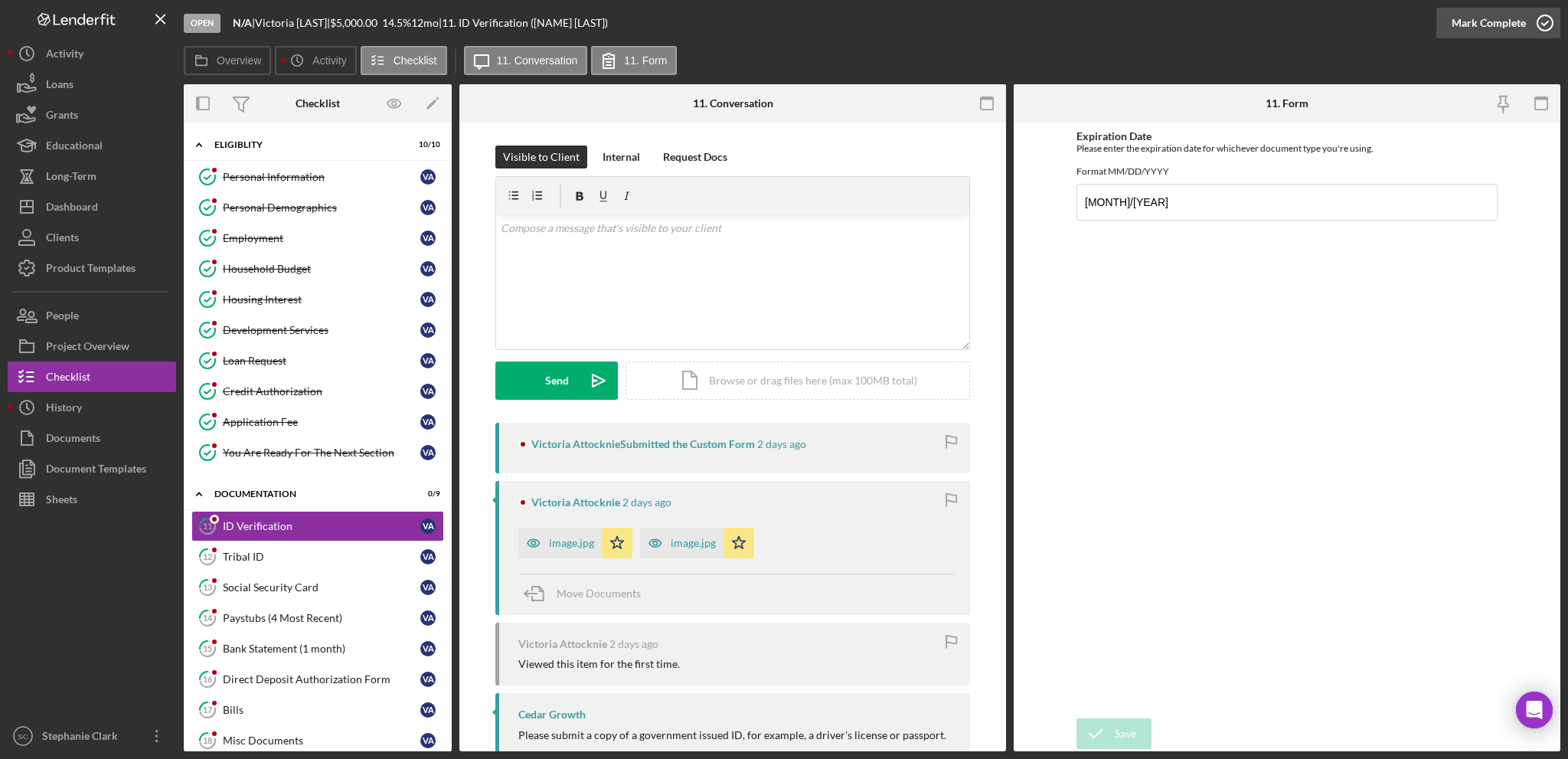 click on "Mark Complete" at bounding box center (1488, 23) 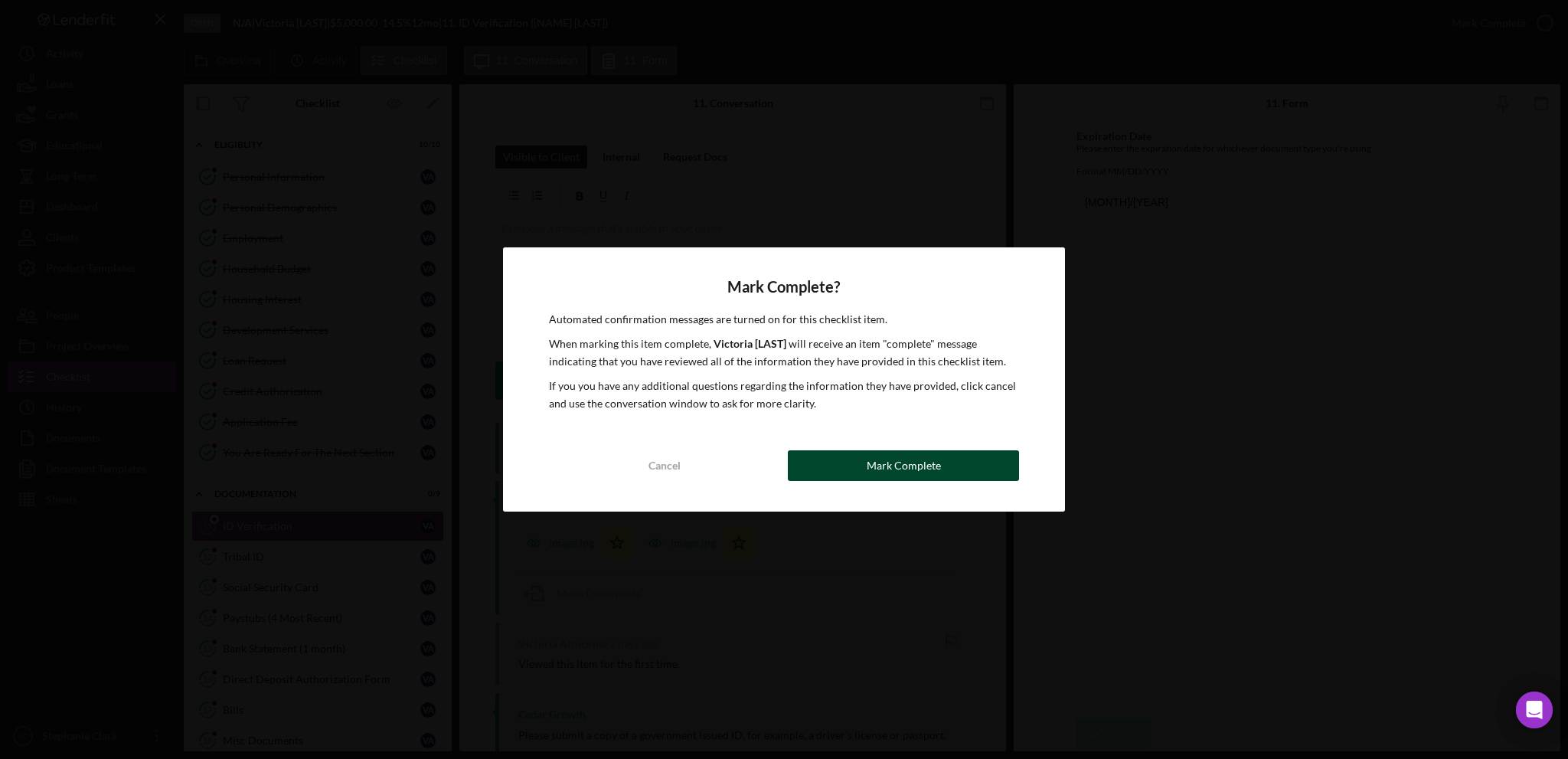click on "Mark Complete" at bounding box center (903, 466) 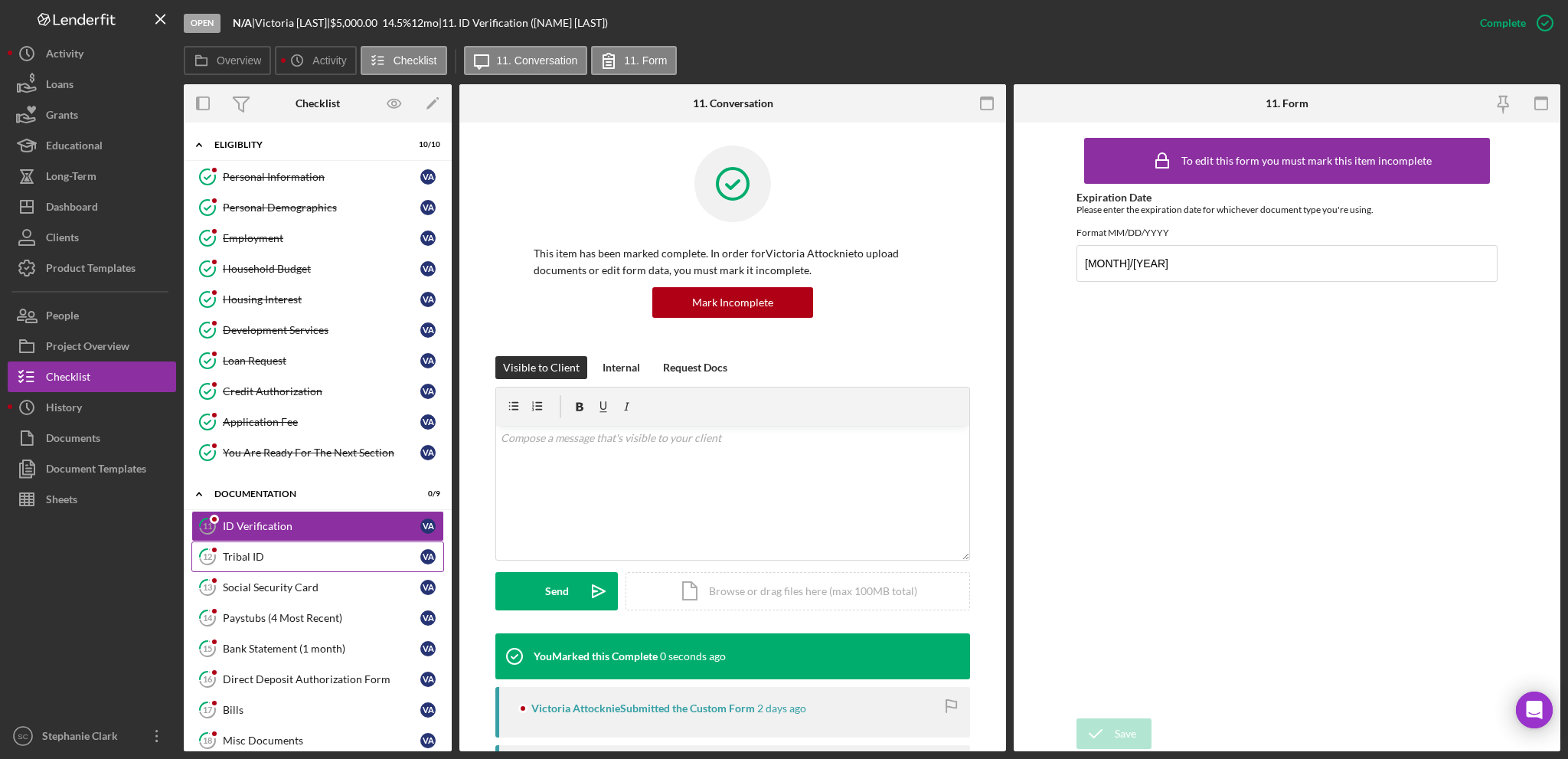 click on "Tribal ID" at bounding box center (322, 557) 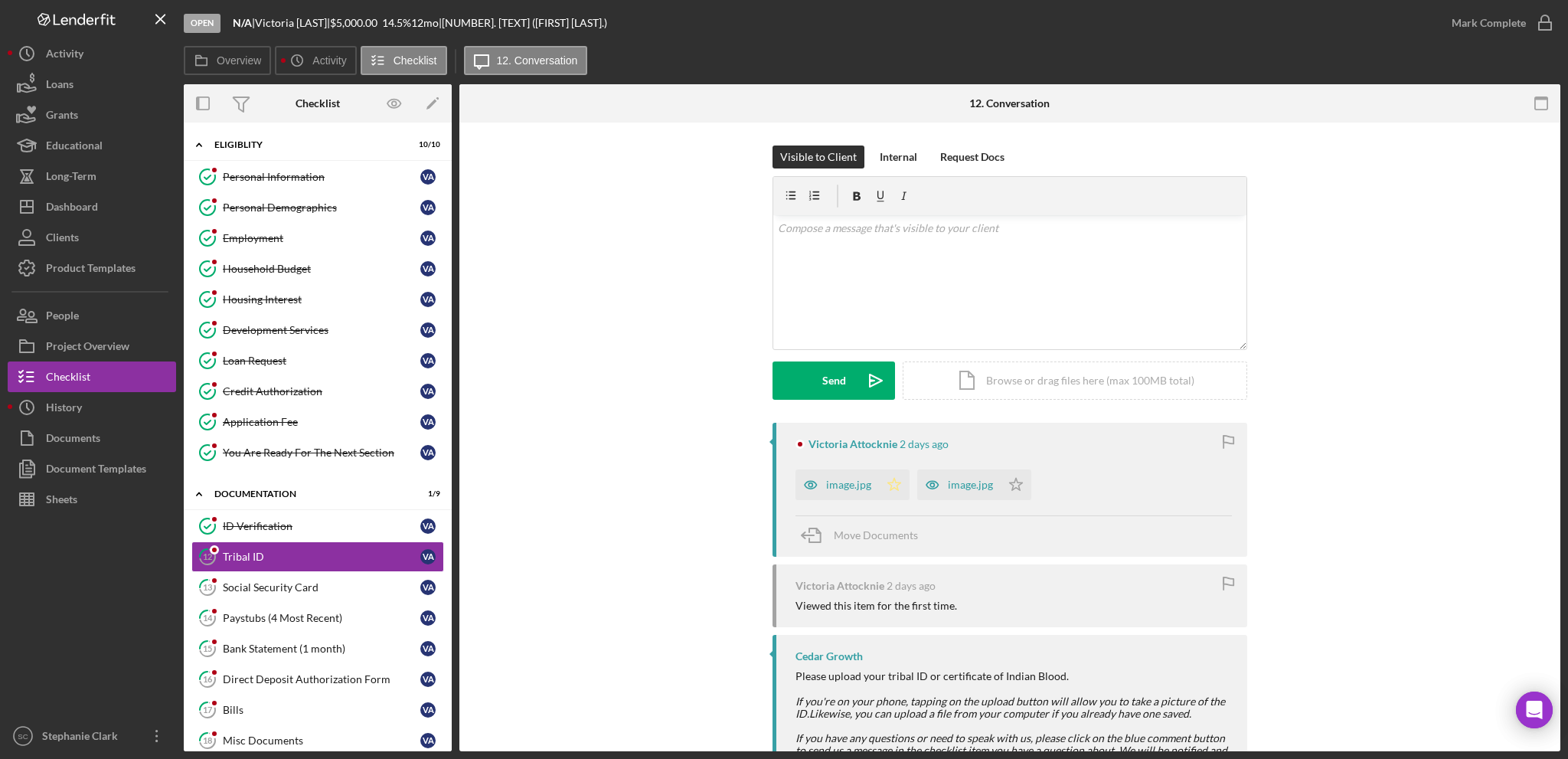 click 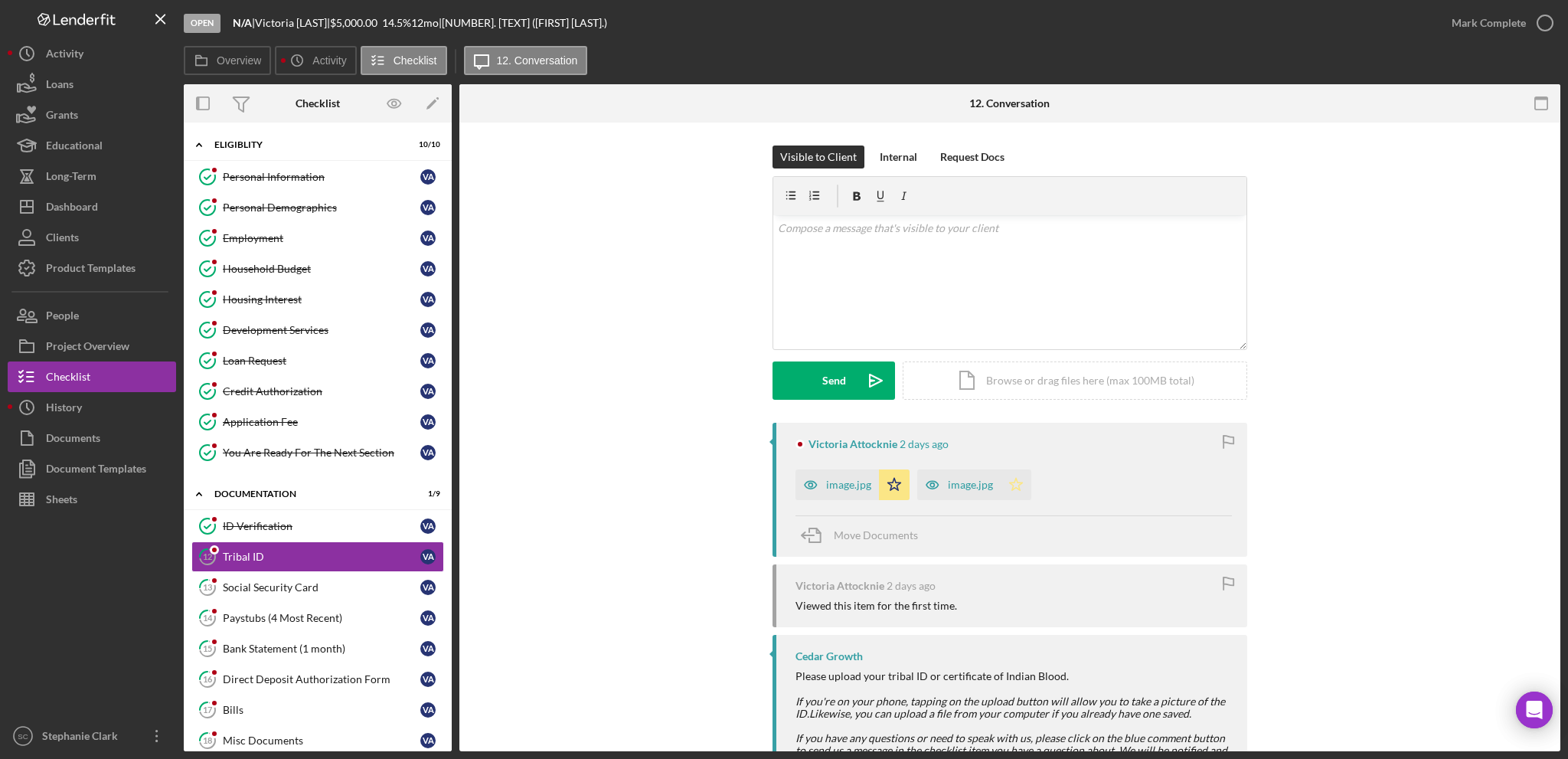 click 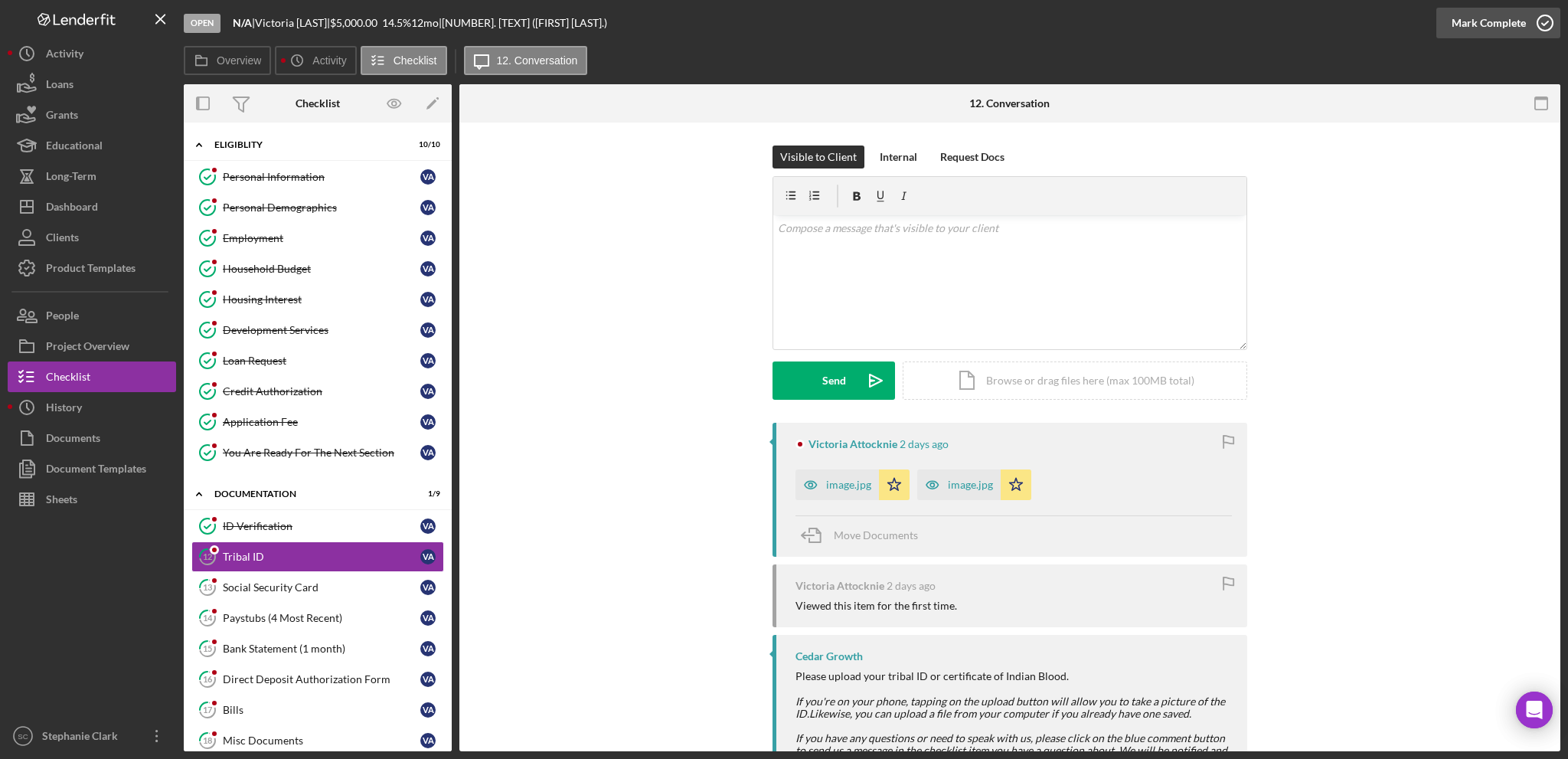 click 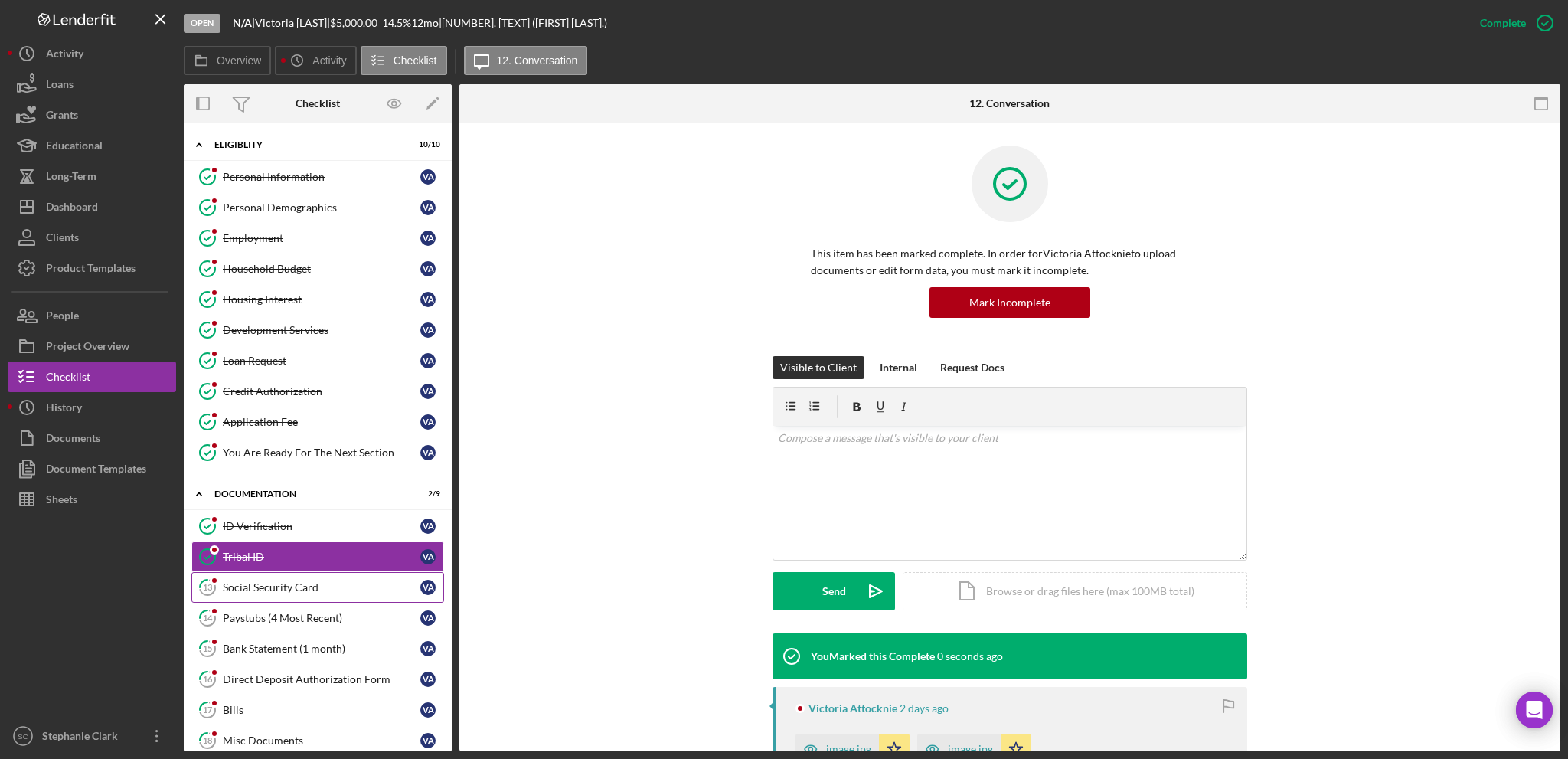 click on "Social Security Card" at bounding box center (322, 587) 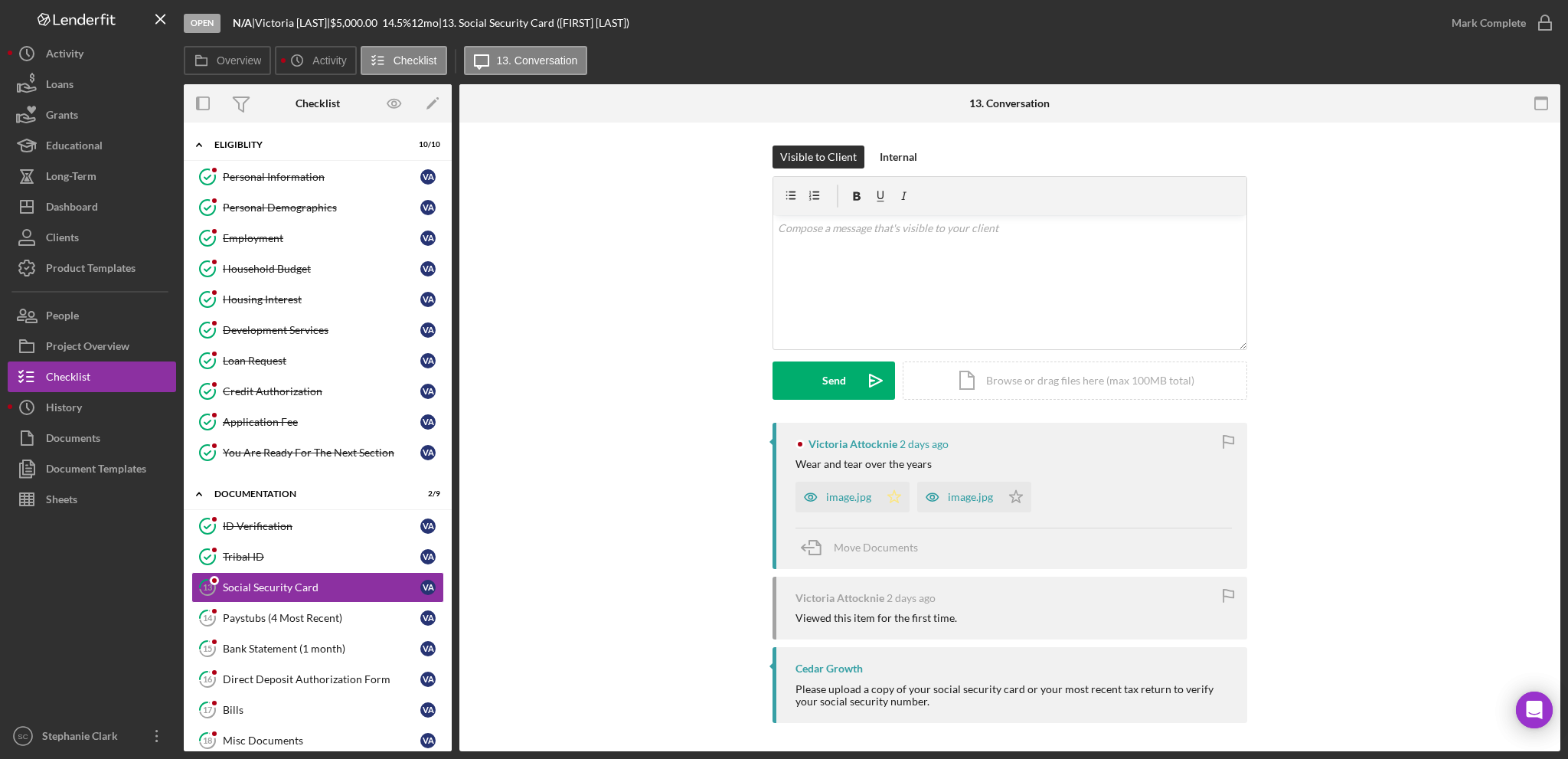 click on "Icon/Star" 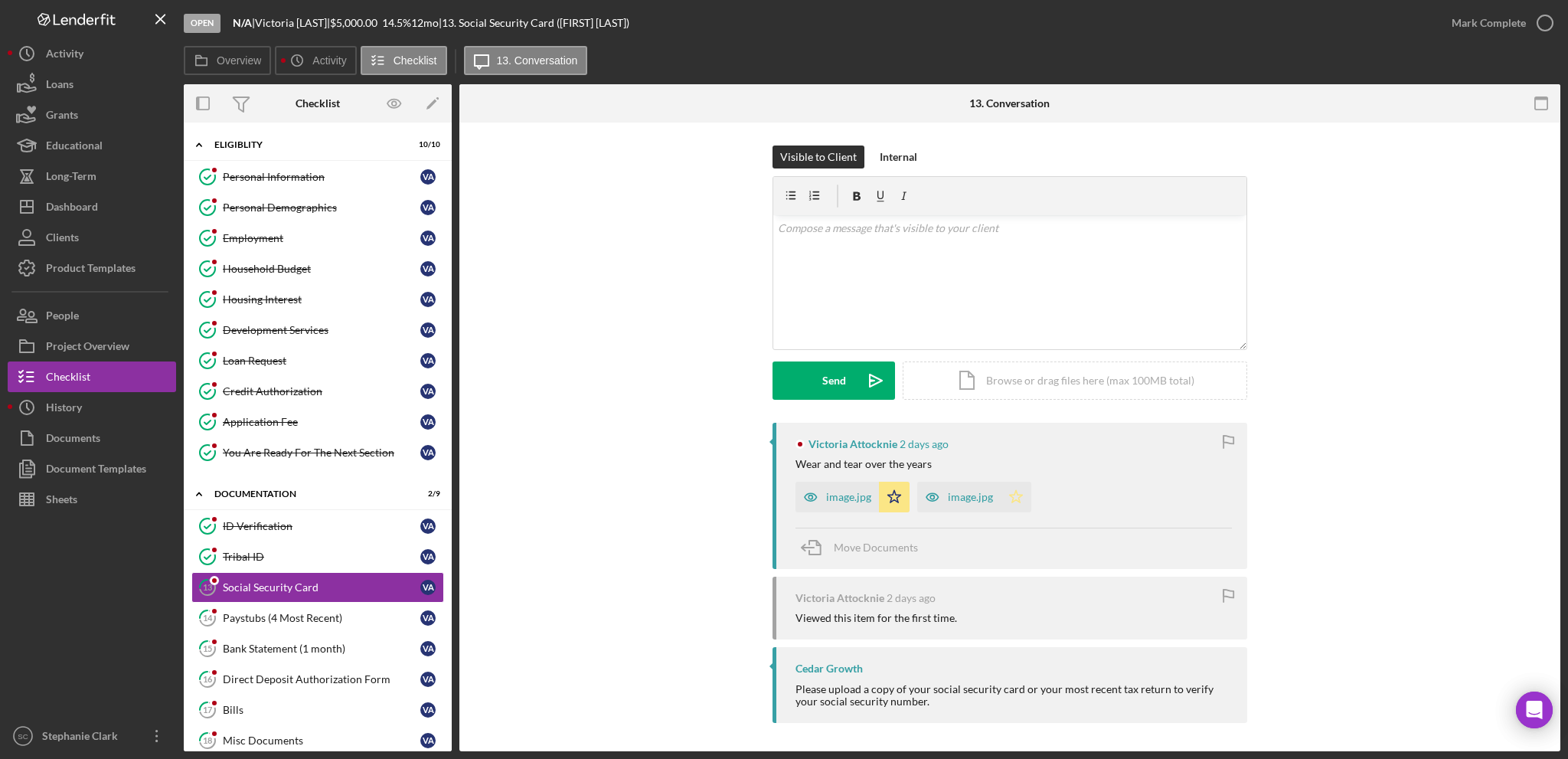 click on "Icon/Star" 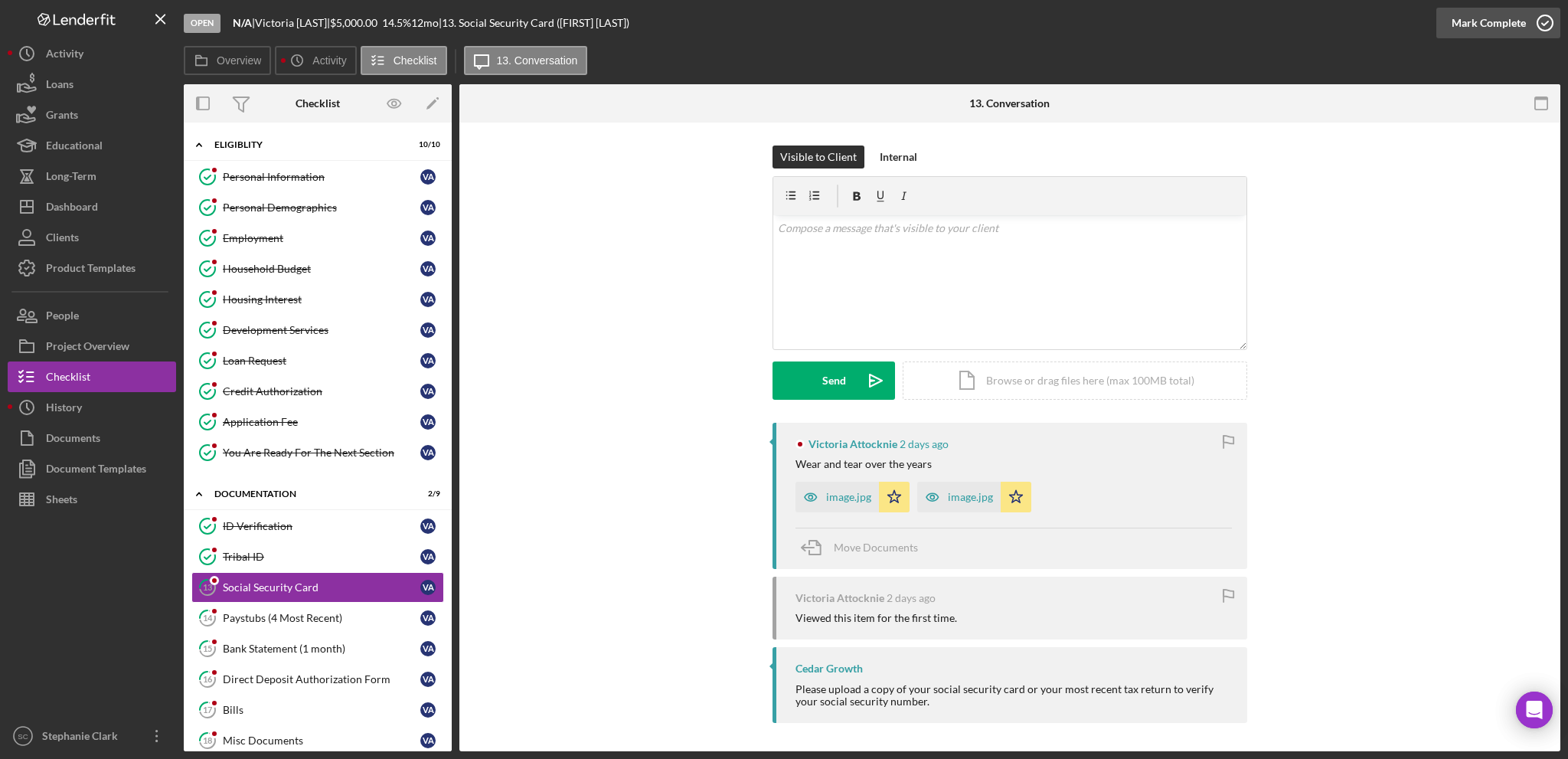click on "Mark Complete" at bounding box center (1488, 23) 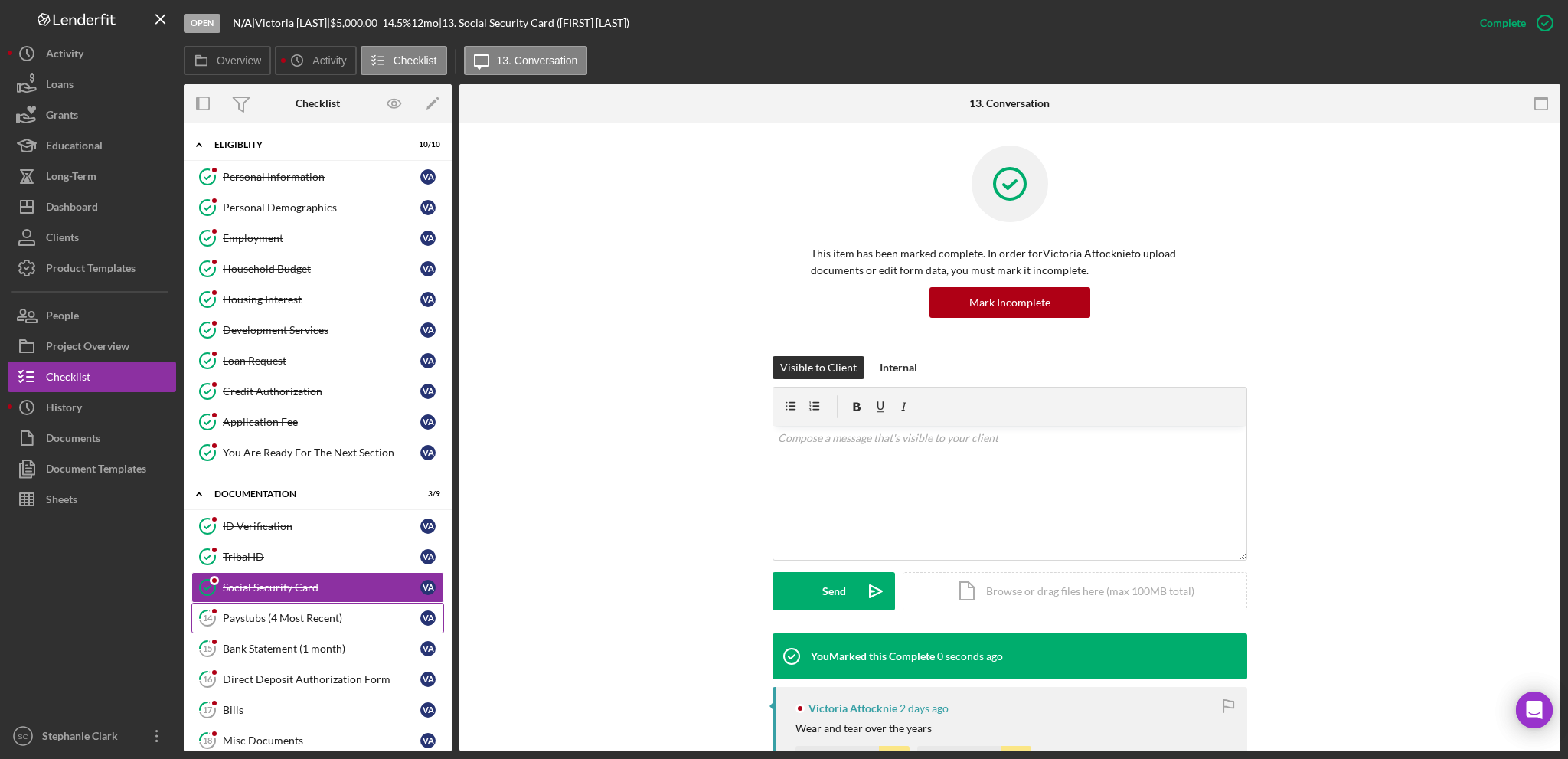 click on "Paystubs (4 Most Recent)" at bounding box center (322, 618) 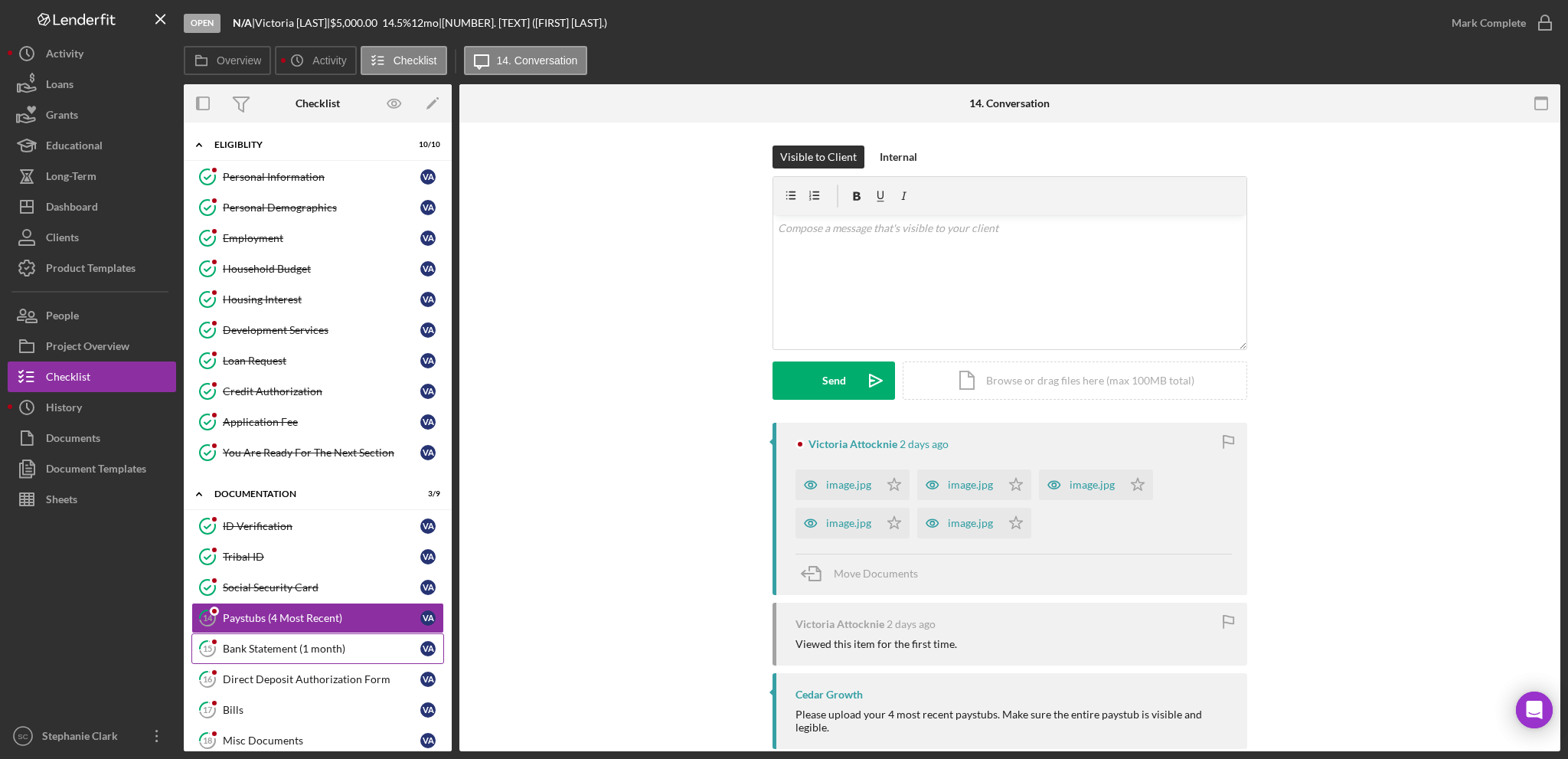 click on "Bank Statement (1 month)" at bounding box center [322, 649] 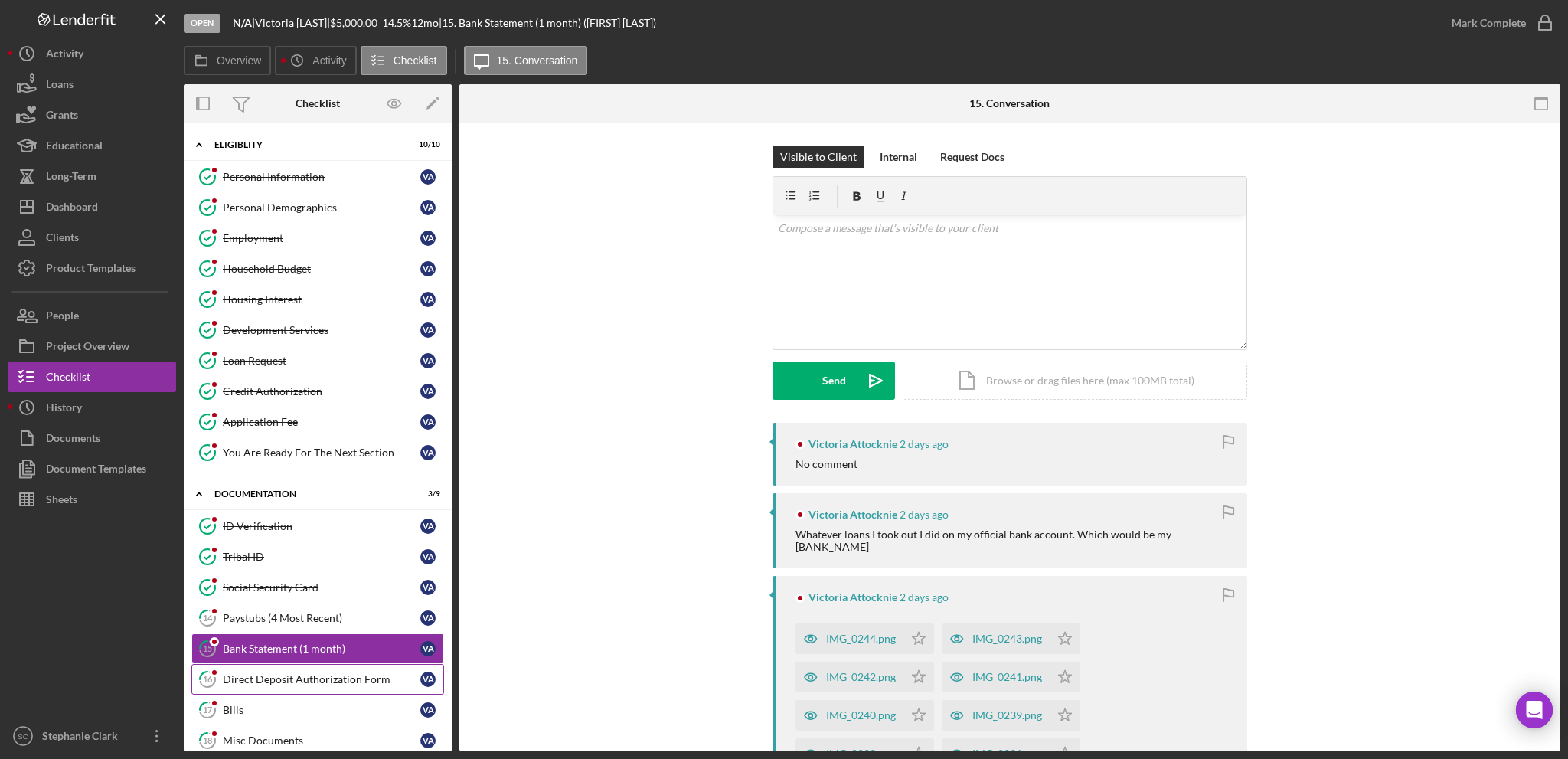 click on "Direct Deposit Authorization Form" at bounding box center [322, 679] 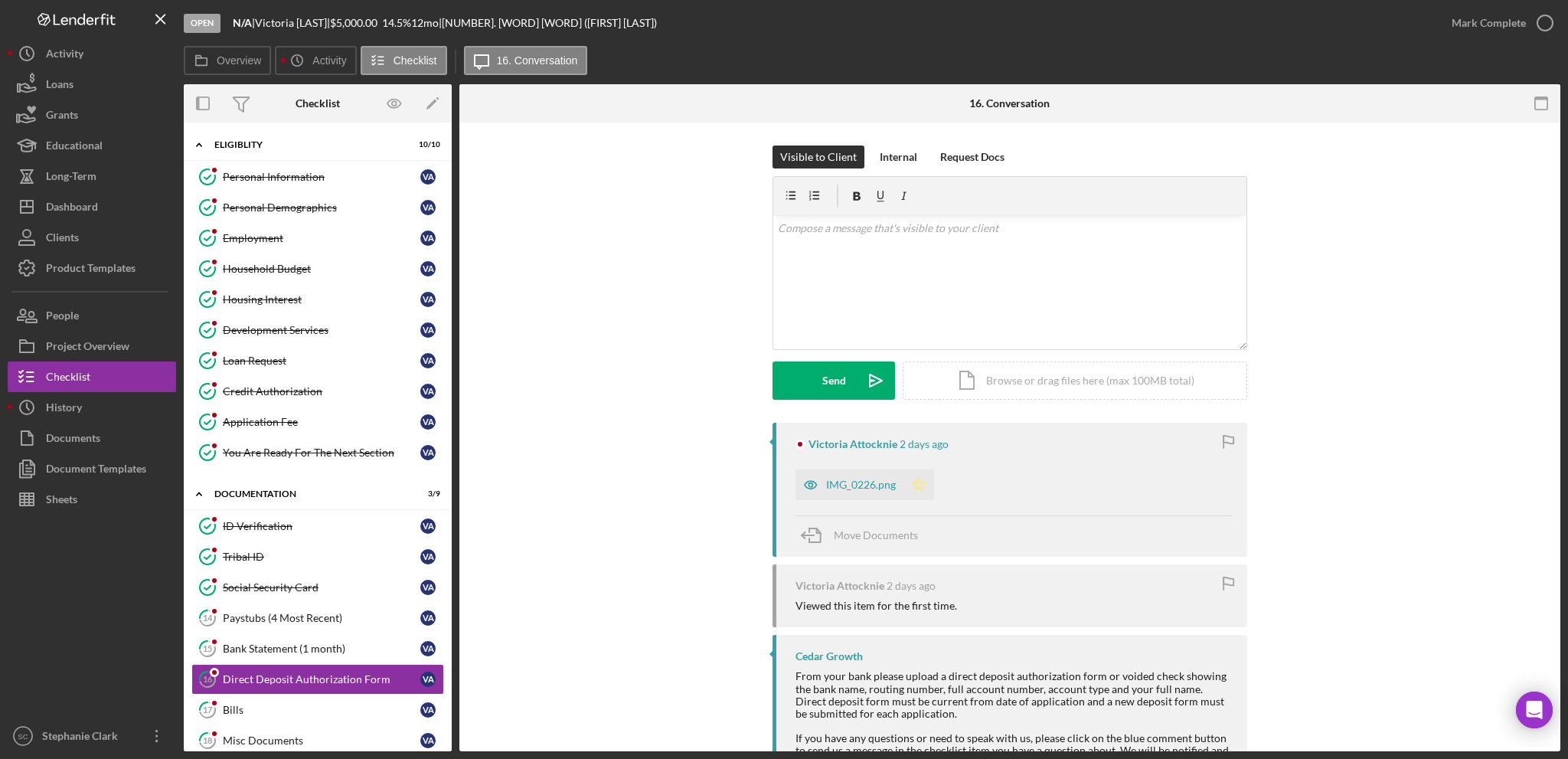 click on "Icon/Star" 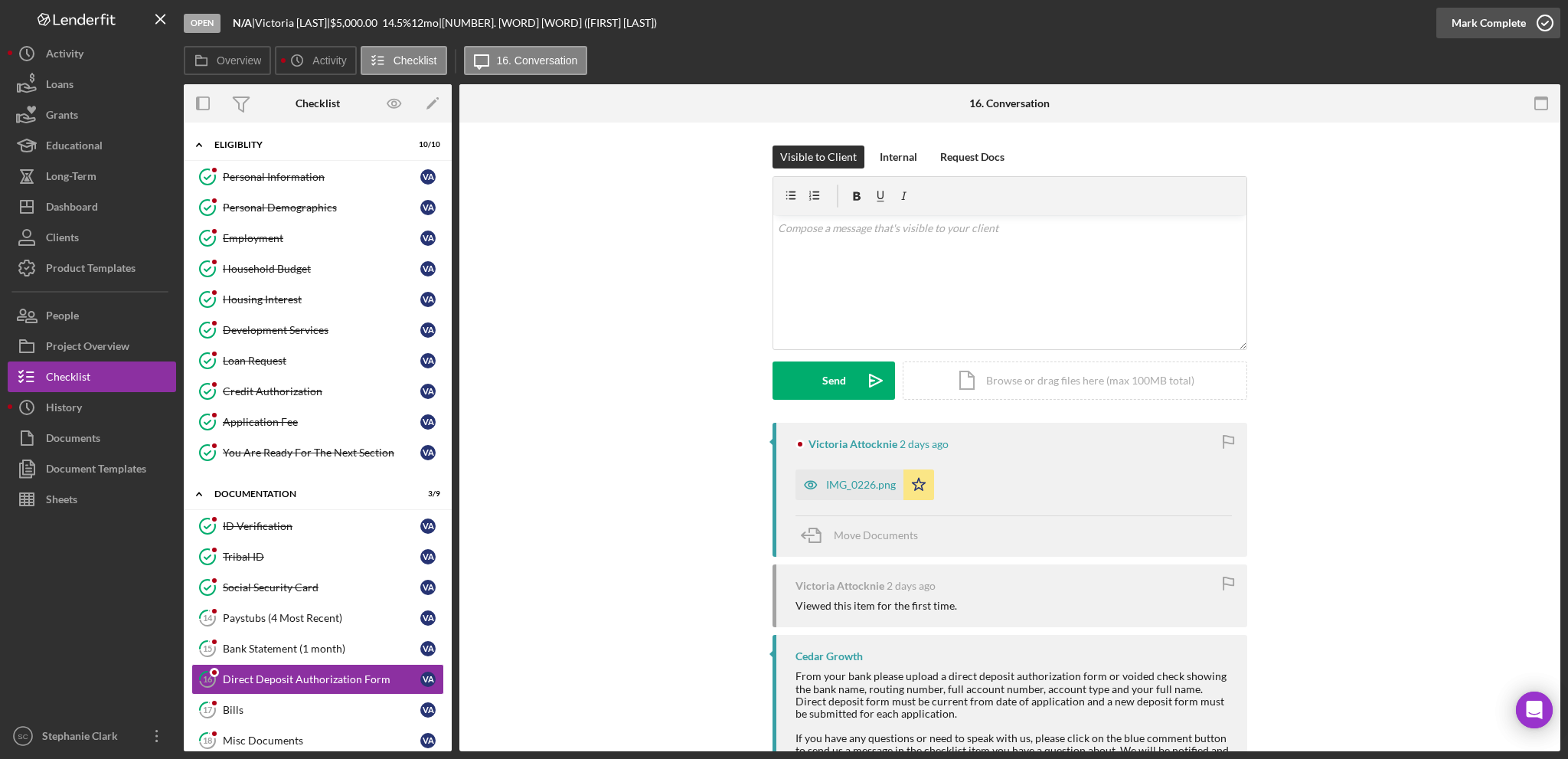 click on "Mark Complete" at bounding box center (1488, 23) 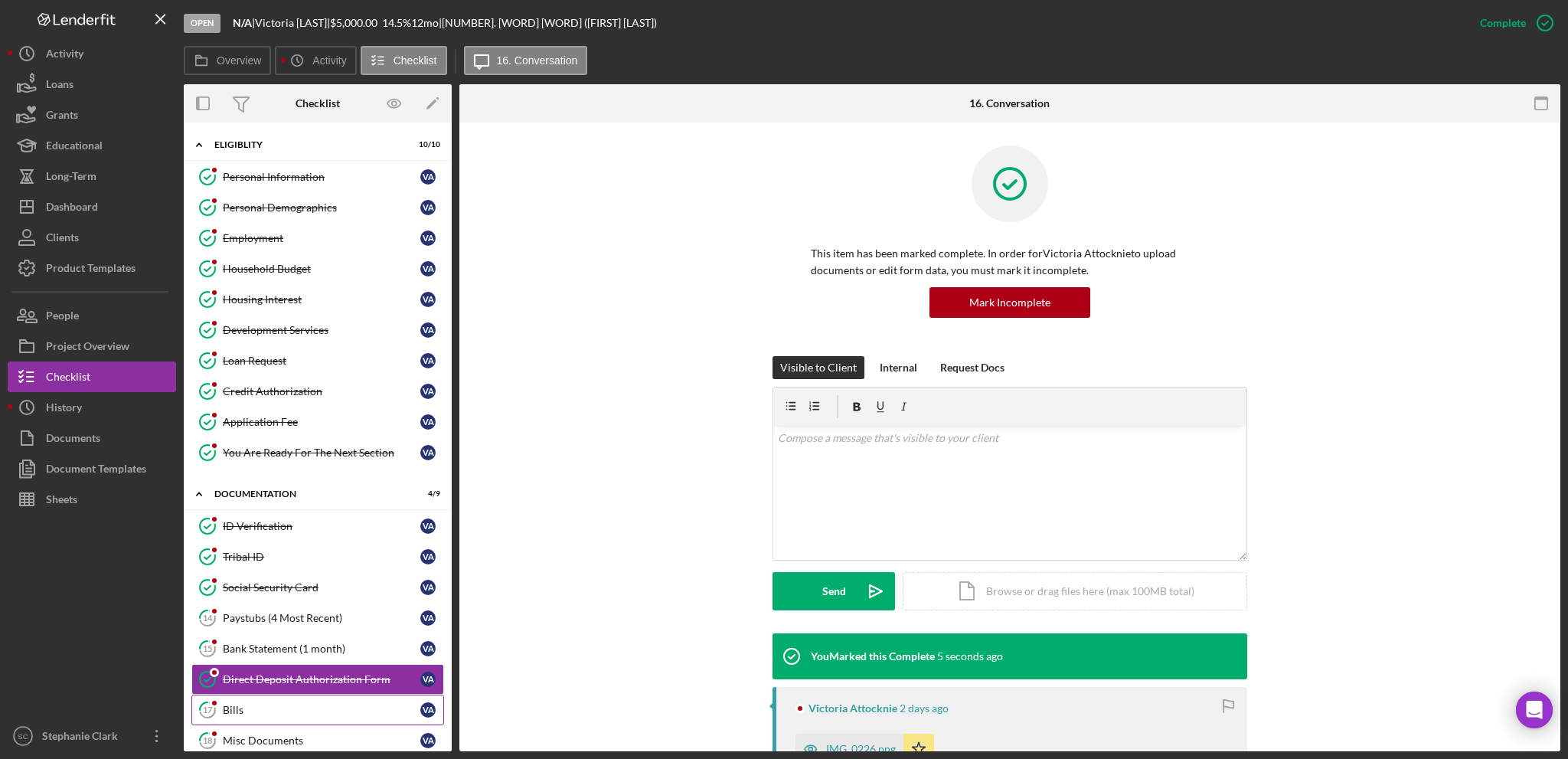 click on "Bills" at bounding box center (322, 710) 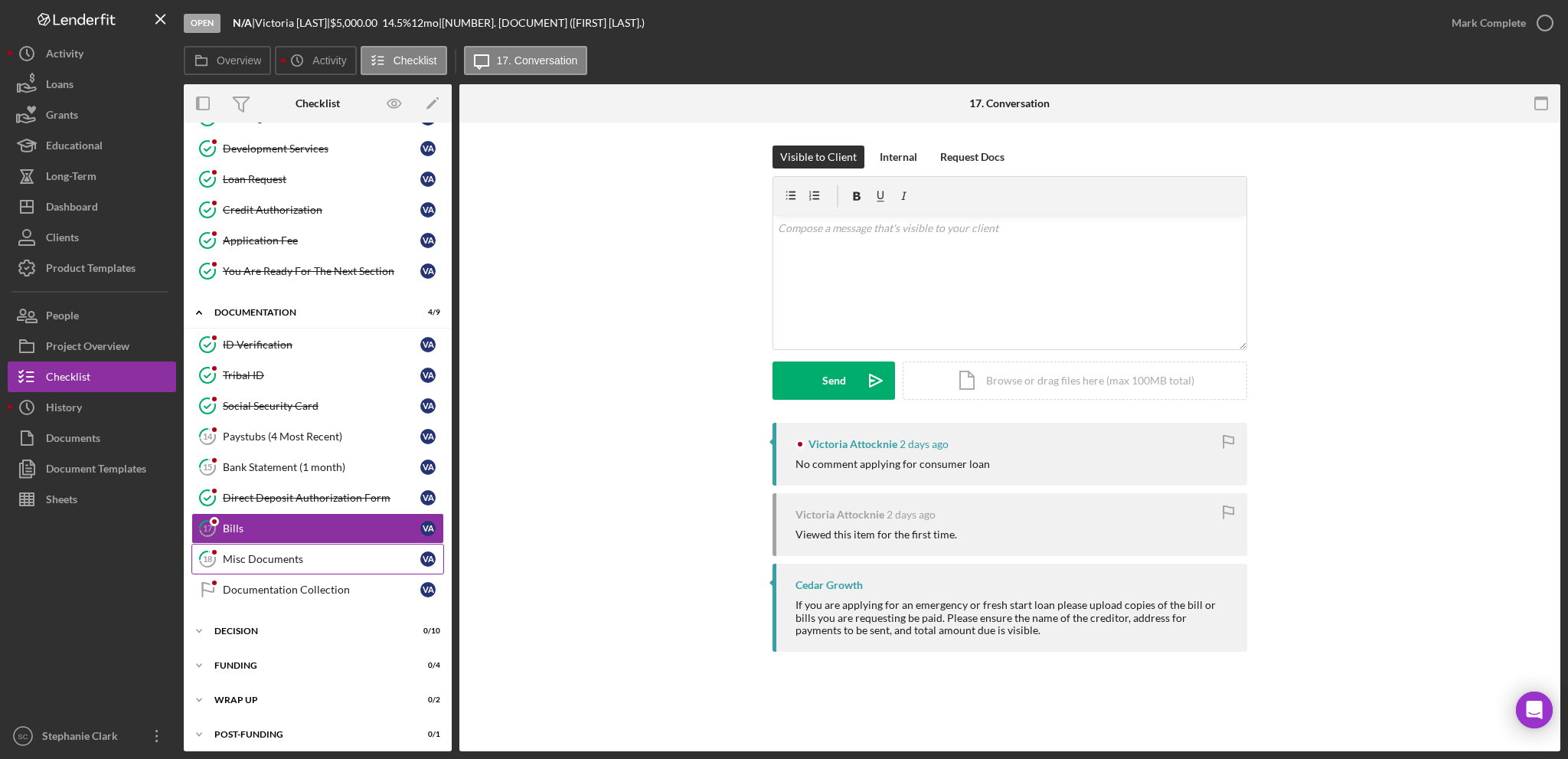 click on "Misc Documents" at bounding box center [322, 559] 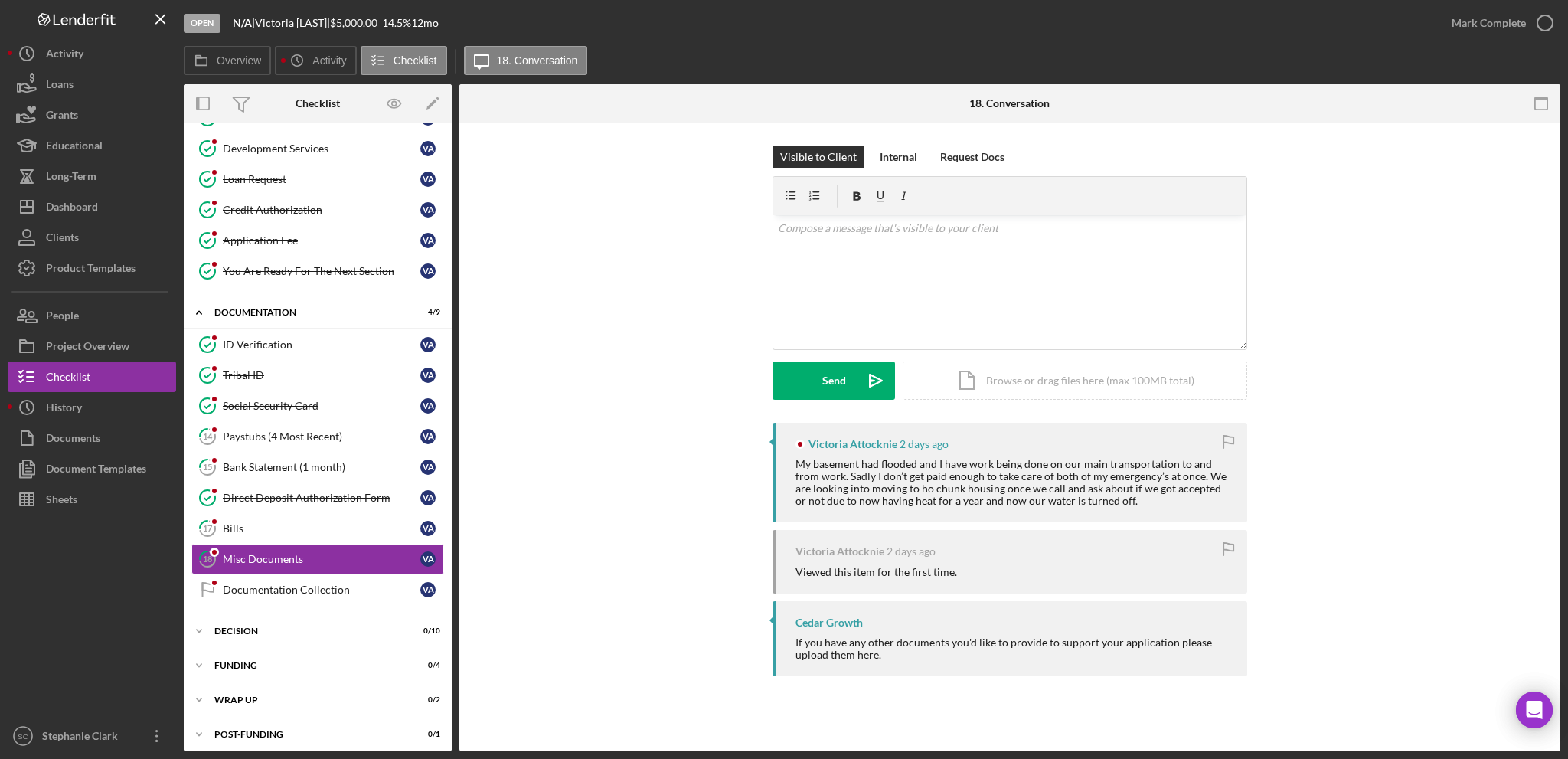 scroll, scrollTop: 182, scrollLeft: 0, axis: vertical 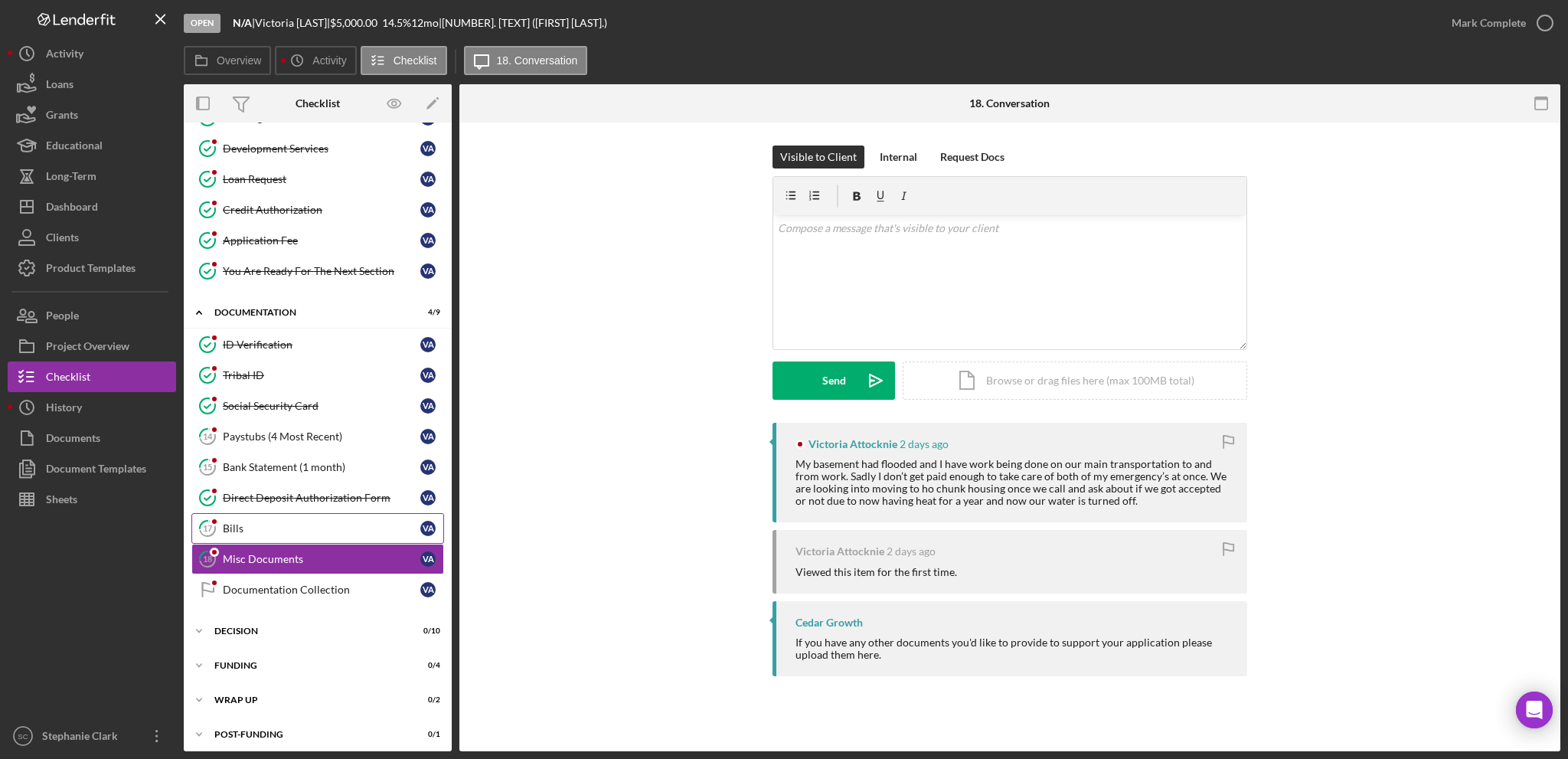 click on "Bills" at bounding box center (322, 528) 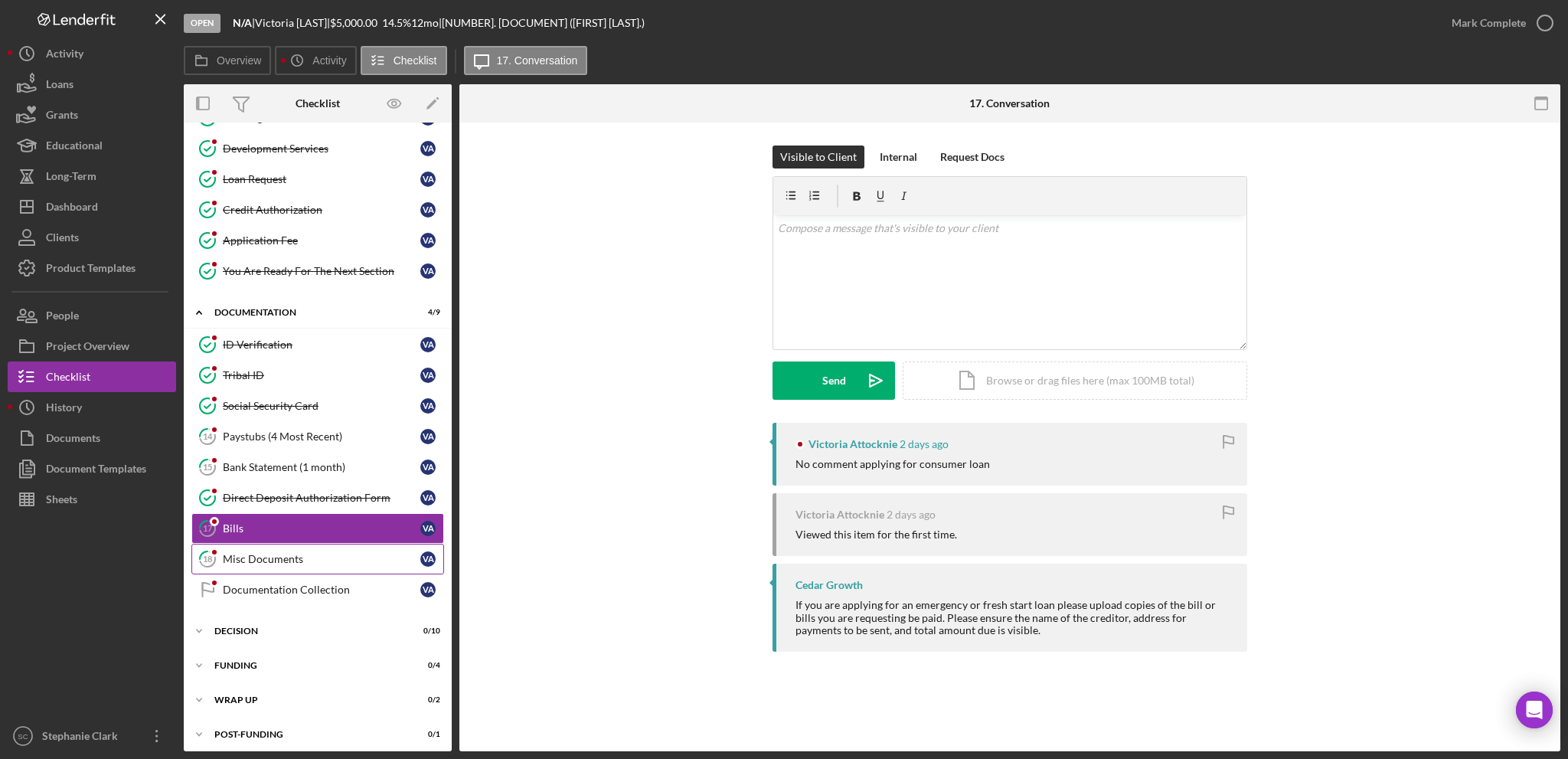 click on "Misc Documents" at bounding box center (322, 559) 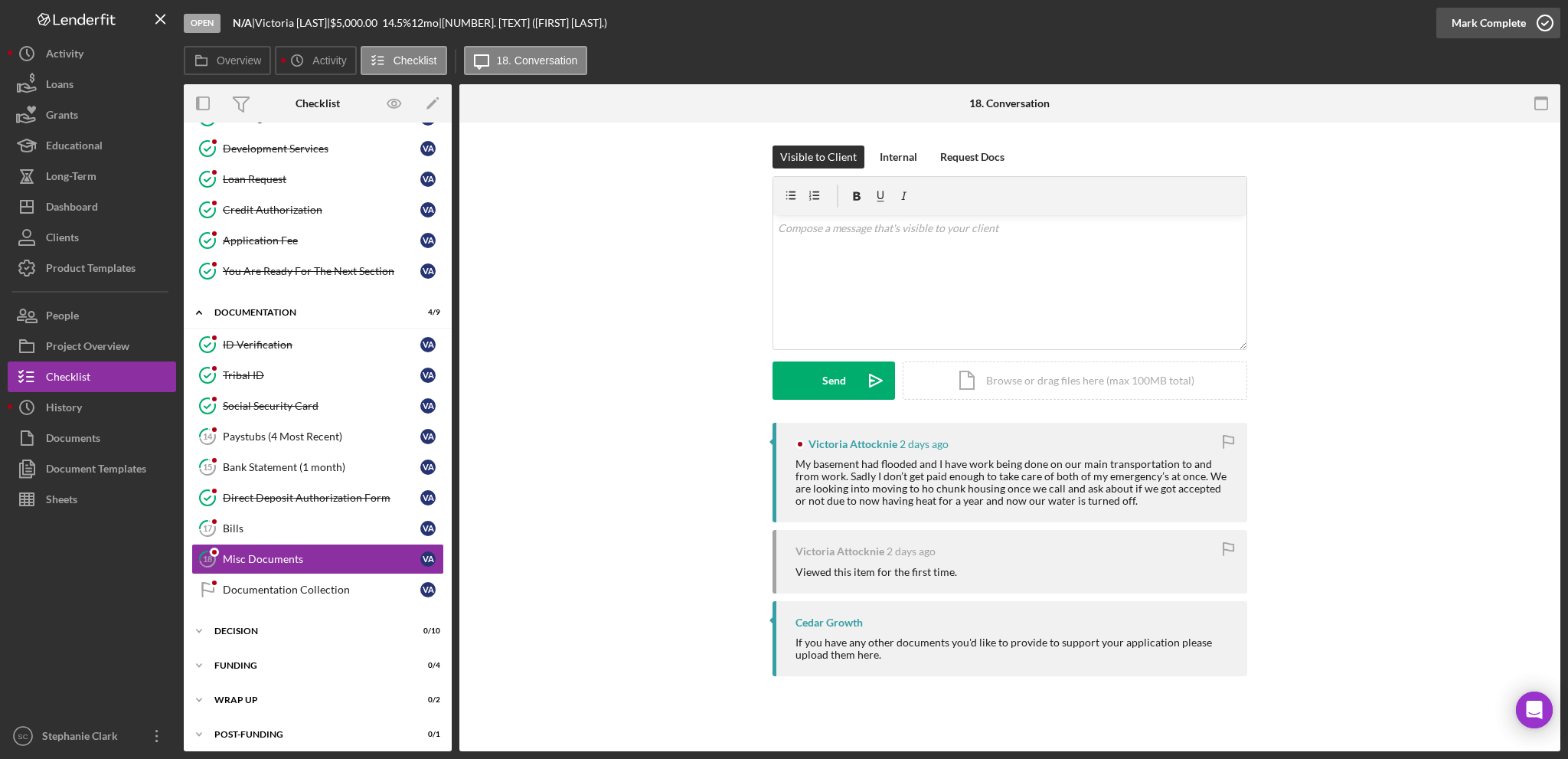 click on "Mark Complete" at bounding box center [1488, 23] 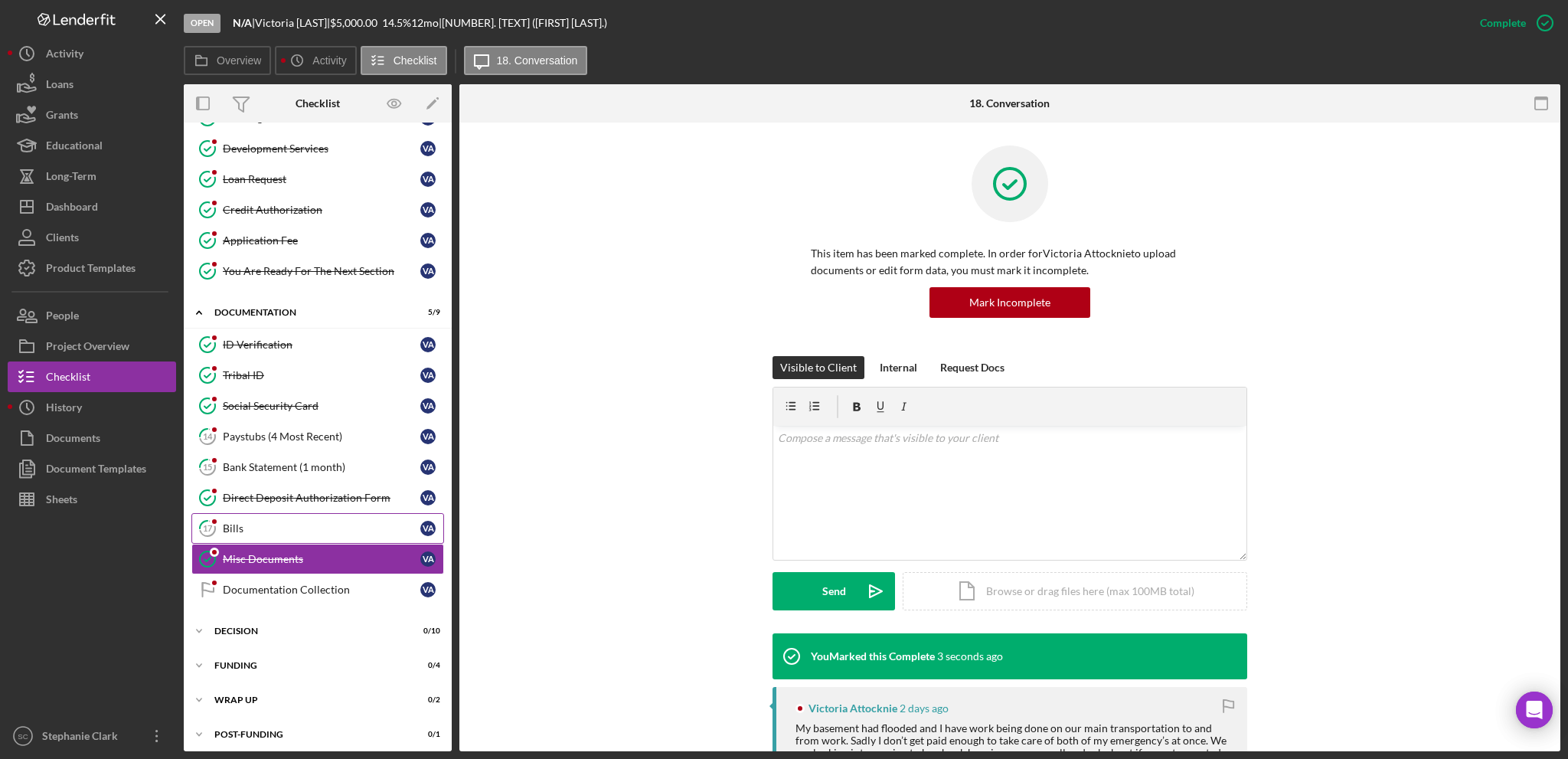 click on "17 Bills V A" at bounding box center [318, 528] 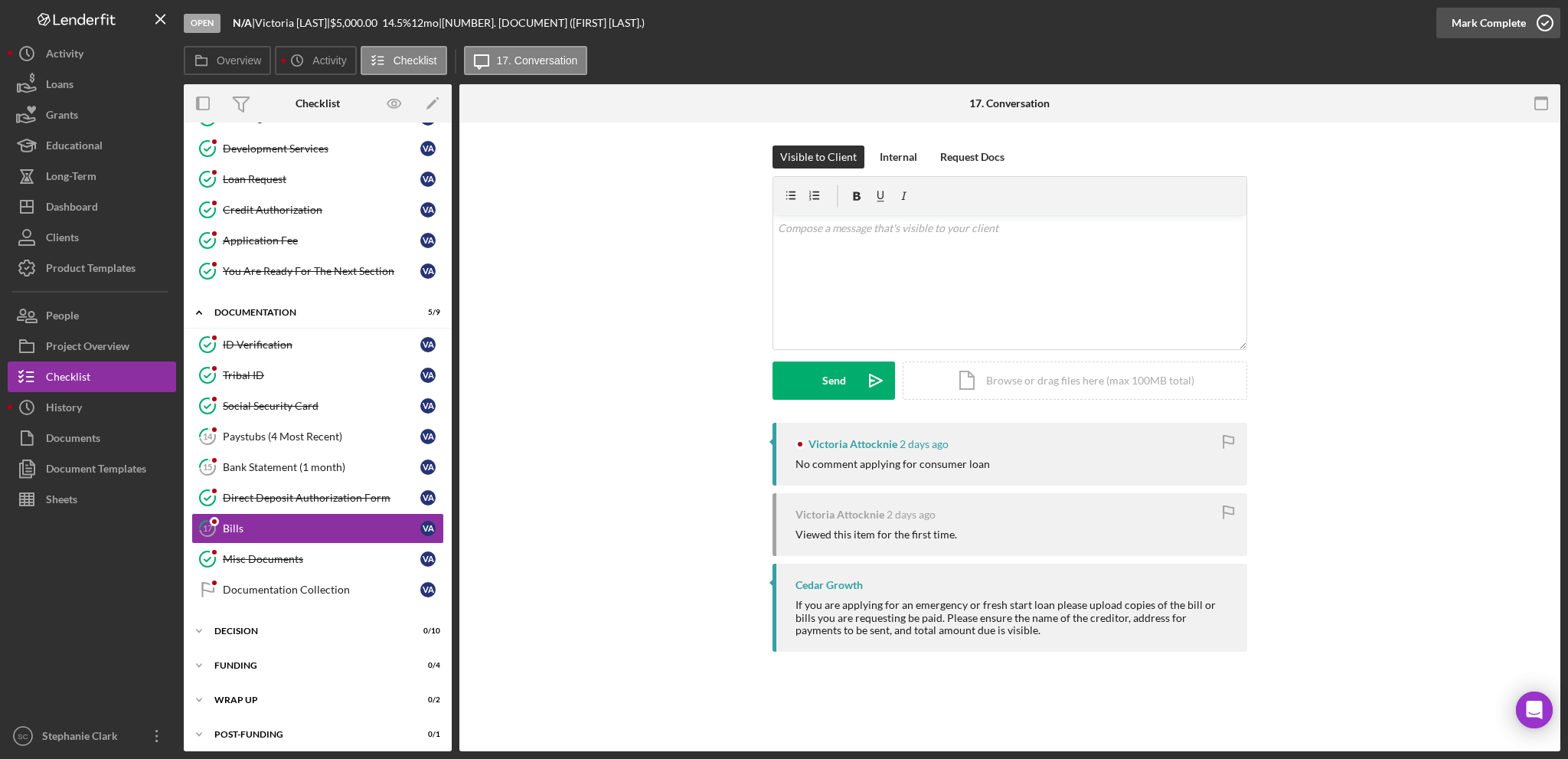 click on "Mark Complete" at bounding box center (1488, 23) 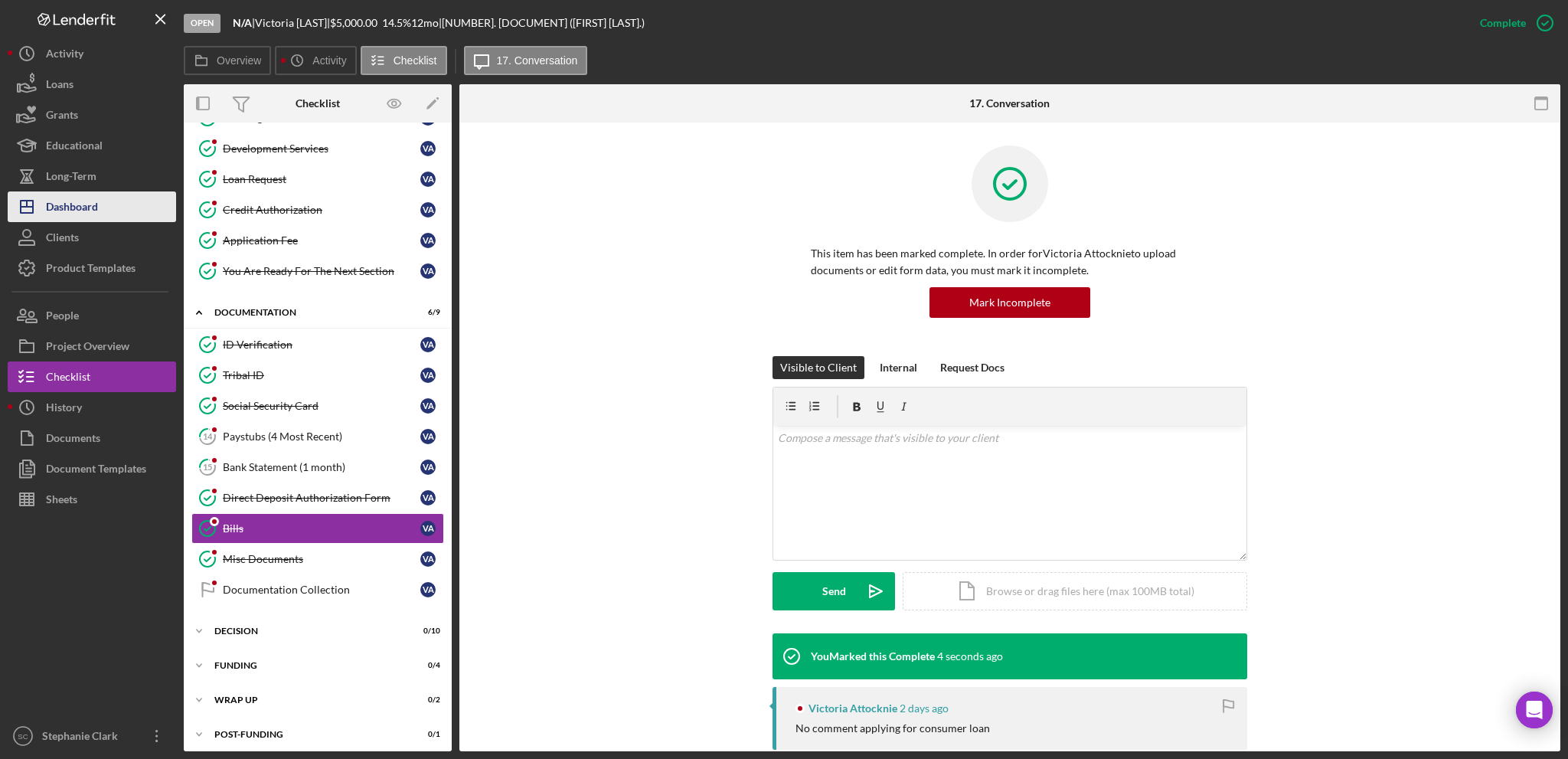 click on "Dashboard" at bounding box center [72, 208] 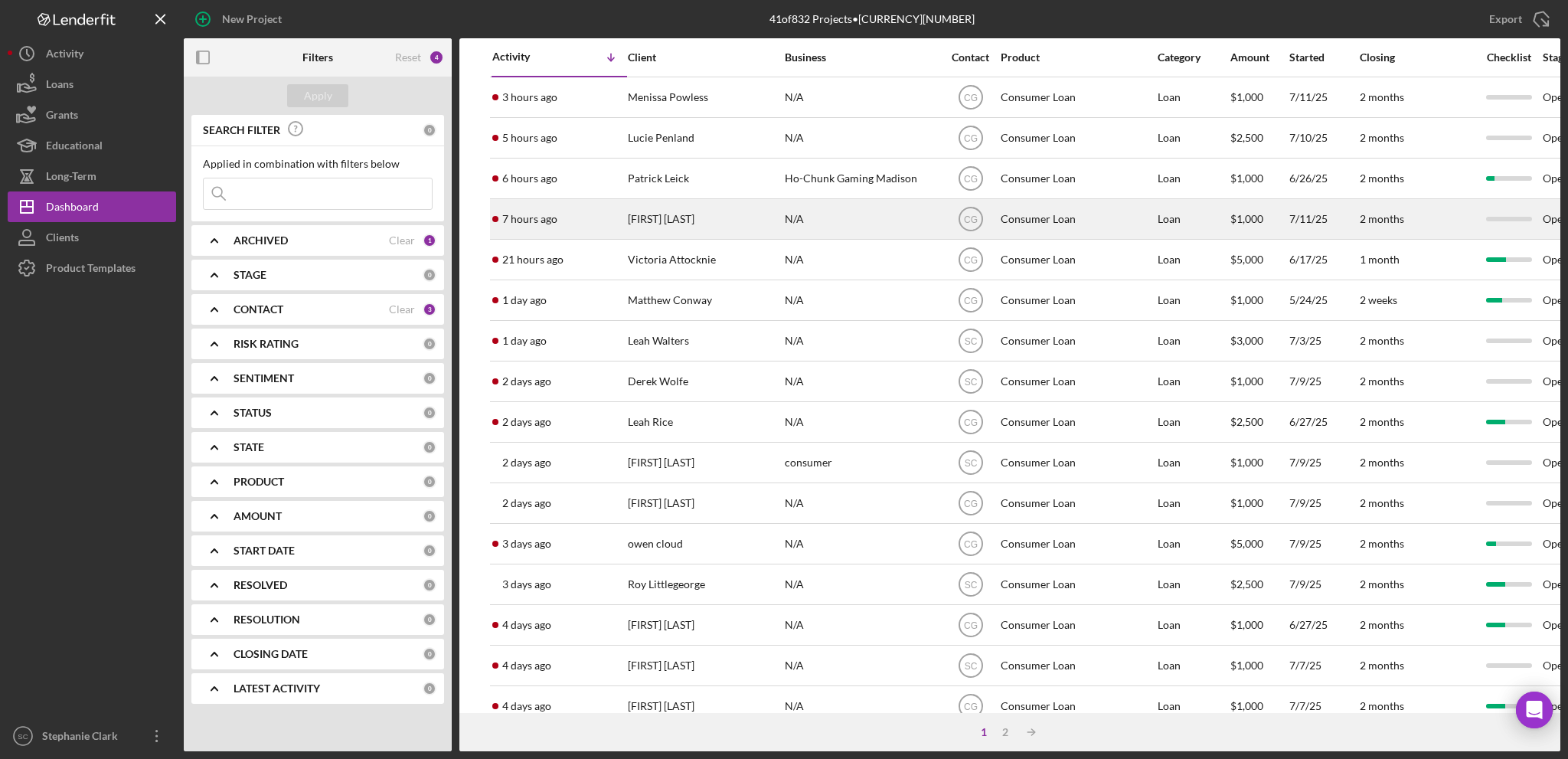 click on "[TIME] ago [NAME] [LAST]" at bounding box center [559, 219] 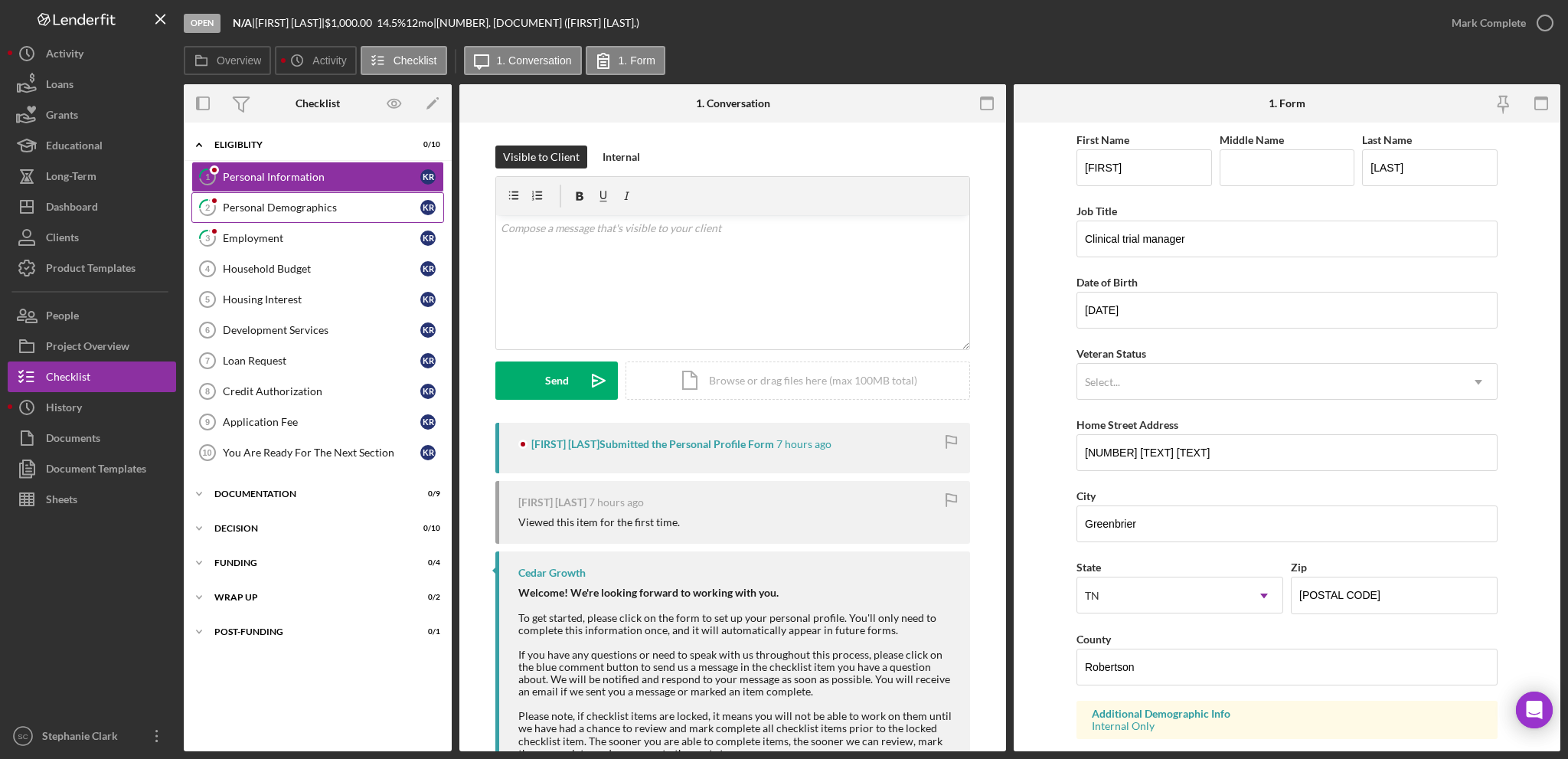 click on "Personal Demographics" at bounding box center [322, 208] 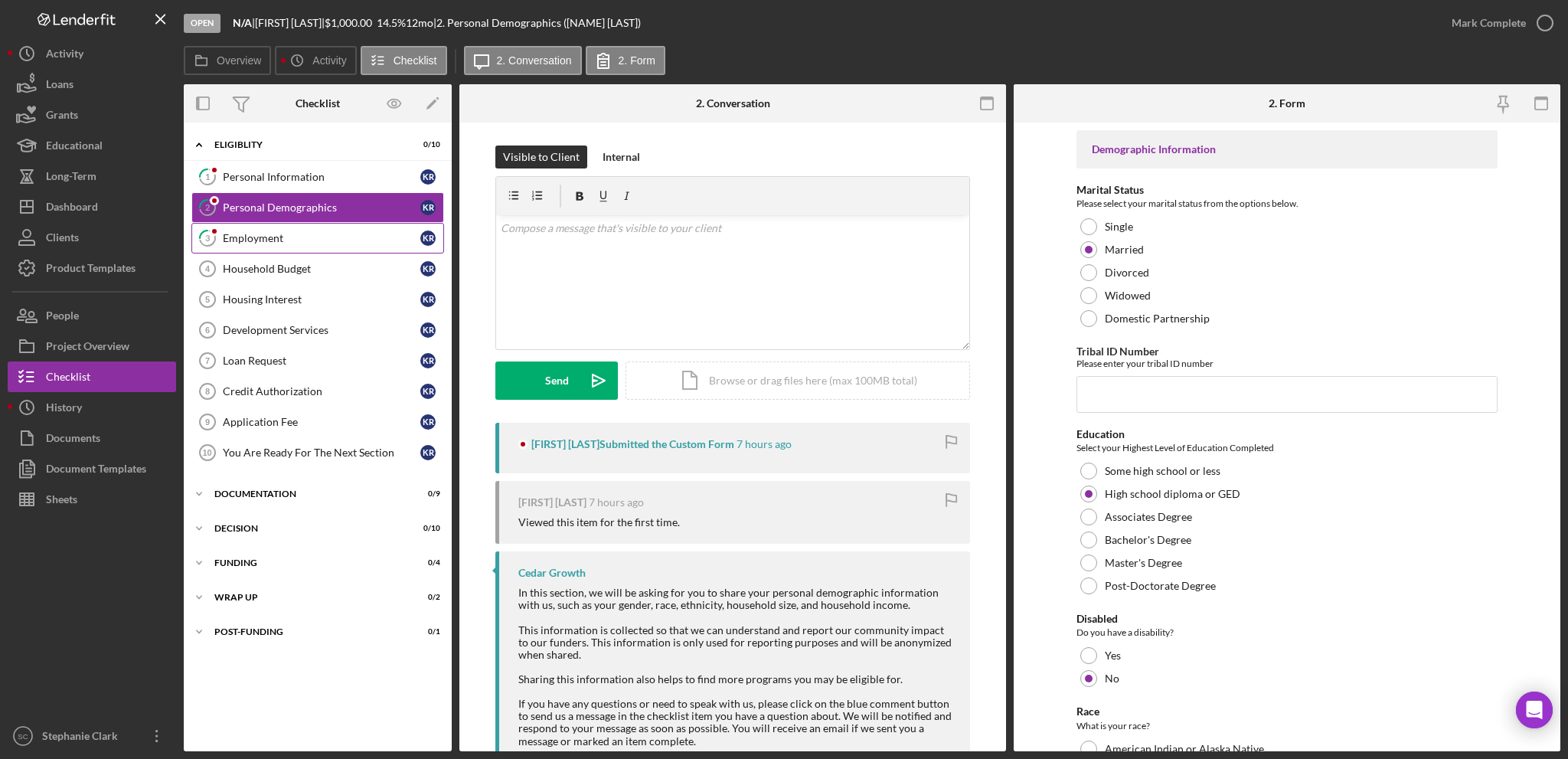 click on "[NUMBER] [TEXT] [FIRST] [LAST]" at bounding box center (318, 238) 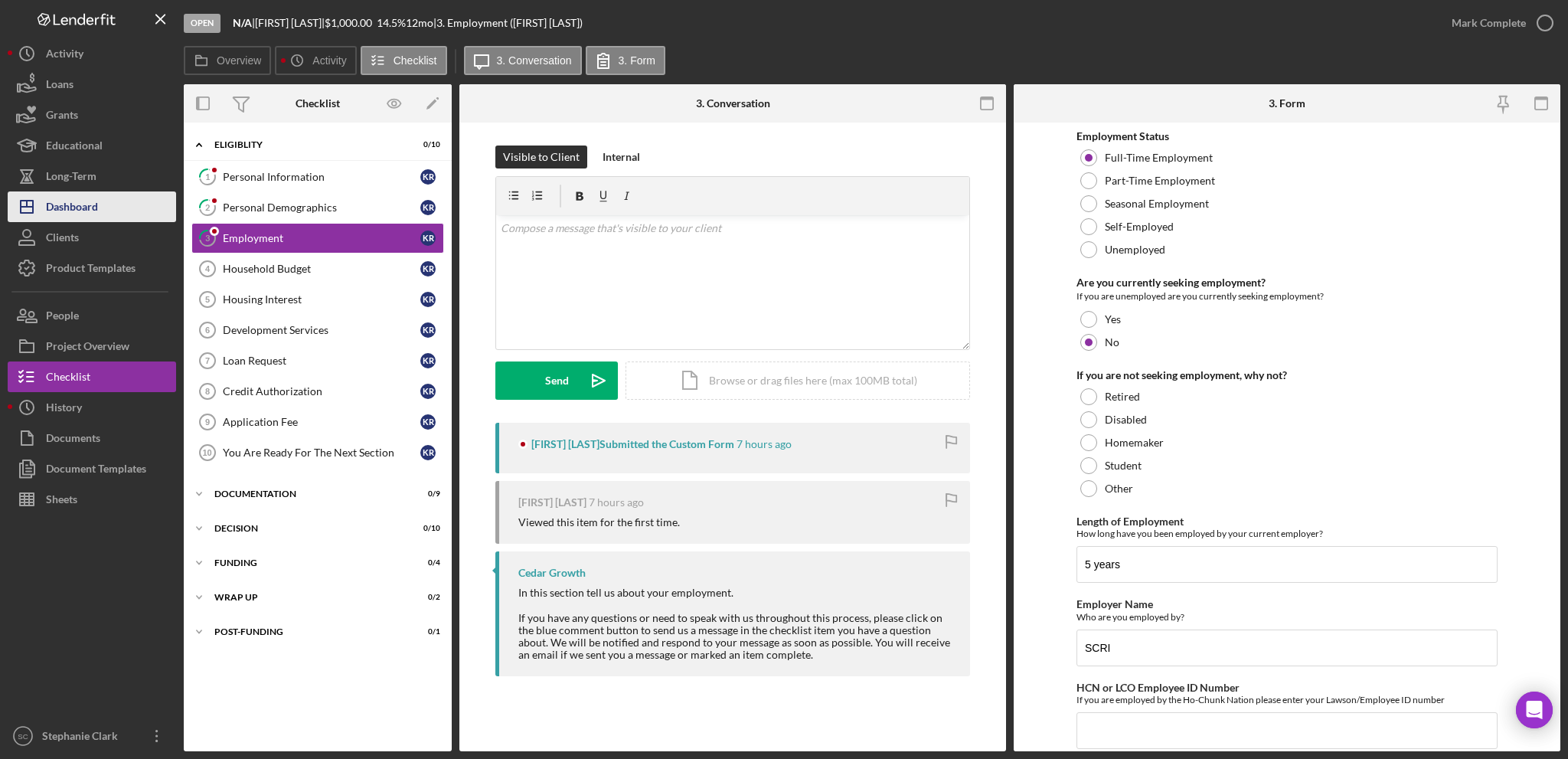 click on "Icon/Dashboard Dashboard" at bounding box center [92, 207] 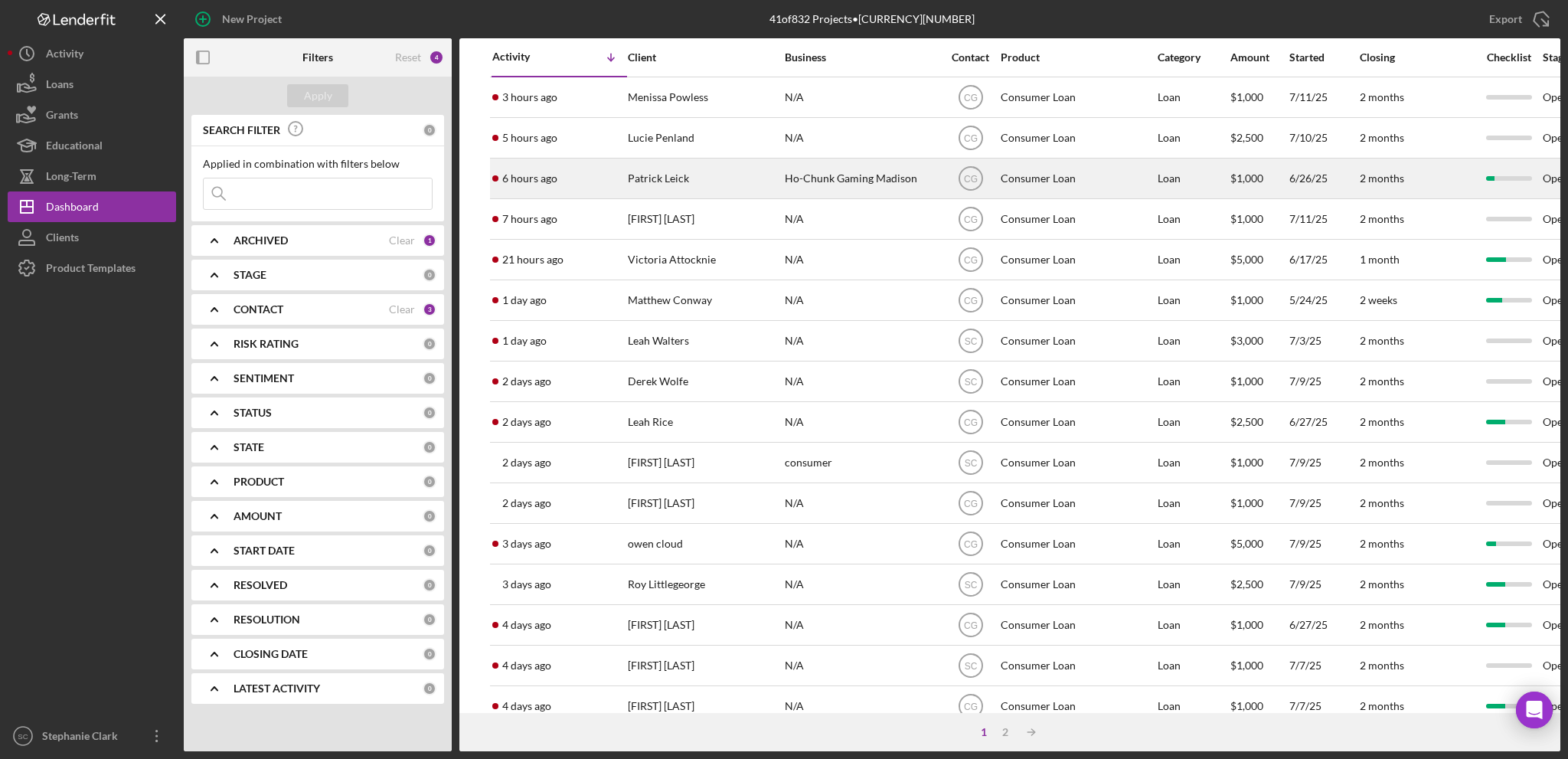 click on "Patrick Leick" at bounding box center [704, 178] 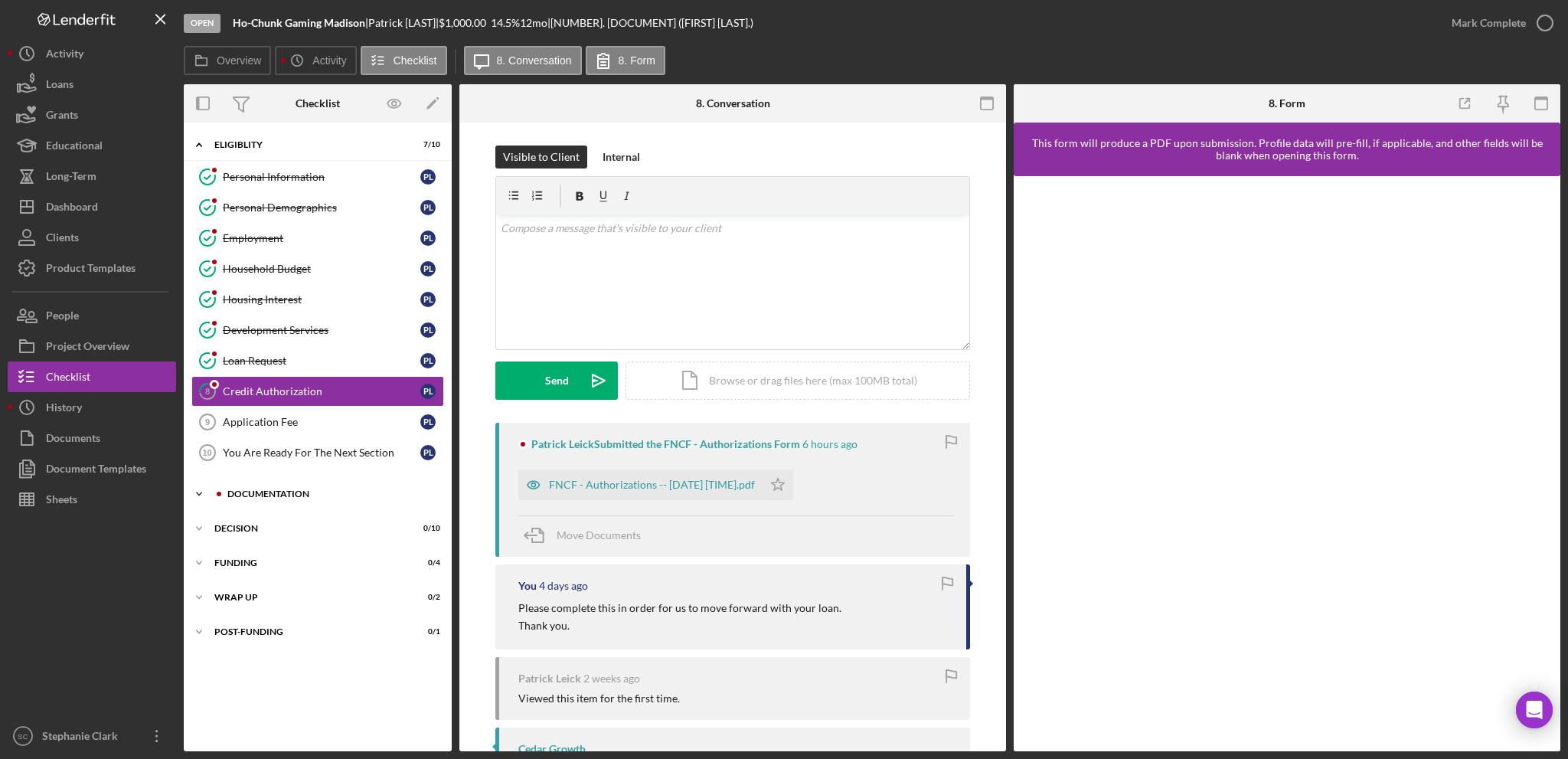 click on "Icon/Expander" 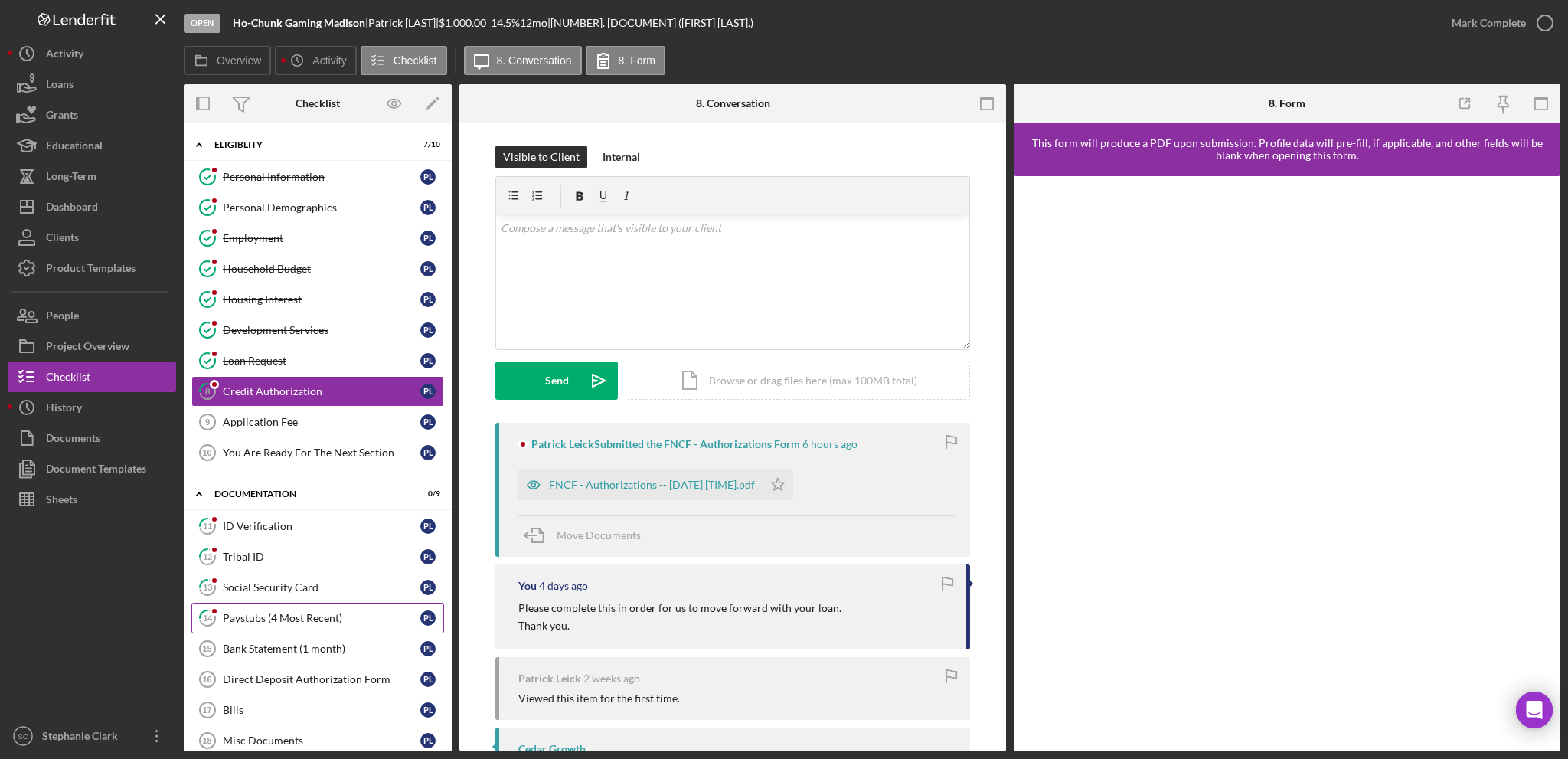 click on "14" 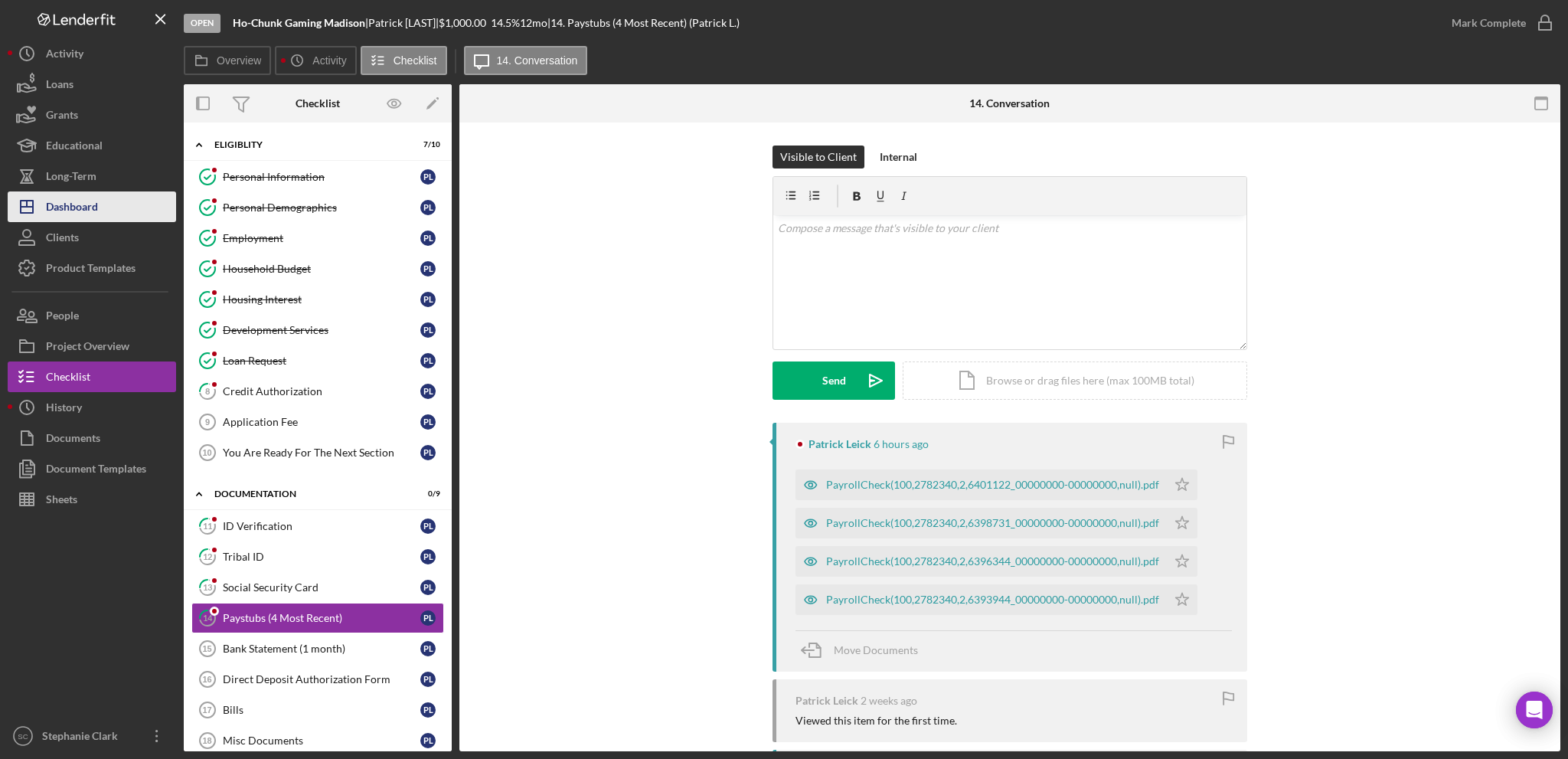 click on "Icon/Dashboard Dashboard" at bounding box center [92, 207] 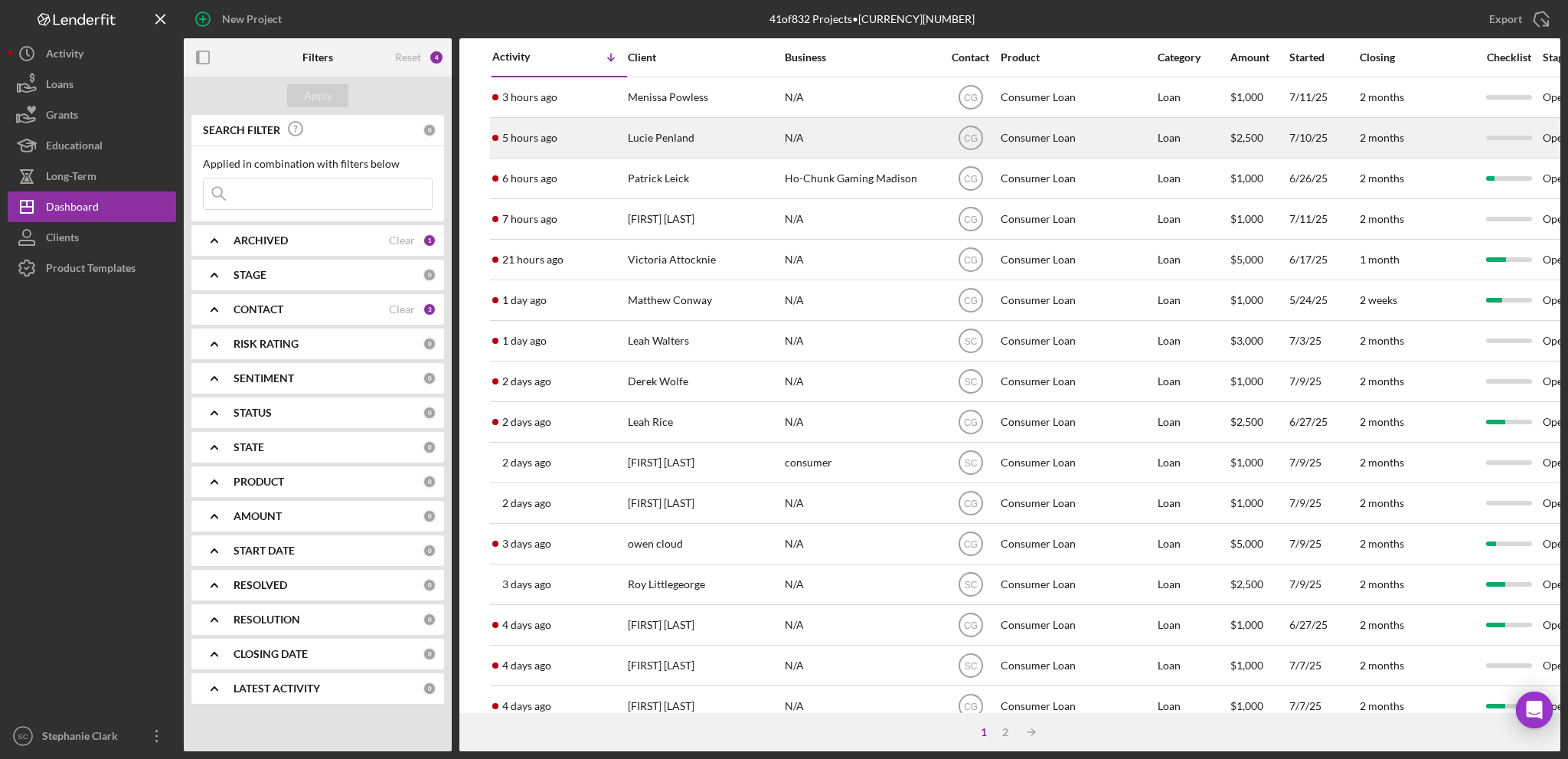 click on "Lucie Penland" at bounding box center [704, 138] 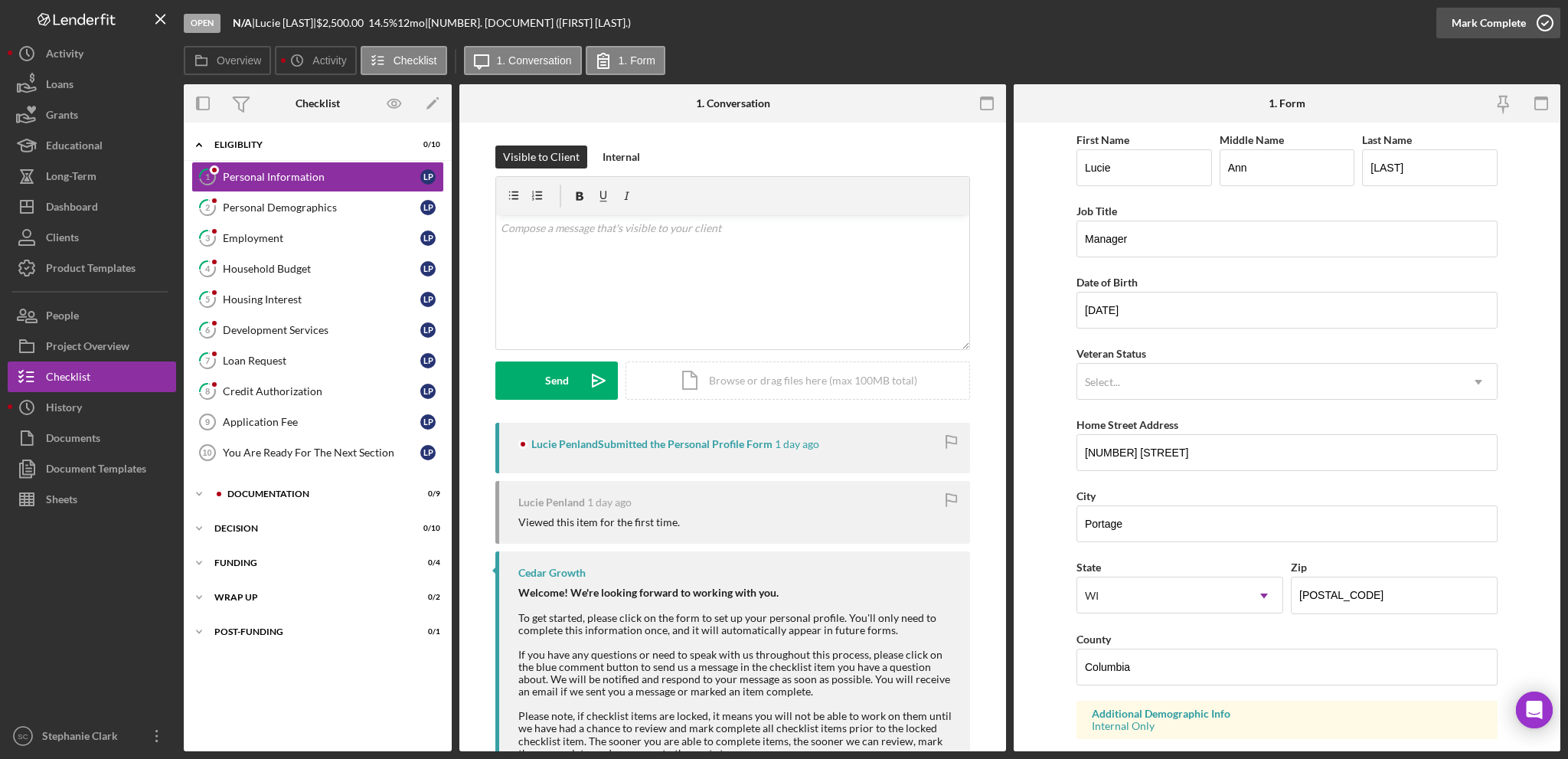 click on "Mark Complete" at bounding box center (1498, 23) 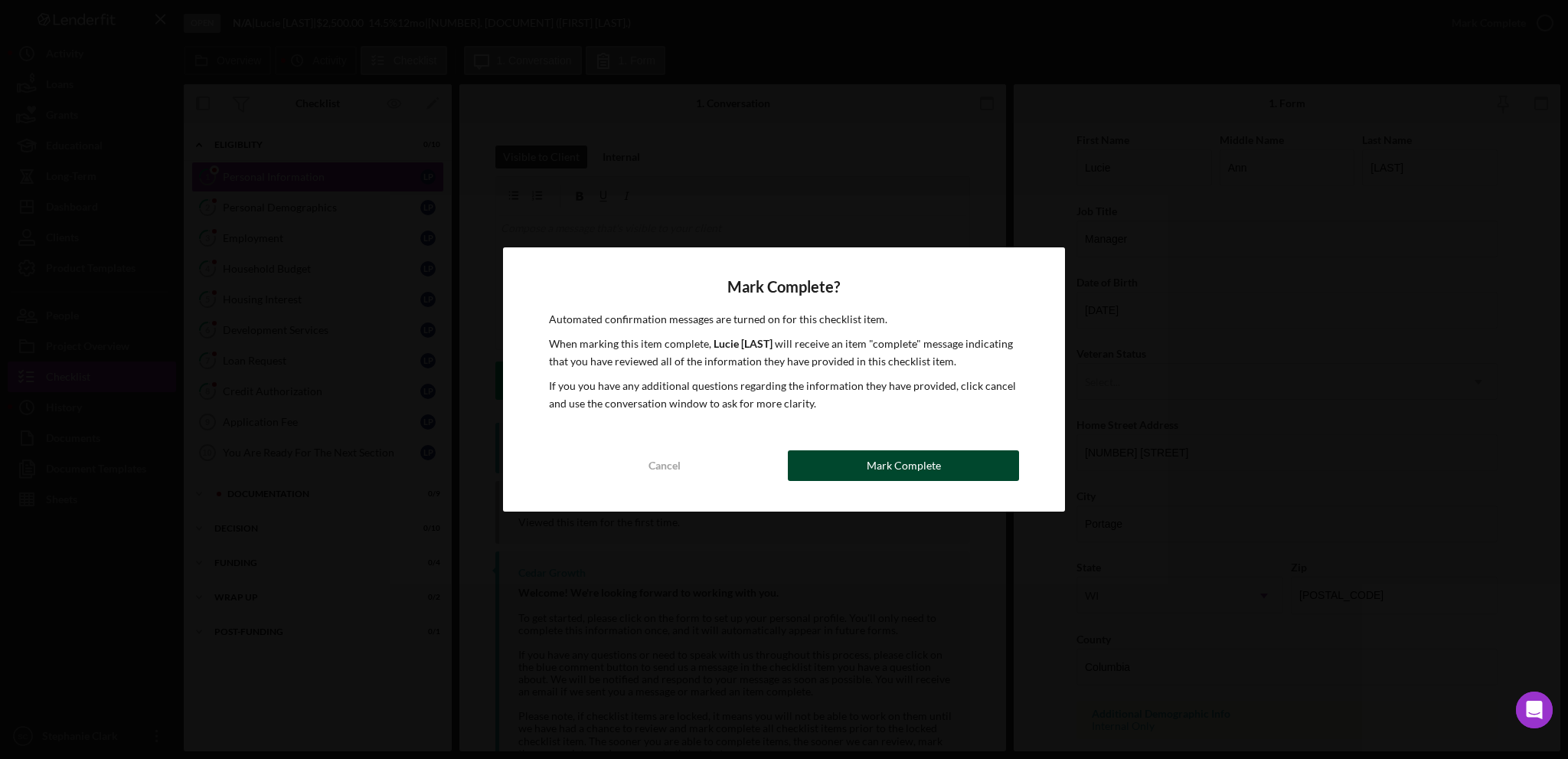 click on "Mark Complete" at bounding box center (903, 466) 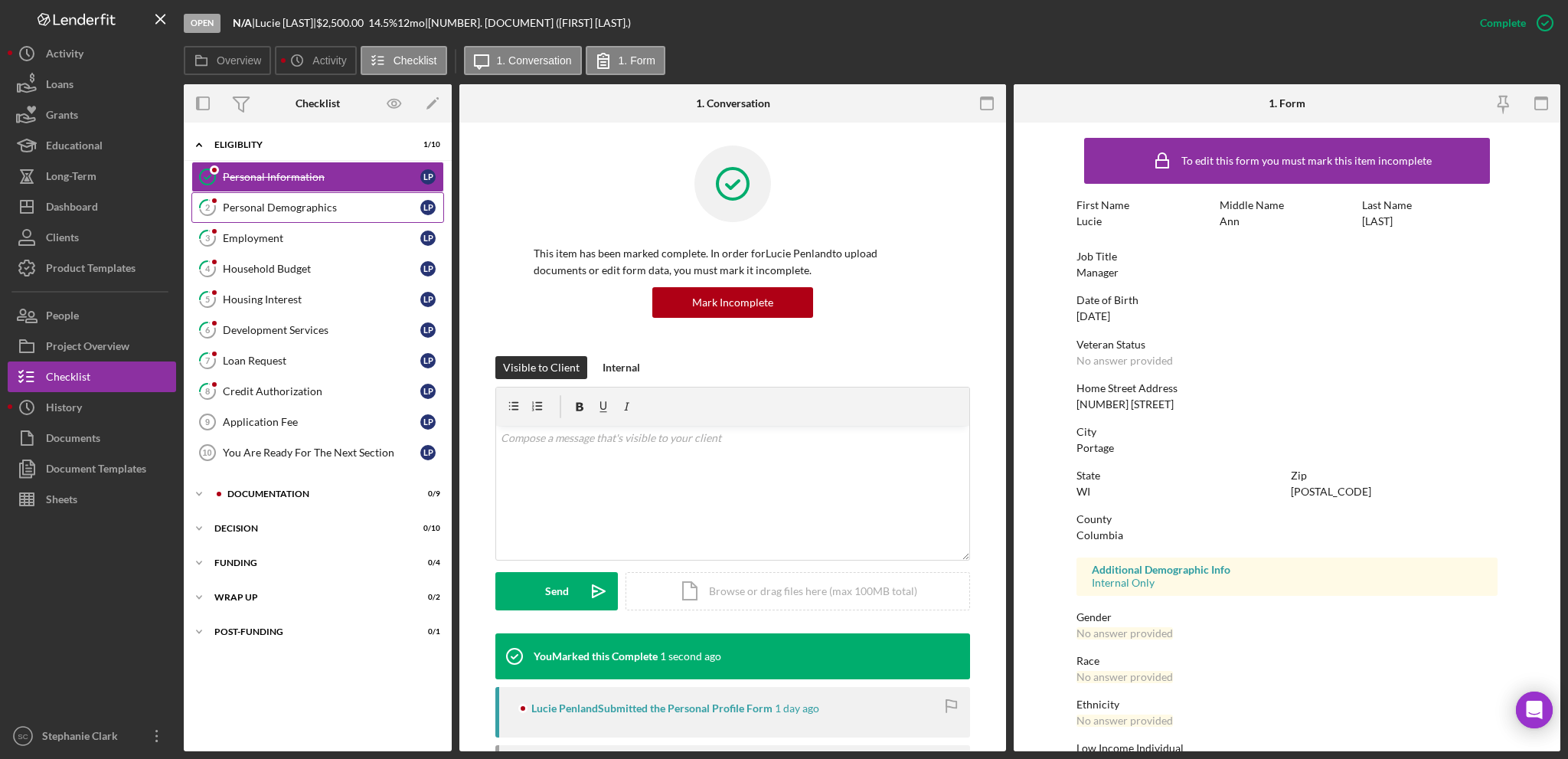 click on "Personal Demographics" at bounding box center (322, 208) 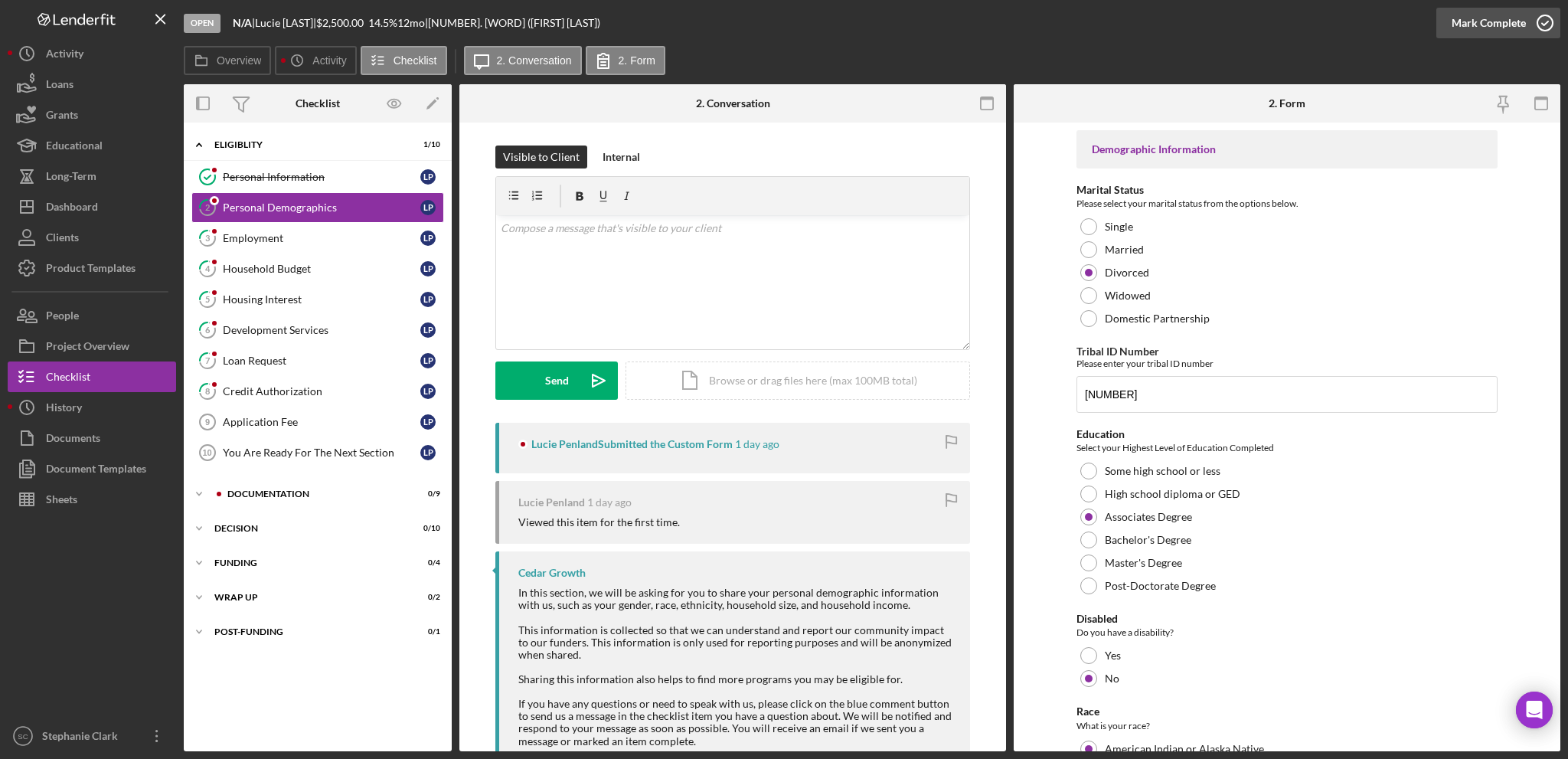 click on "Mark Complete" at bounding box center (1488, 23) 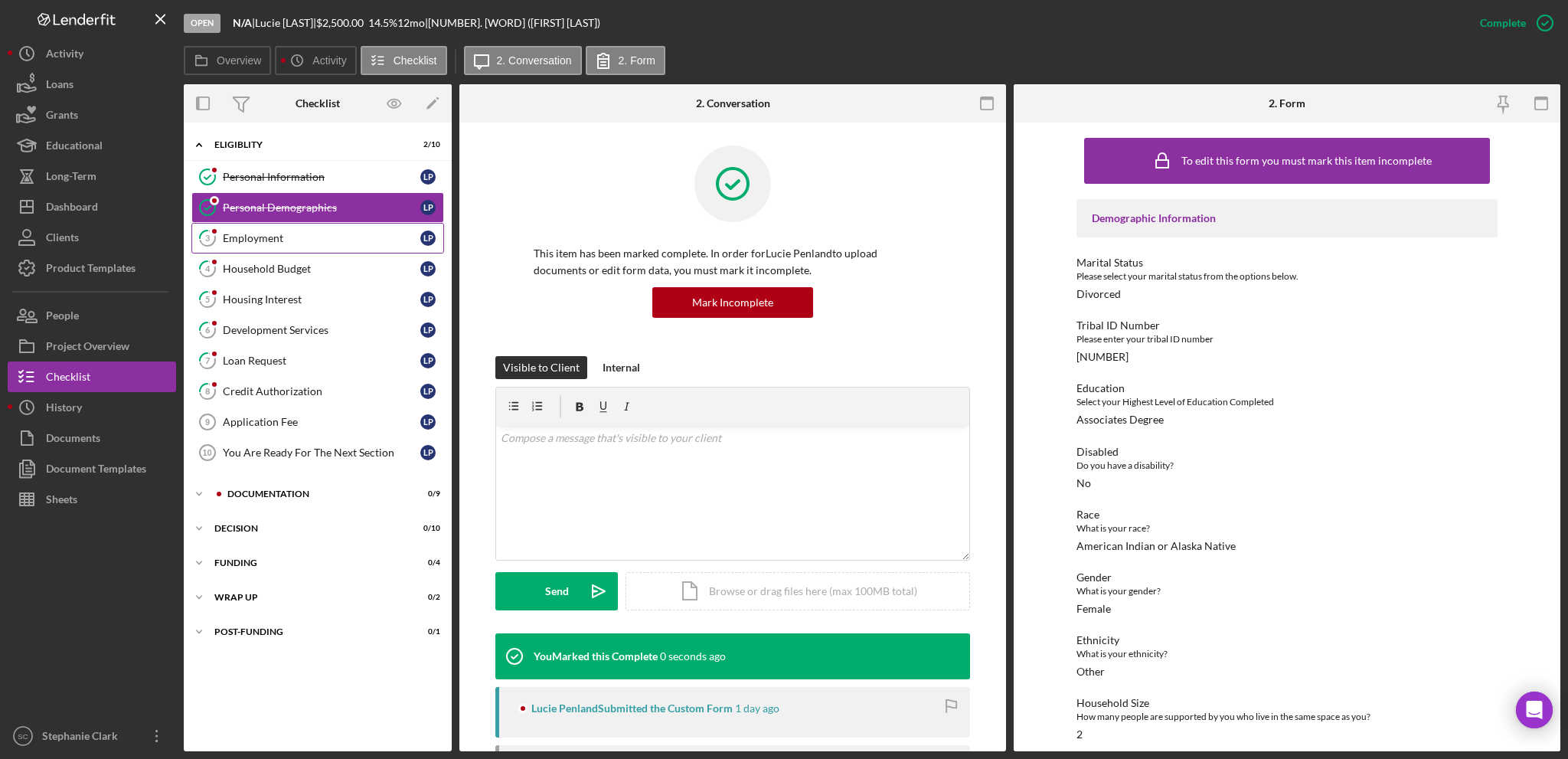 click on "Employment" at bounding box center (322, 238) 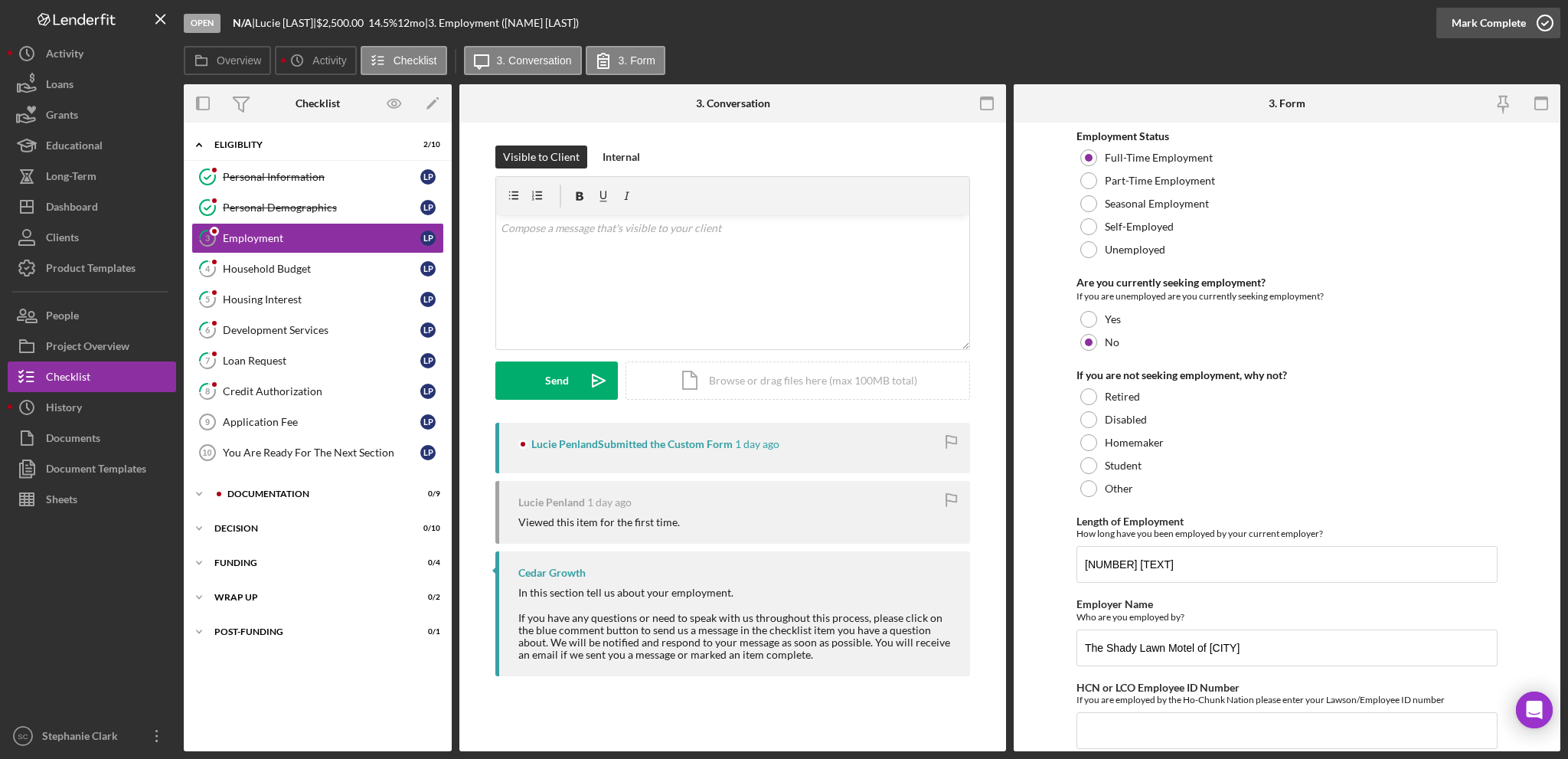click on "Mark Complete" at bounding box center (1488, 23) 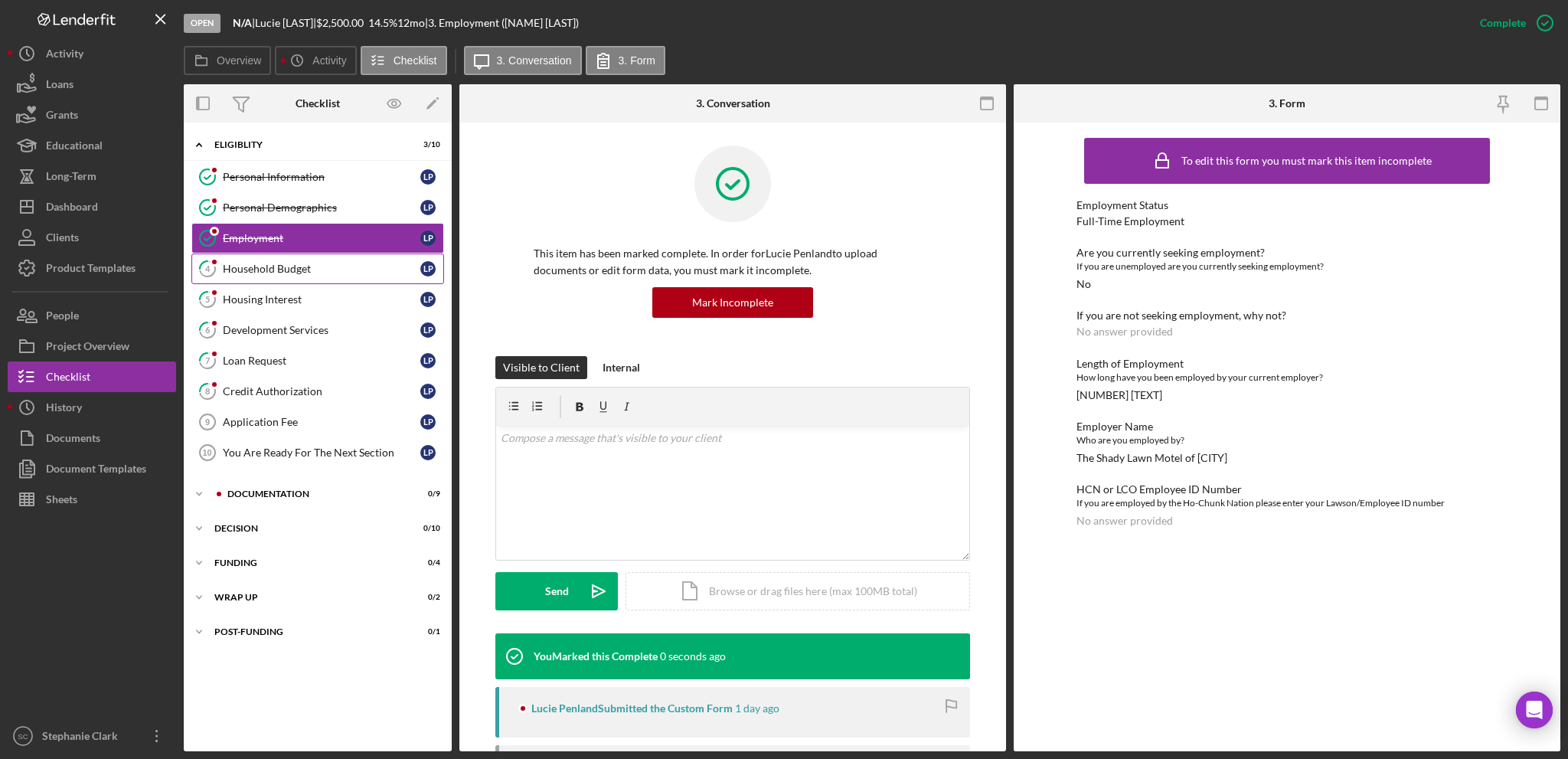 click on "Household Budget" at bounding box center [322, 269] 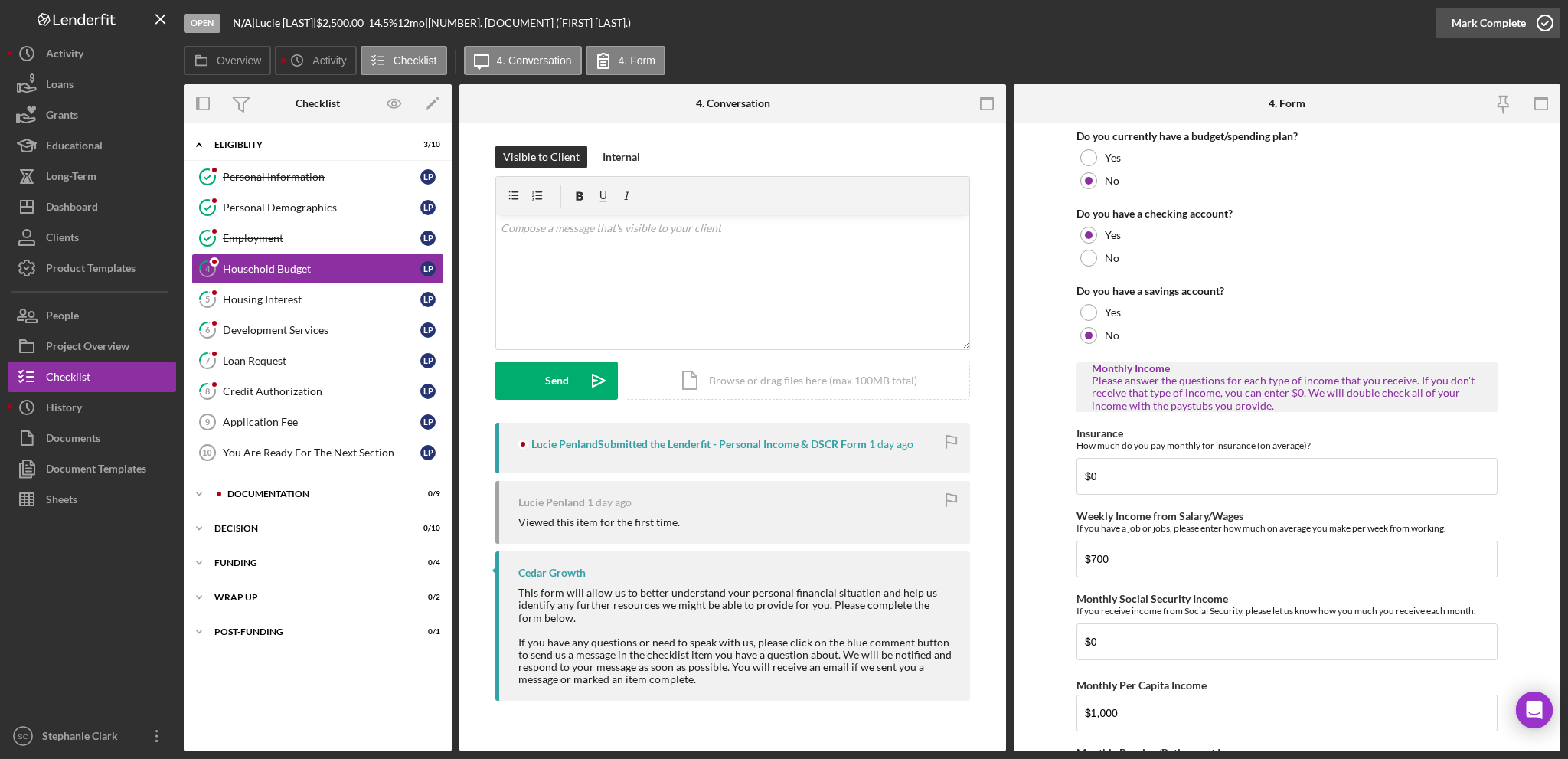 click on "Mark Complete" at bounding box center (1488, 23) 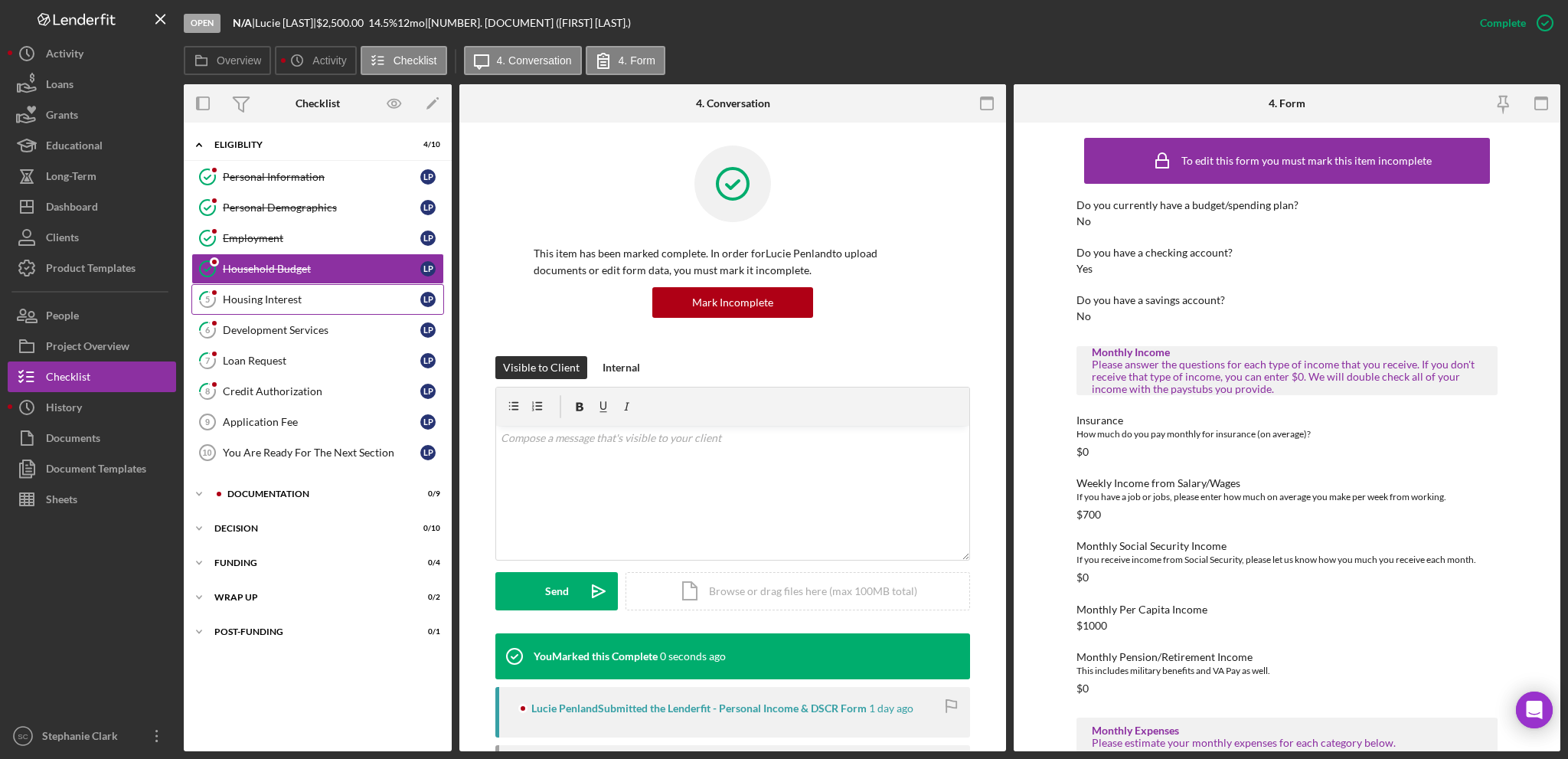 click on "Housing Interest" at bounding box center (322, 299) 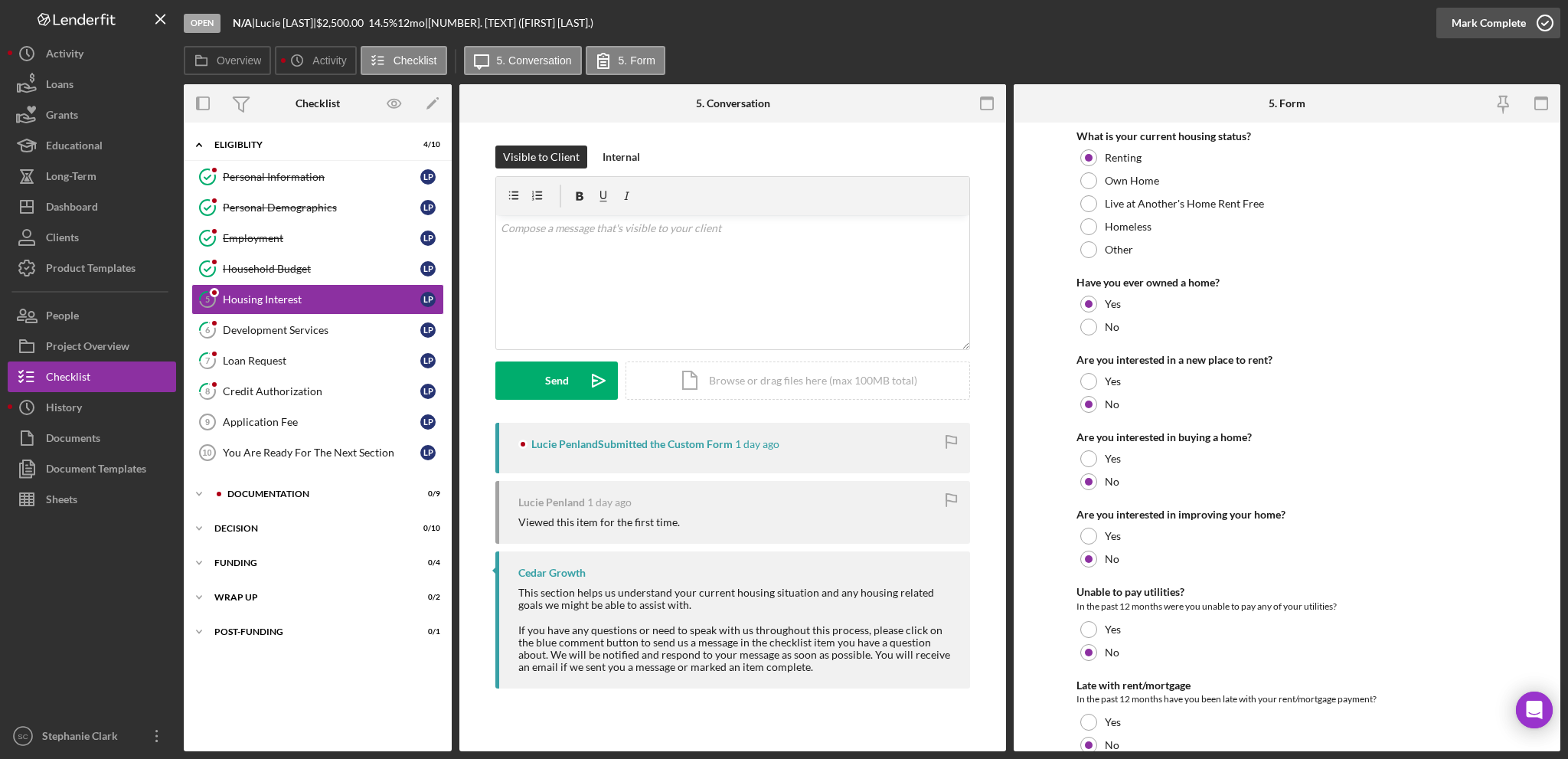 click on "Mark Complete" at bounding box center (1498, 23) 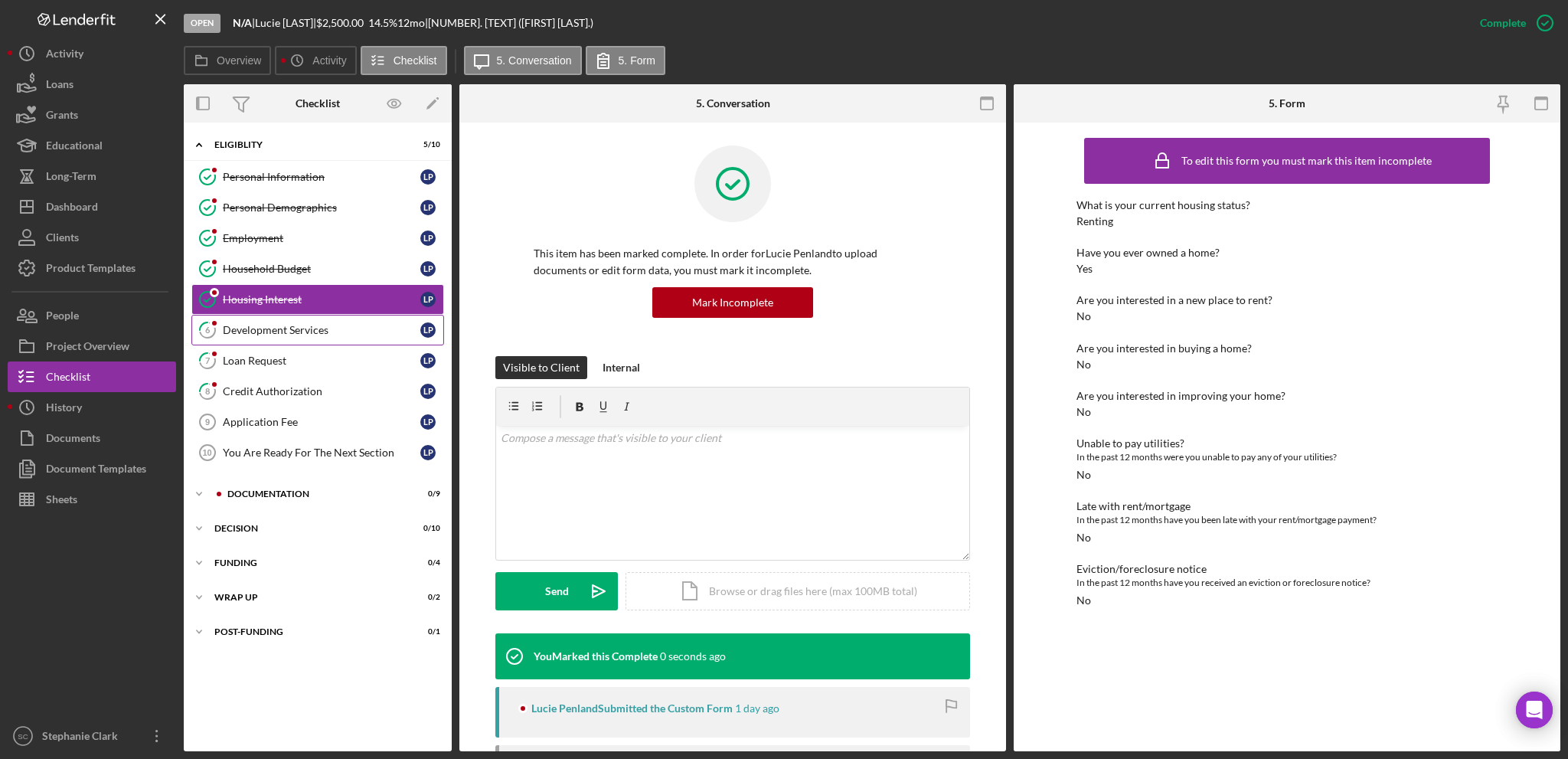 click on "Development Services" at bounding box center (322, 330) 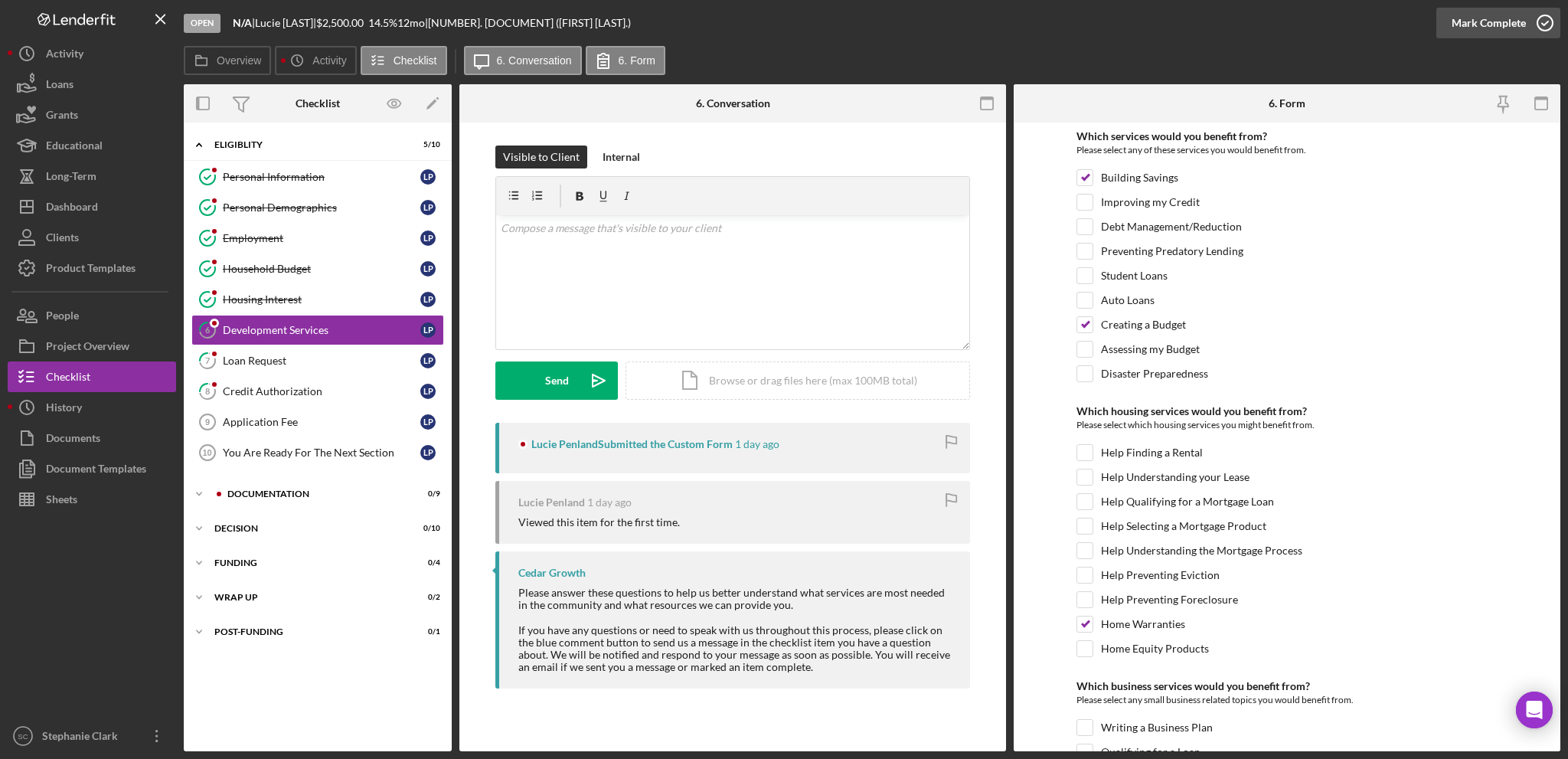 click on "Mark Complete" at bounding box center (1488, 23) 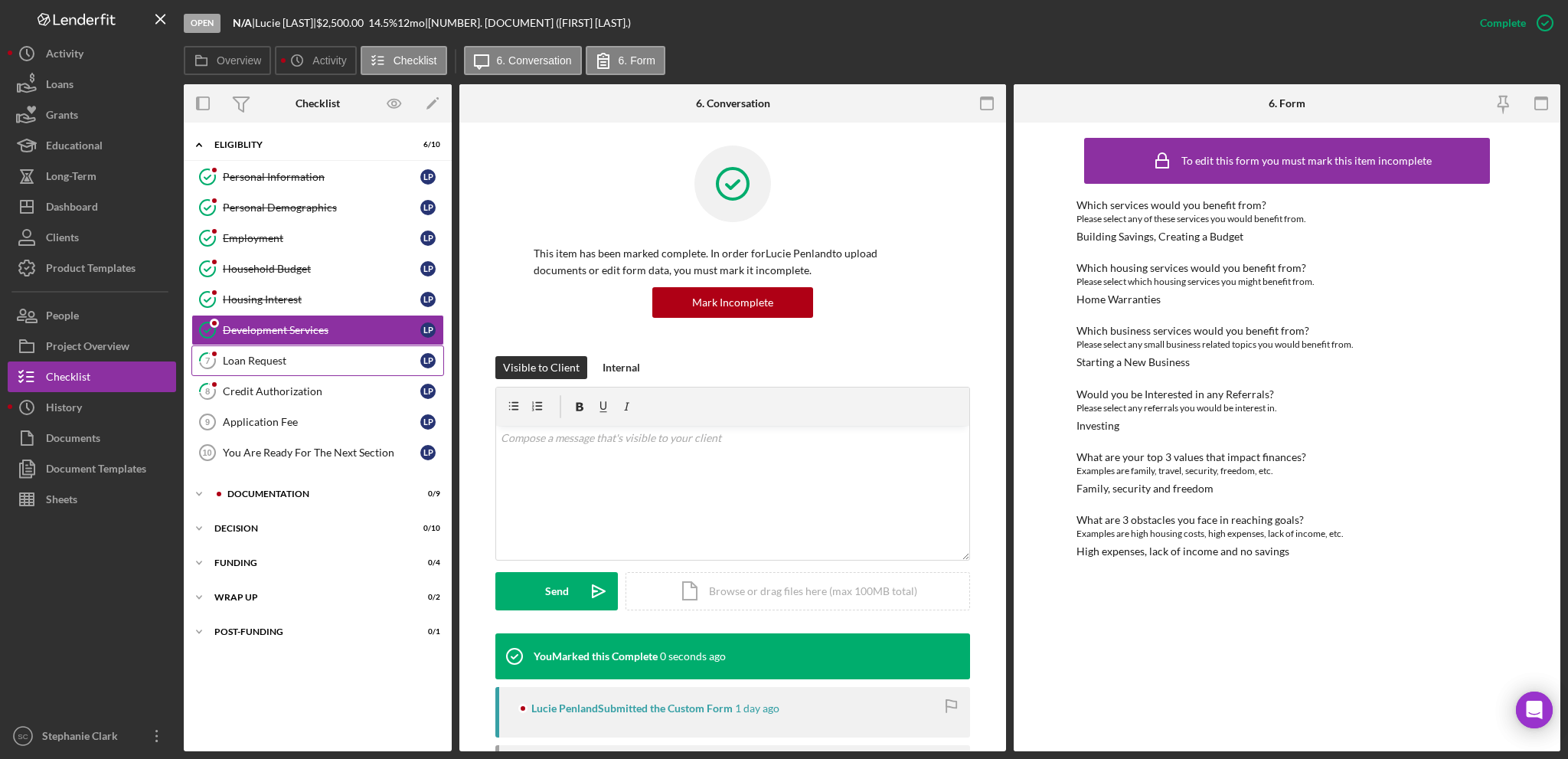 click on "Loan Request" at bounding box center (322, 361) 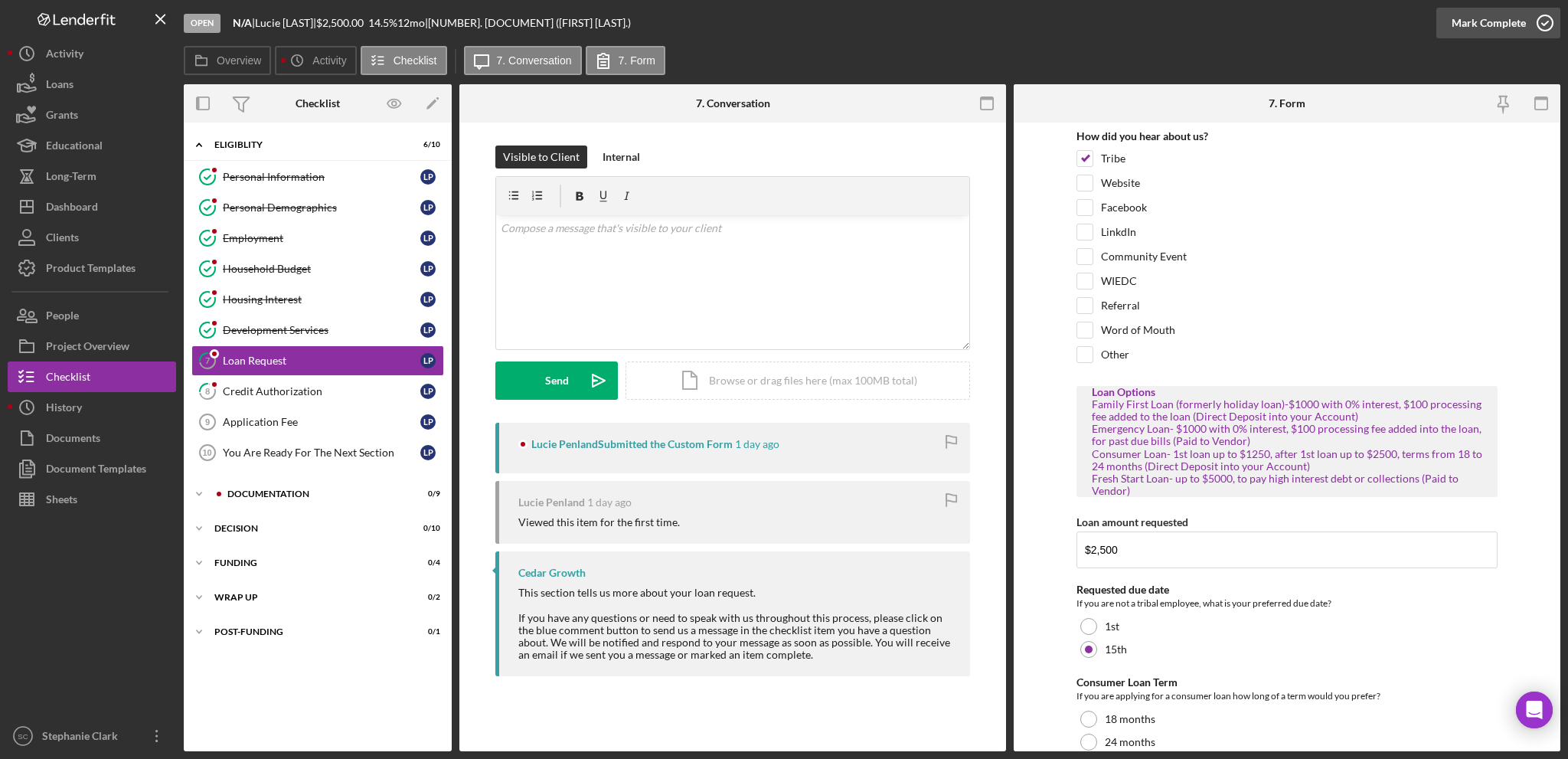 click on "Mark Complete" at bounding box center (1488, 23) 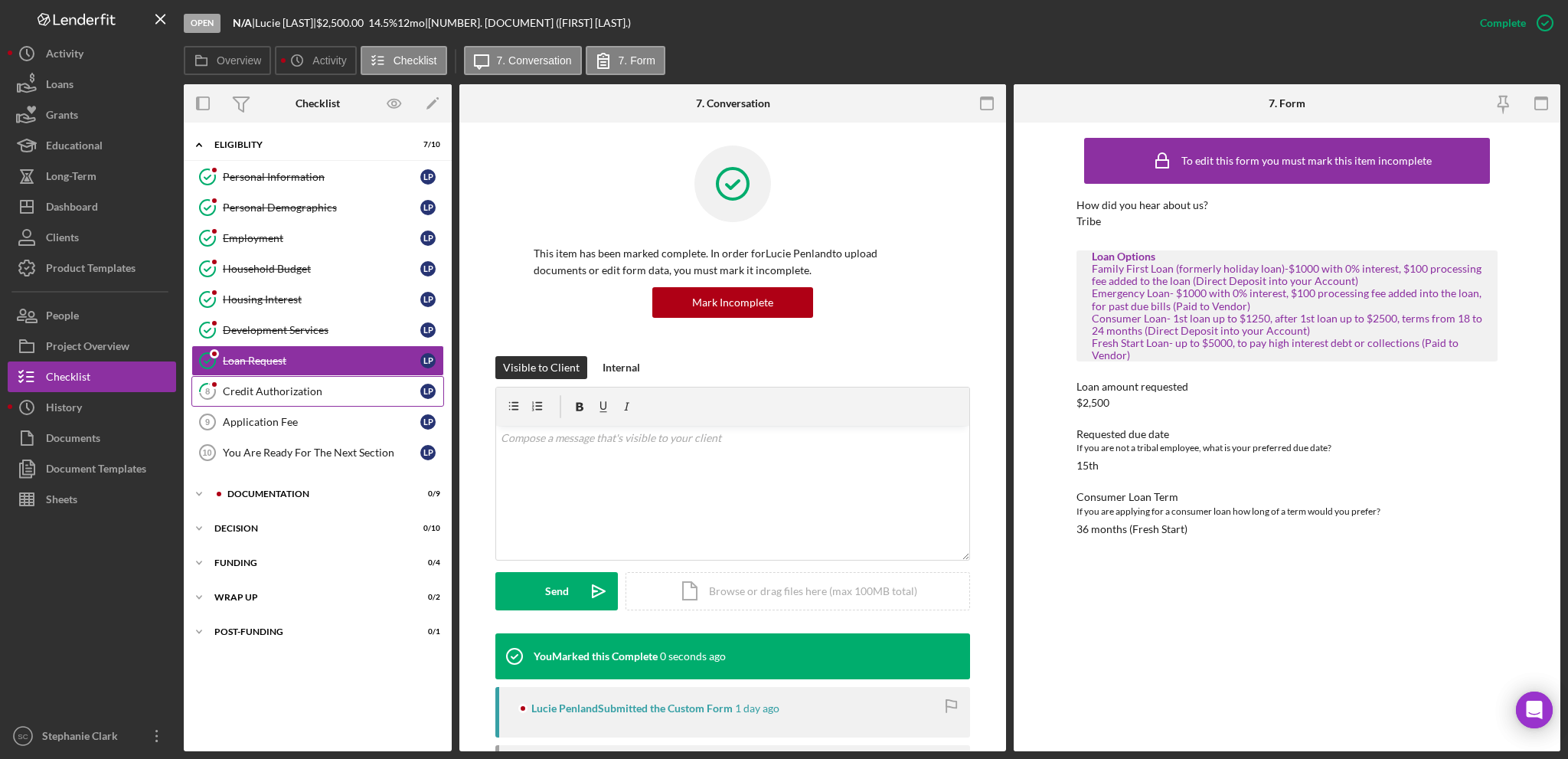click on "Credit Authorization" at bounding box center [322, 391] 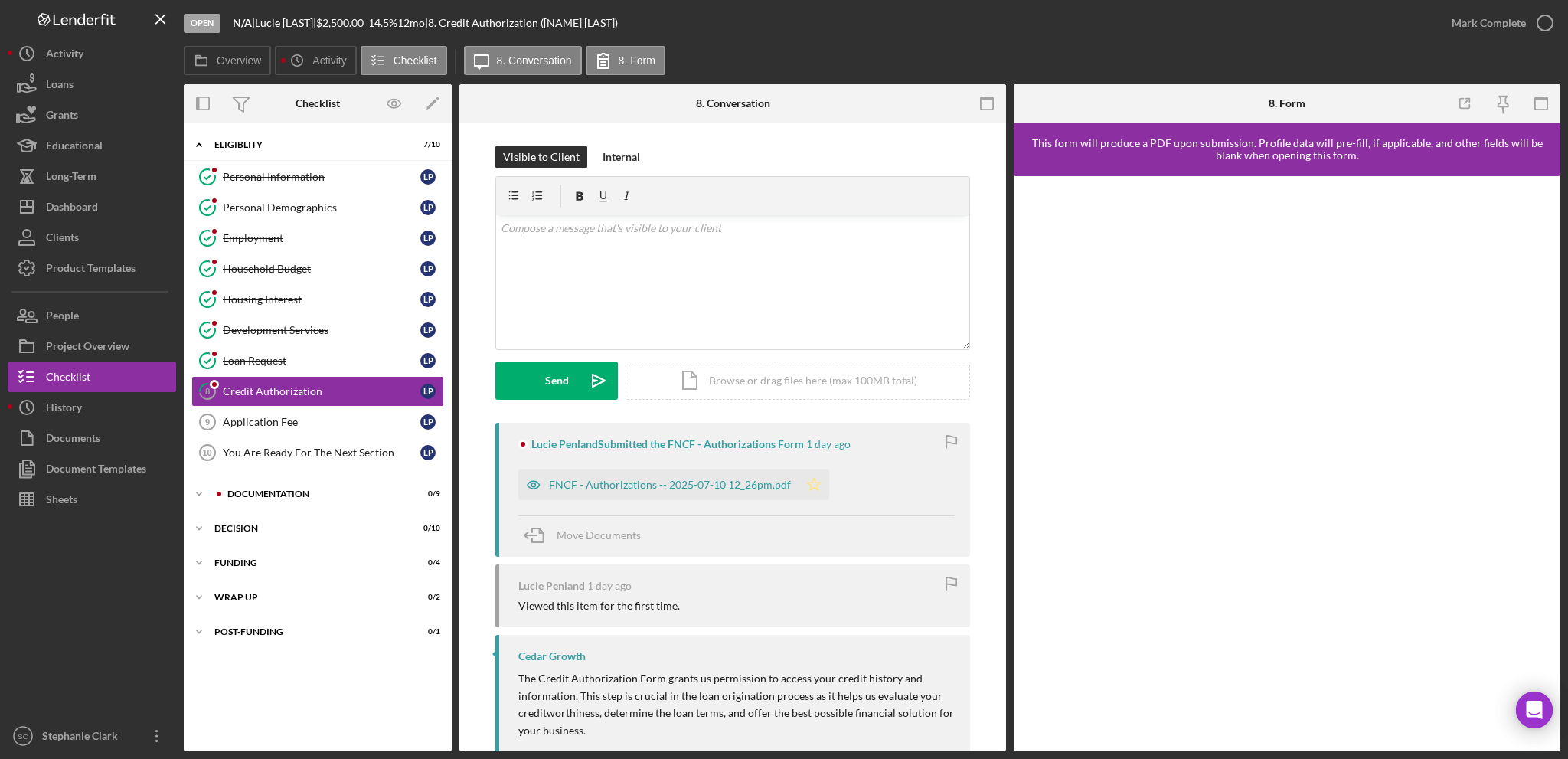 click on "Icon/Star" 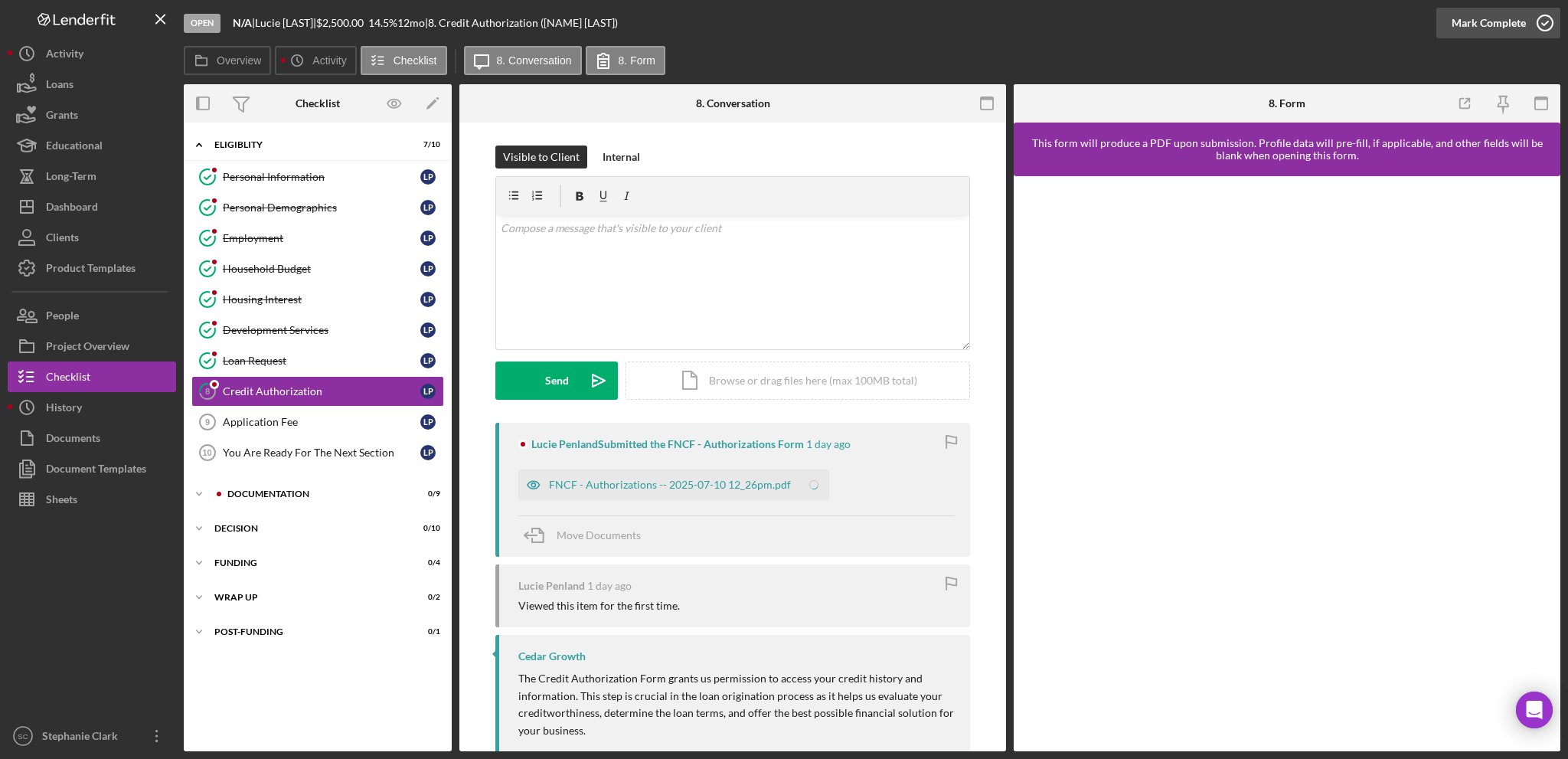 click on "Mark Complete" at bounding box center [1488, 23] 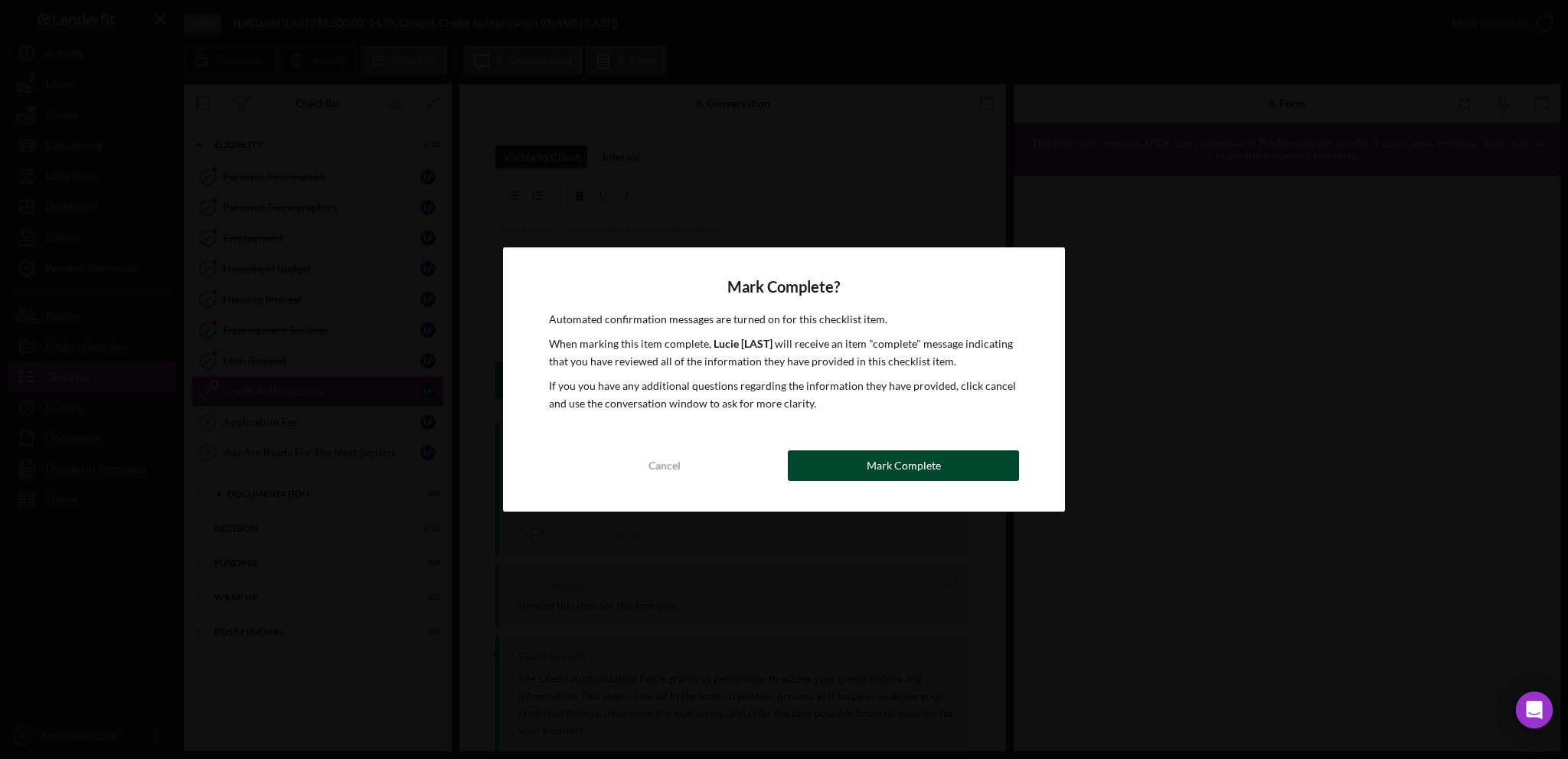 click on "Mark Complete" at bounding box center [903, 466] 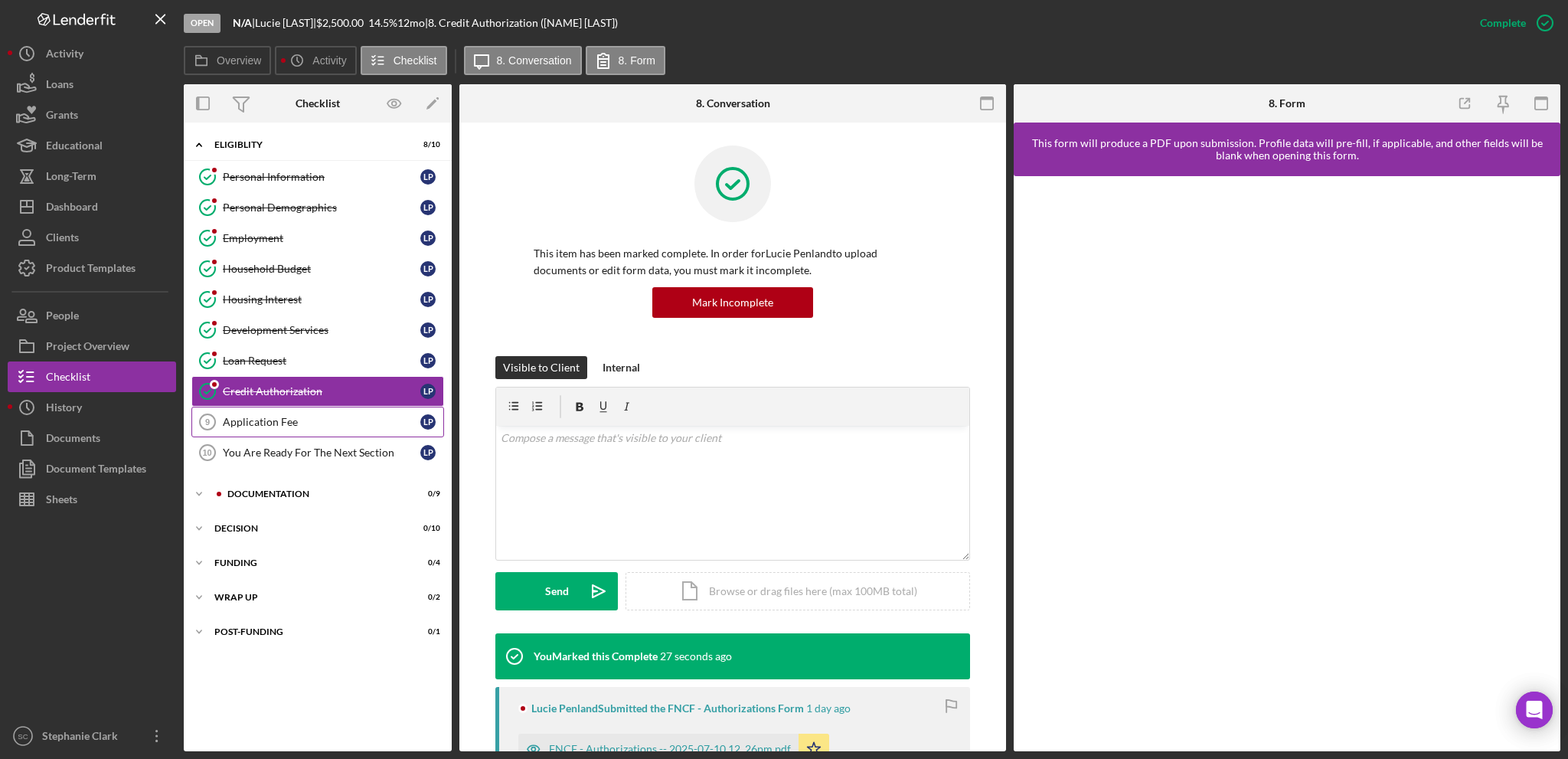click on "[DOCUMENT] [NUMBER] [DOCUMENT] [INITIAL] [INITIAL]" at bounding box center [318, 422] 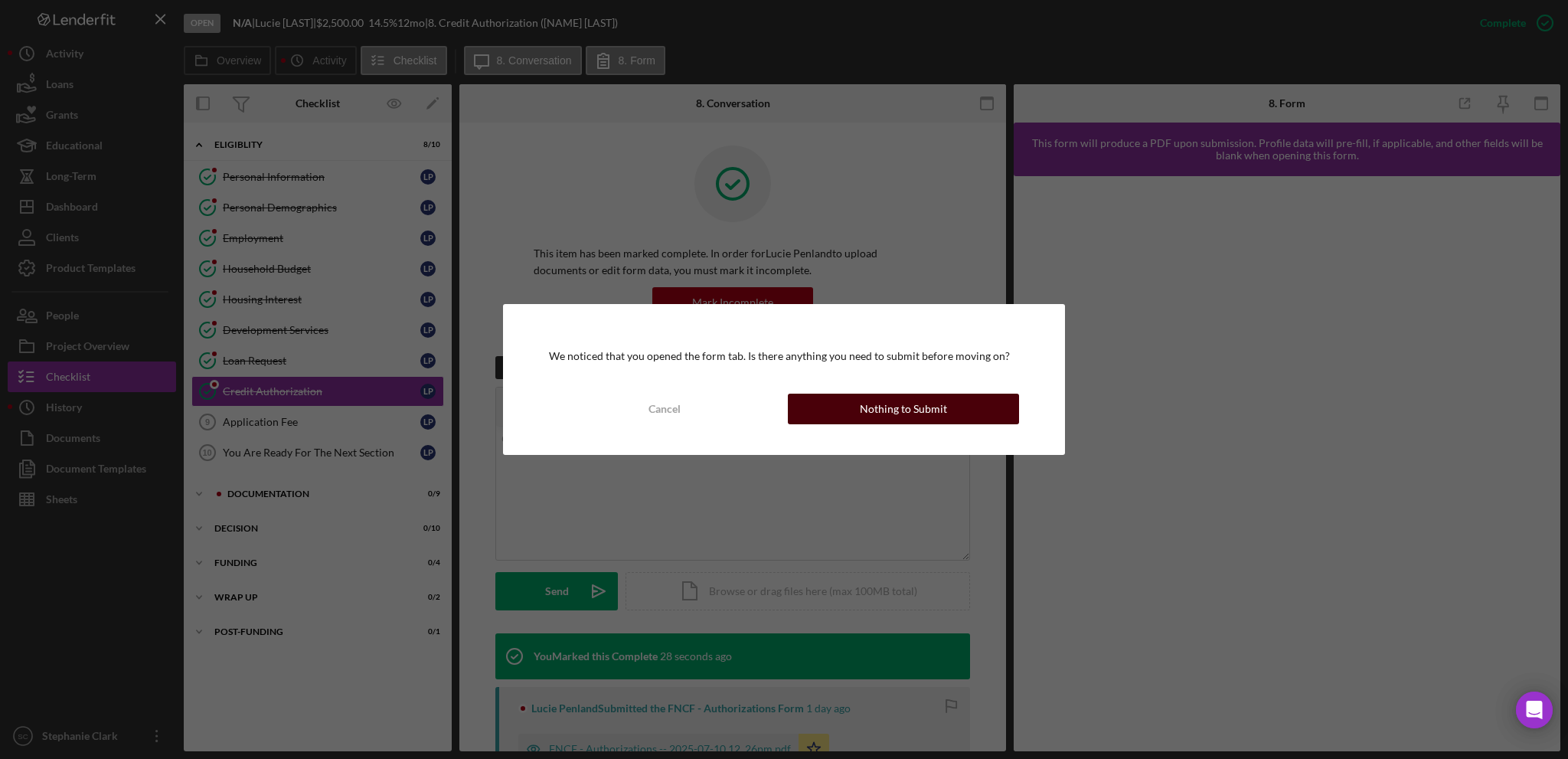 click on "Nothing to Submit" at bounding box center [903, 409] 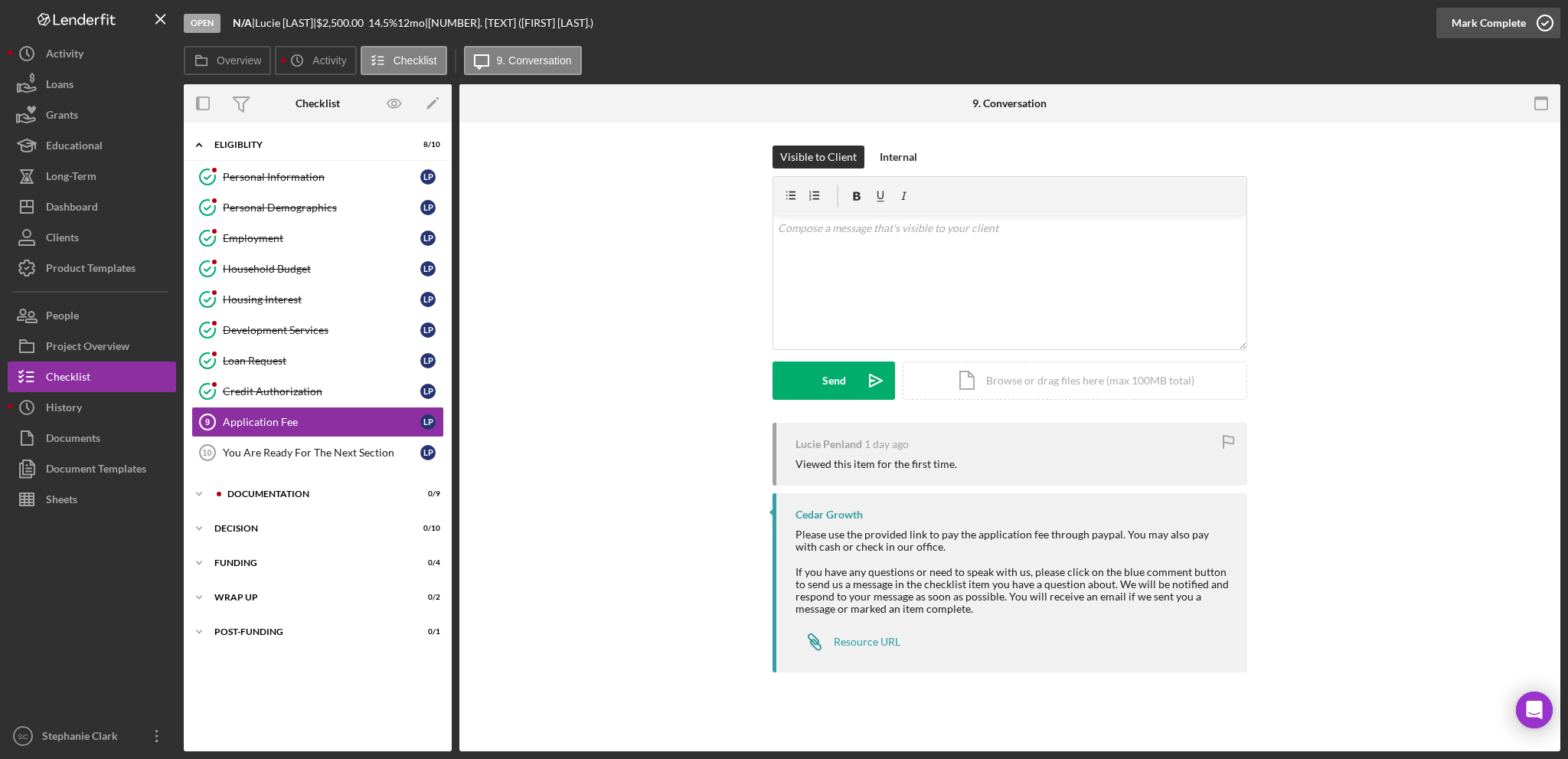 click on "Mark Complete" at bounding box center (1488, 23) 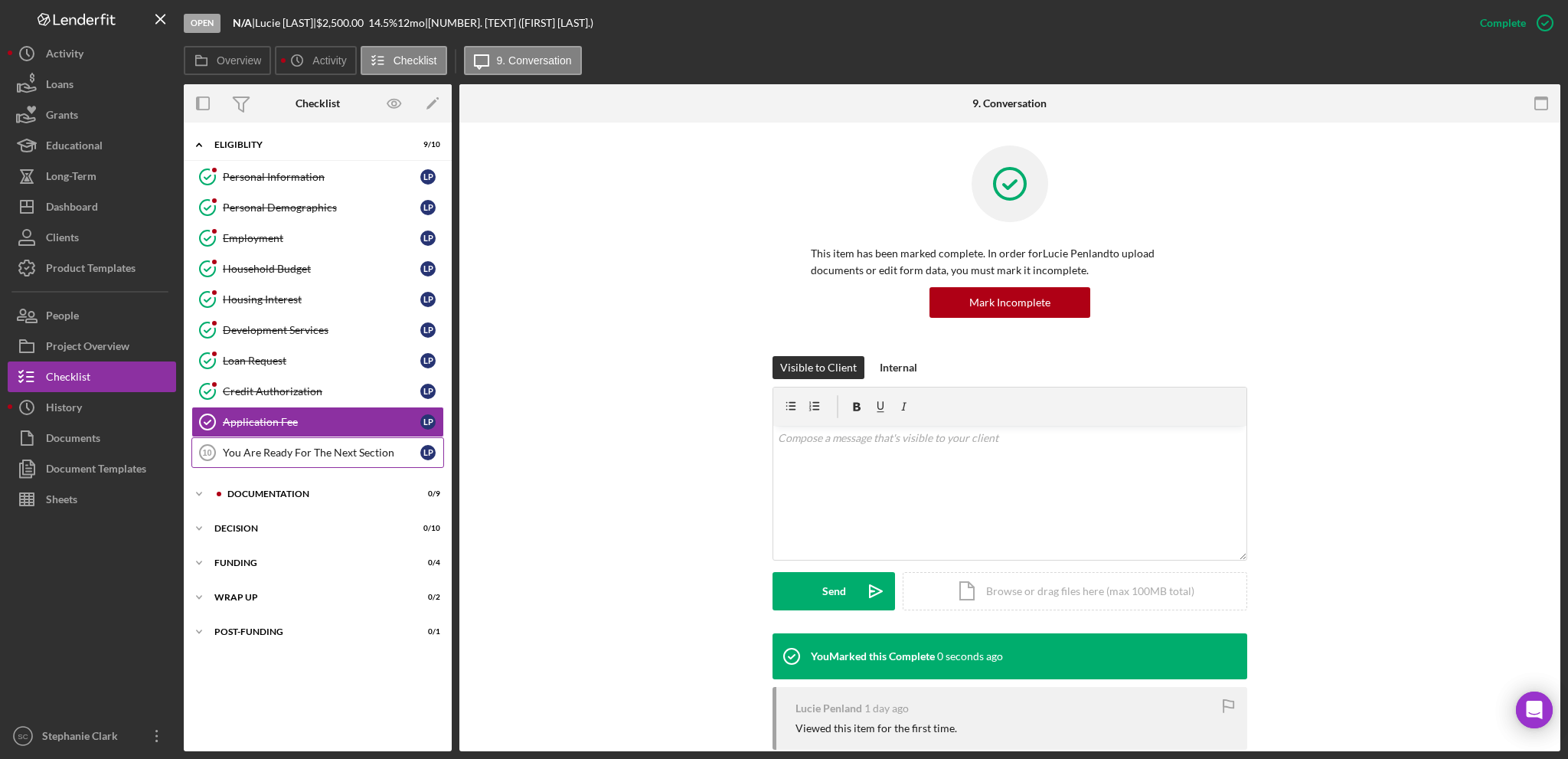 click on "You Are Ready For The Next Section" at bounding box center [322, 453] 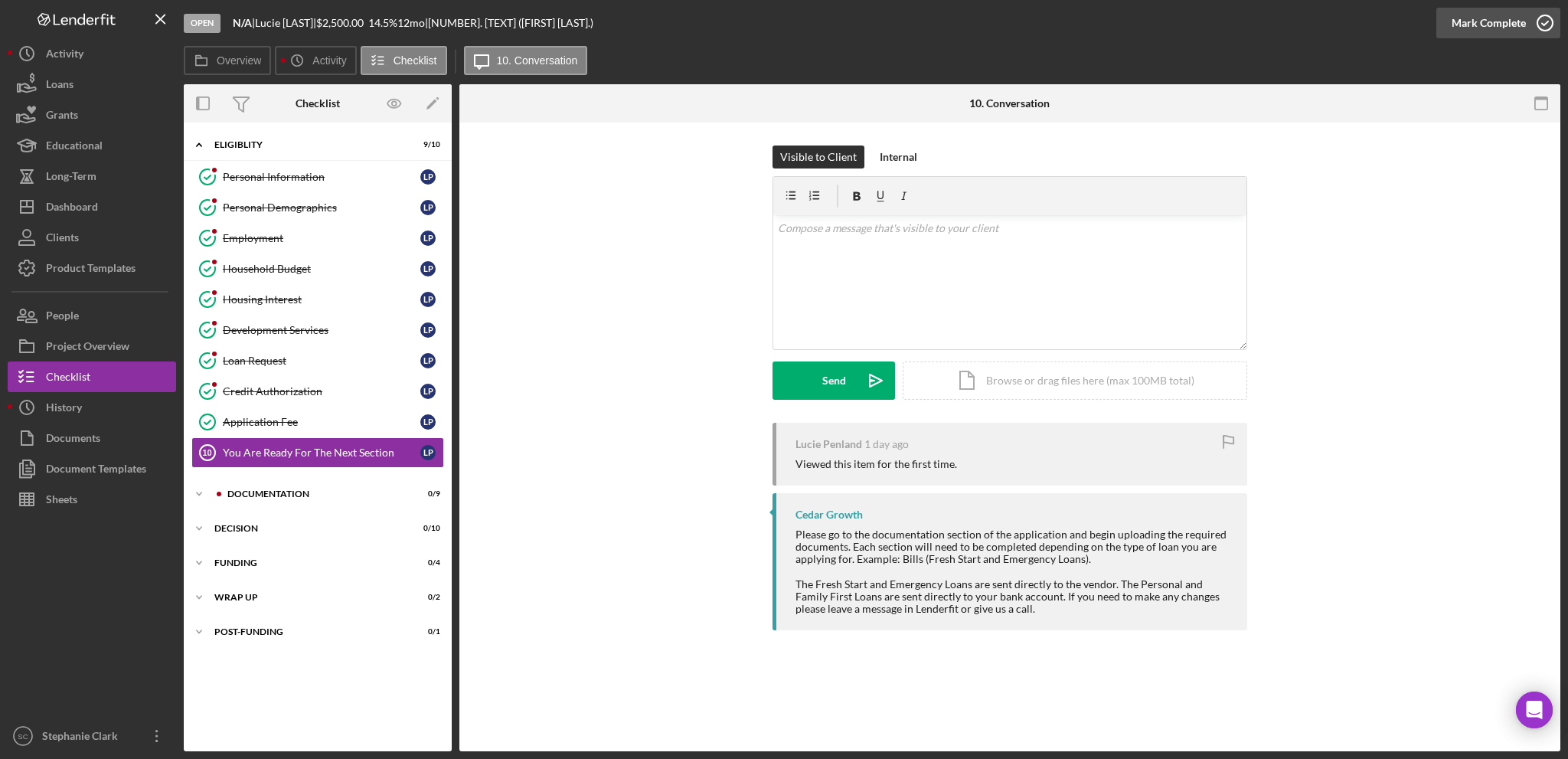 click on "Mark Complete" at bounding box center (1488, 23) 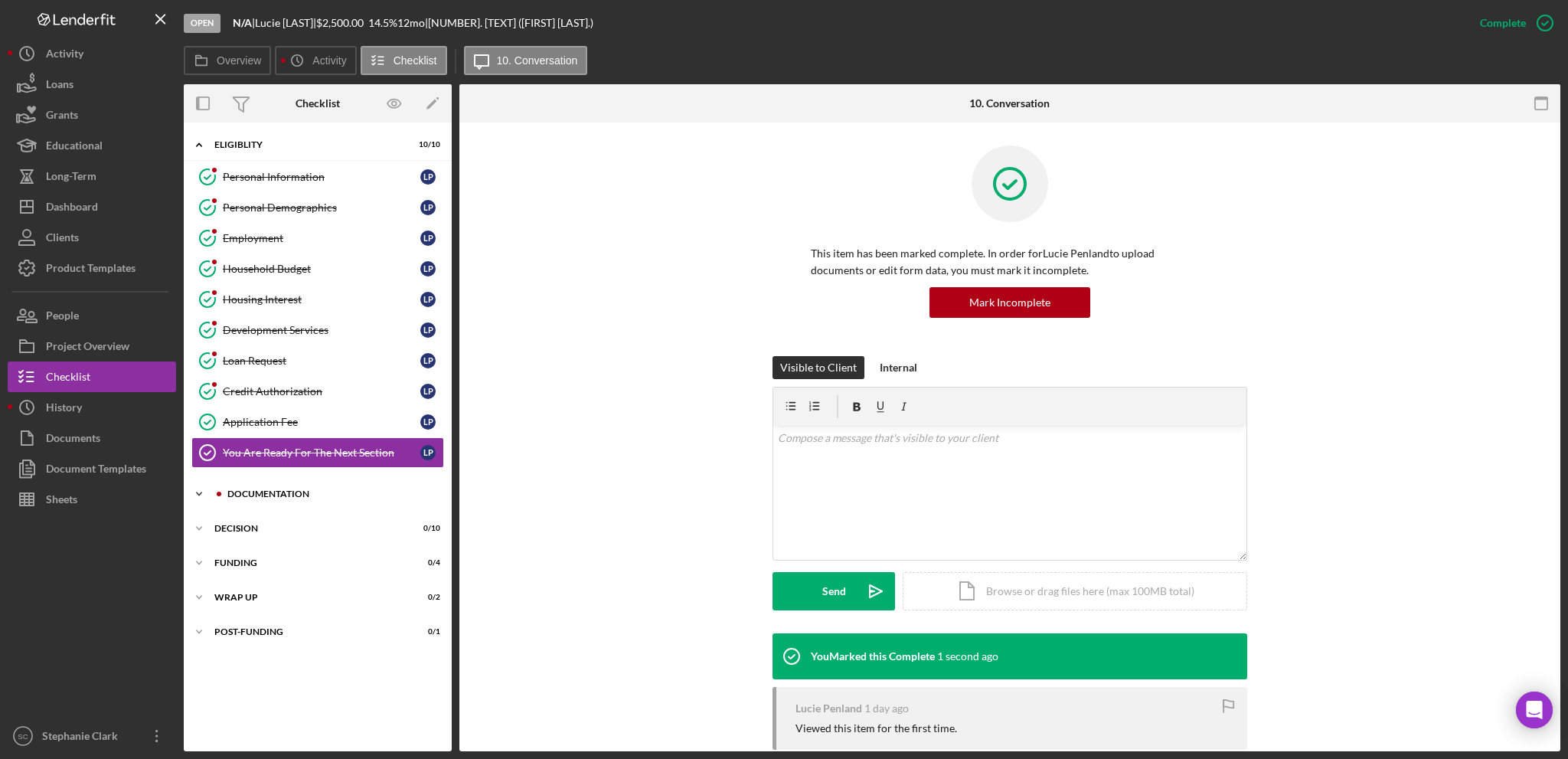 click on "Icon/Expander" 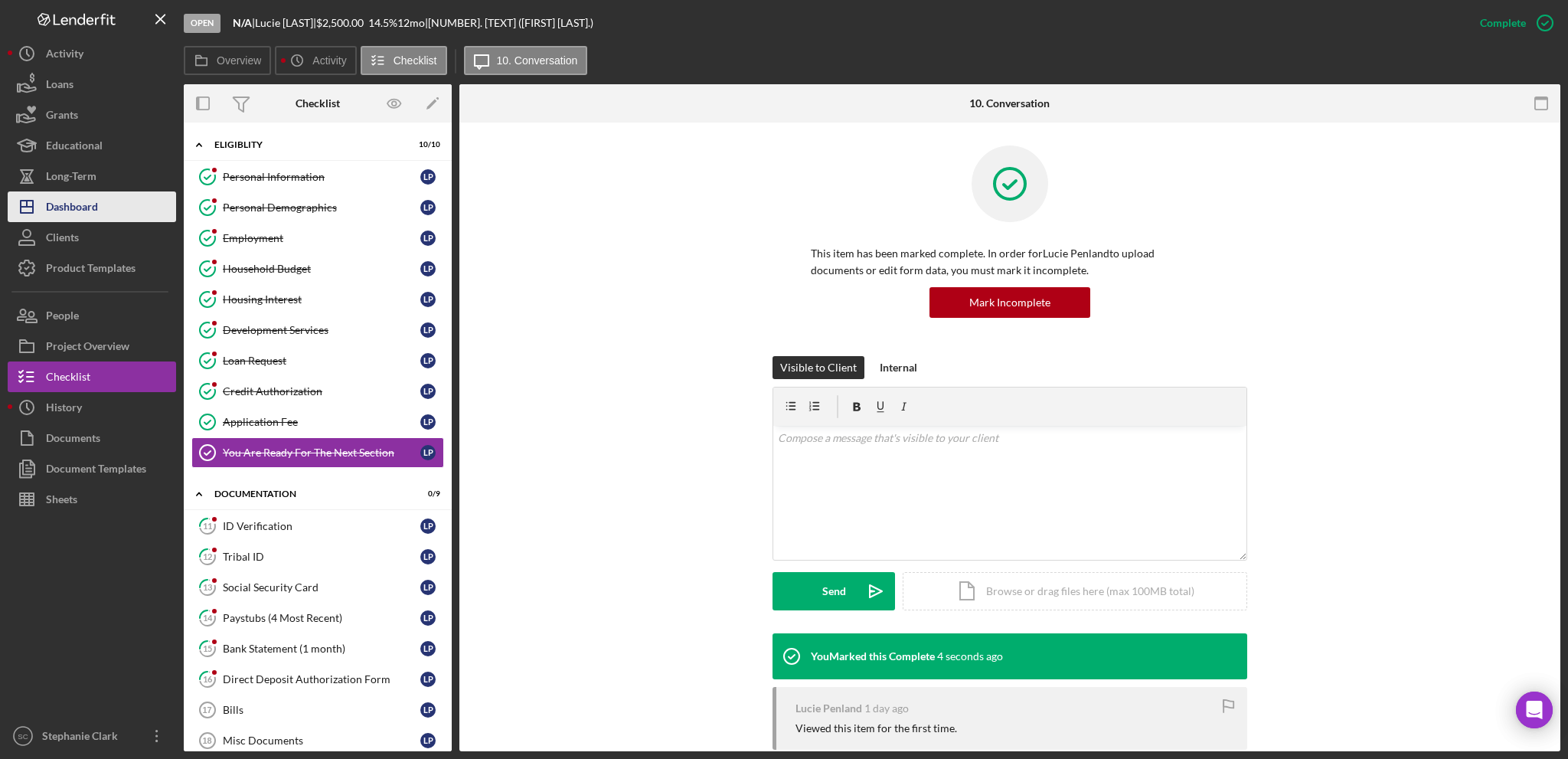 click on "Dashboard" at bounding box center (72, 208) 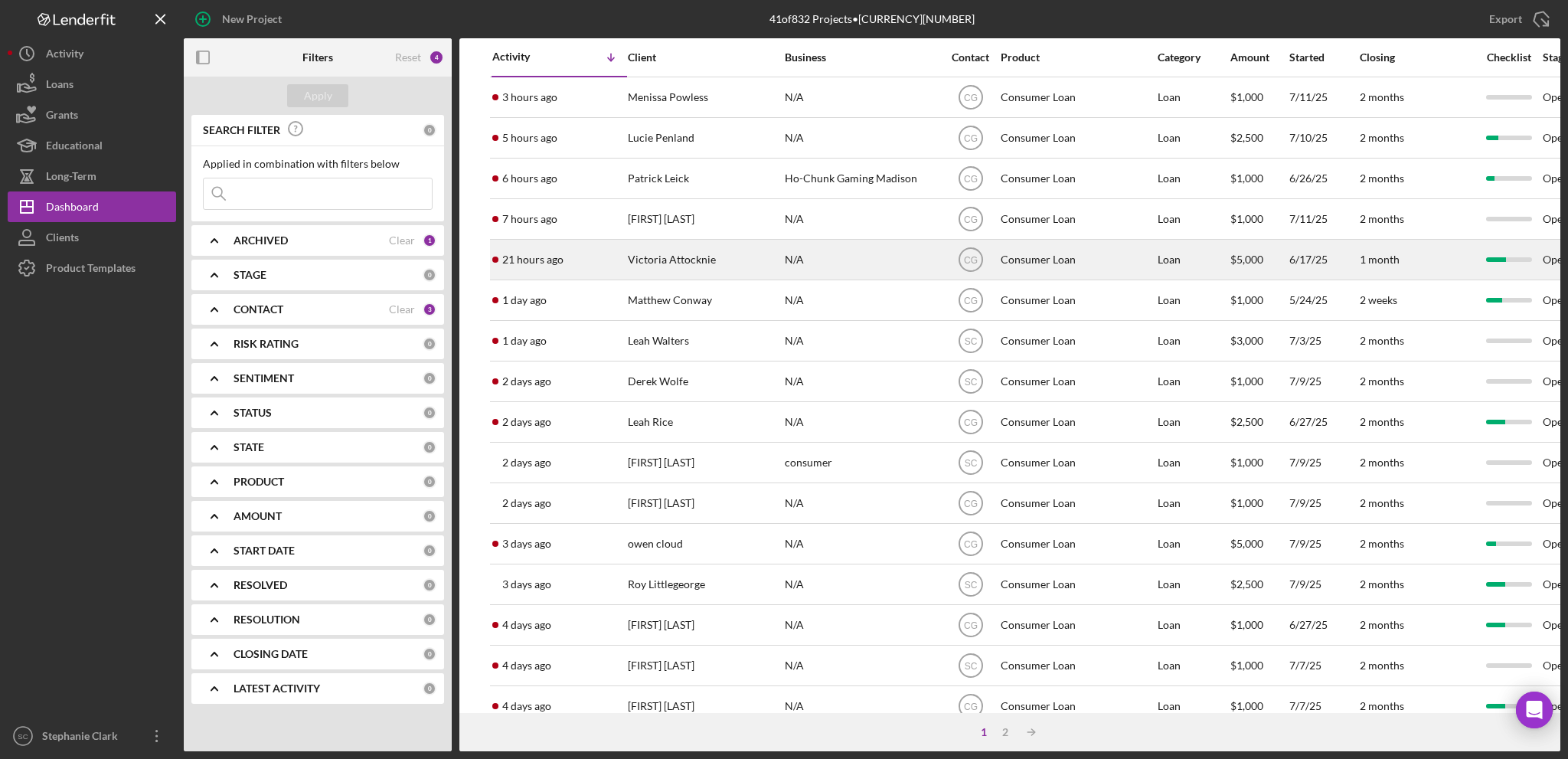 click on "Victoria Attocknie" at bounding box center [704, 260] 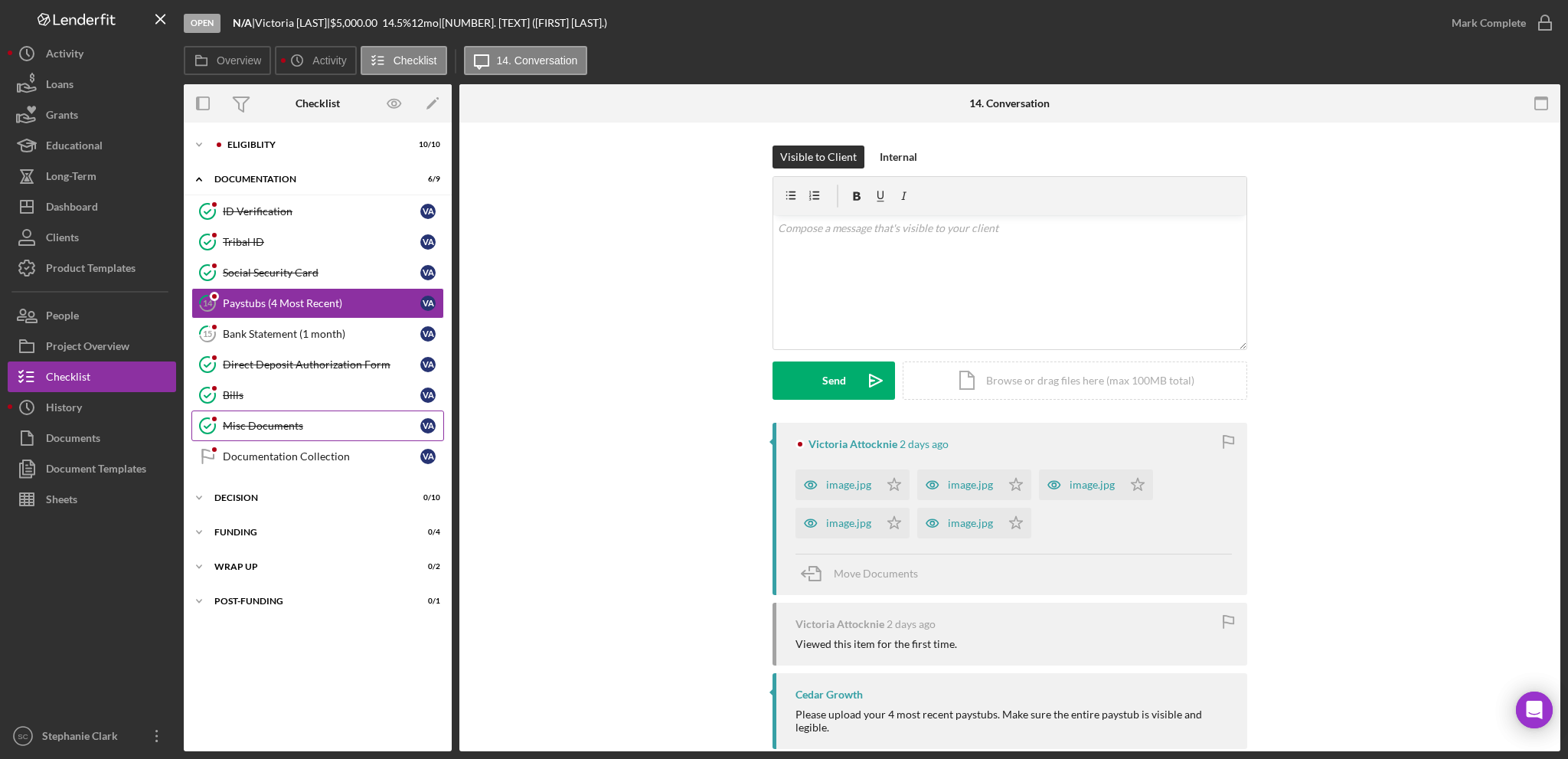 click on "Misc Documents" at bounding box center [322, 426] 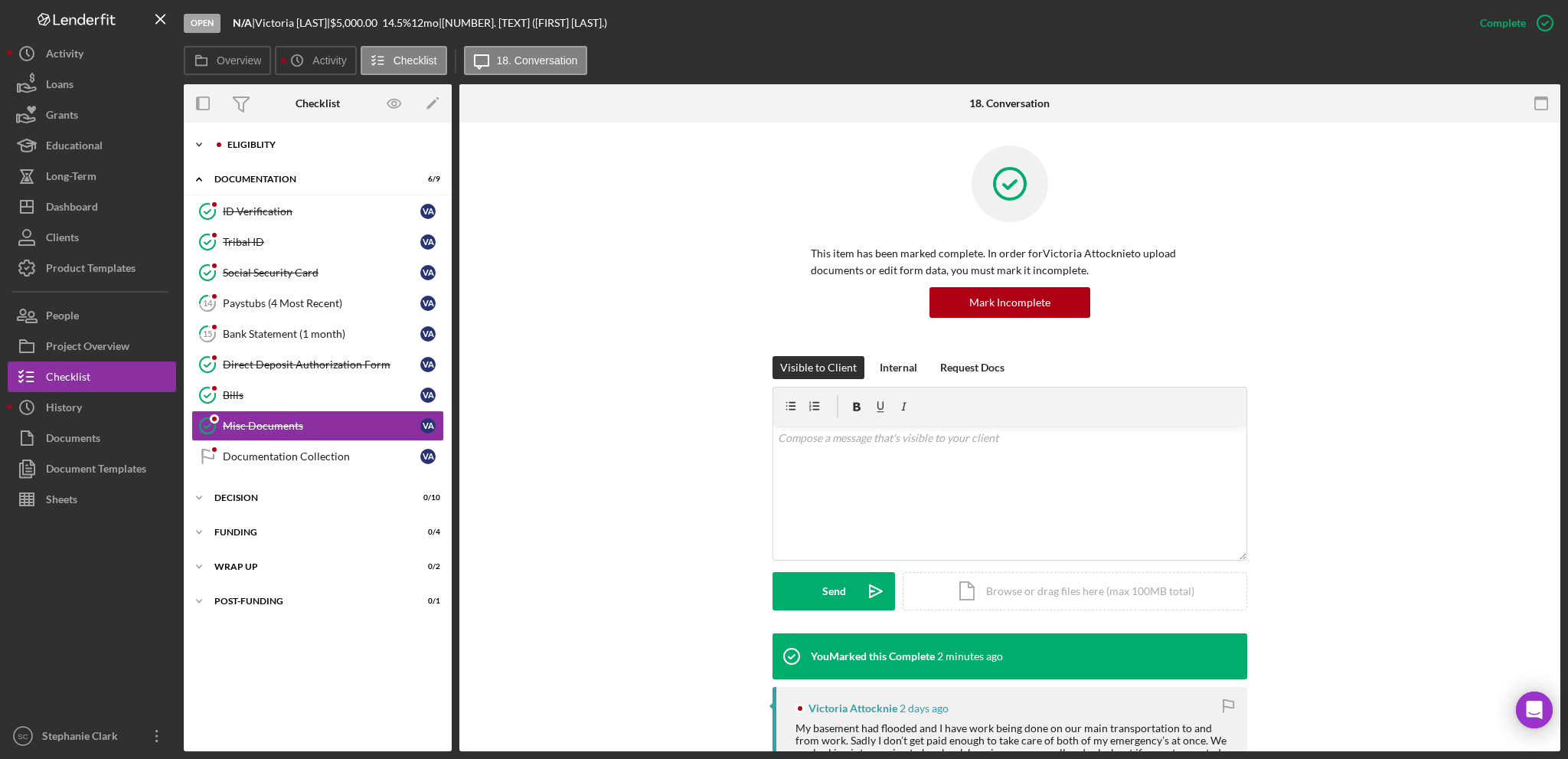 click on "Icon/Expander" 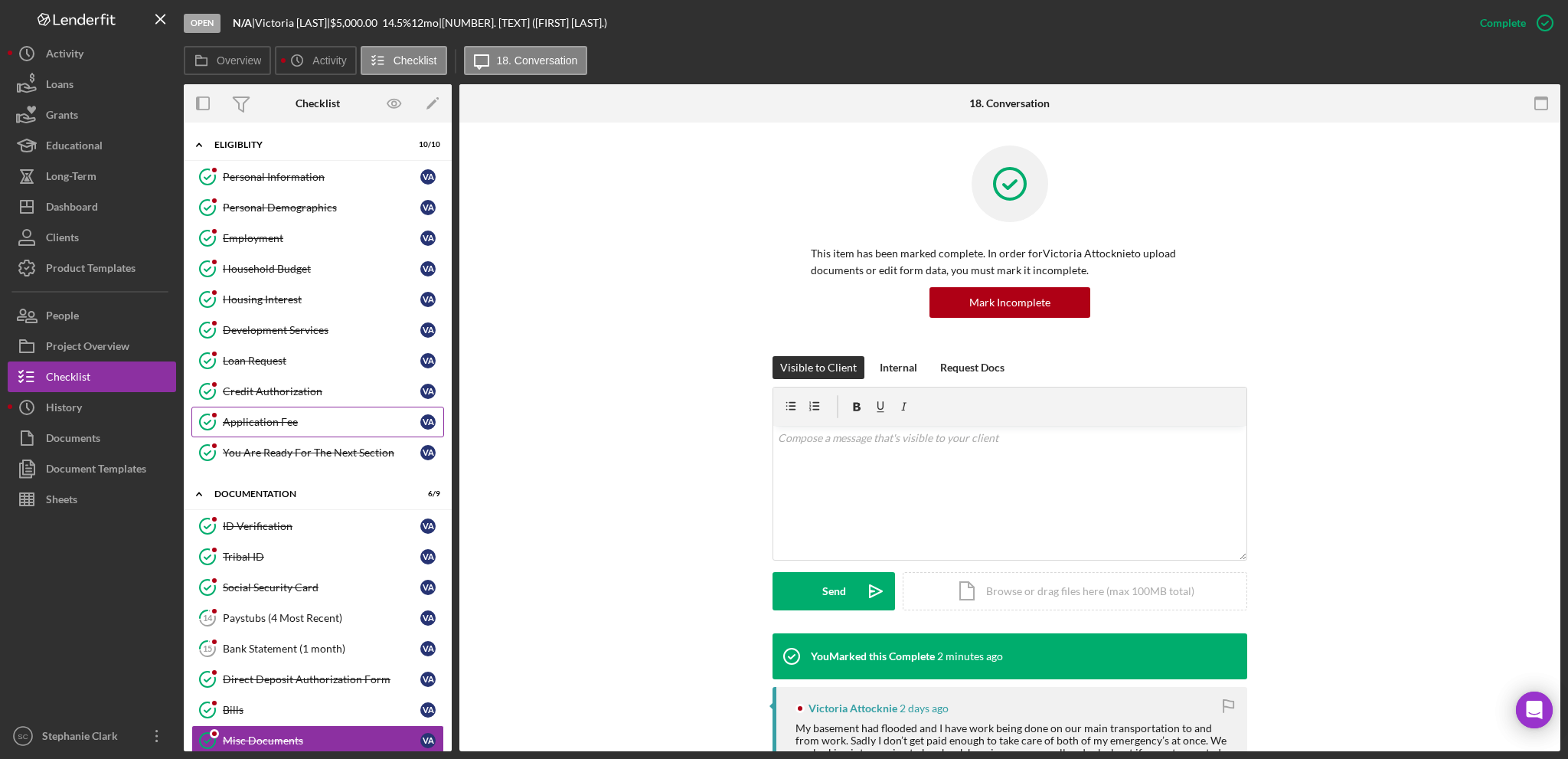 click on "Application Fee" at bounding box center (322, 422) 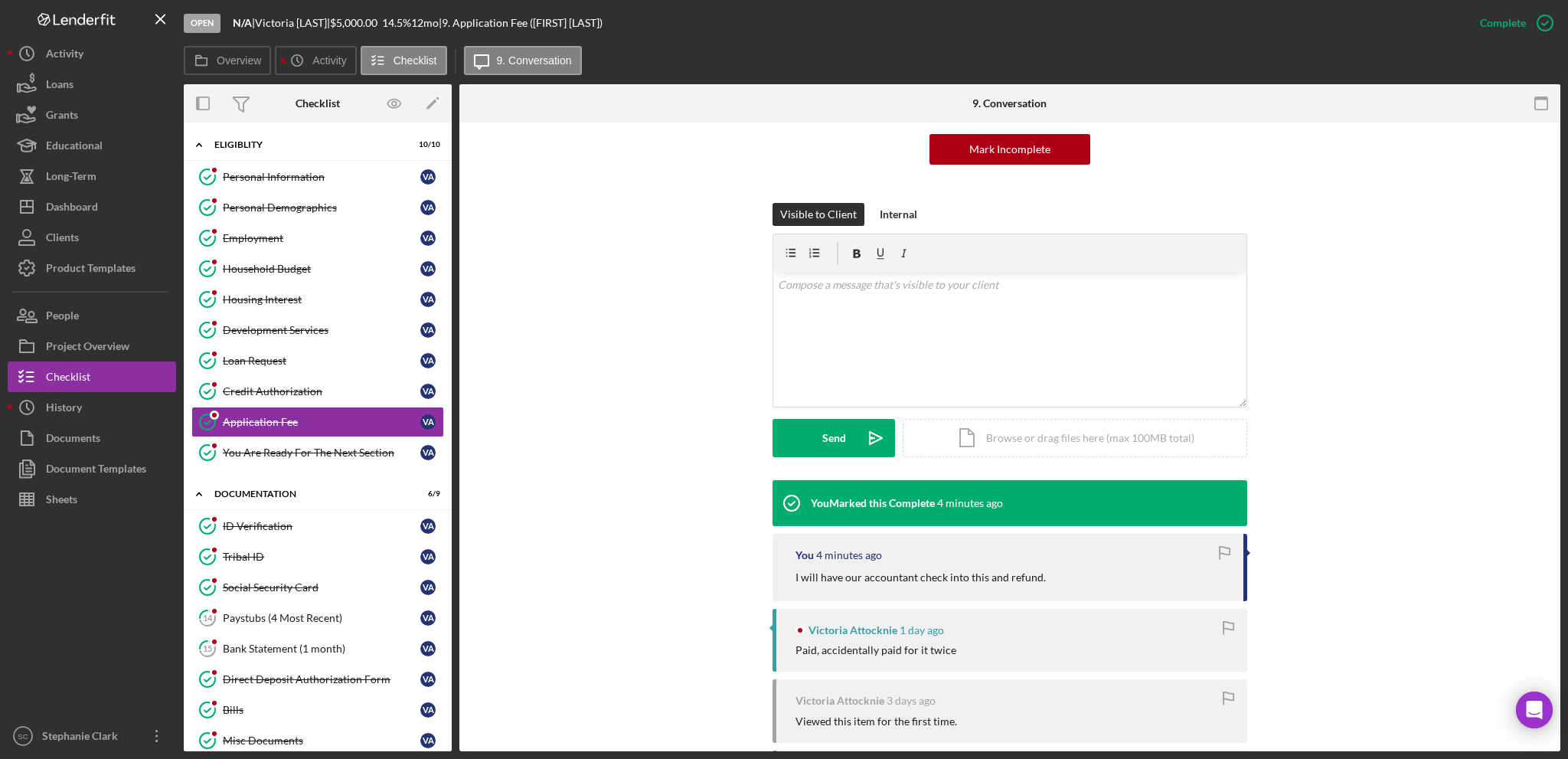 scroll, scrollTop: 230, scrollLeft: 0, axis: vertical 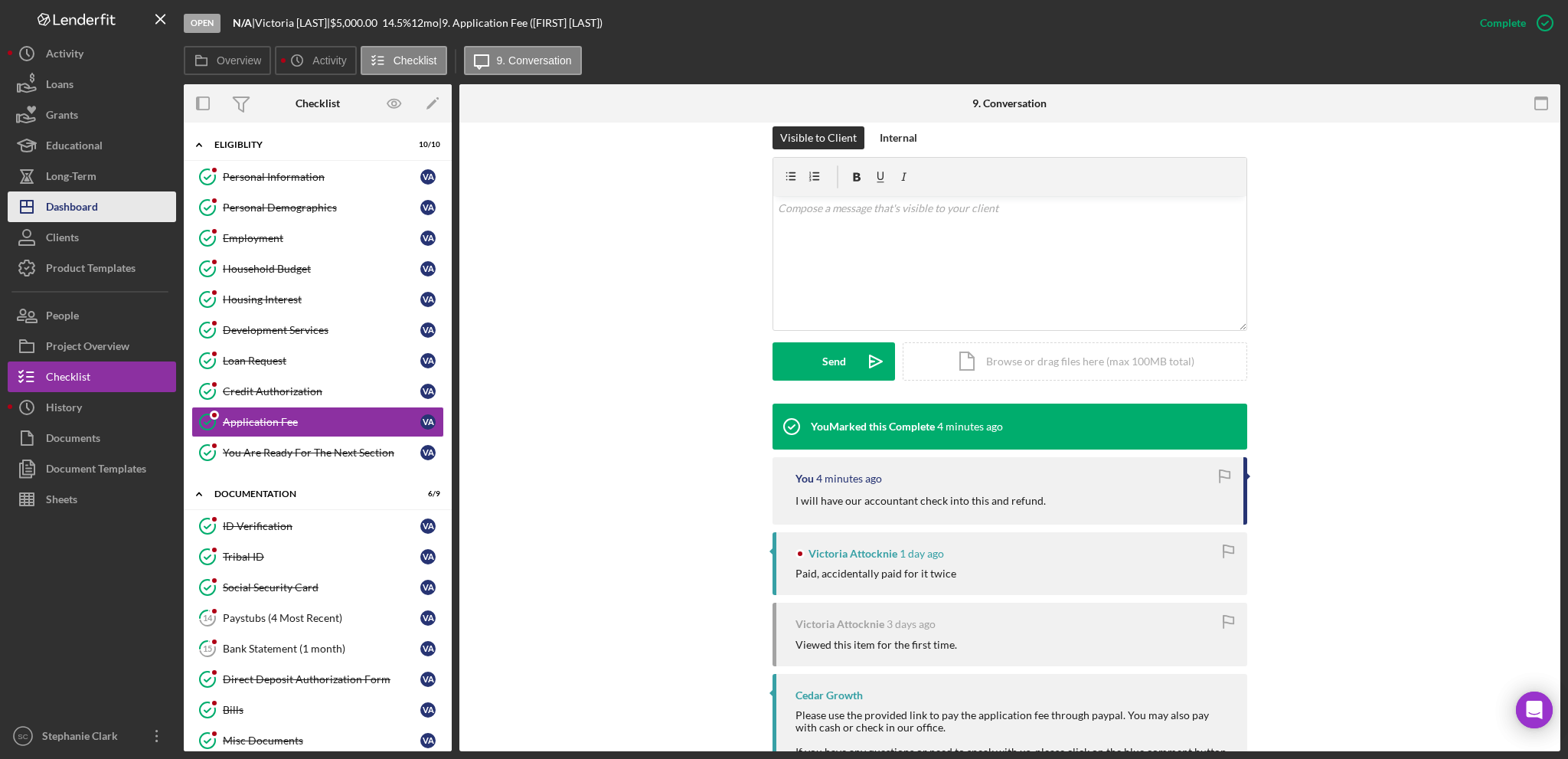 click on "Icon/Dashboard Dashboard" at bounding box center [92, 207] 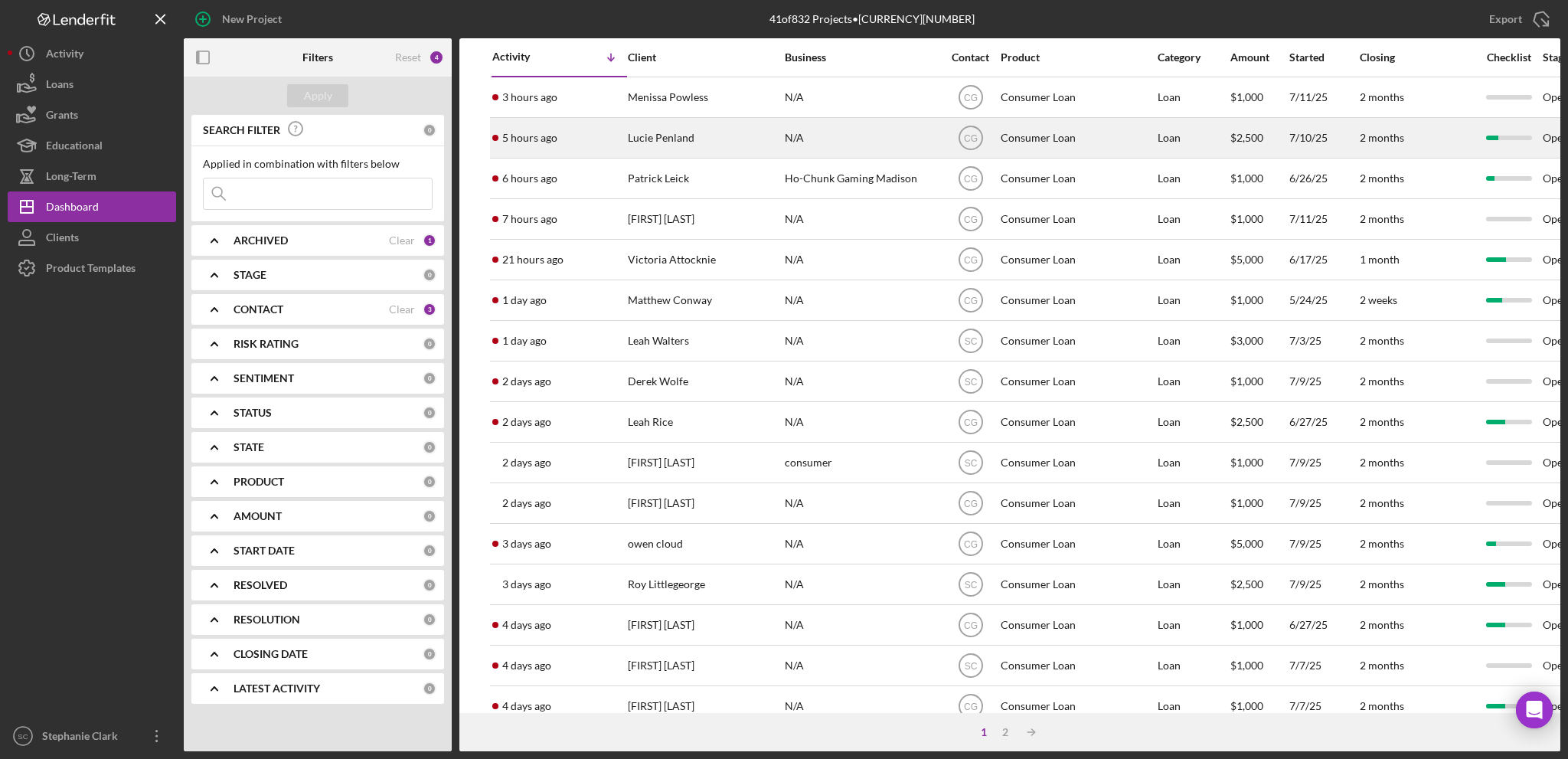 click on "Lucie Penland" at bounding box center [704, 138] 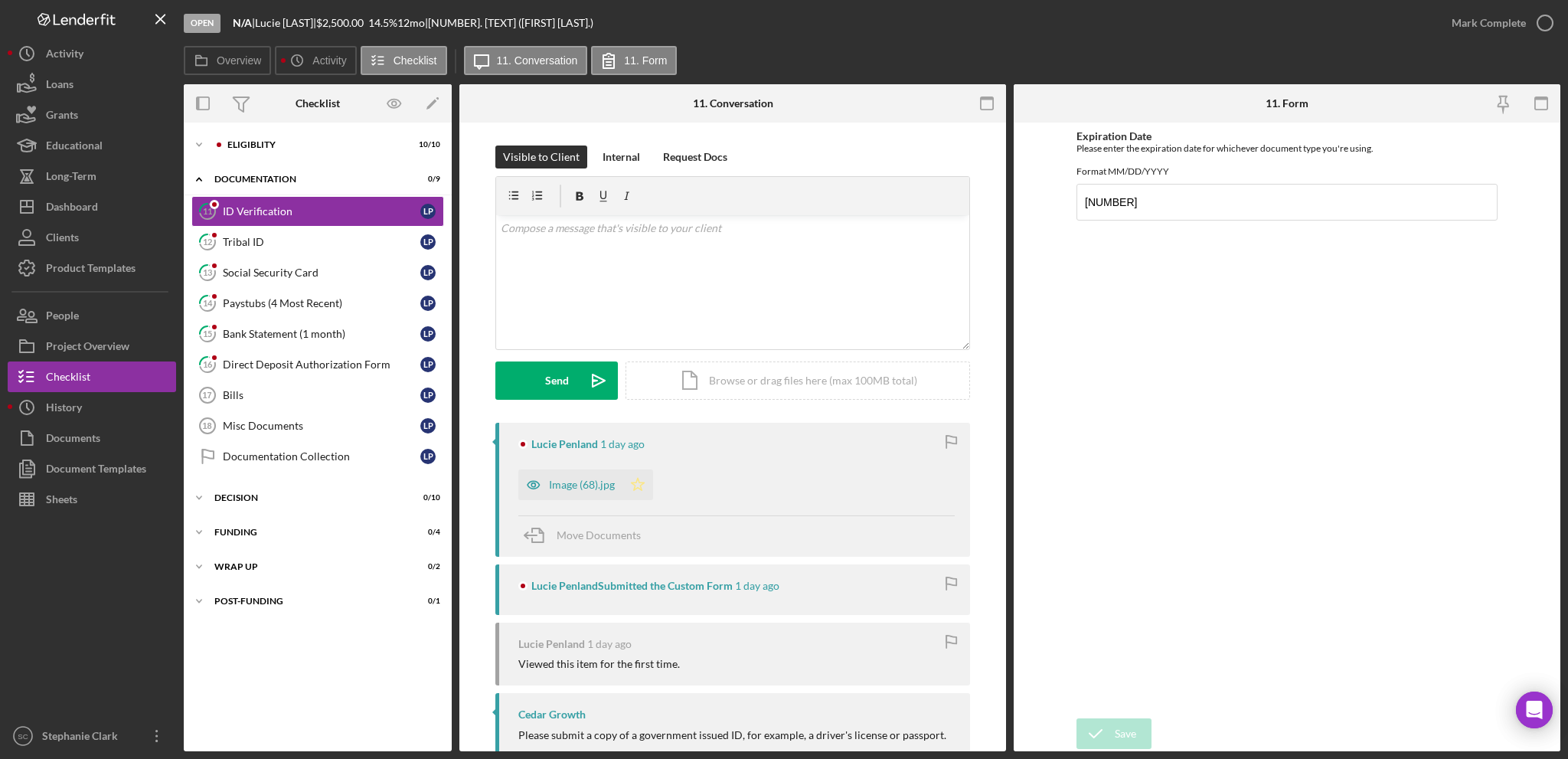 click on "Icon/Star" 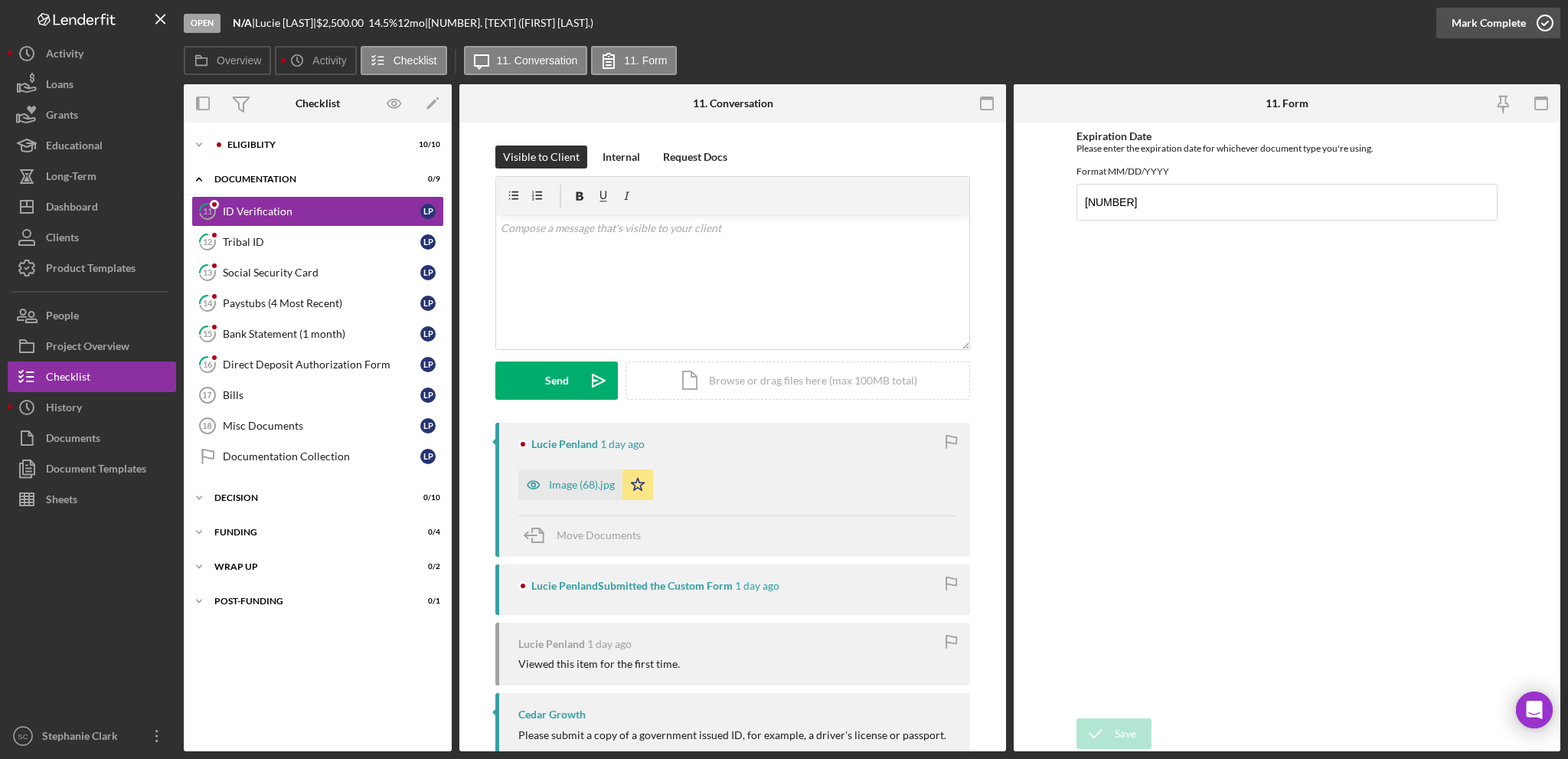 click on "Mark Complete" at bounding box center (1488, 23) 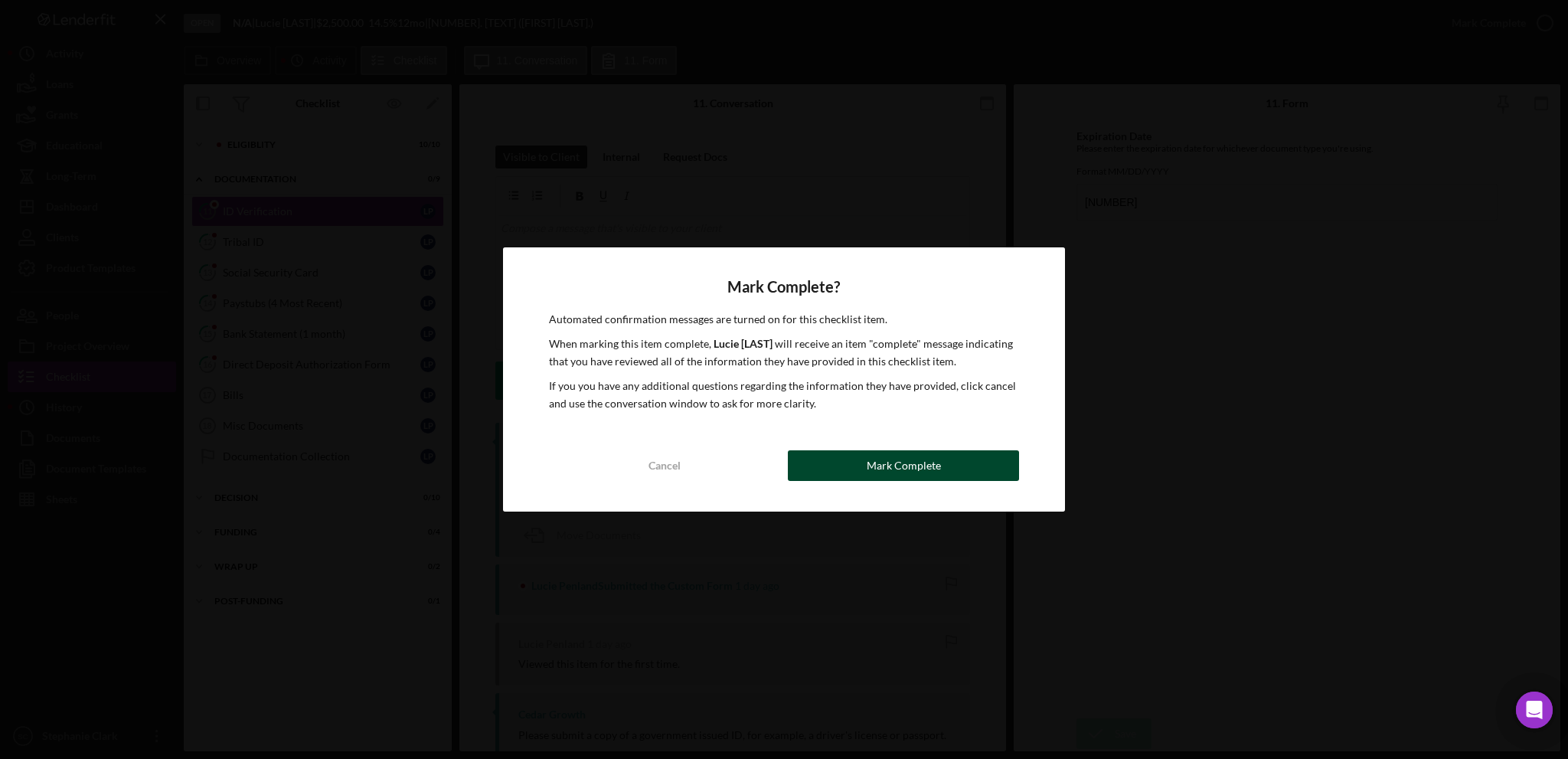 click on "Mark Complete" at bounding box center [903, 466] 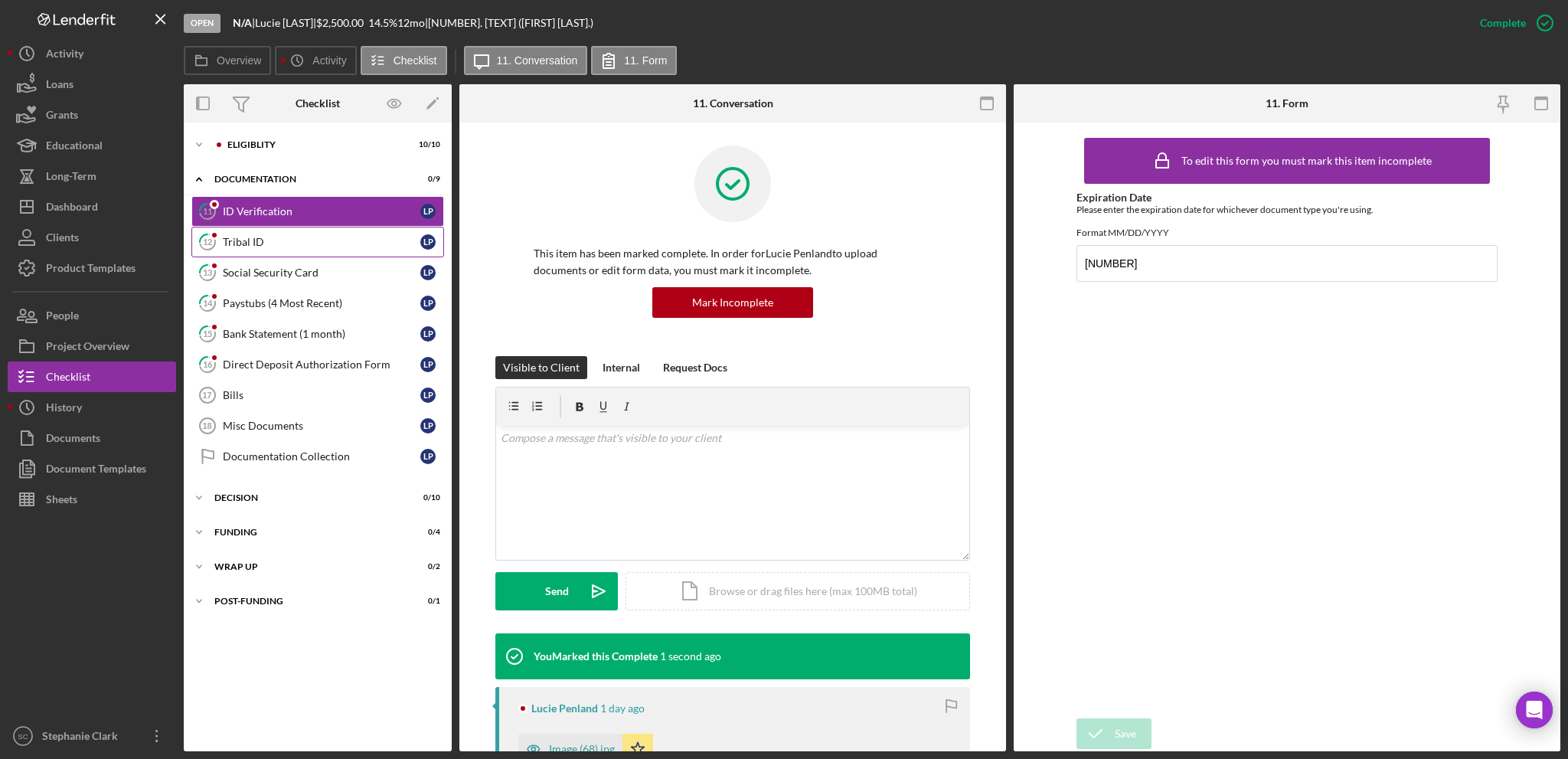 click on "[NUMBER] [WORD] ID [WORD] [WORD]" at bounding box center [318, 242] 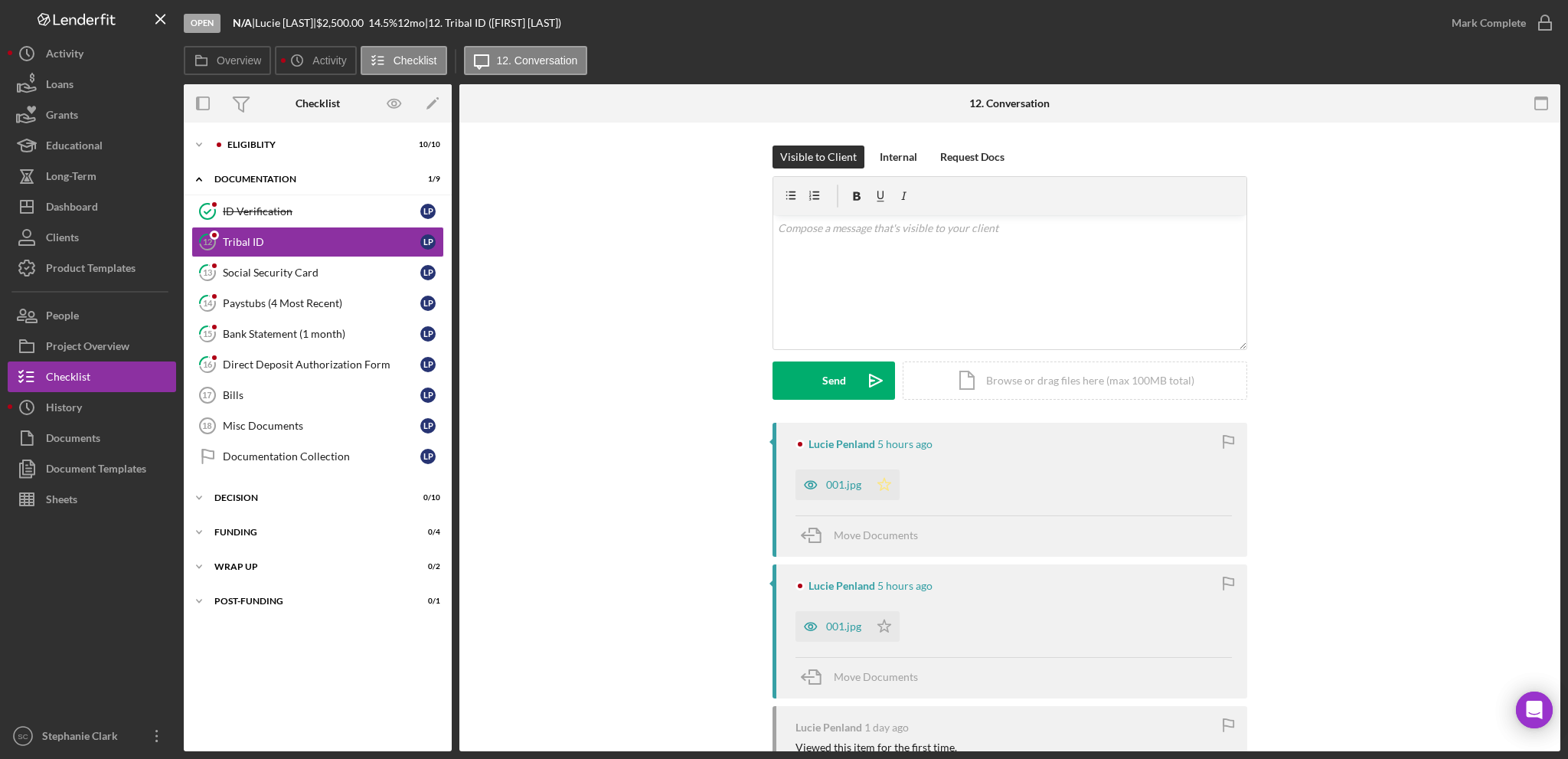 click on "Icon/Star" 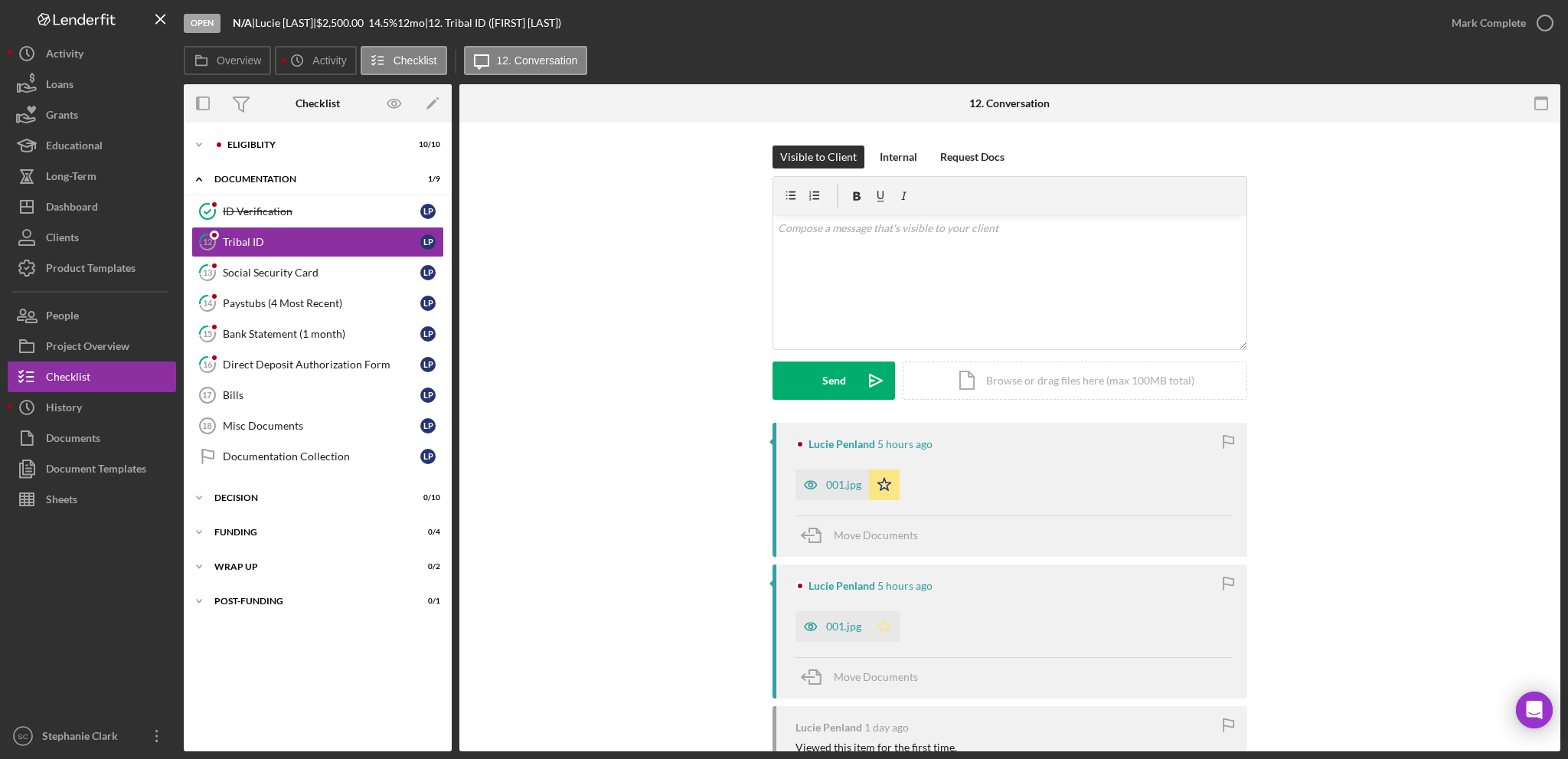 click on "Icon/Star" 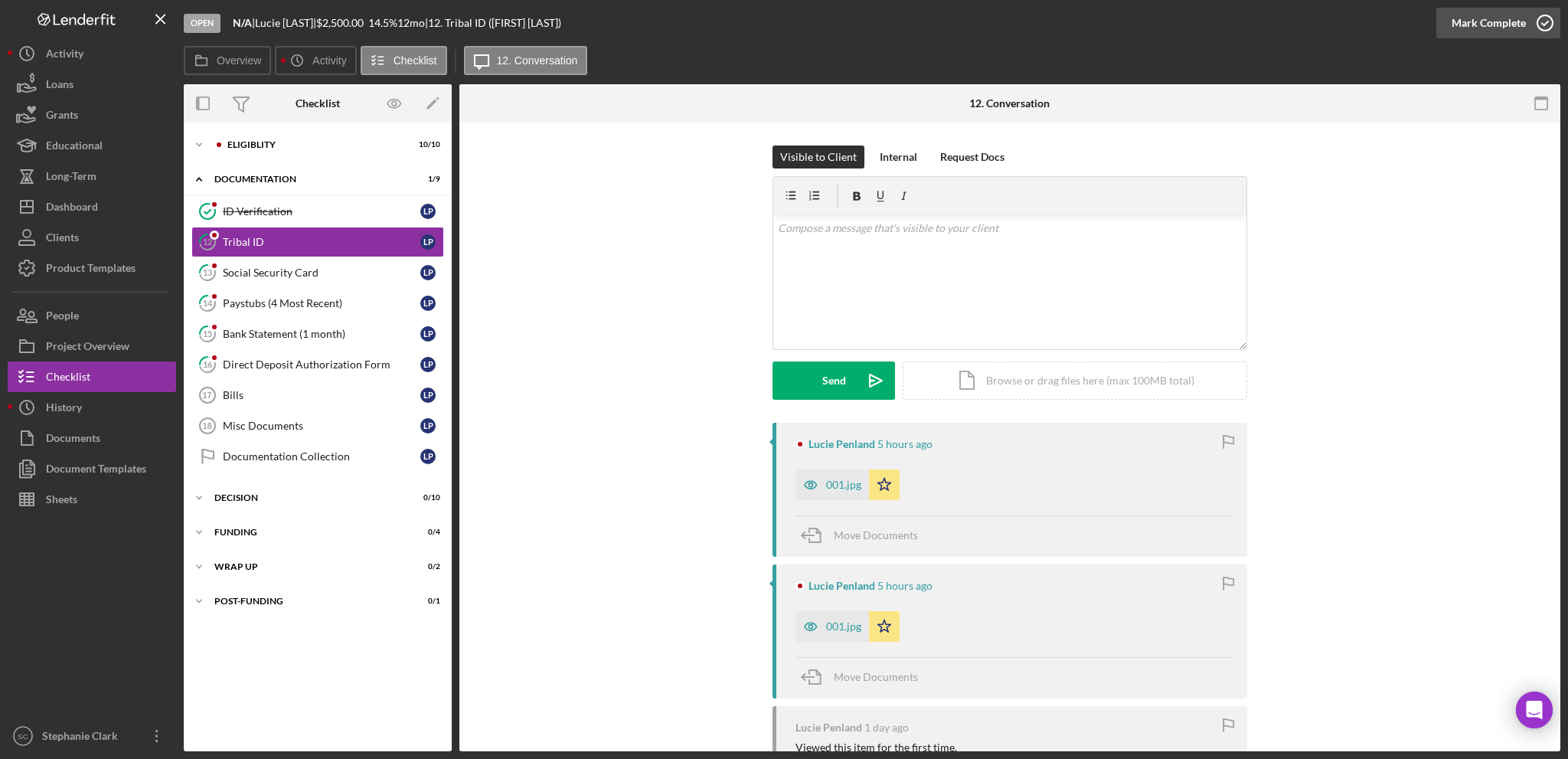 click on "Mark Complete" at bounding box center (1488, 23) 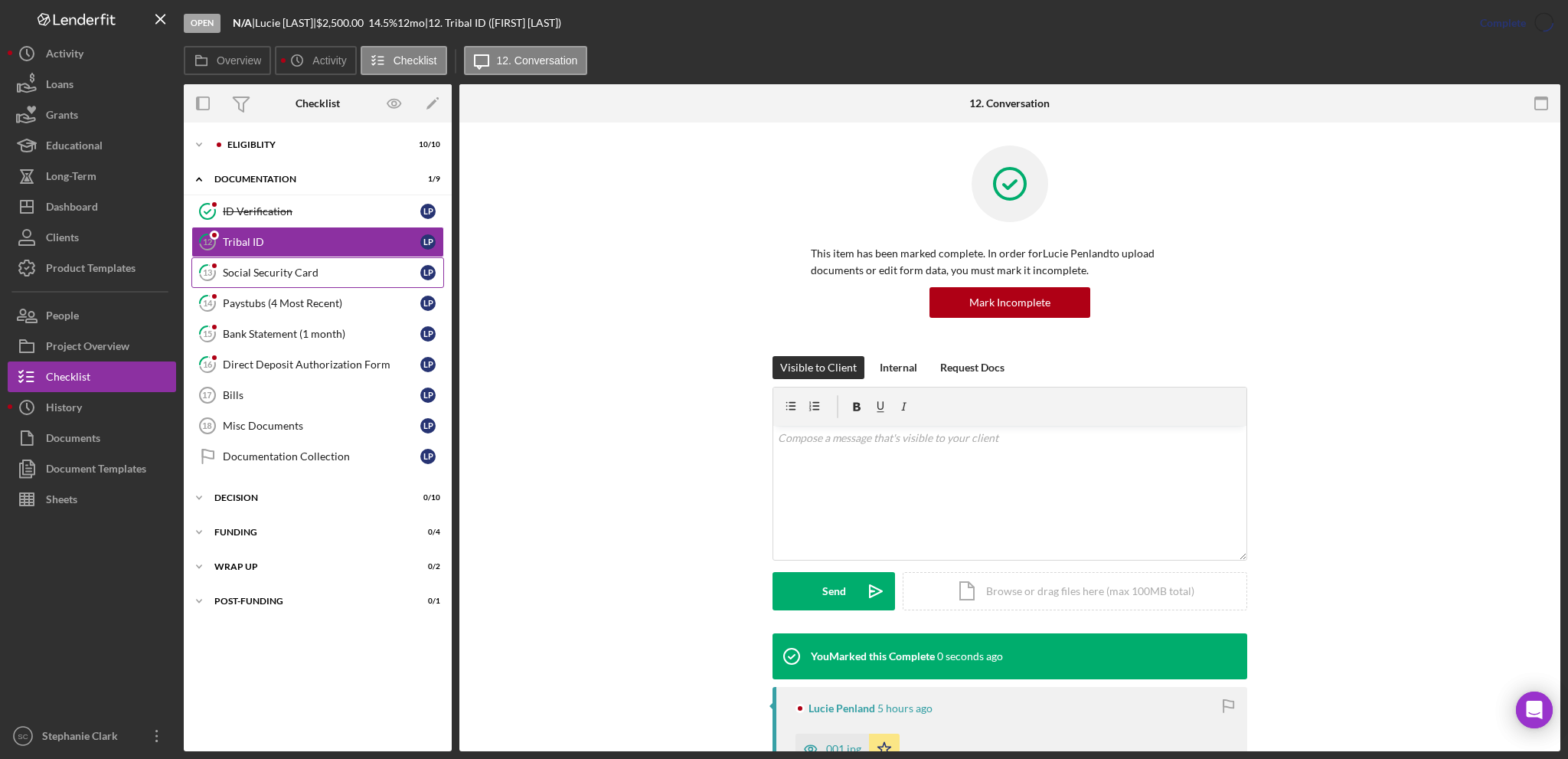 click on "Social Security Card" at bounding box center (322, 273) 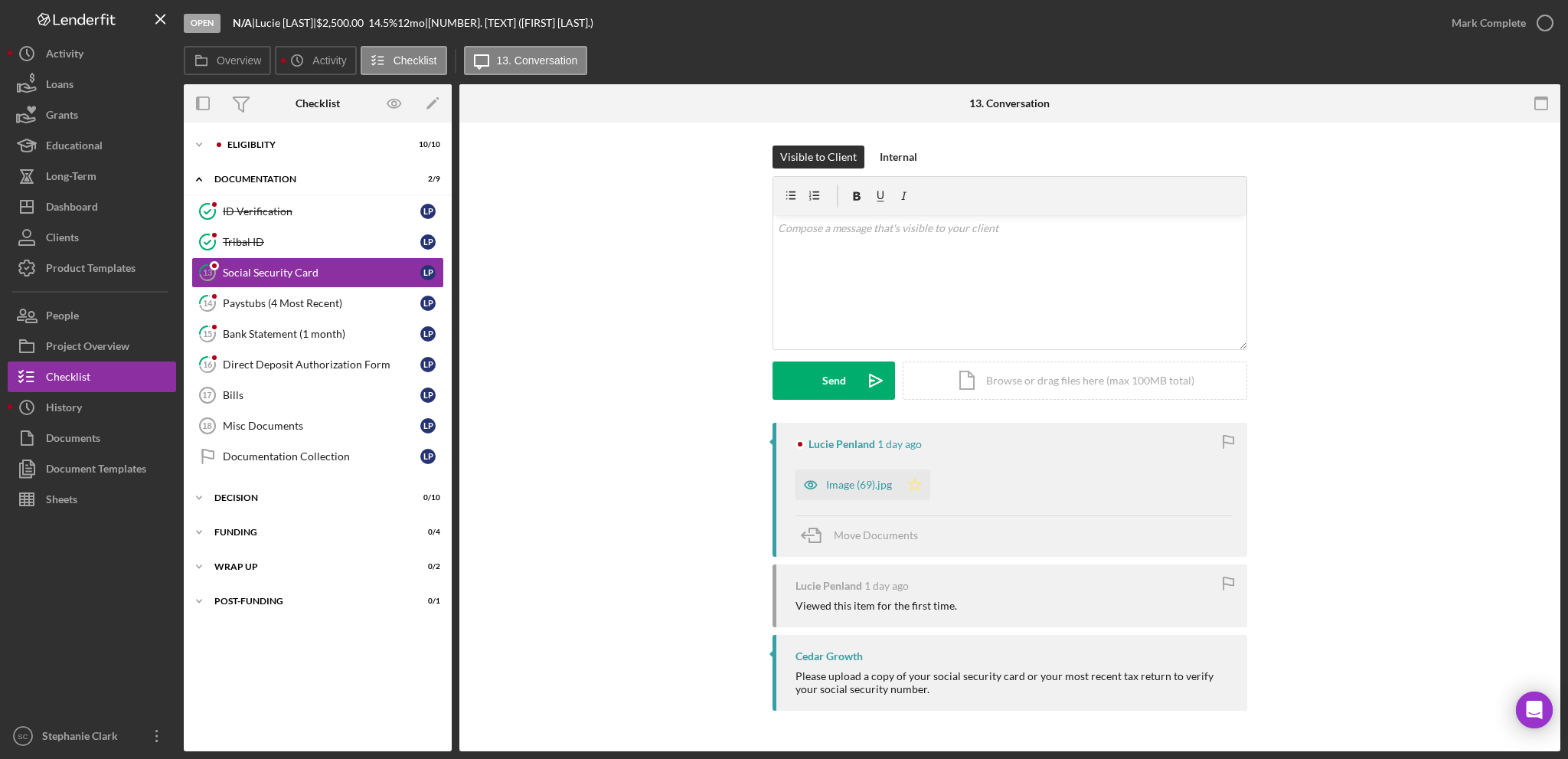 click 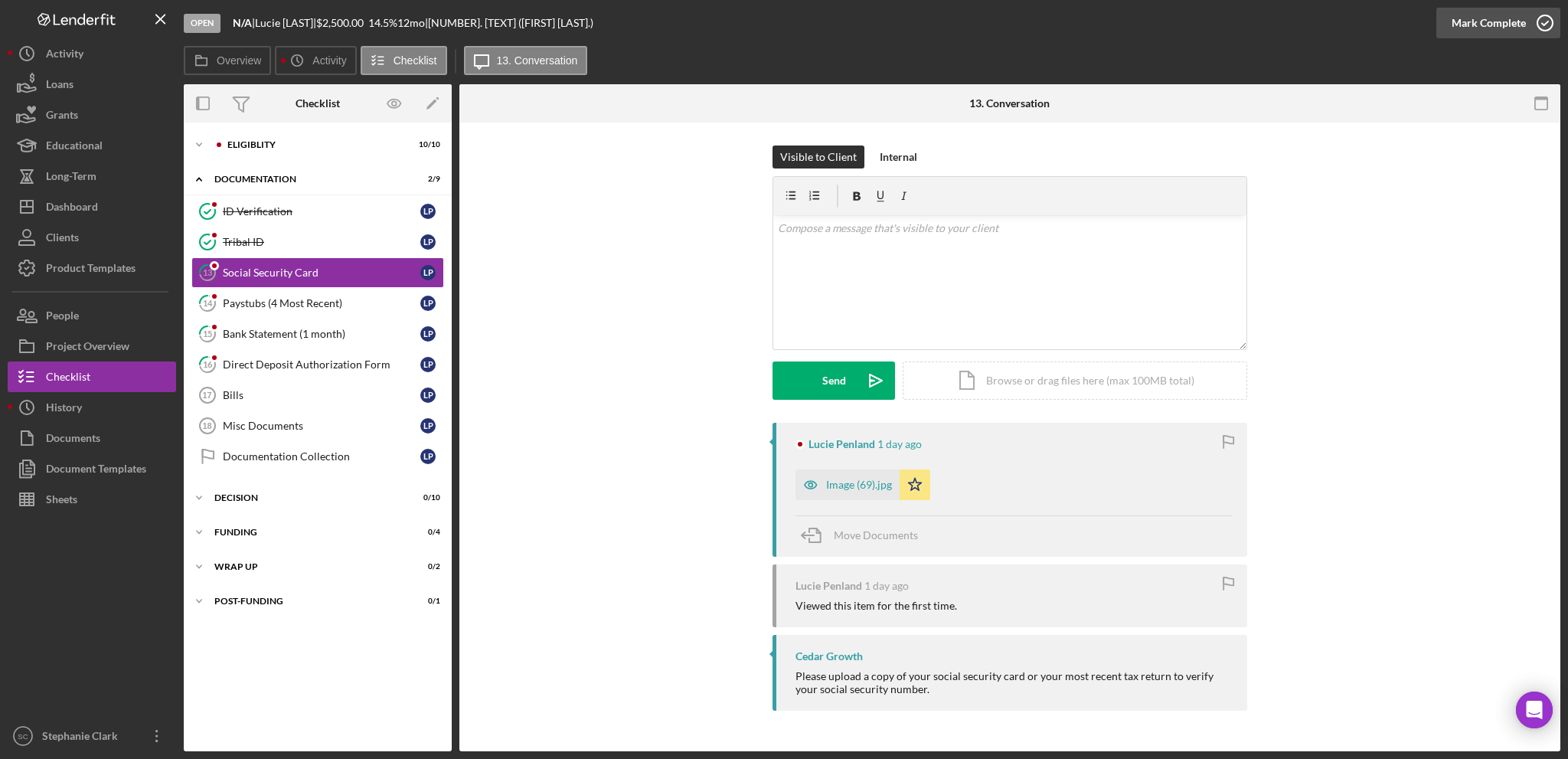 click on "Mark Complete" at bounding box center [1488, 23] 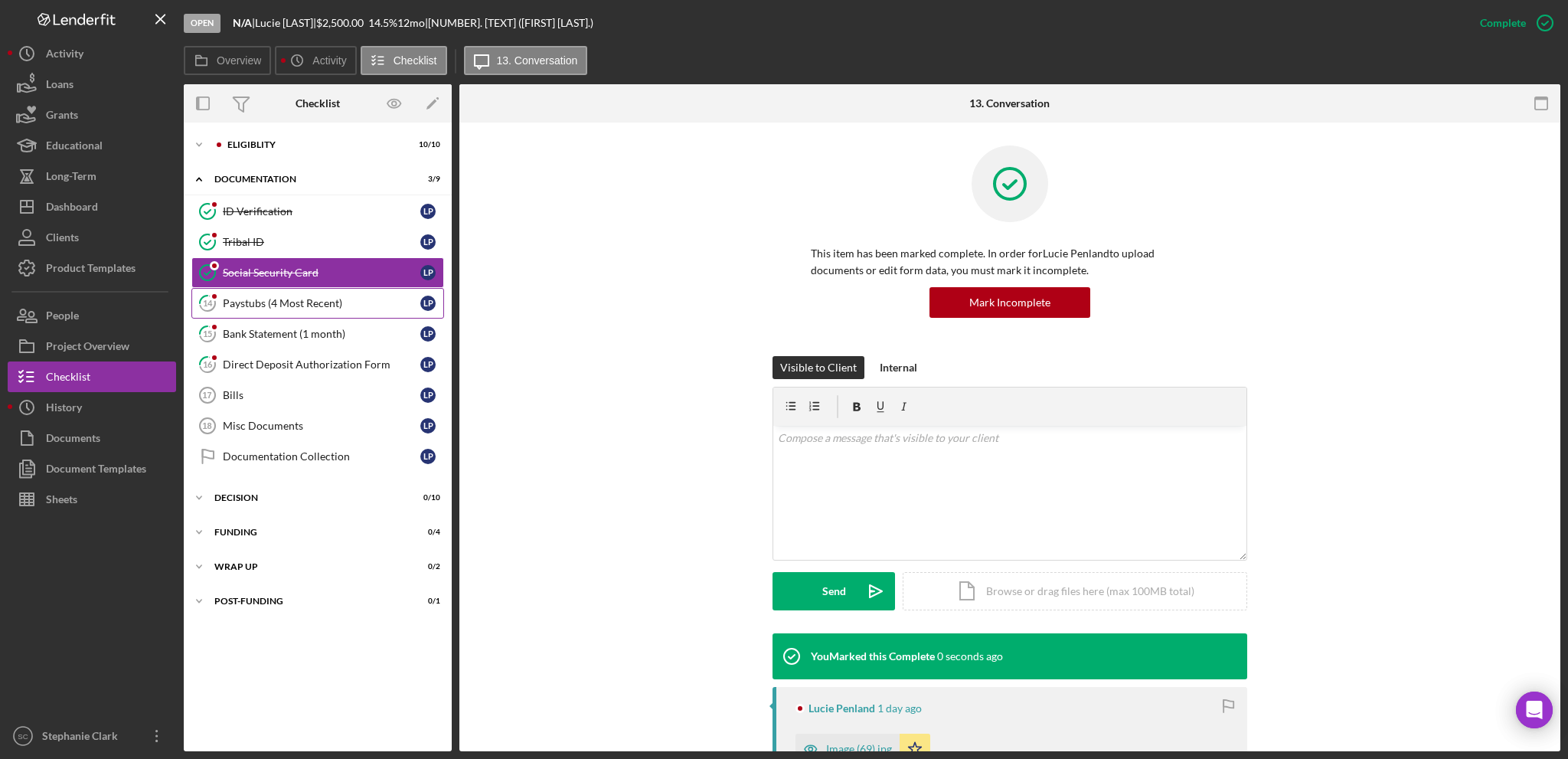 click on "Paystubs (4 Most Recent)" at bounding box center (322, 303) 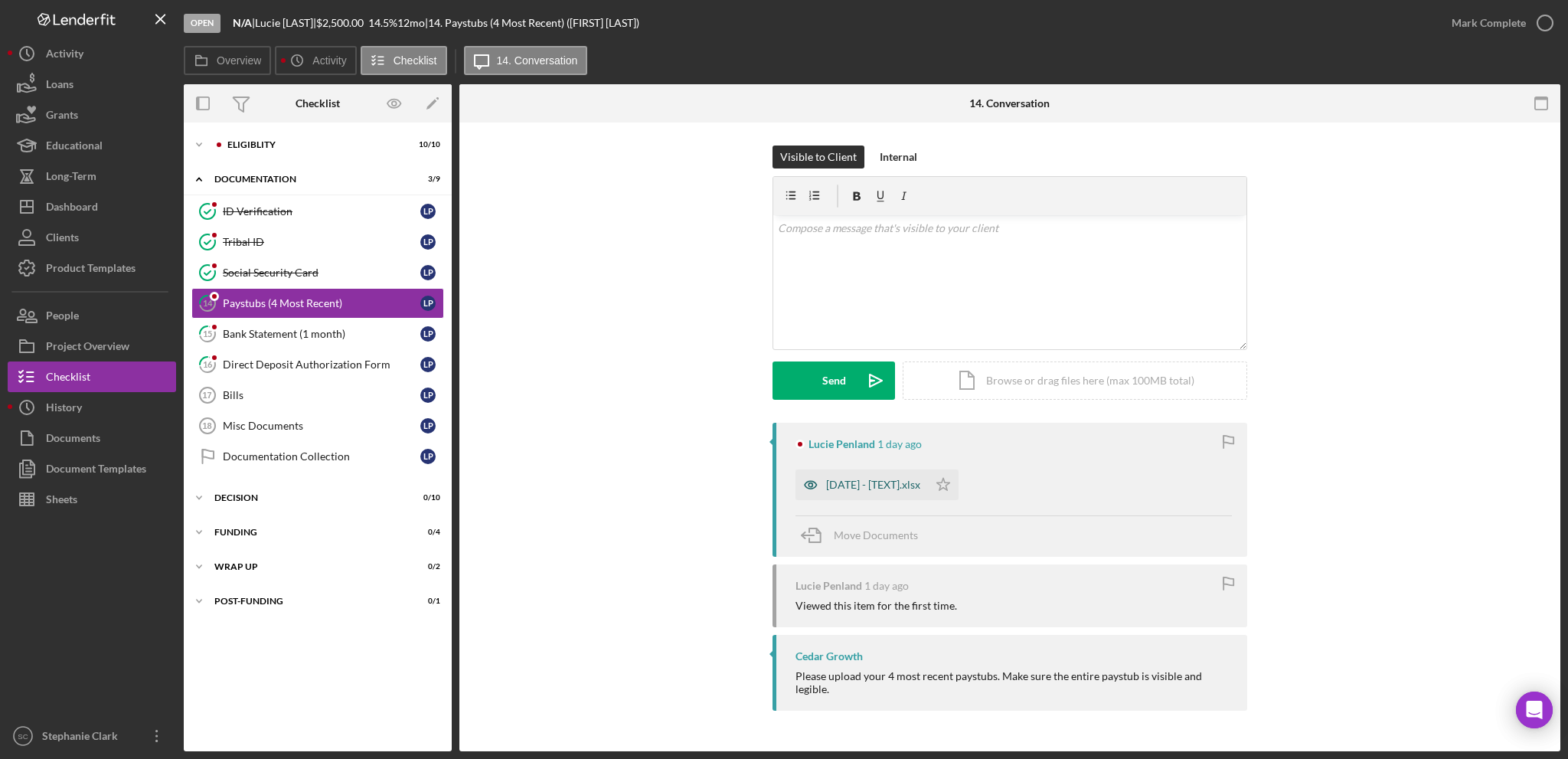 click on "[DATE] - [TEXT].xlsx" at bounding box center (873, 485) 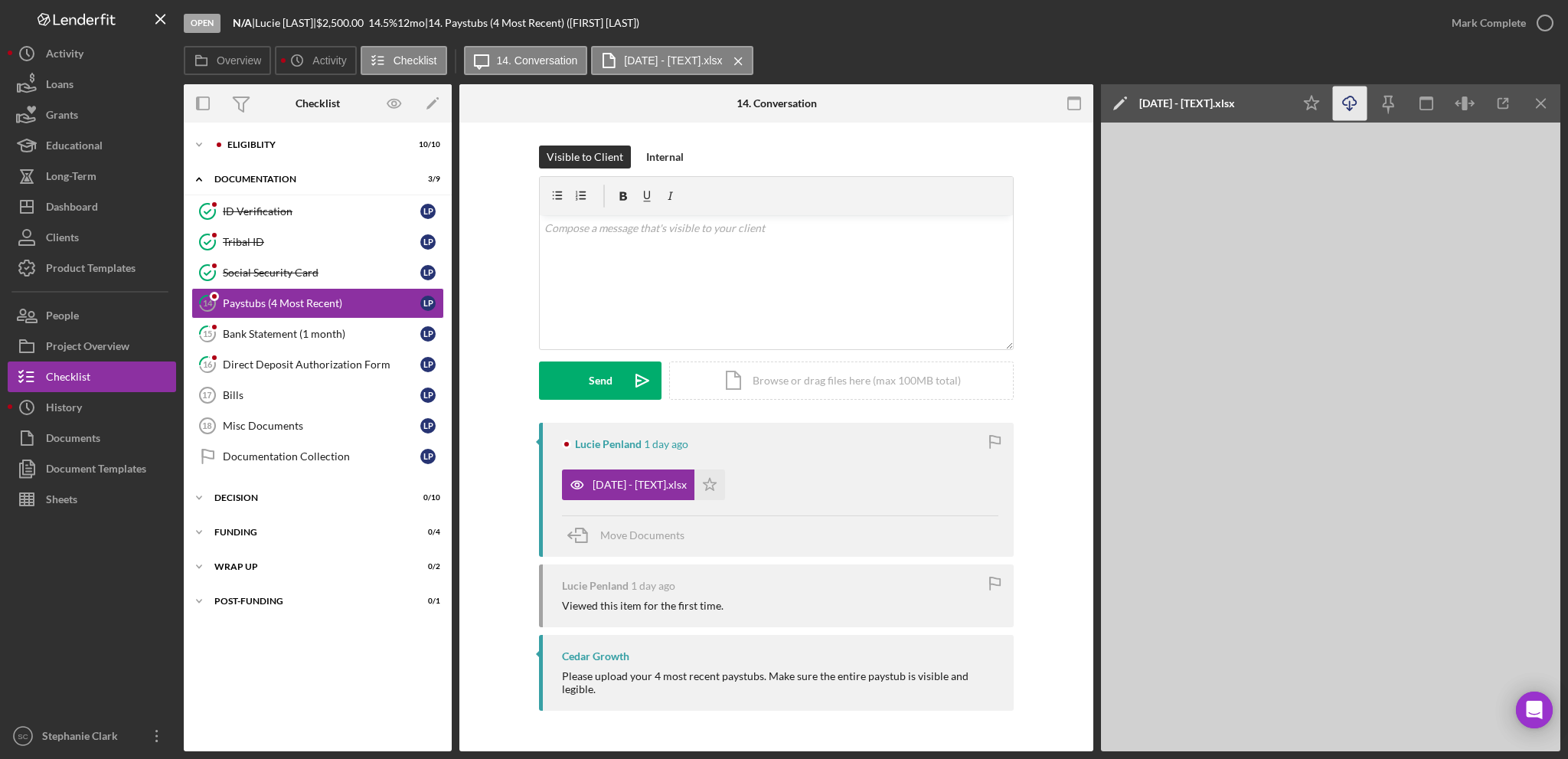 click on "Icon/Download" 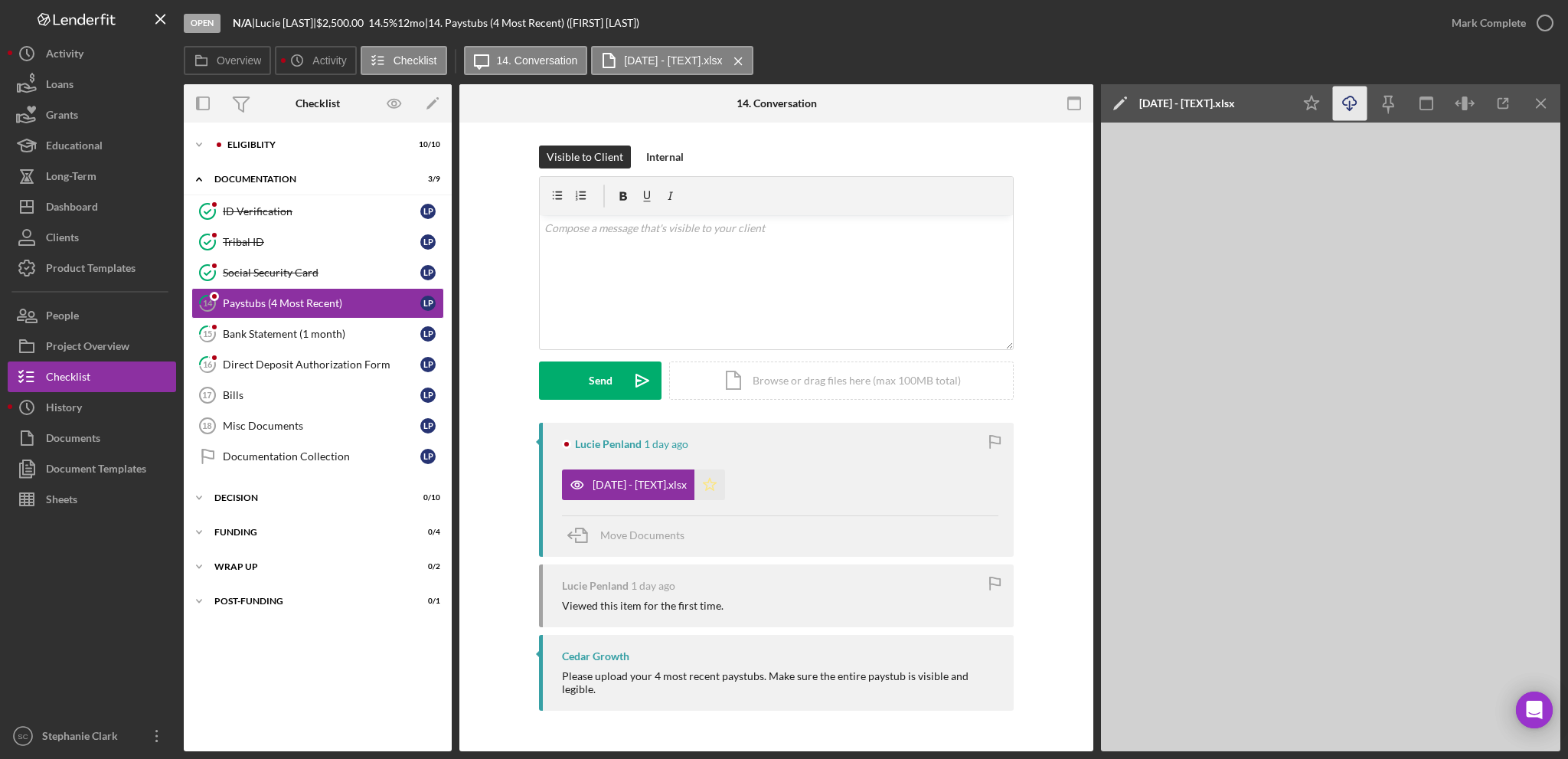 click on "Icon/Star" 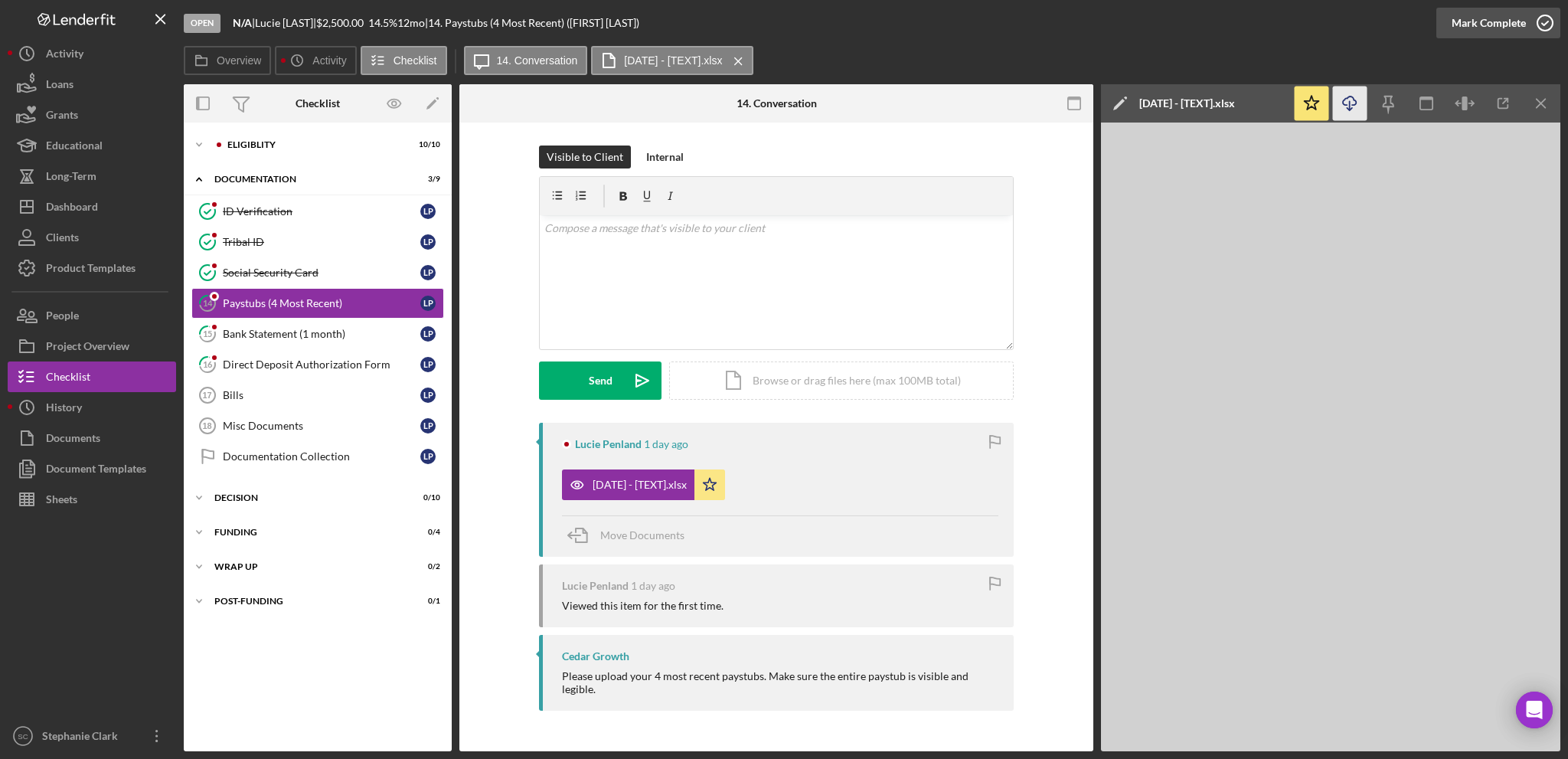 click on "Mark Complete" at bounding box center (1488, 23) 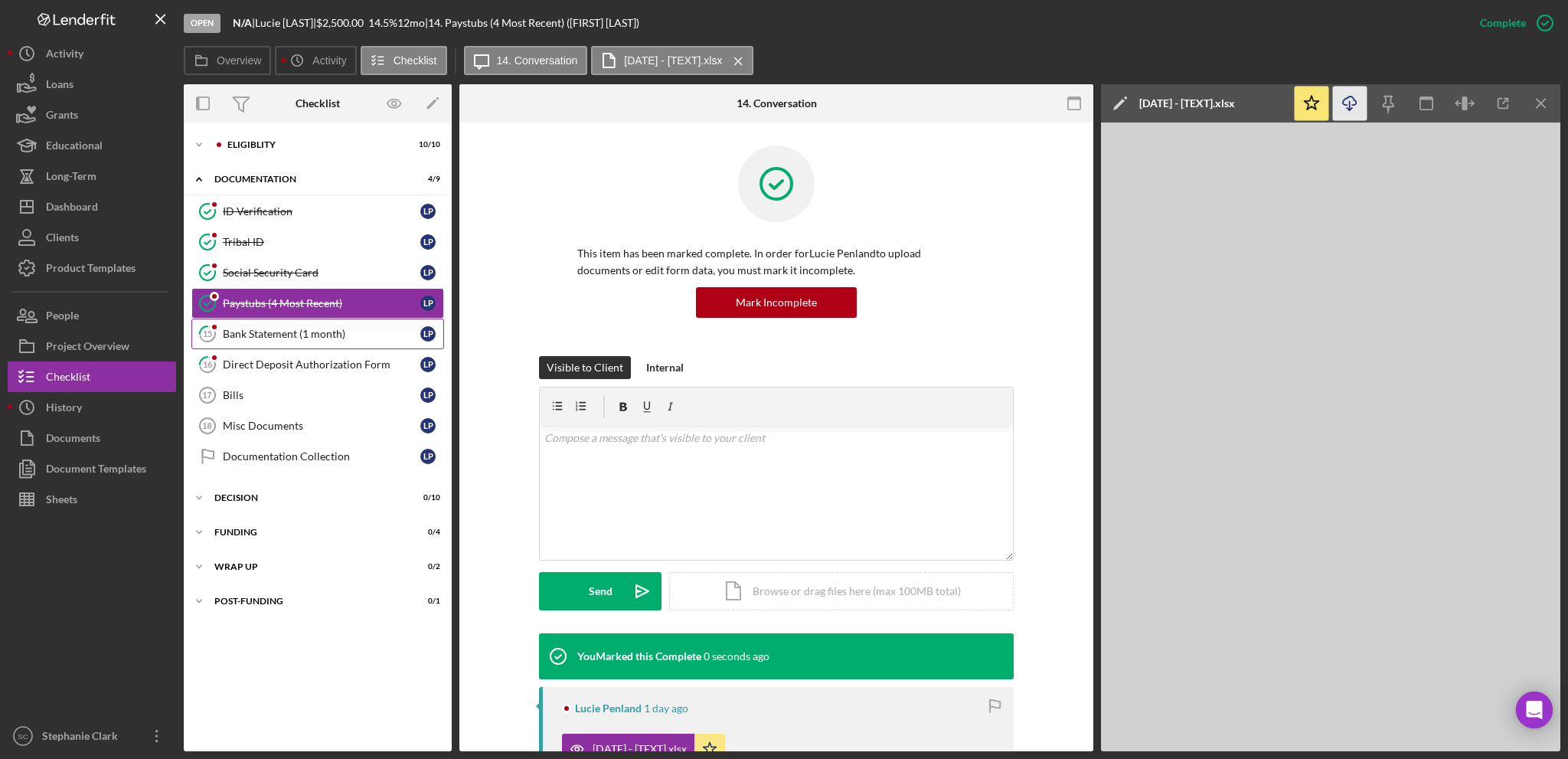 click on "Bank Statement (1 month)" at bounding box center (322, 334) 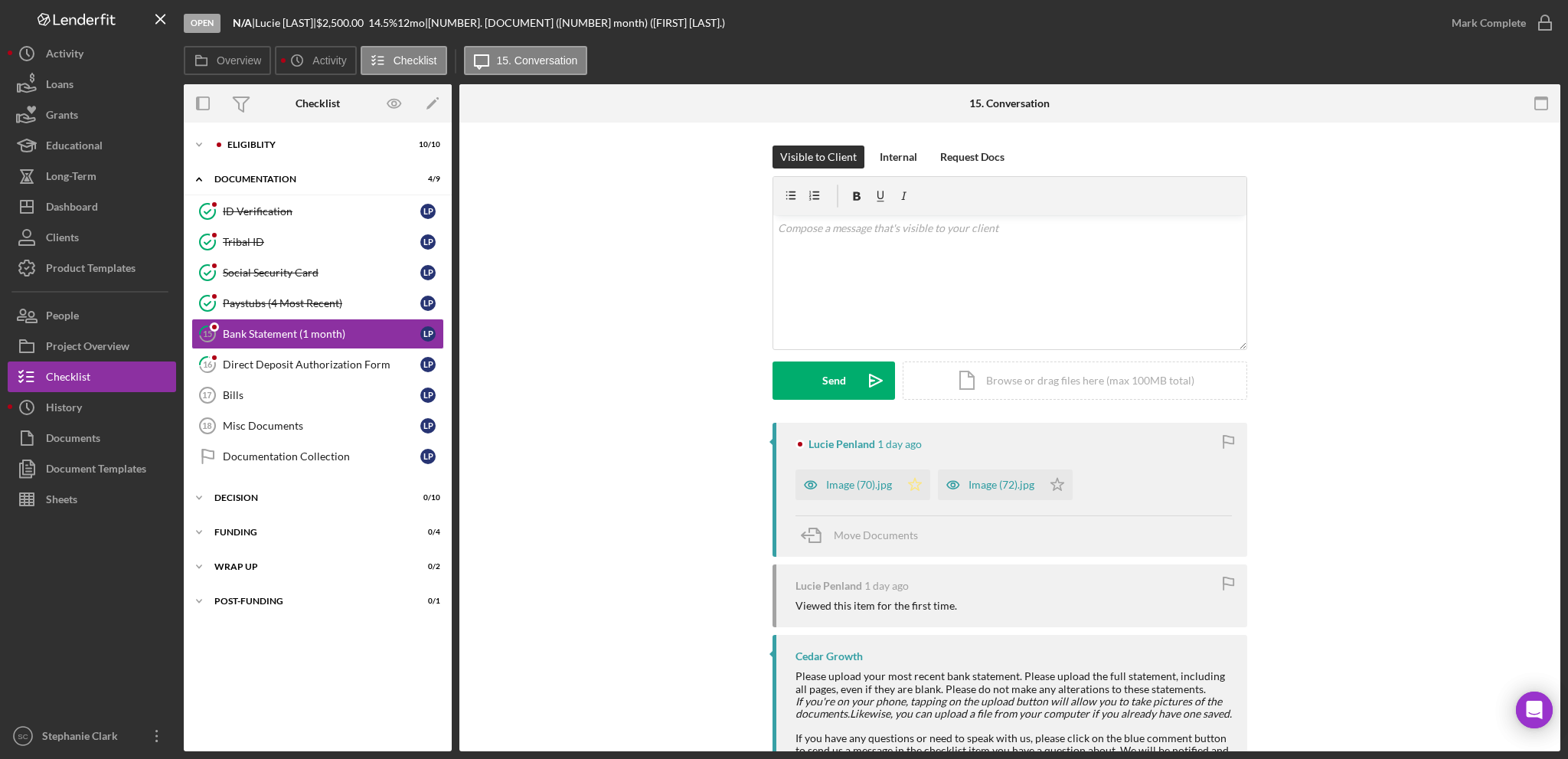 click on "Icon/Star" 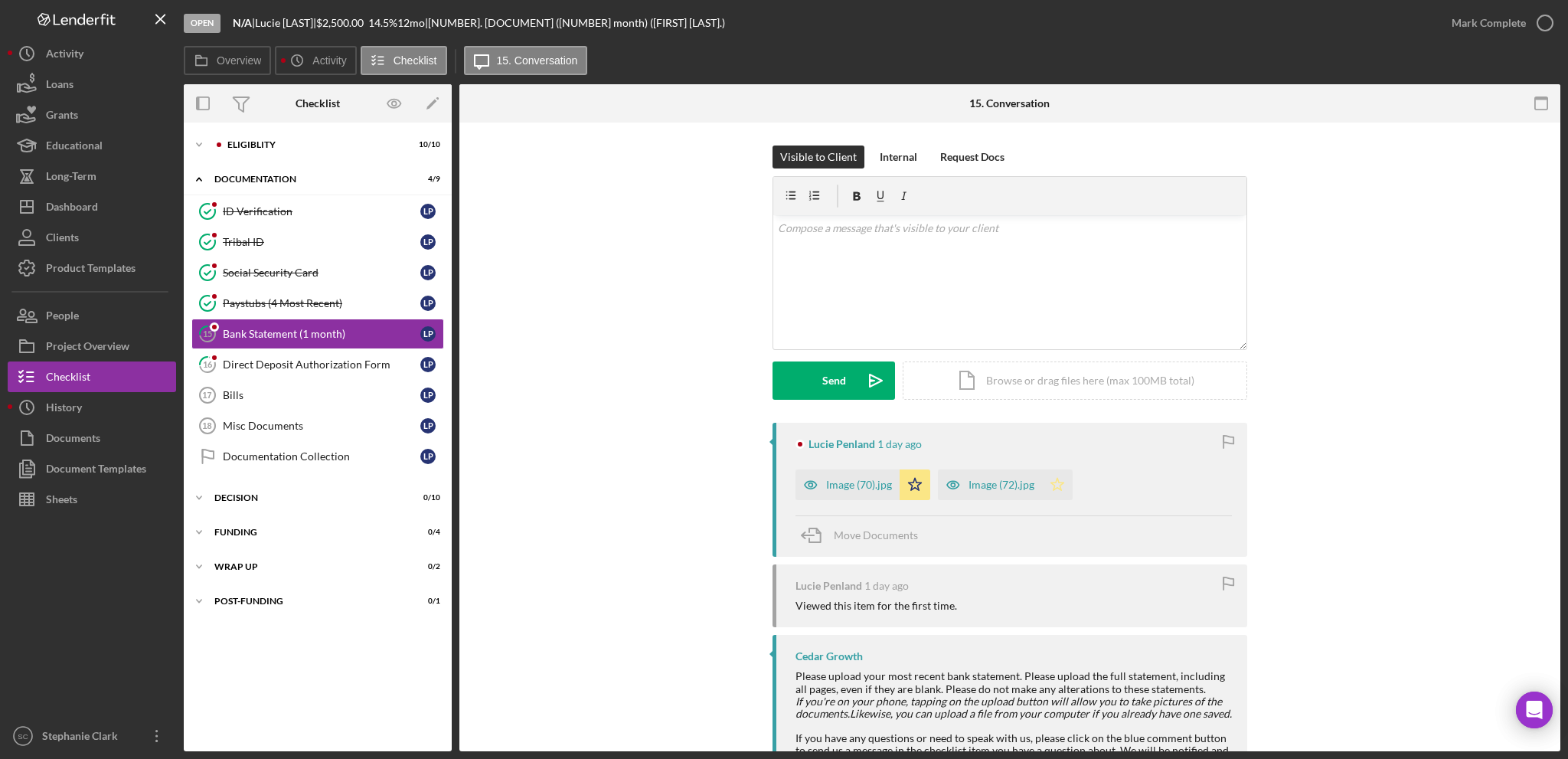 click on "Icon/Star" 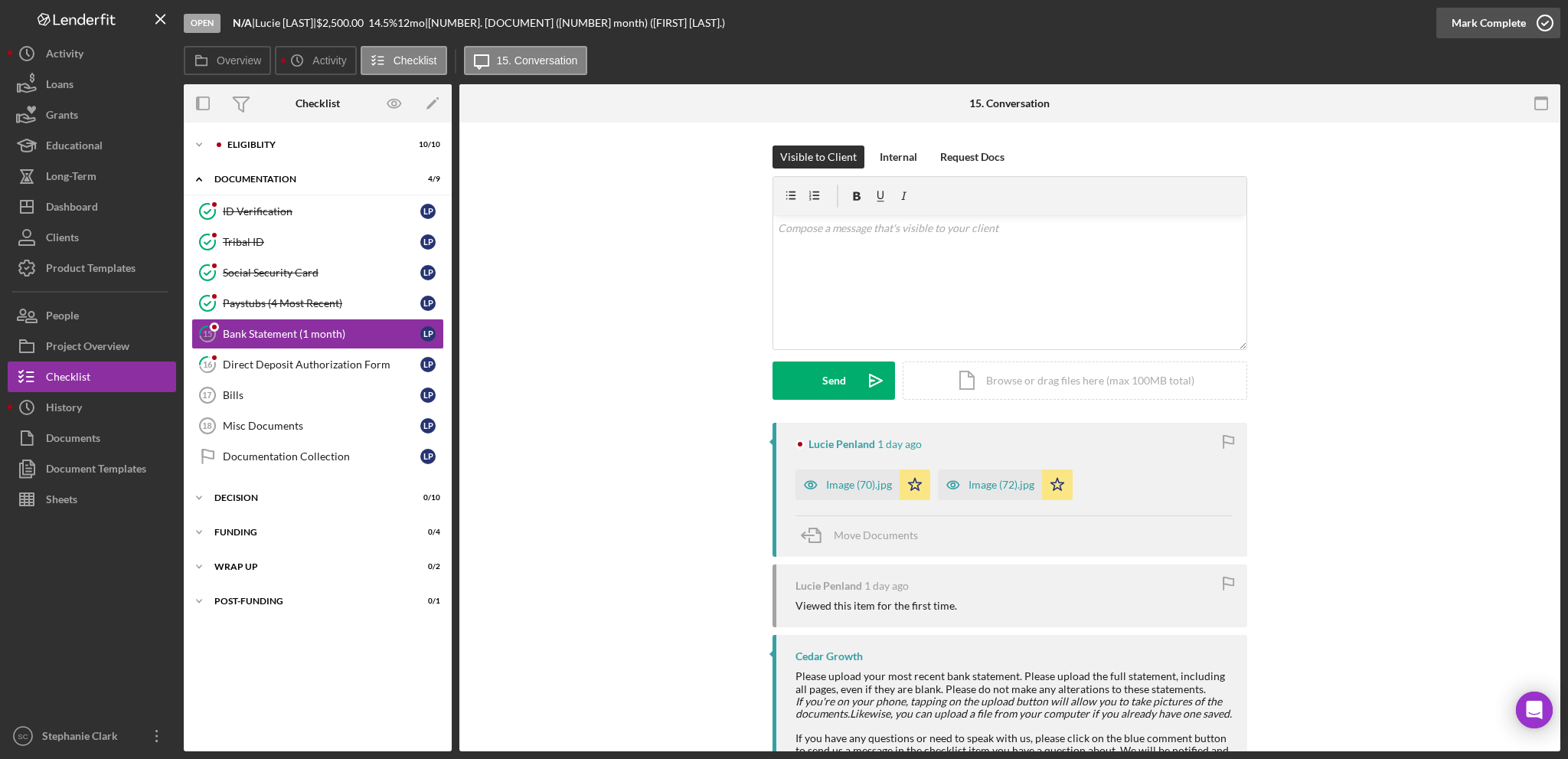 click on "Mark Complete" at bounding box center (1488, 23) 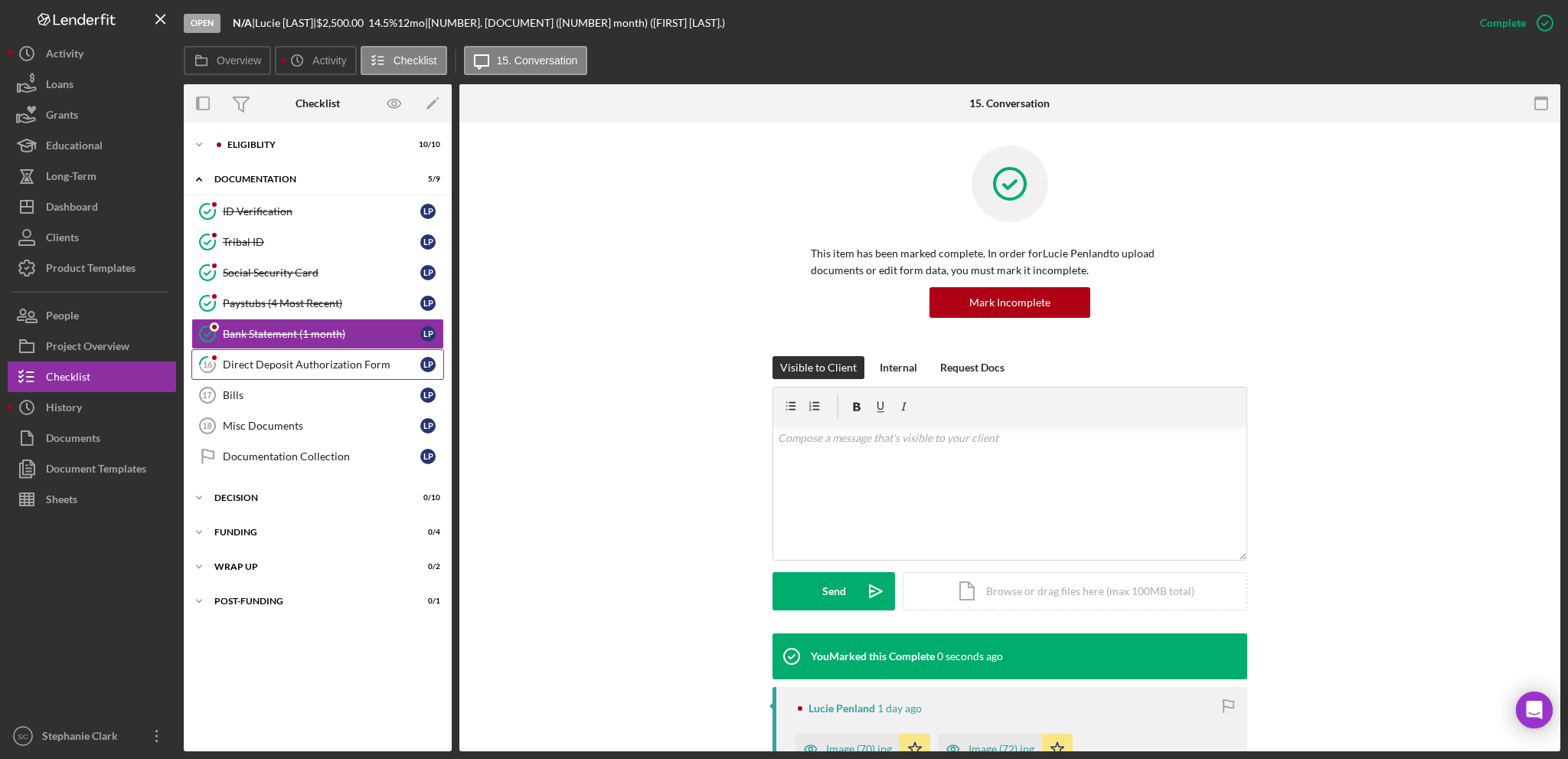 click on "Direct Deposit Authorization Form" at bounding box center [322, 365] 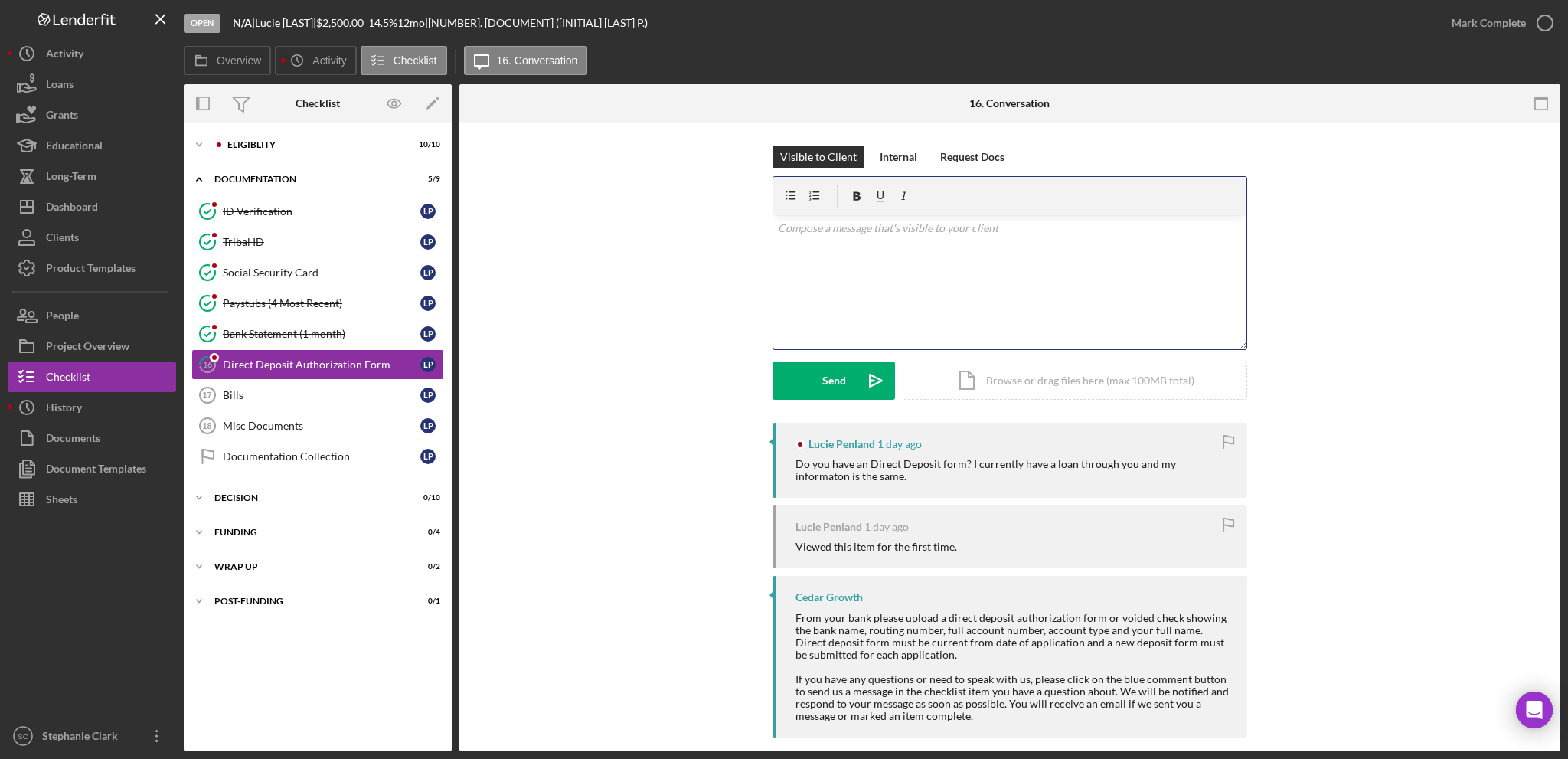 click on "v Color teal Color pink Remove color Add row above Add row below Add column before Add column after Merge cells Split cells Remove column Remove row Remove table" at bounding box center (1010, 282) 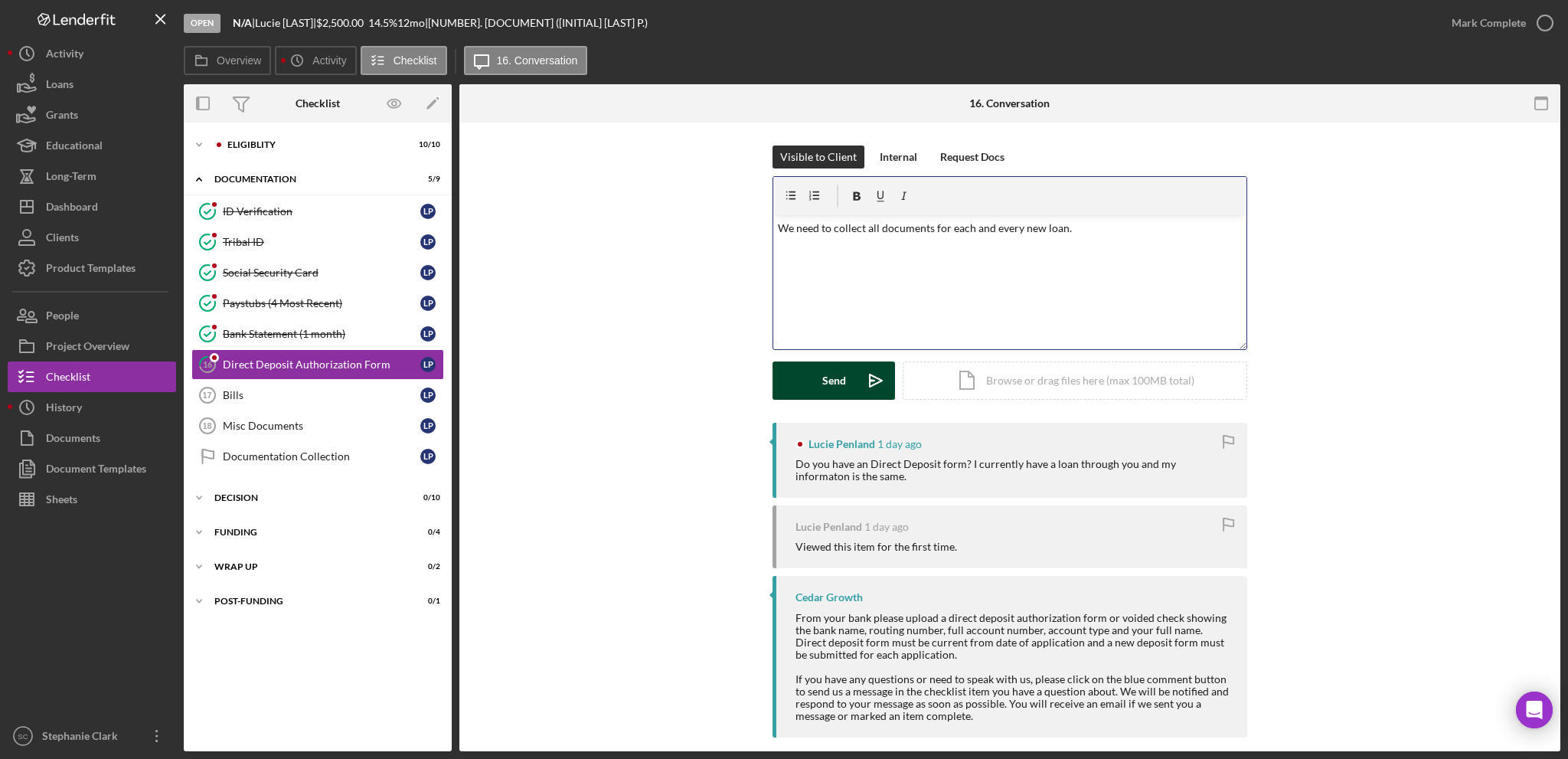 click on "Send Icon/icon-invite-send" at bounding box center [834, 381] 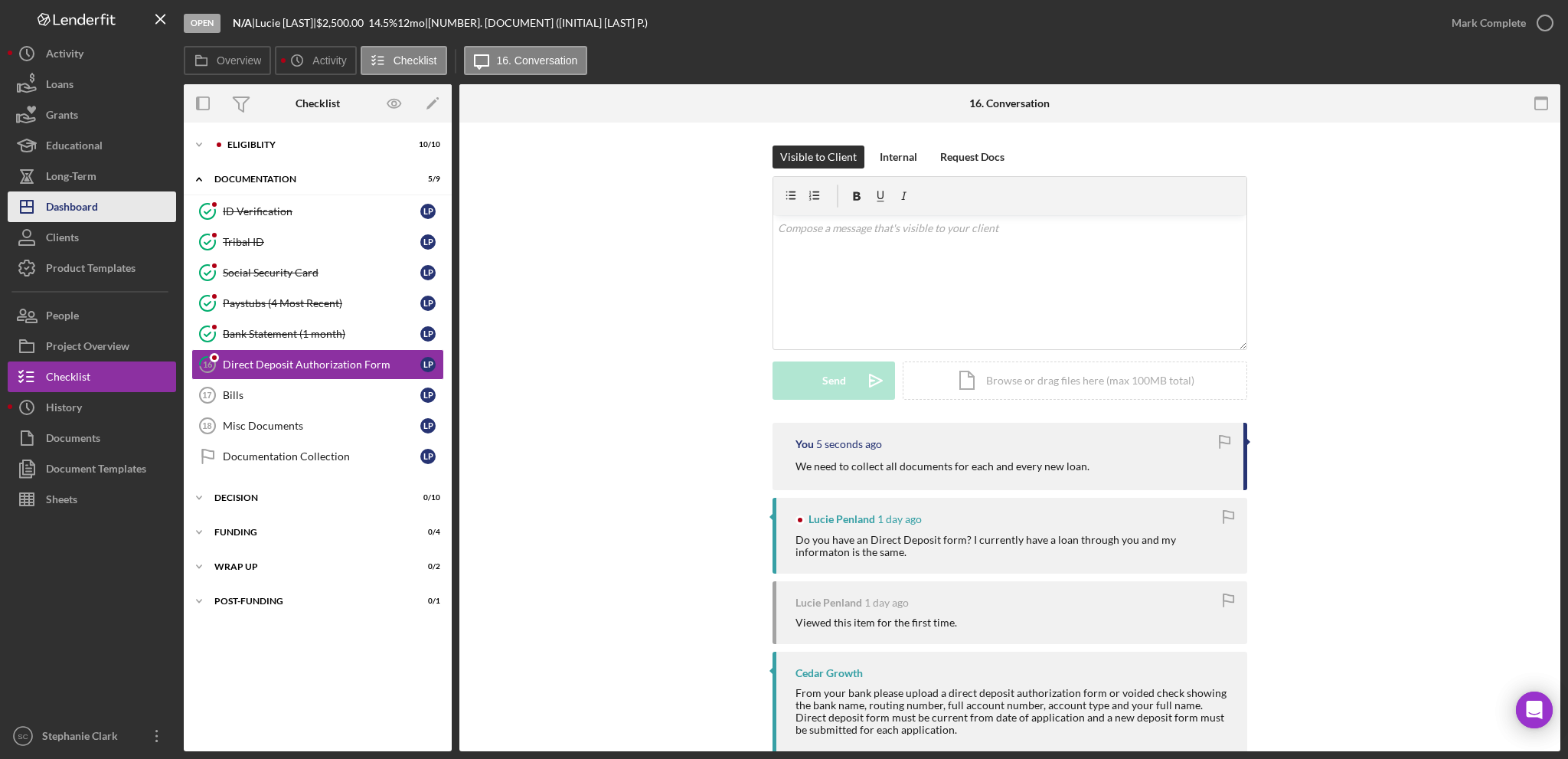 click on "Dashboard" at bounding box center (72, 208) 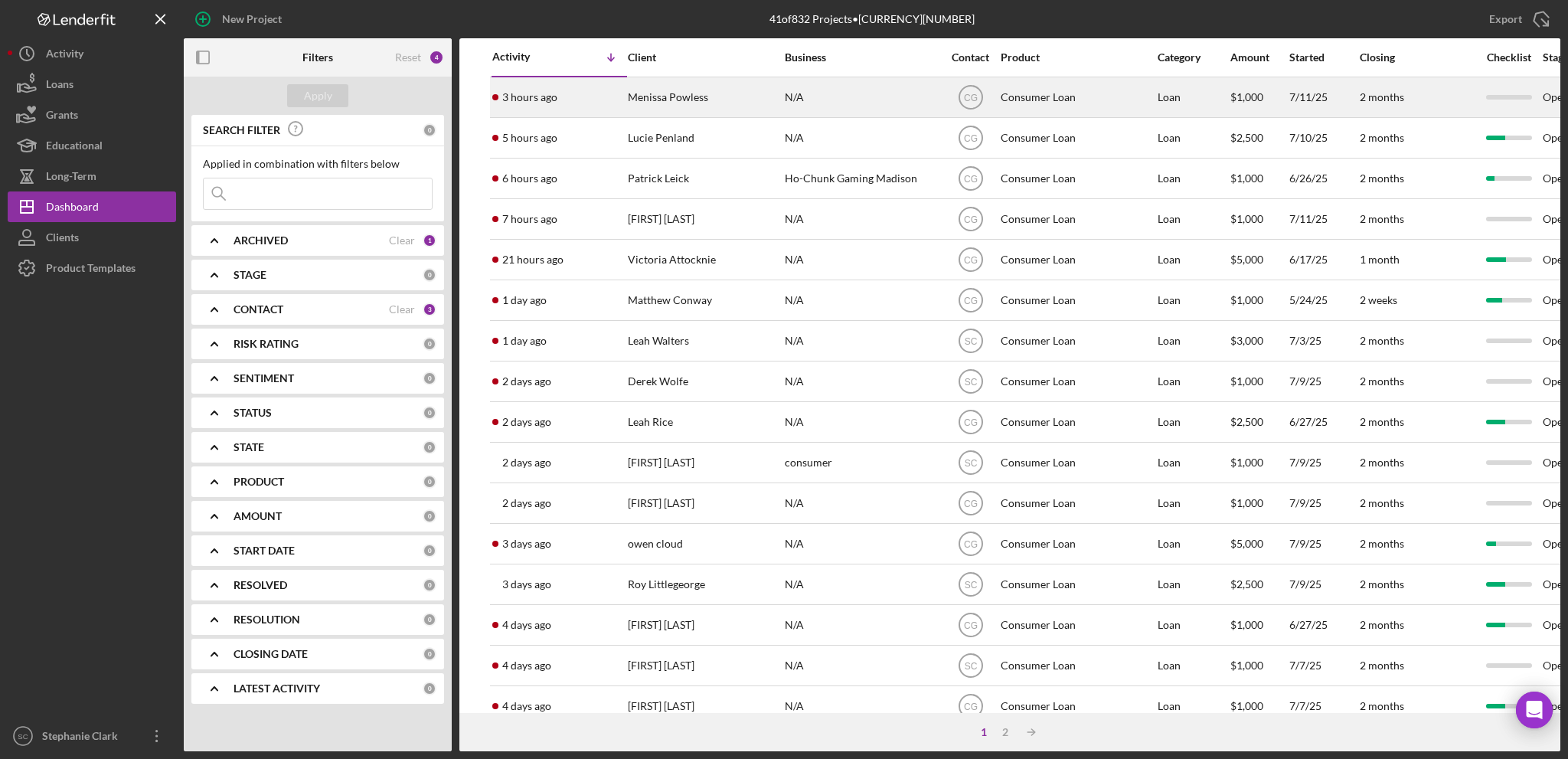 click on "Menissa Powless" at bounding box center (704, 97) 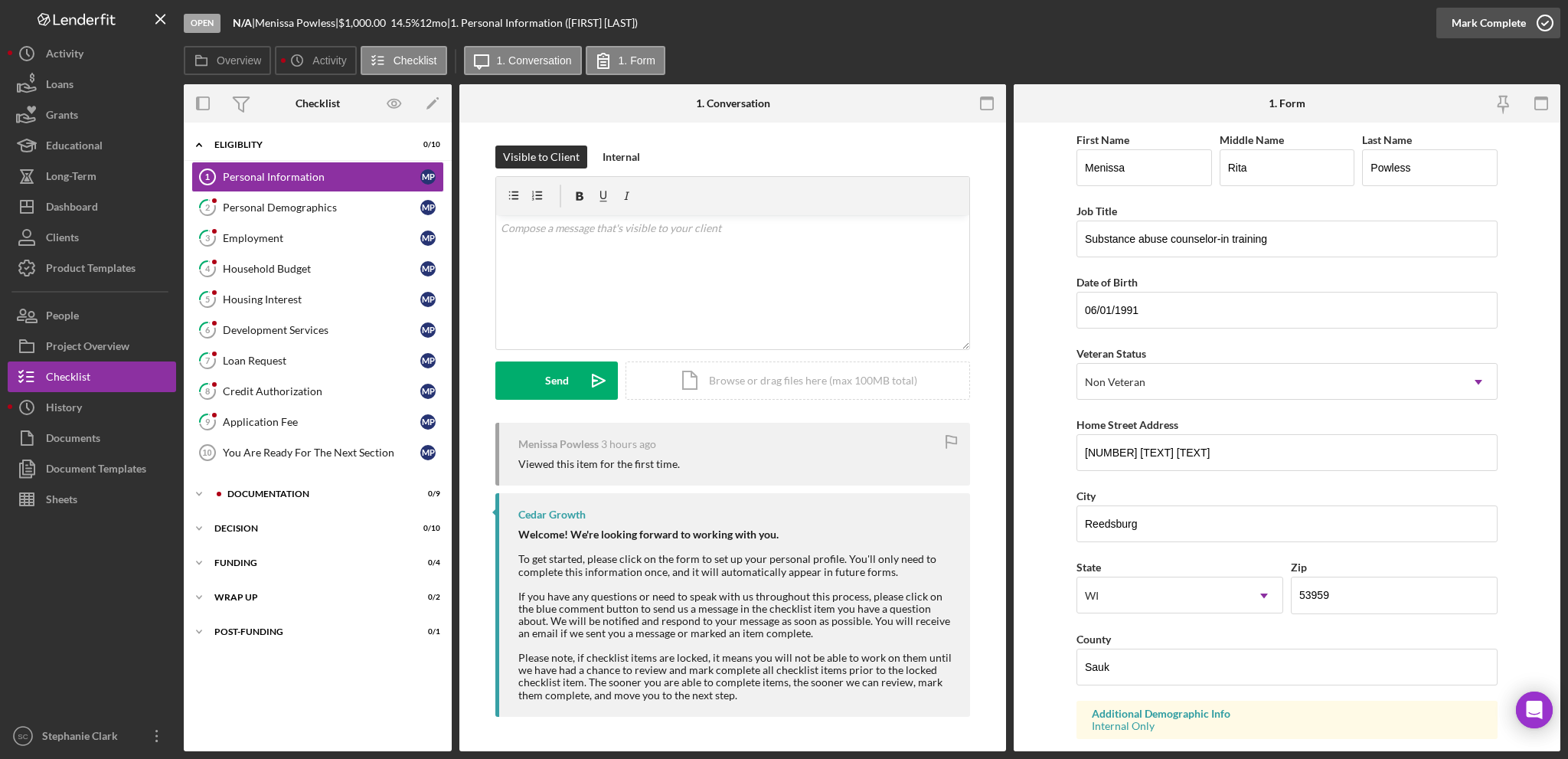 click on "Mark Complete" at bounding box center (1488, 23) 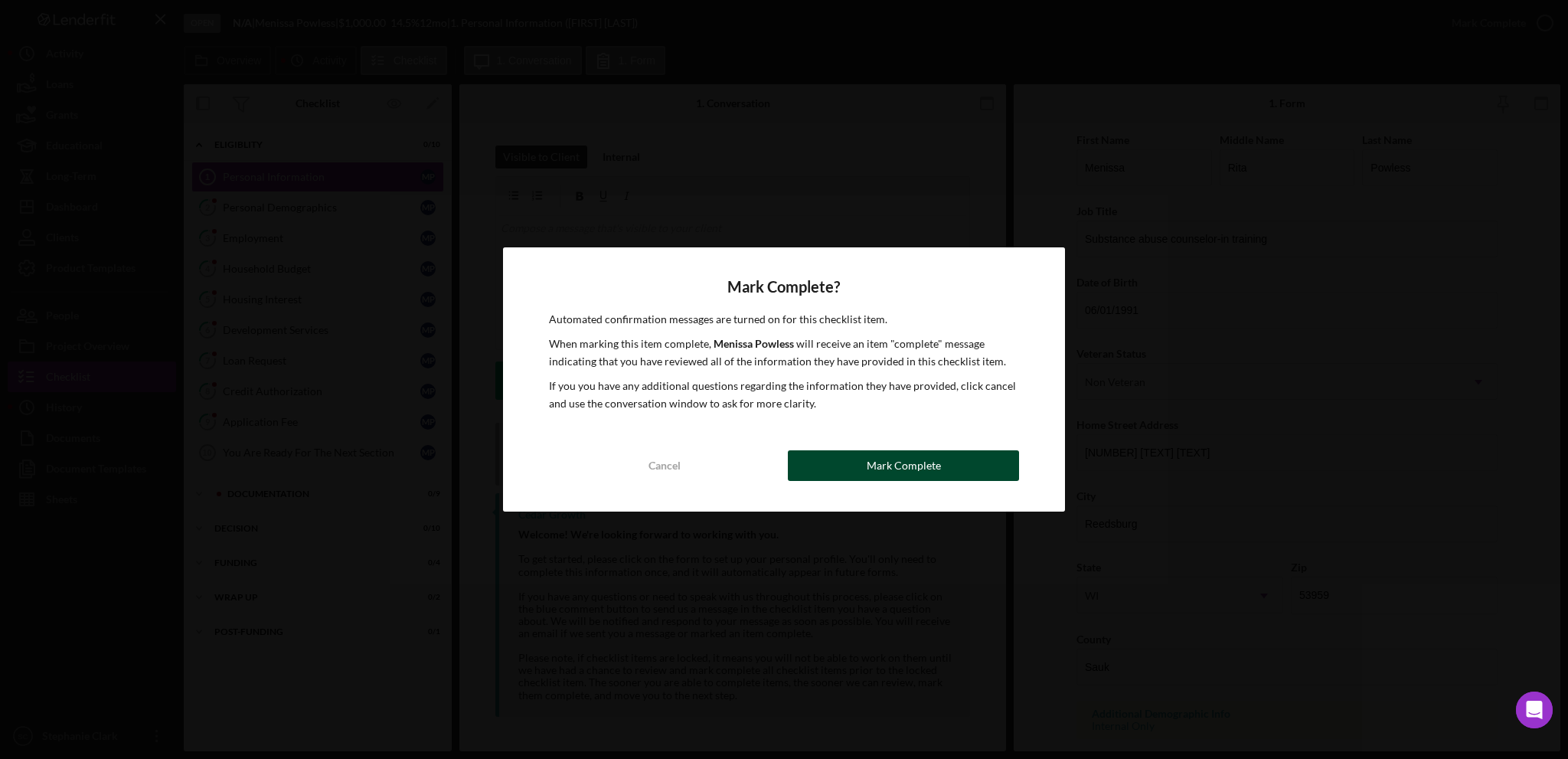 click on "Mark Complete" at bounding box center [903, 466] 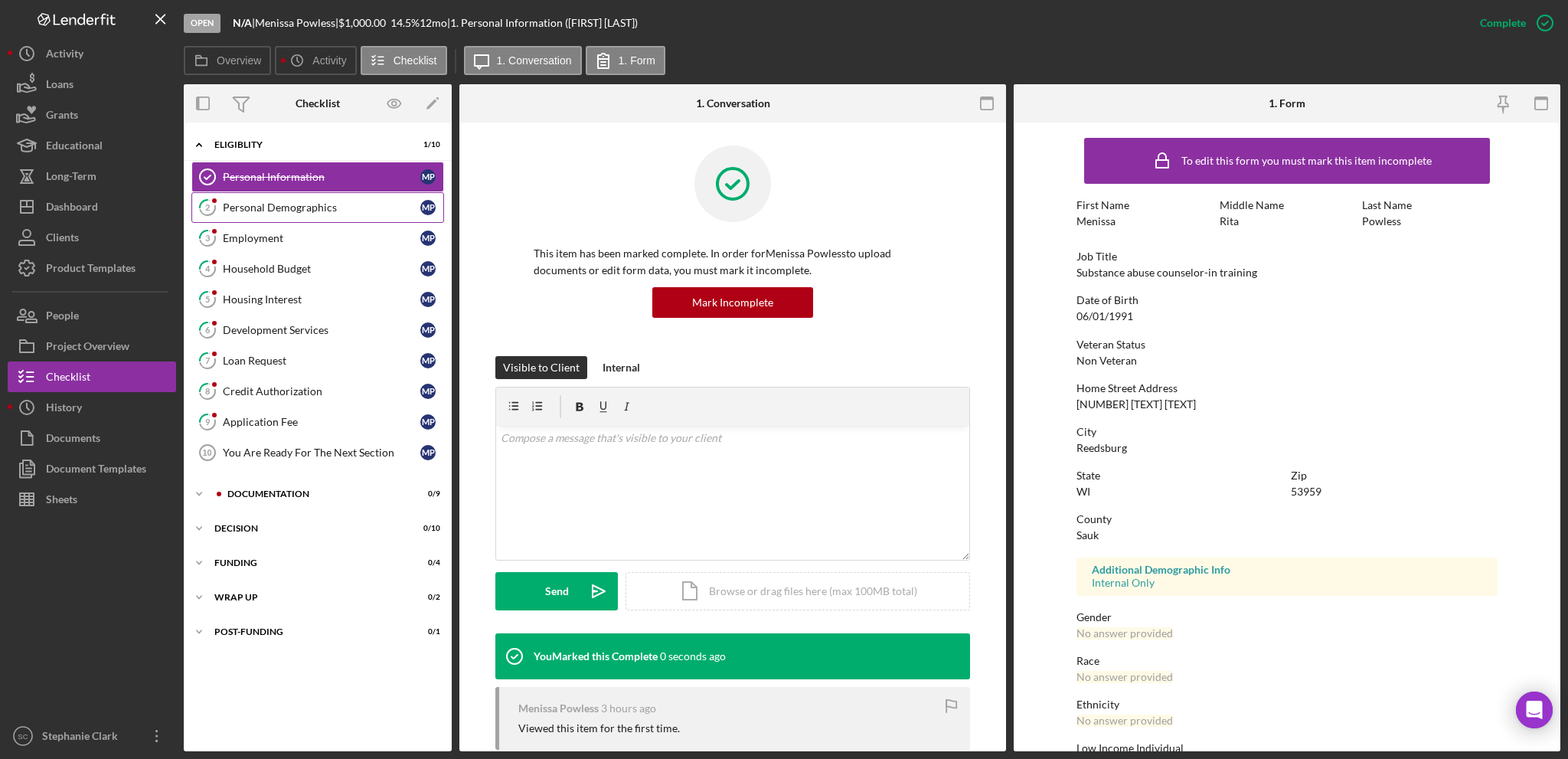 click on "Personal Demographics" at bounding box center (322, 208) 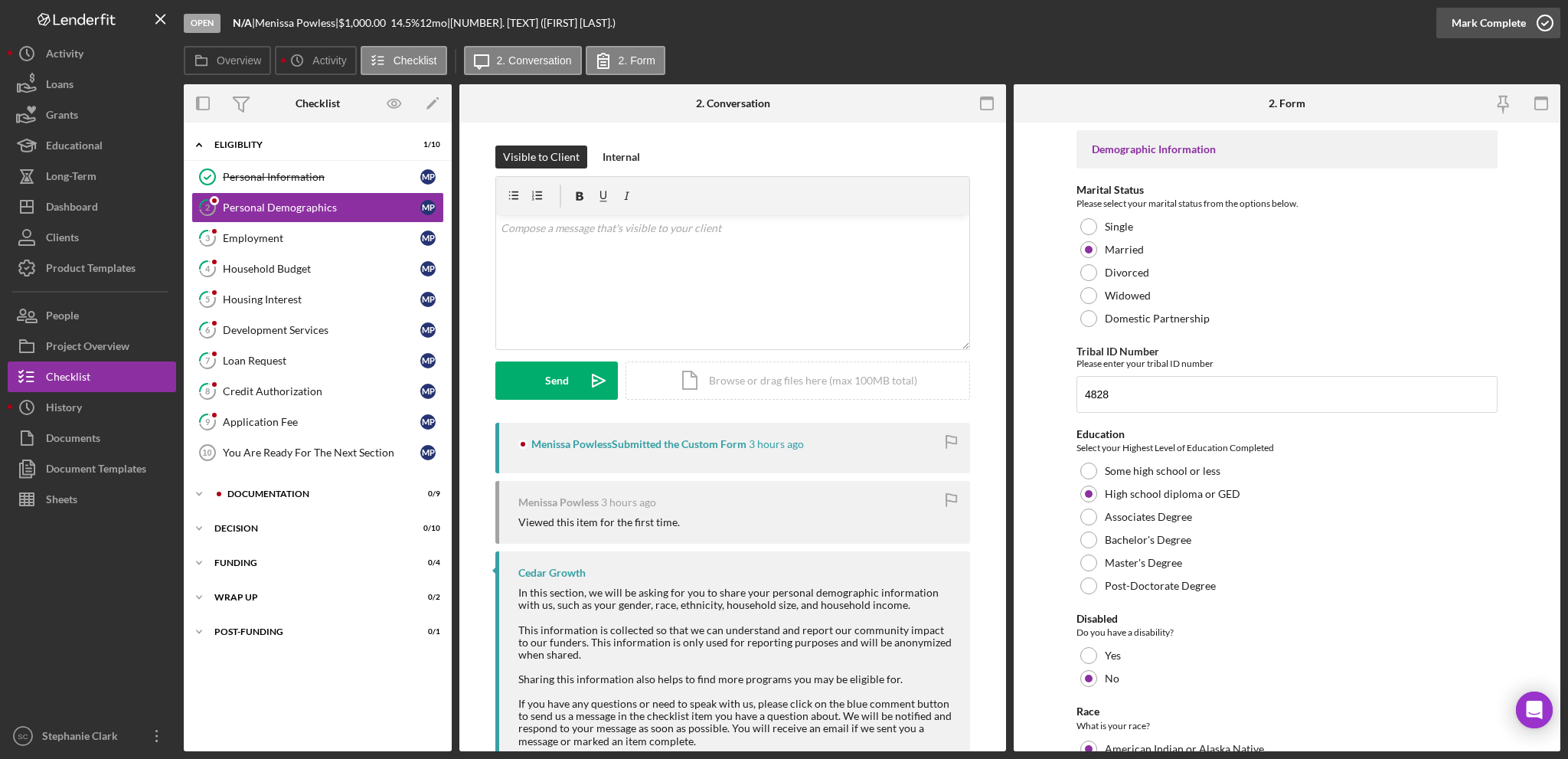 click on "Mark Complete" at bounding box center (1488, 23) 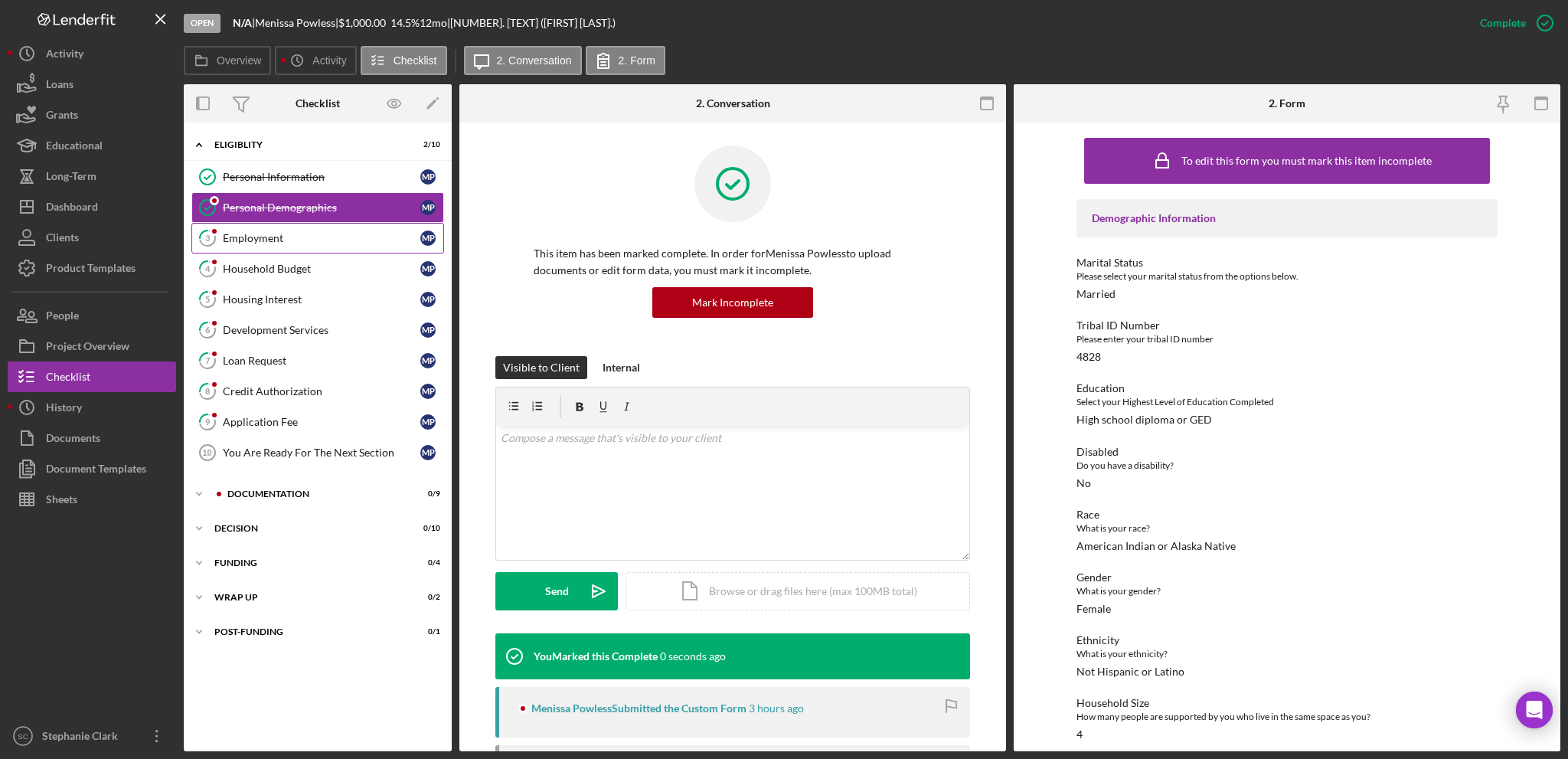 click on "Employment" at bounding box center (322, 238) 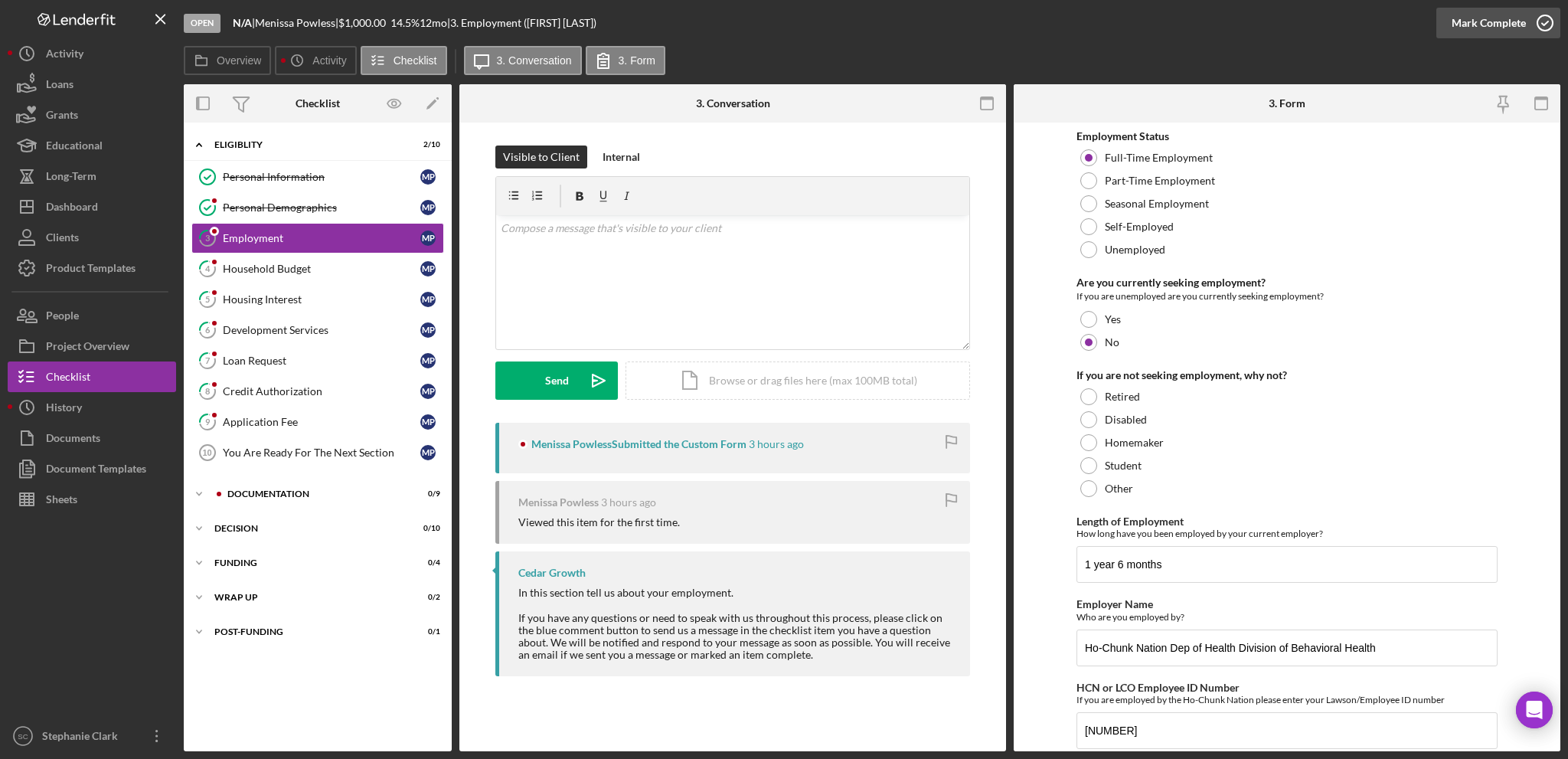 click on "Mark Complete" at bounding box center [1488, 23] 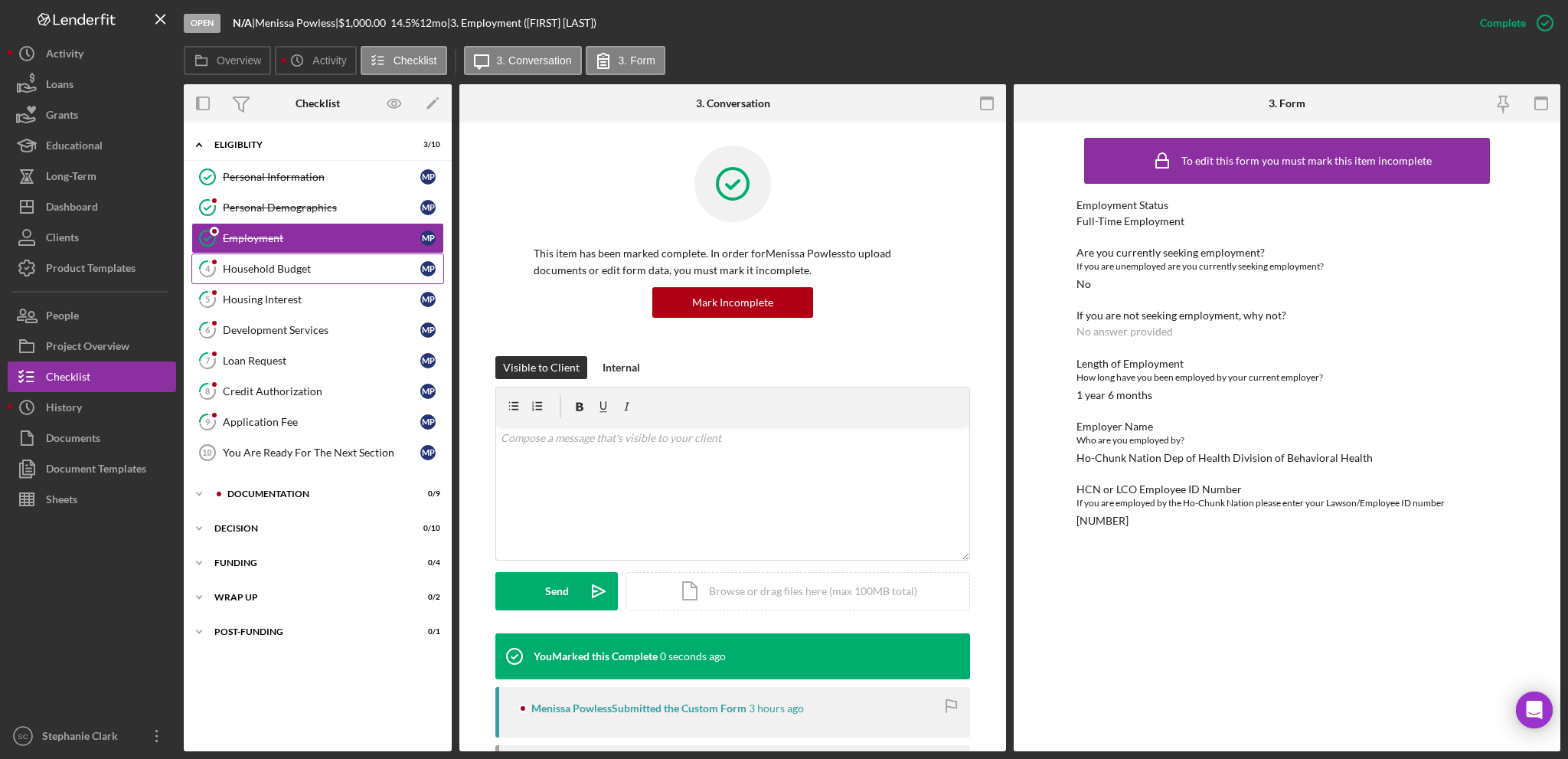 click on "Household Budget" at bounding box center (322, 269) 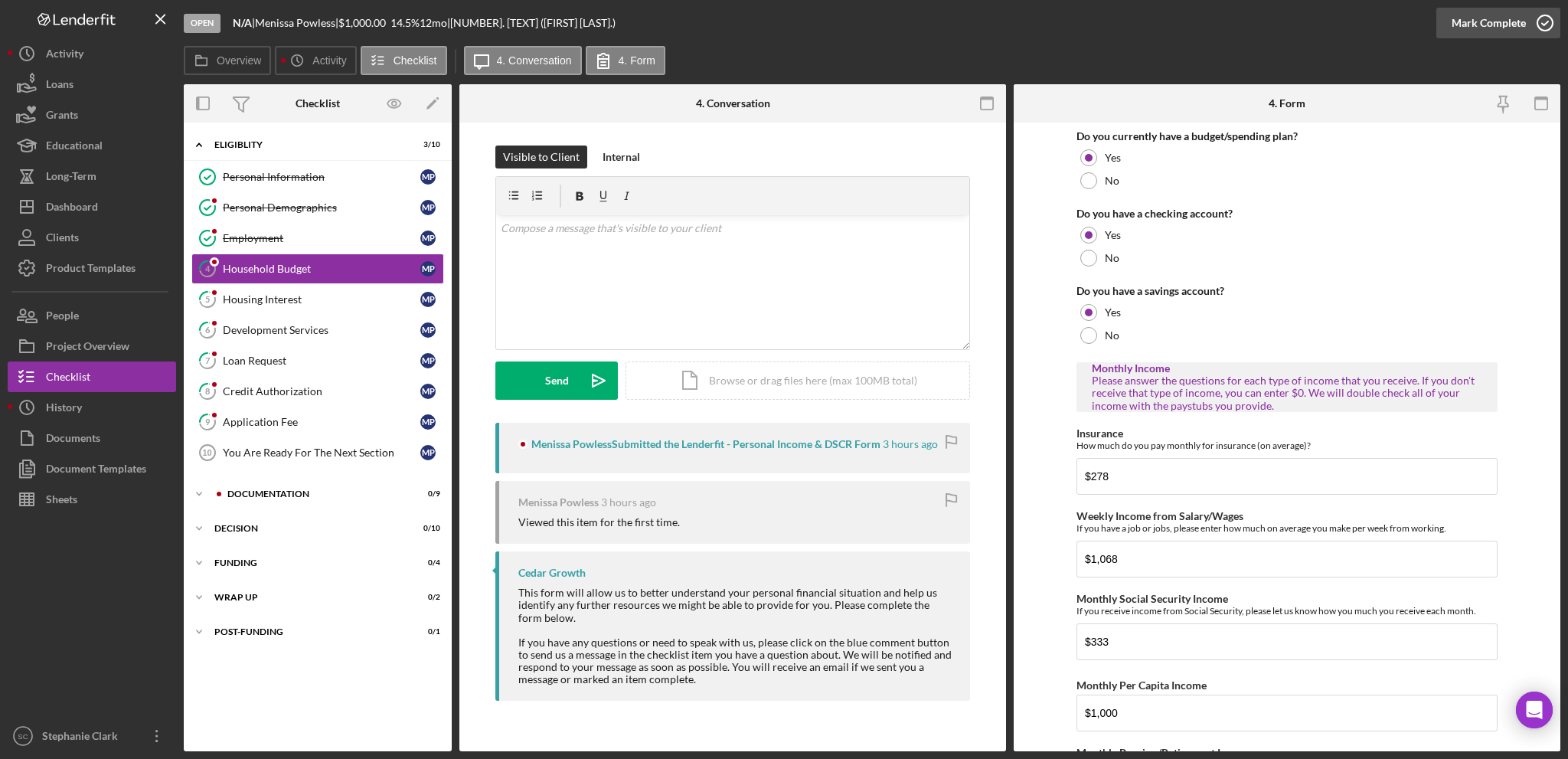 click on "Mark Complete" at bounding box center (1488, 23) 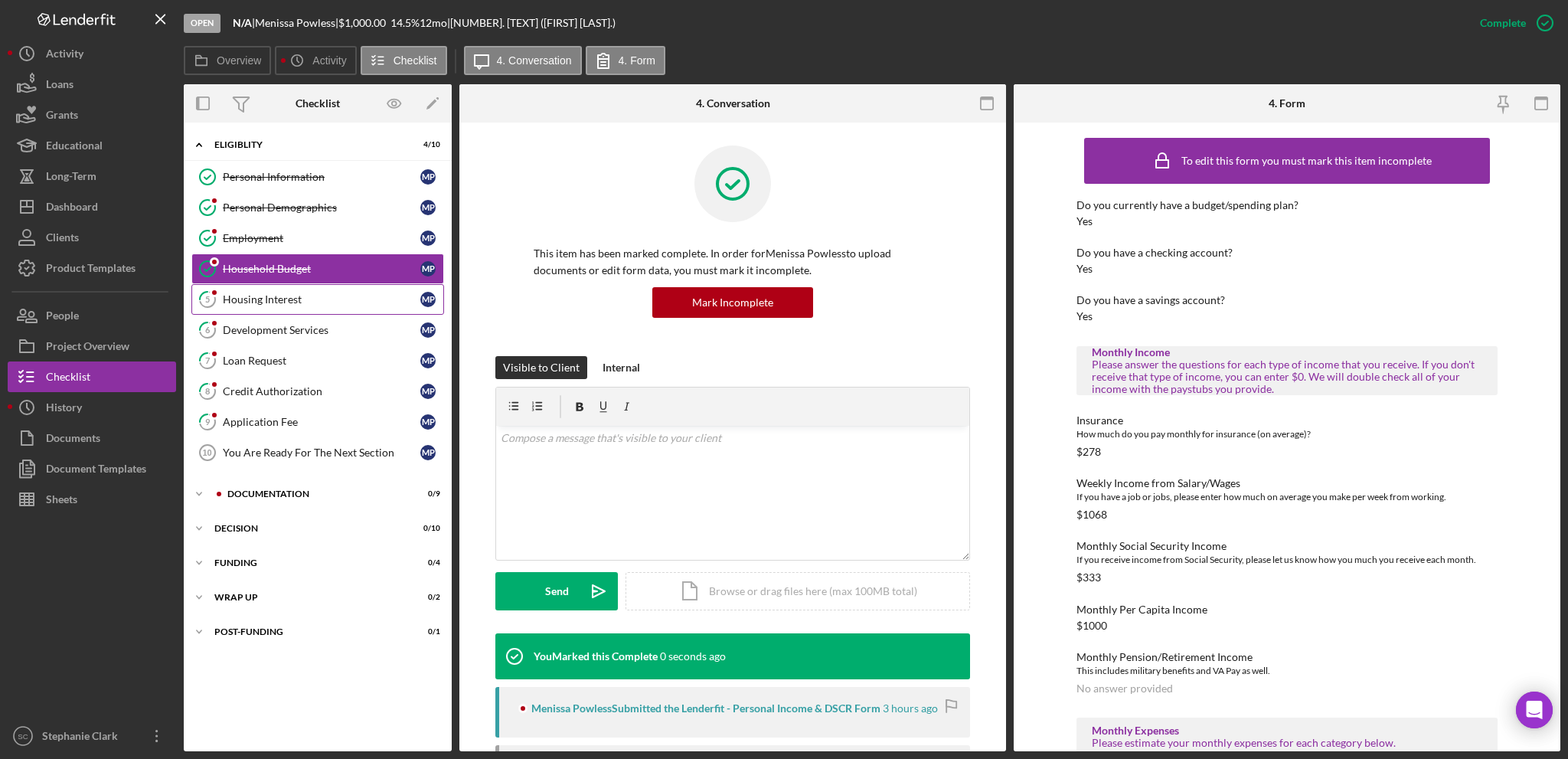 click on "Housing Interest" at bounding box center (322, 299) 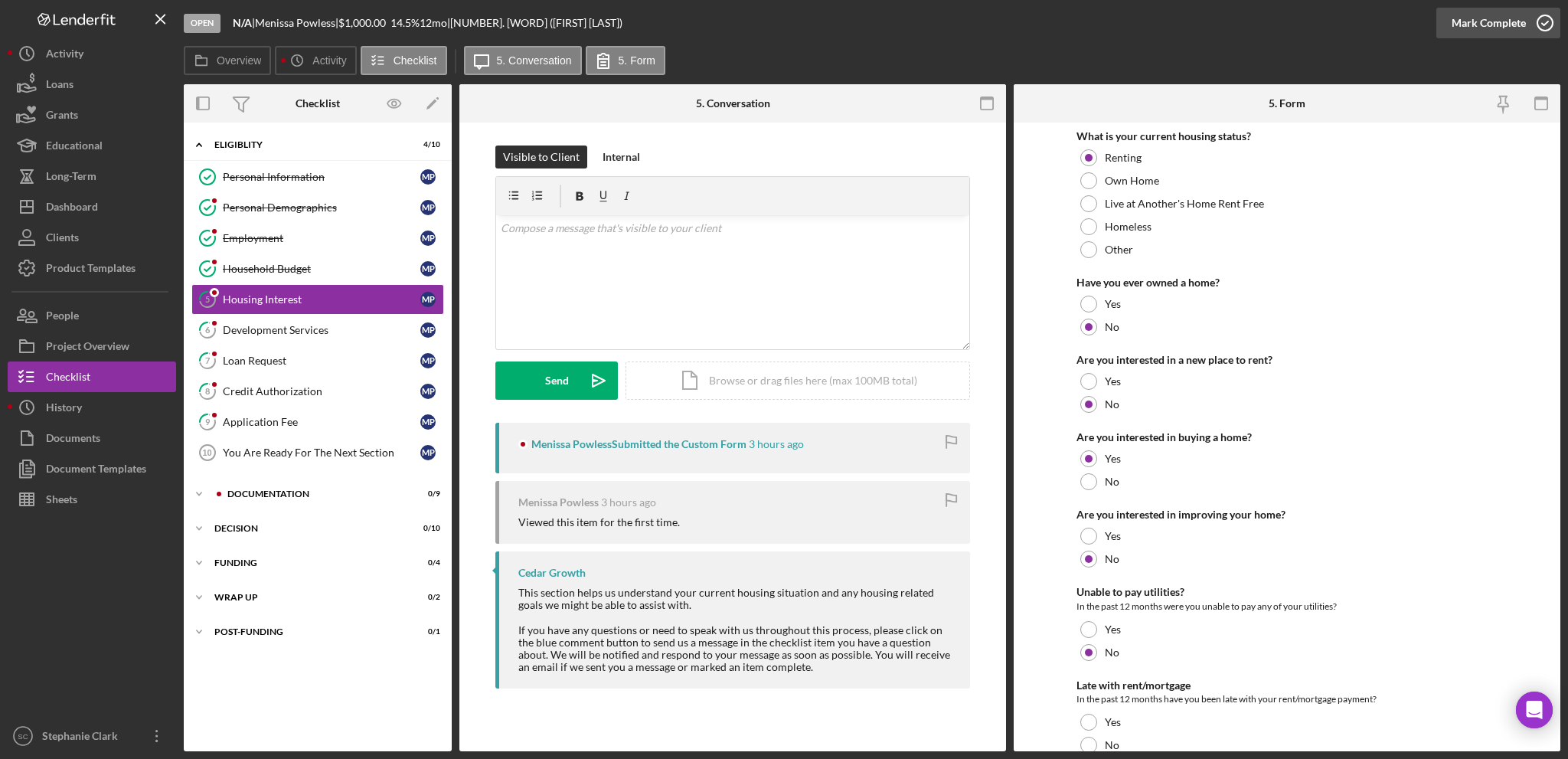 click on "Mark Complete" at bounding box center [1488, 23] 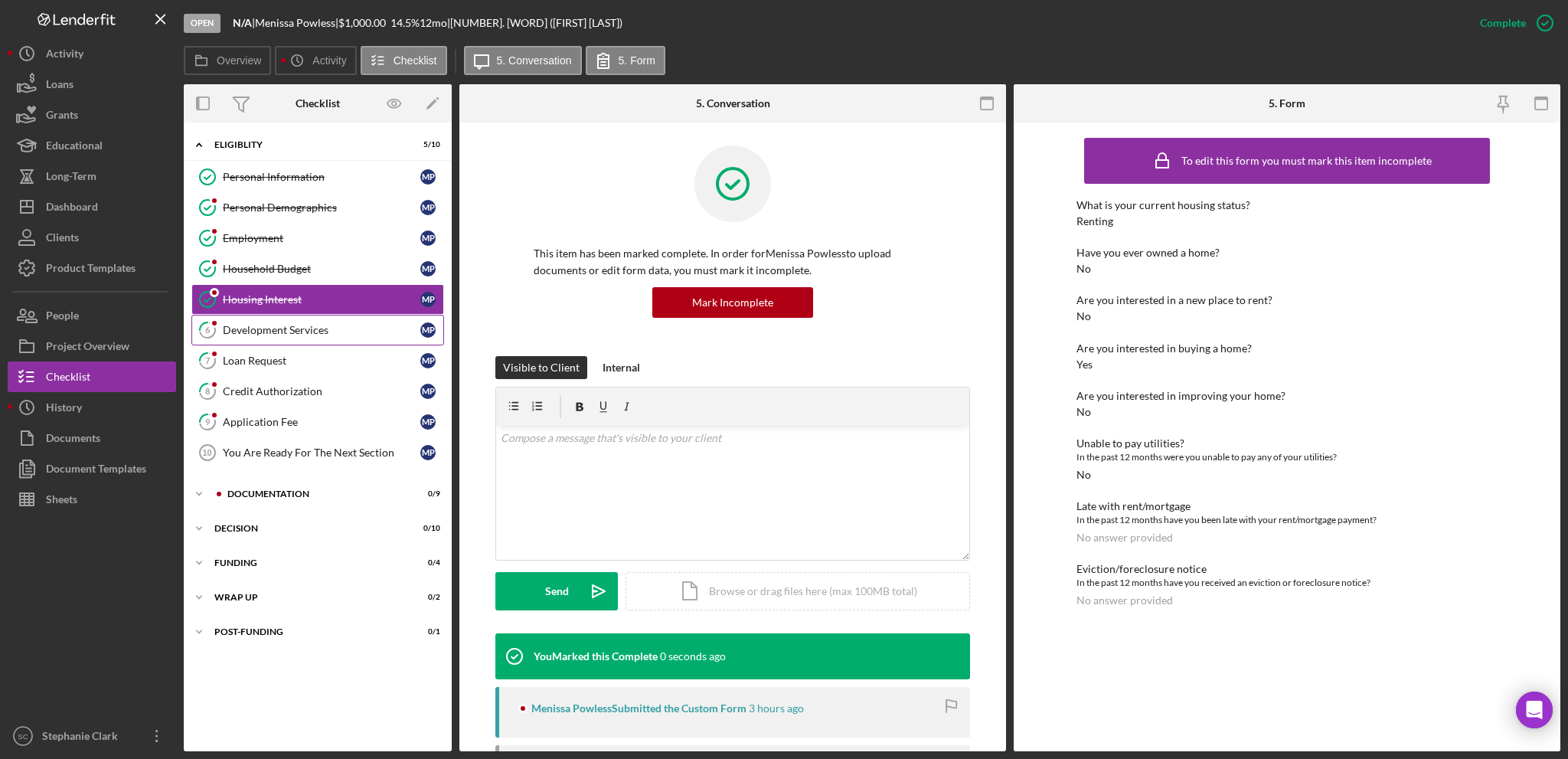 click on "Development Services" at bounding box center (322, 330) 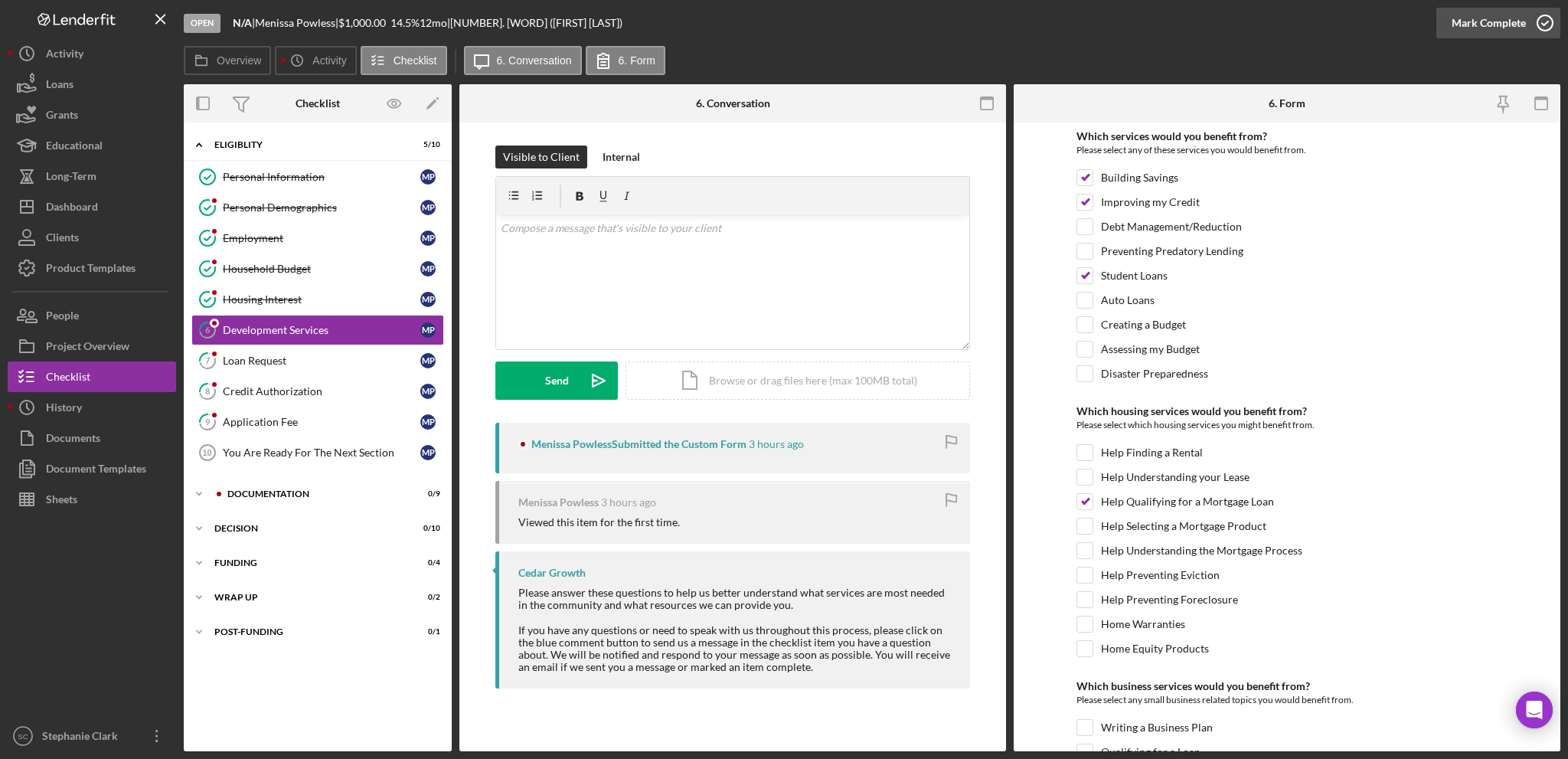 click on "Mark Complete" at bounding box center [1488, 23] 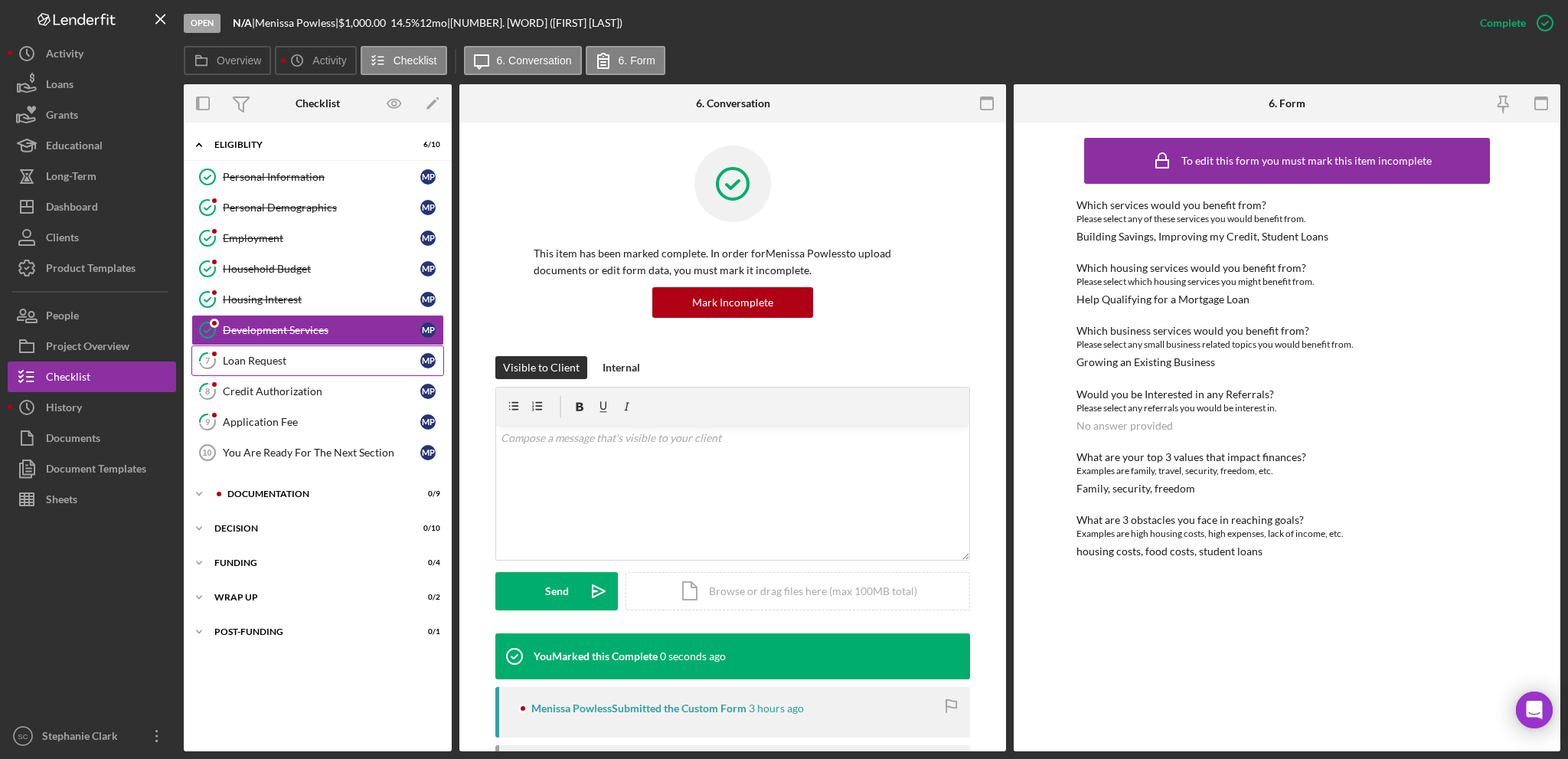 click on "7 Loan Request M P" at bounding box center (318, 361) 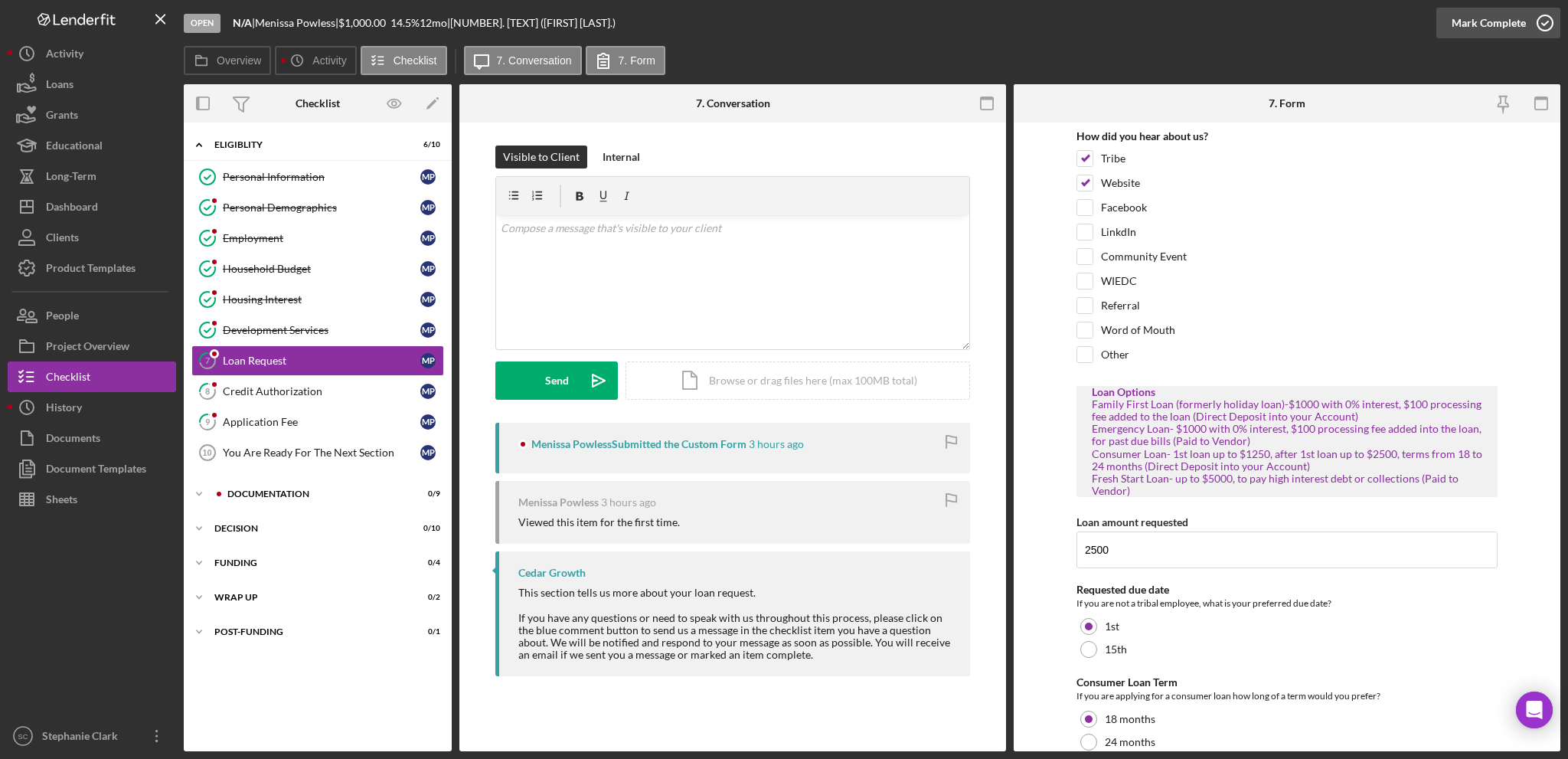 click on "Mark Complete" at bounding box center (1498, 23) 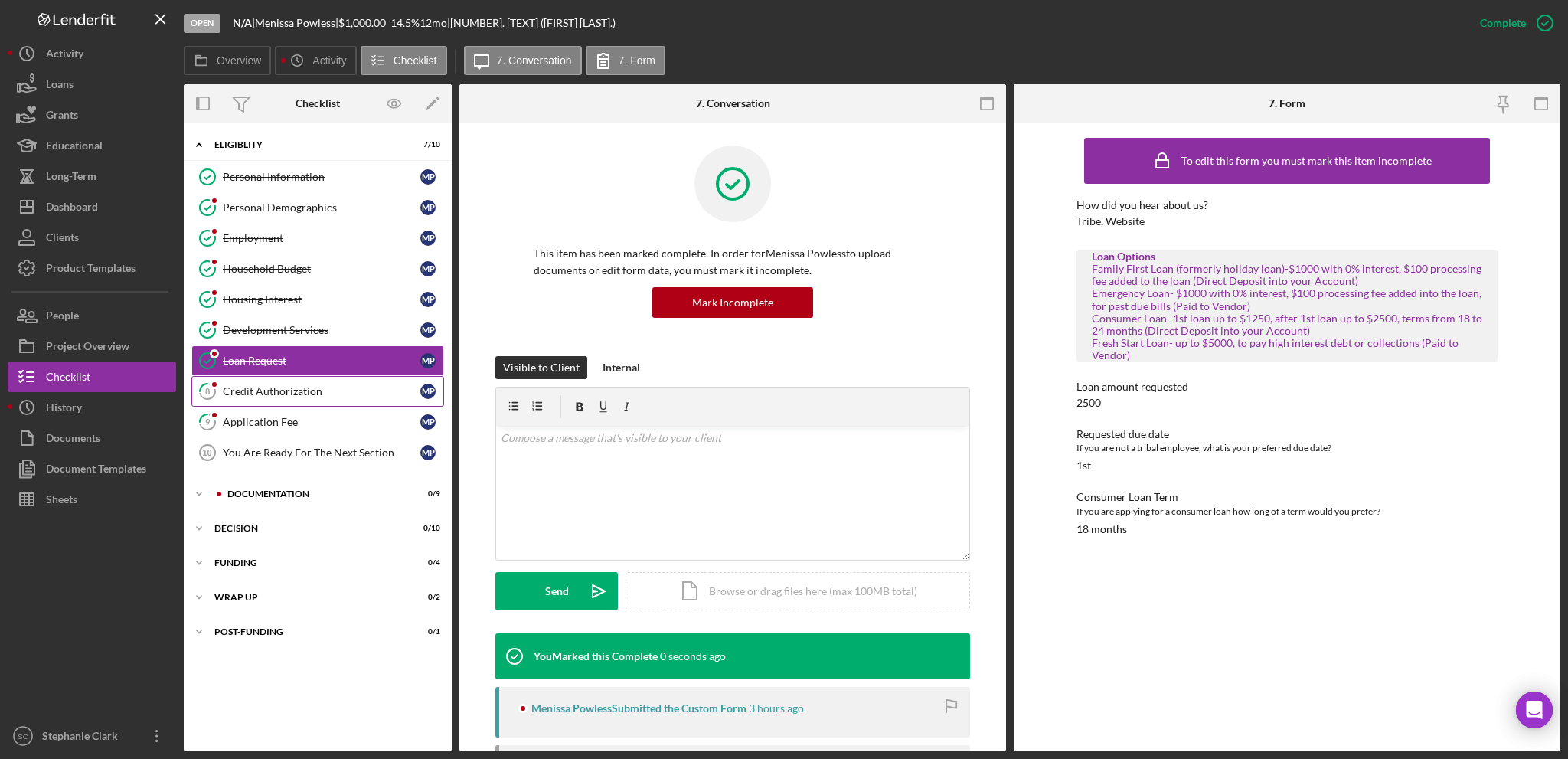 click on "Credit Authorization" at bounding box center [322, 391] 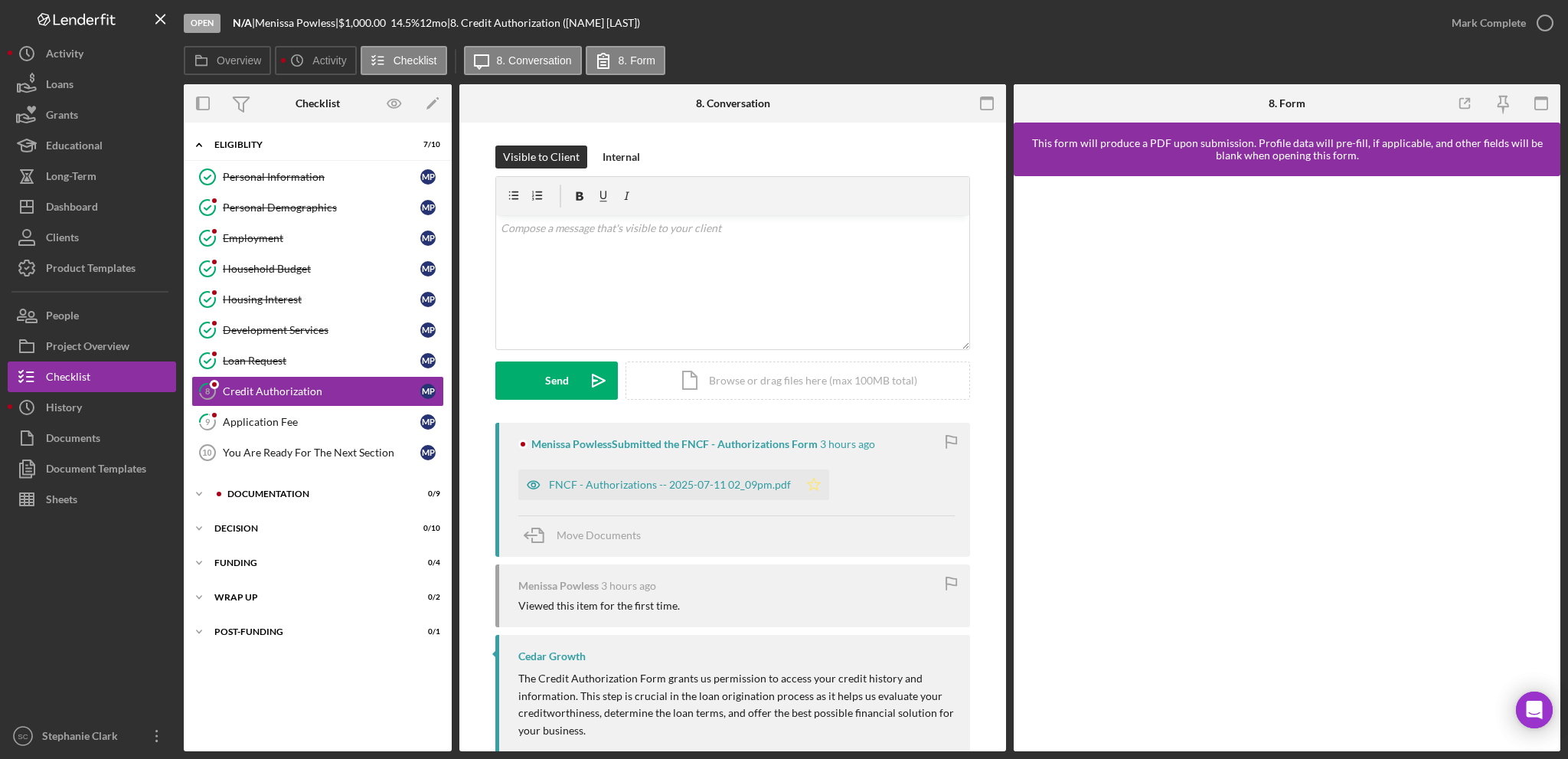 click on "Icon/Star" 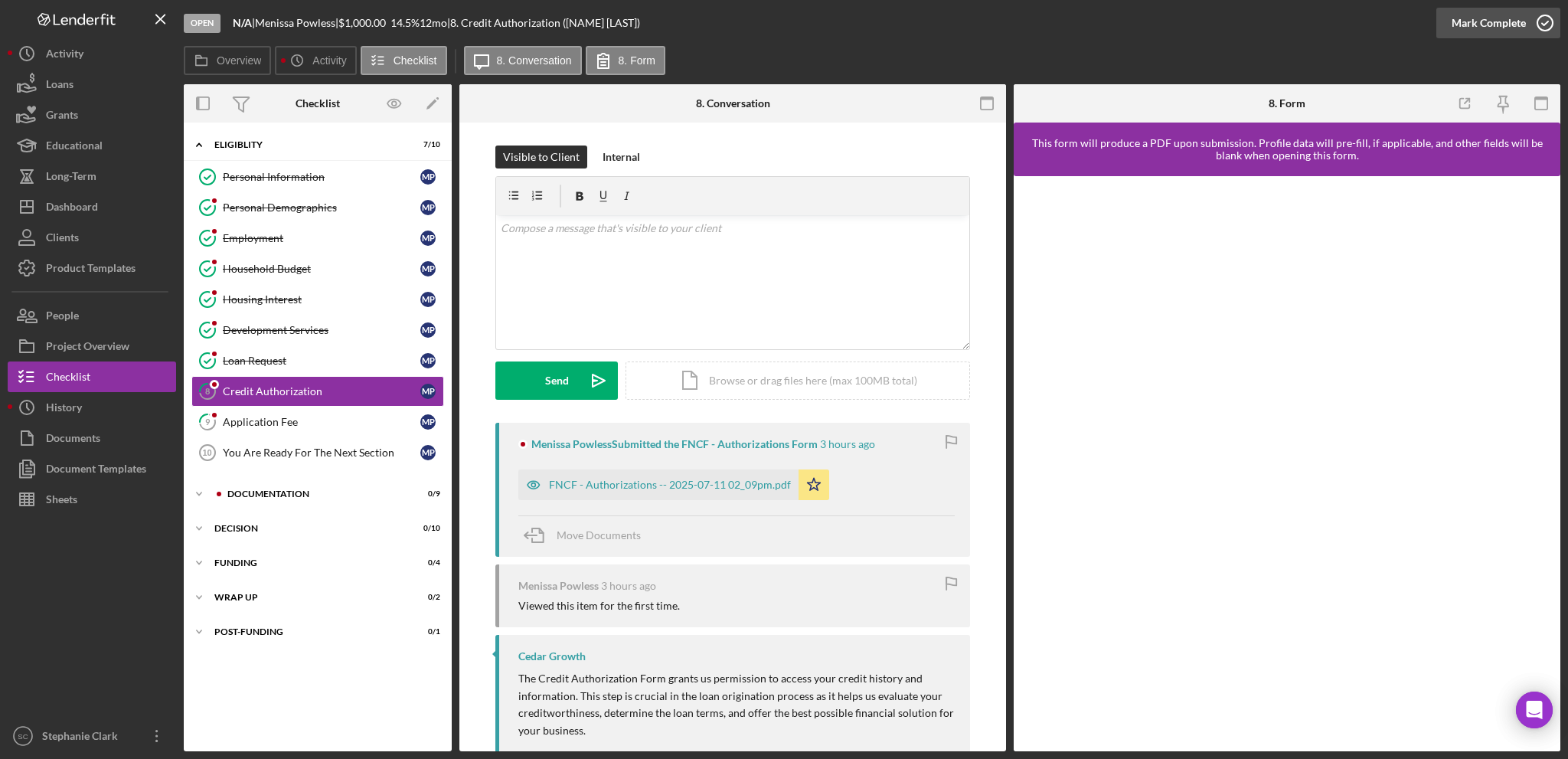 click on "Mark Complete" at bounding box center [1488, 23] 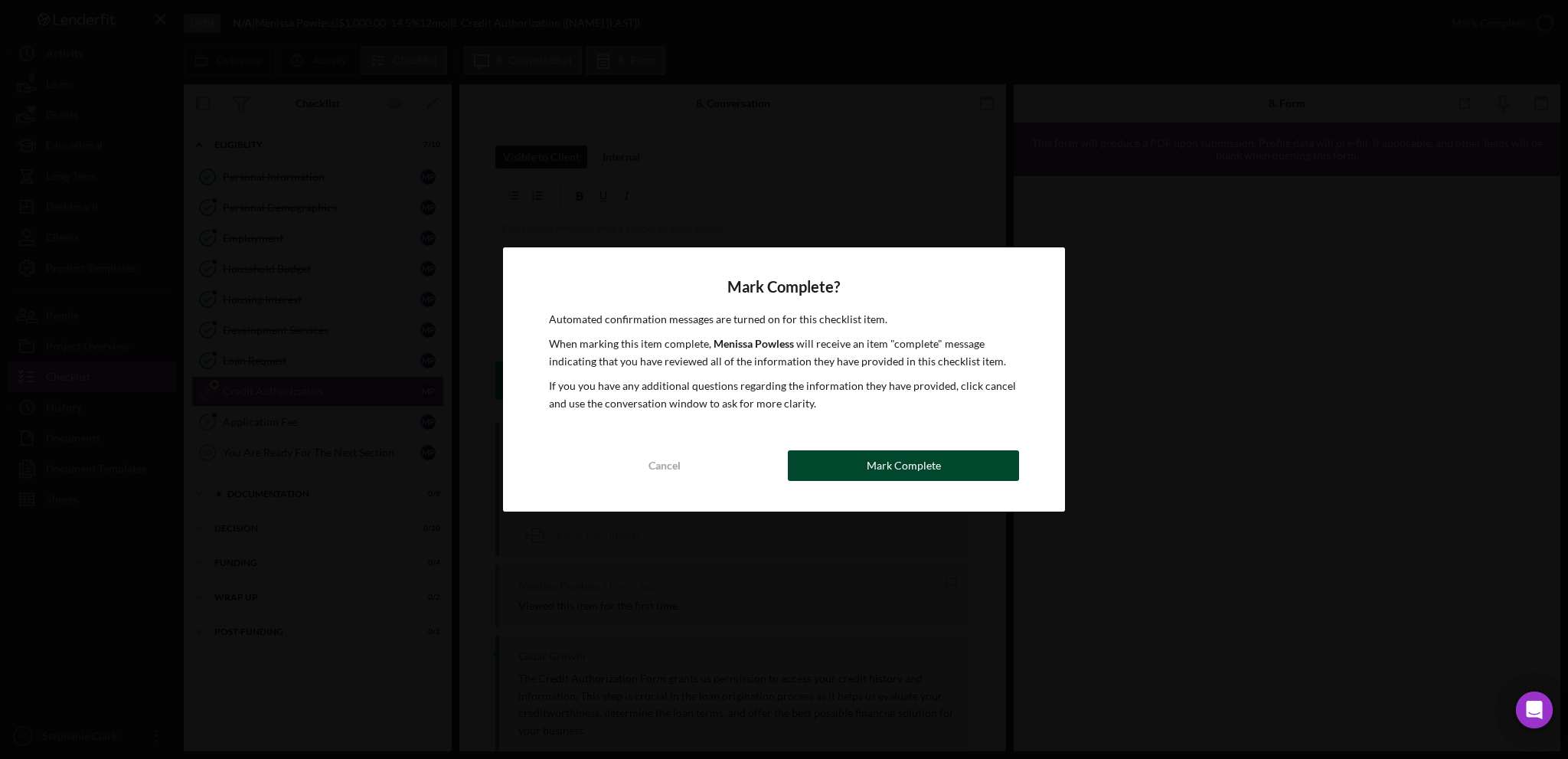 click on "Mark Complete" at bounding box center (903, 466) 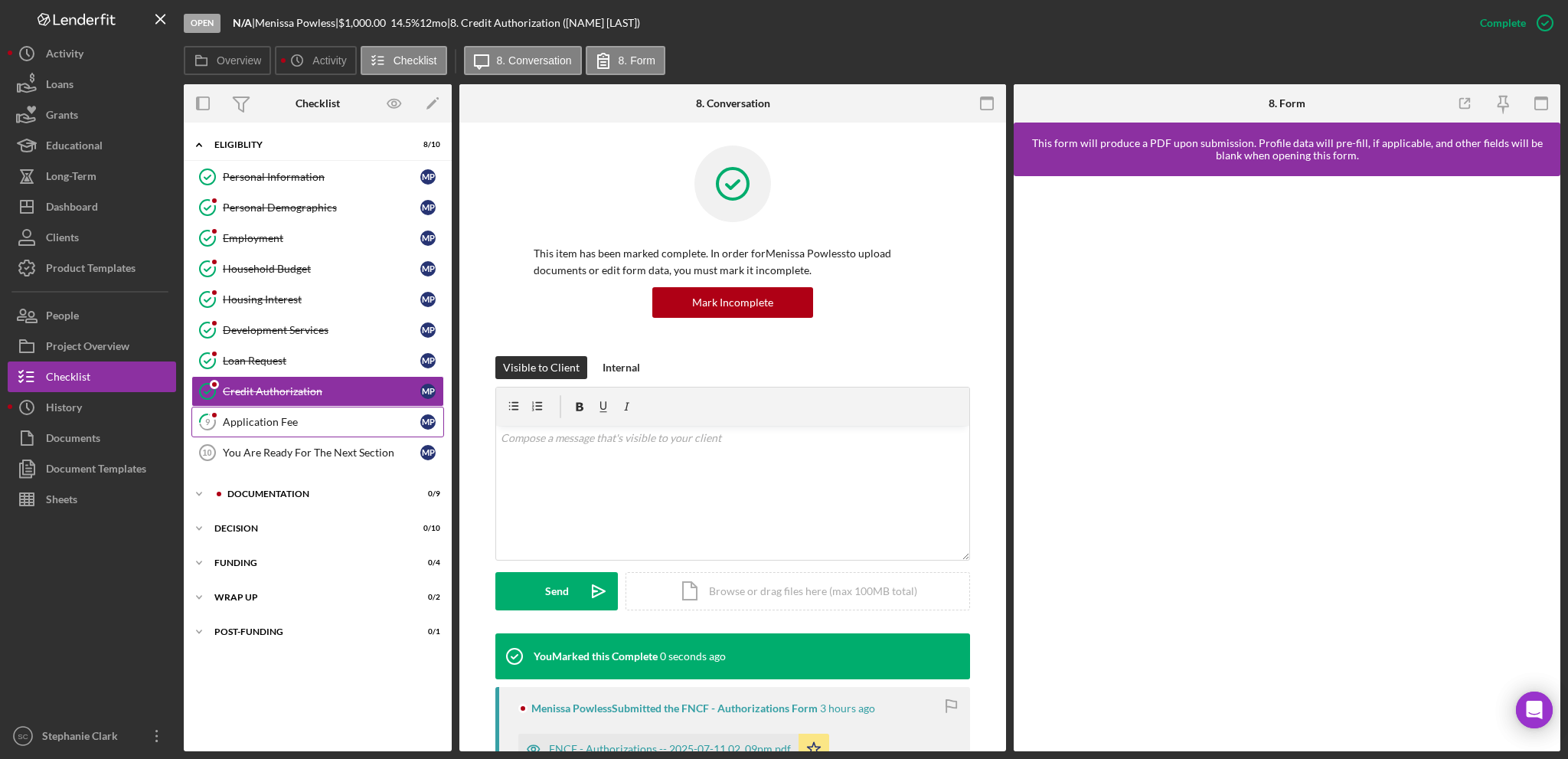 click on "Application Fee" at bounding box center (322, 422) 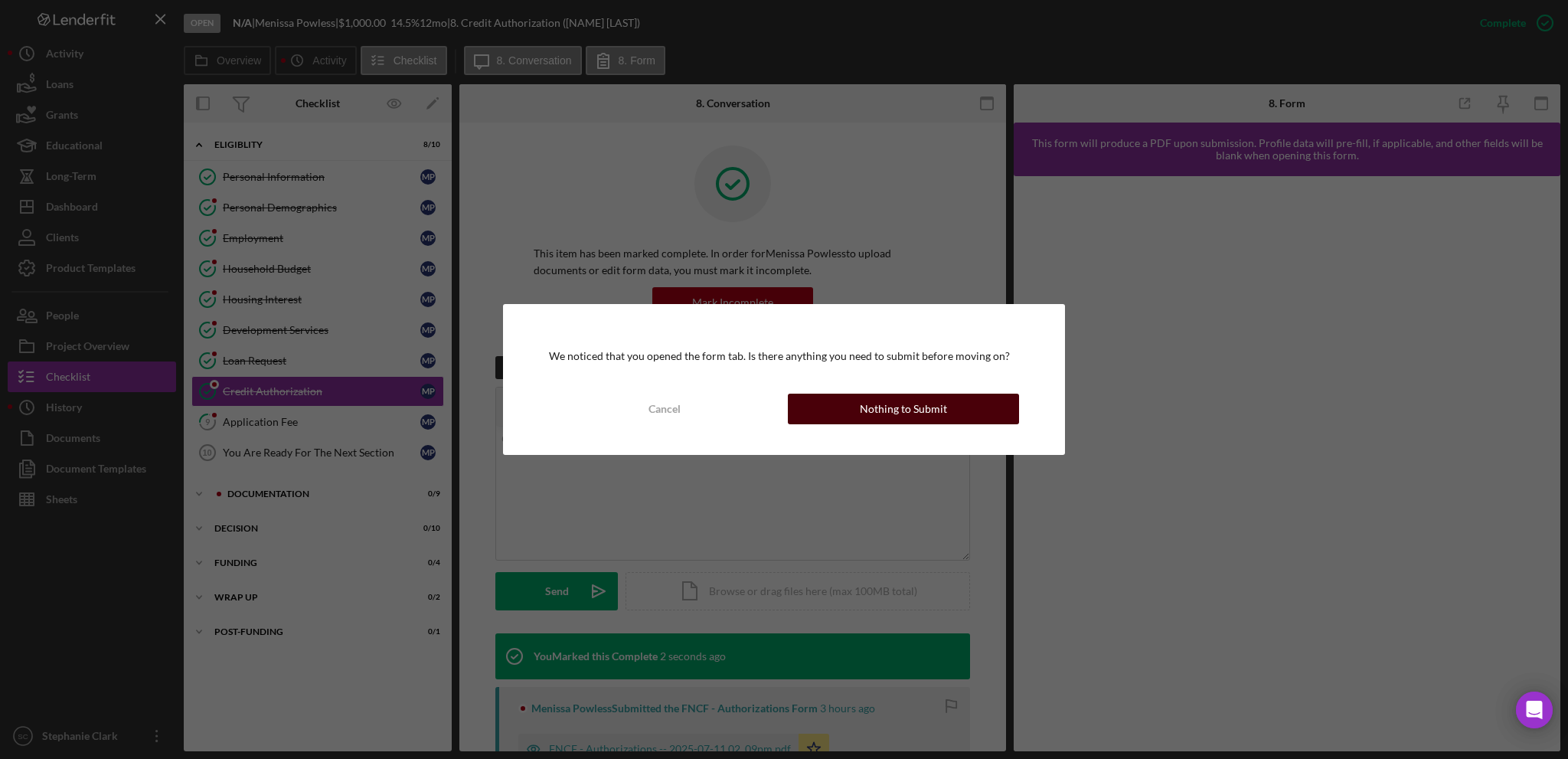 click on "Nothing to Submit" at bounding box center (903, 409) 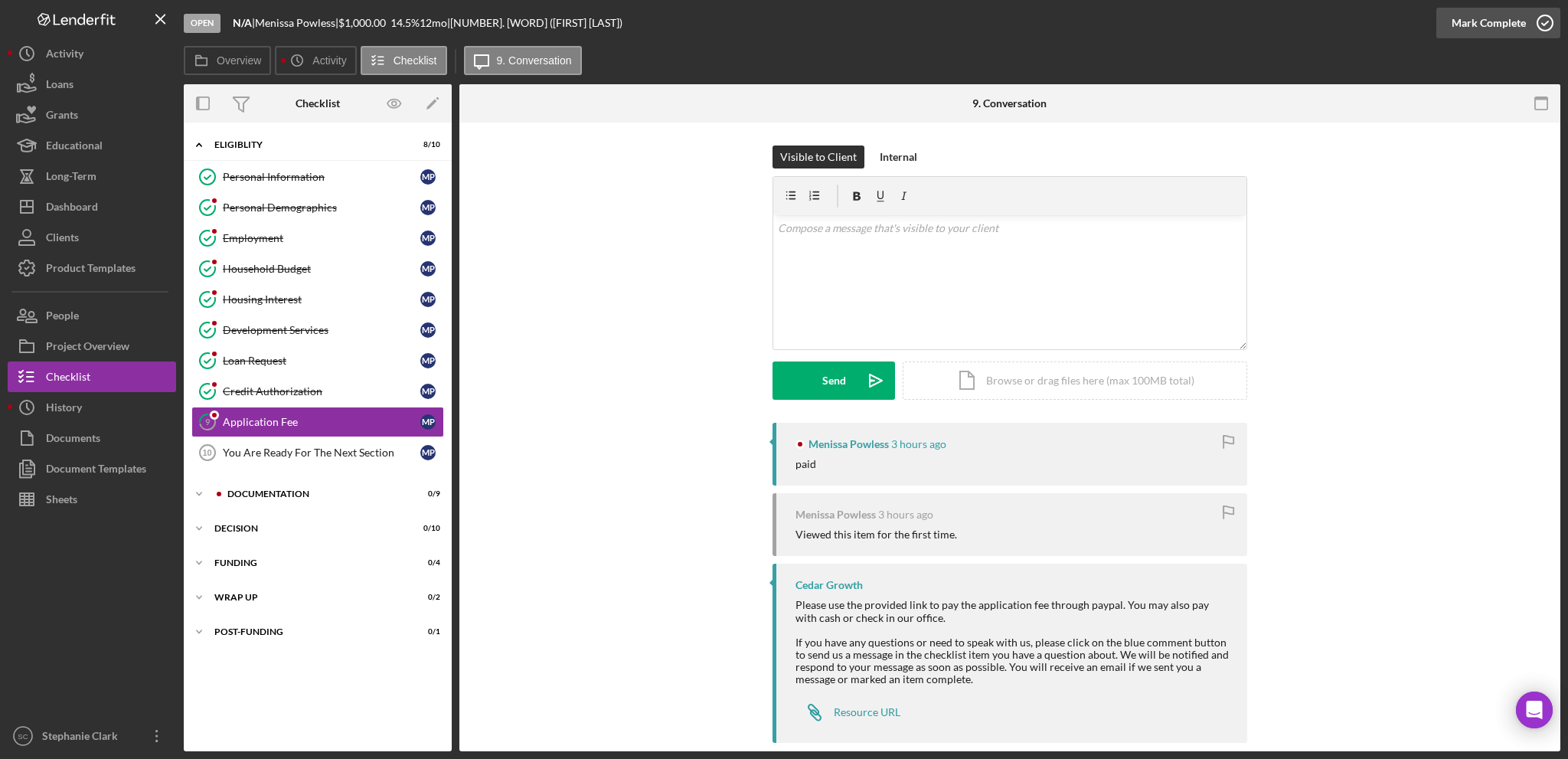 click on "Mark Complete" at bounding box center (1488, 23) 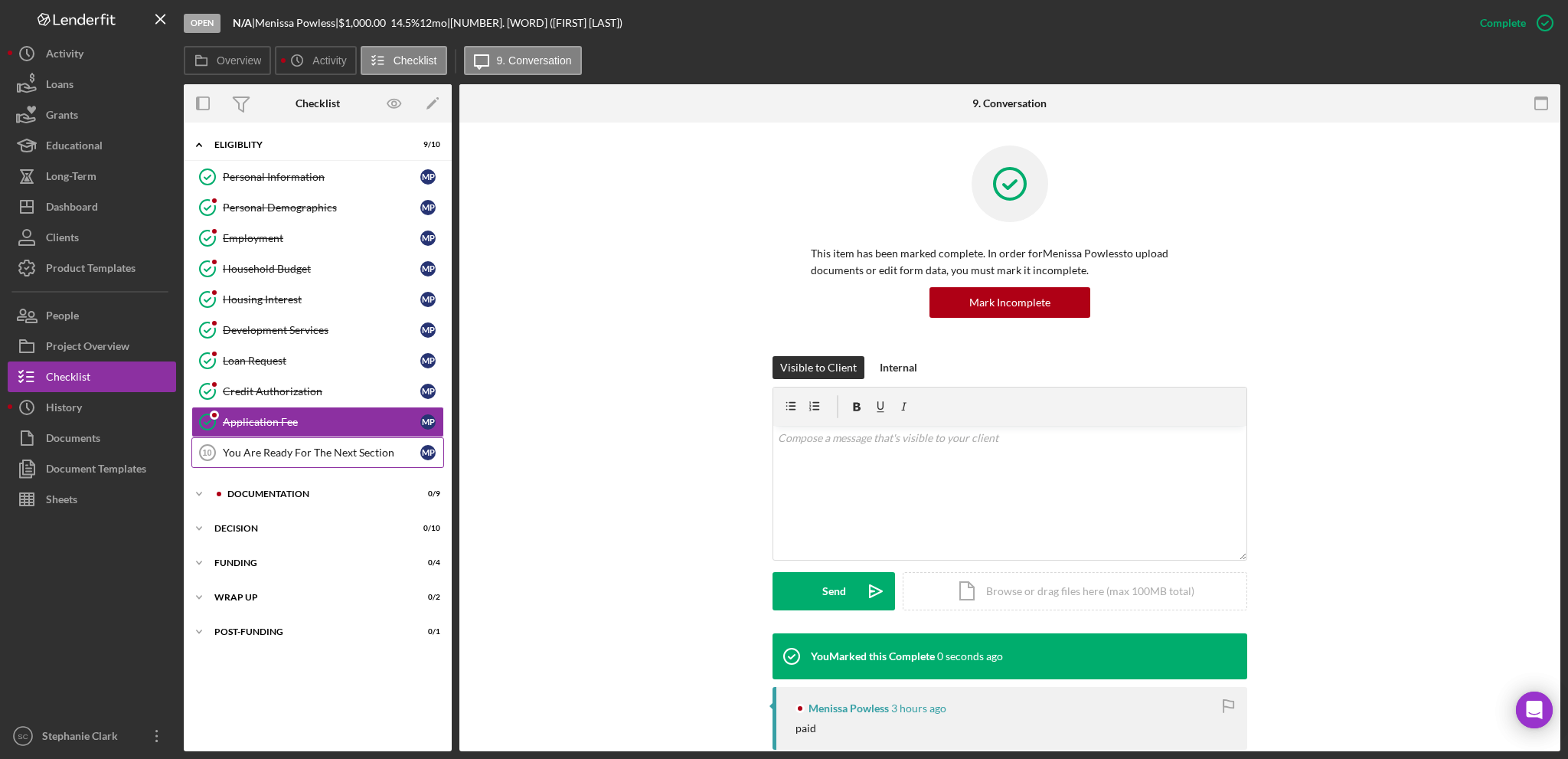 click on "You Are Ready For The Next Section" at bounding box center [322, 453] 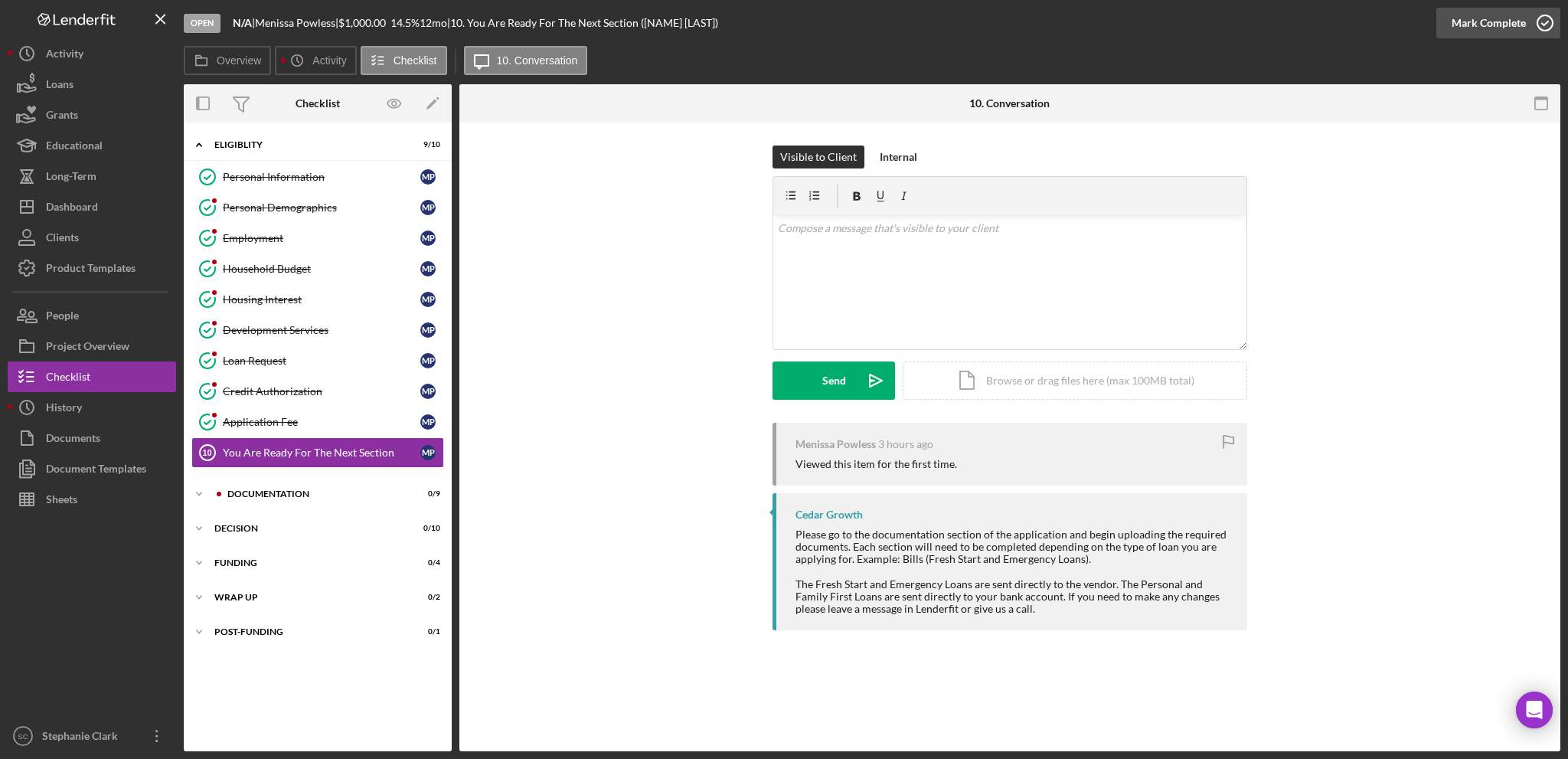 click on "Mark Complete" at bounding box center (1488, 23) 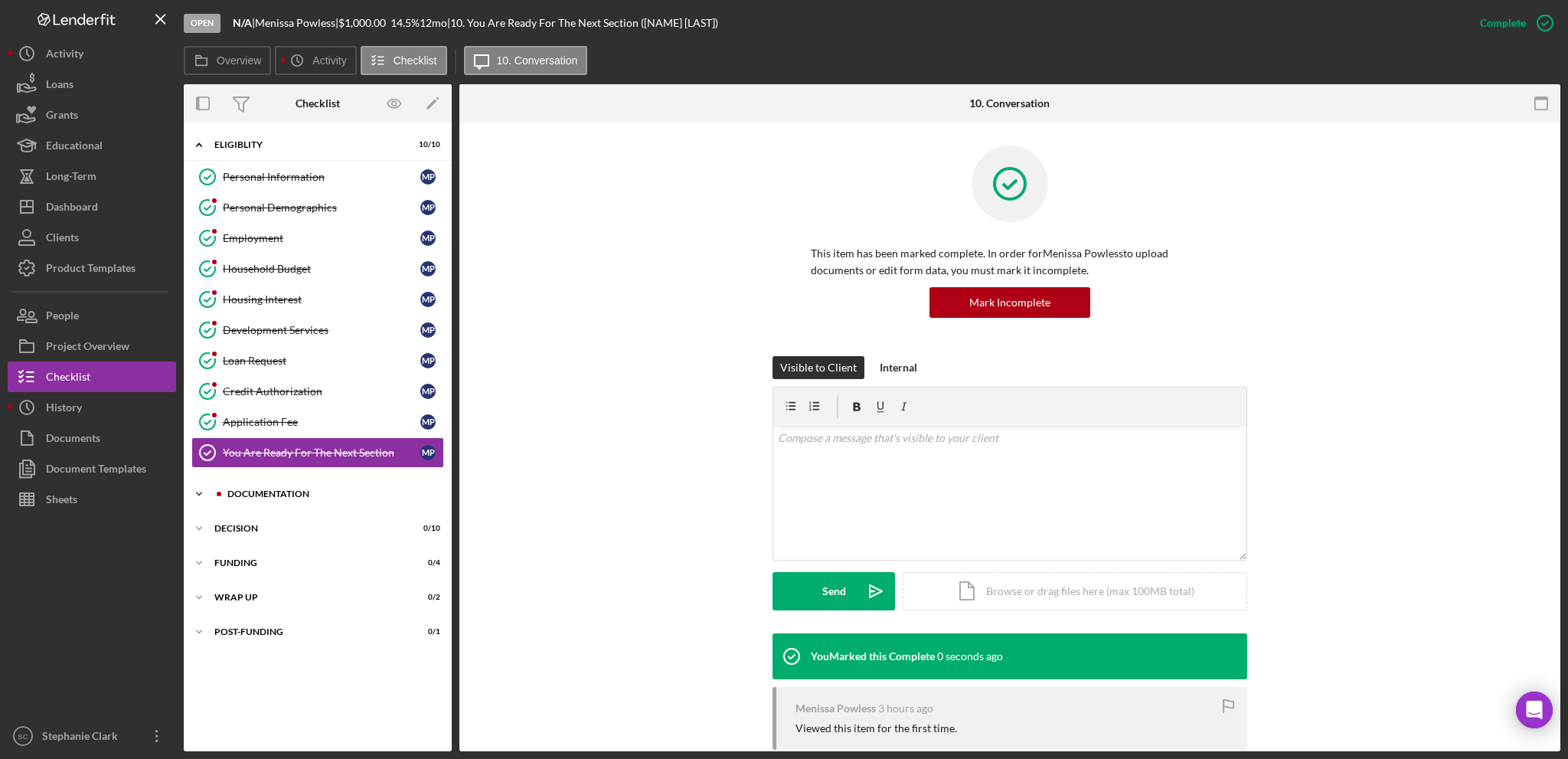 click on "Icon/Expander" 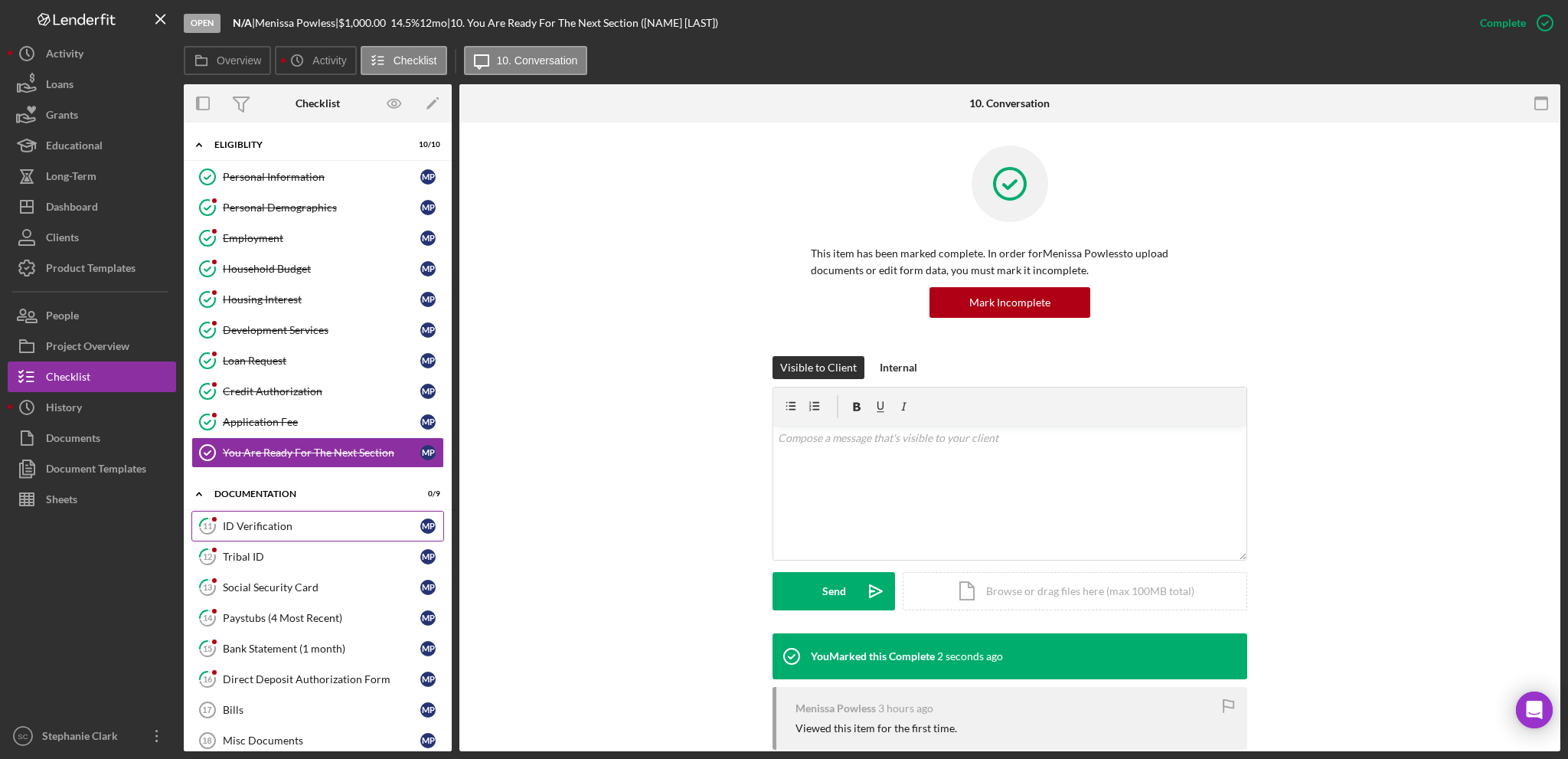 click on "11 ID Verification M P" at bounding box center [318, 526] 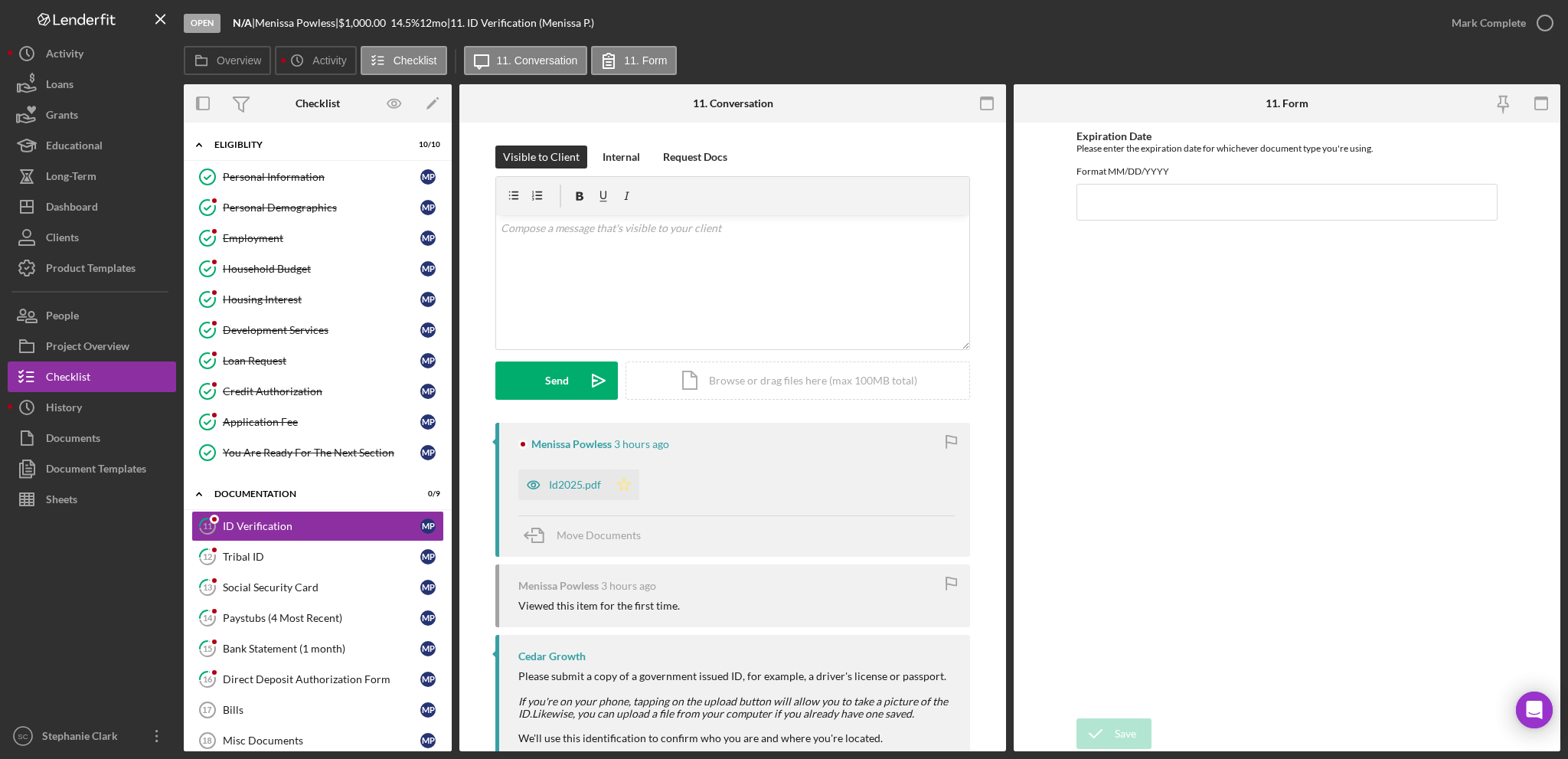 click on "Icon/Star" 